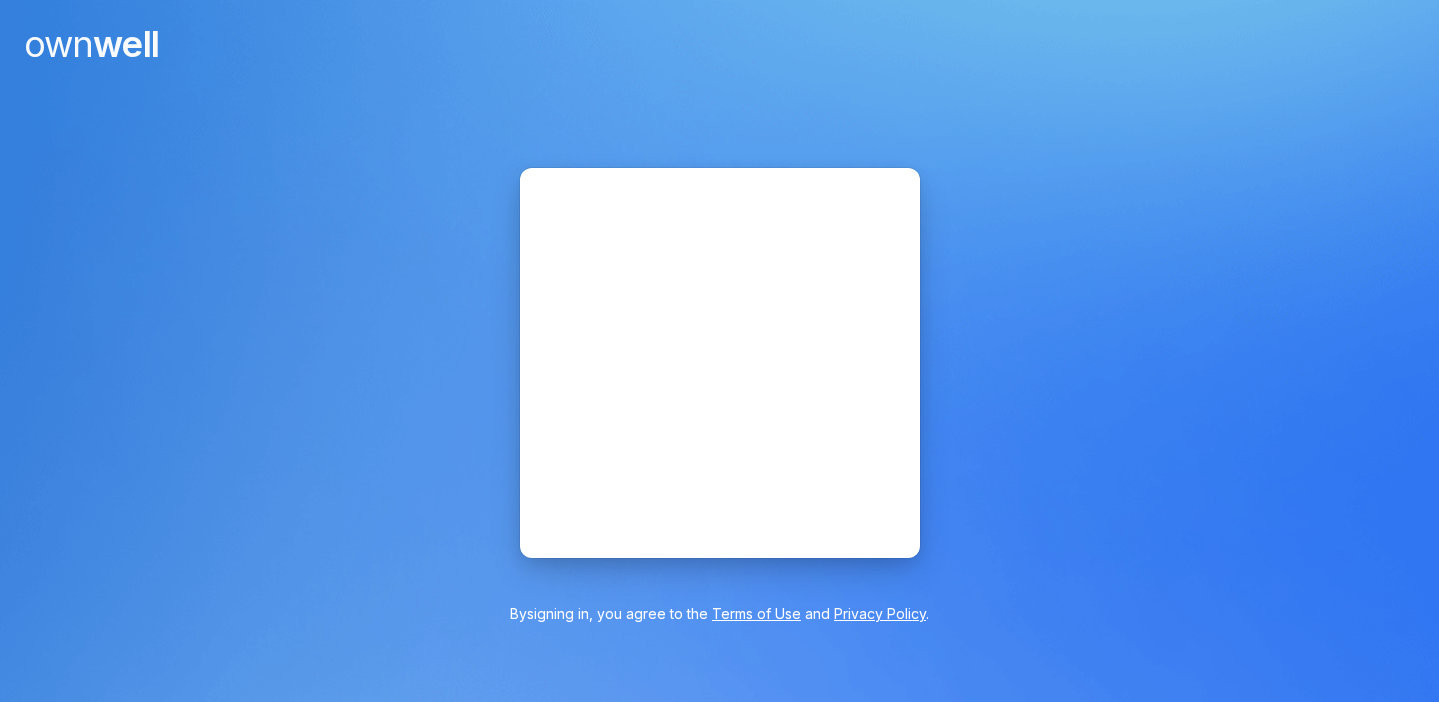 scroll, scrollTop: 0, scrollLeft: 0, axis: both 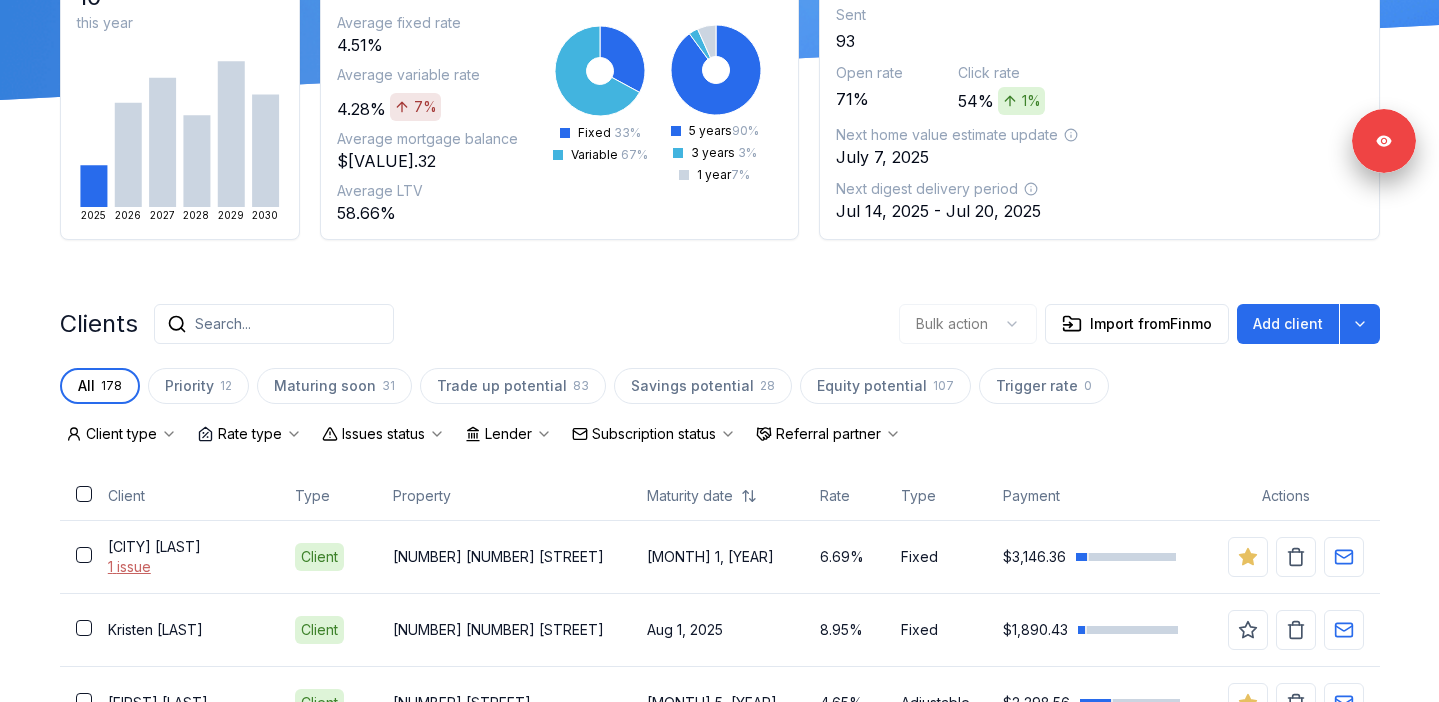 click on "Subscription status" at bounding box center [654, 434] 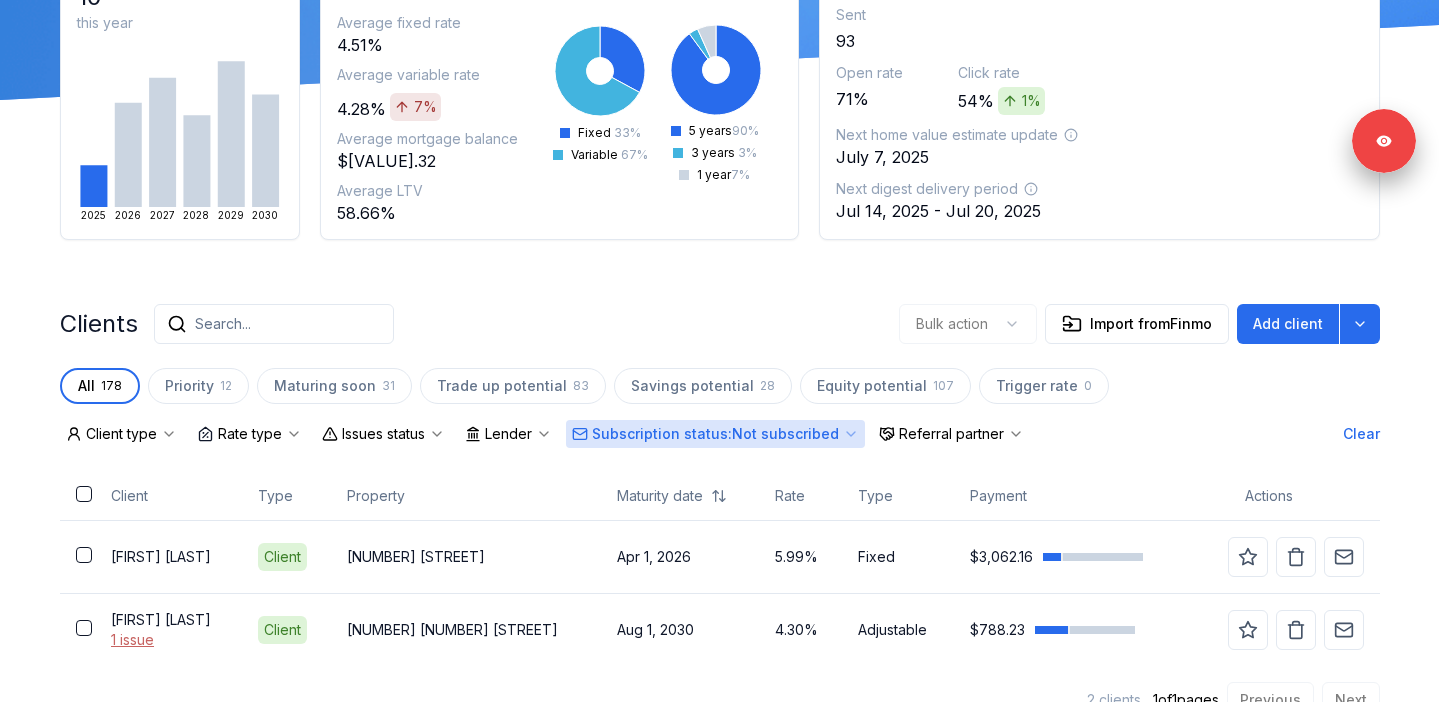 scroll, scrollTop: 239, scrollLeft: 0, axis: vertical 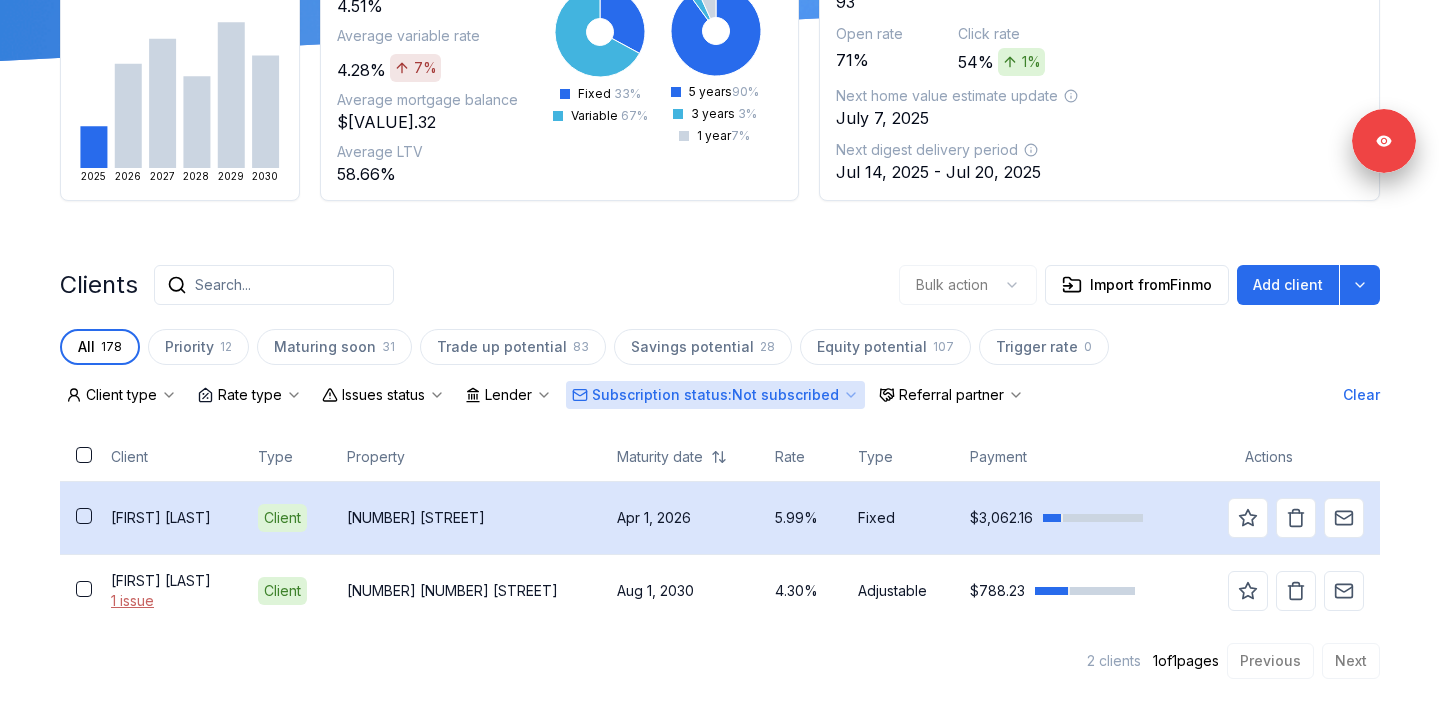 click on "Harpreet   Gill" at bounding box center [168, 518] 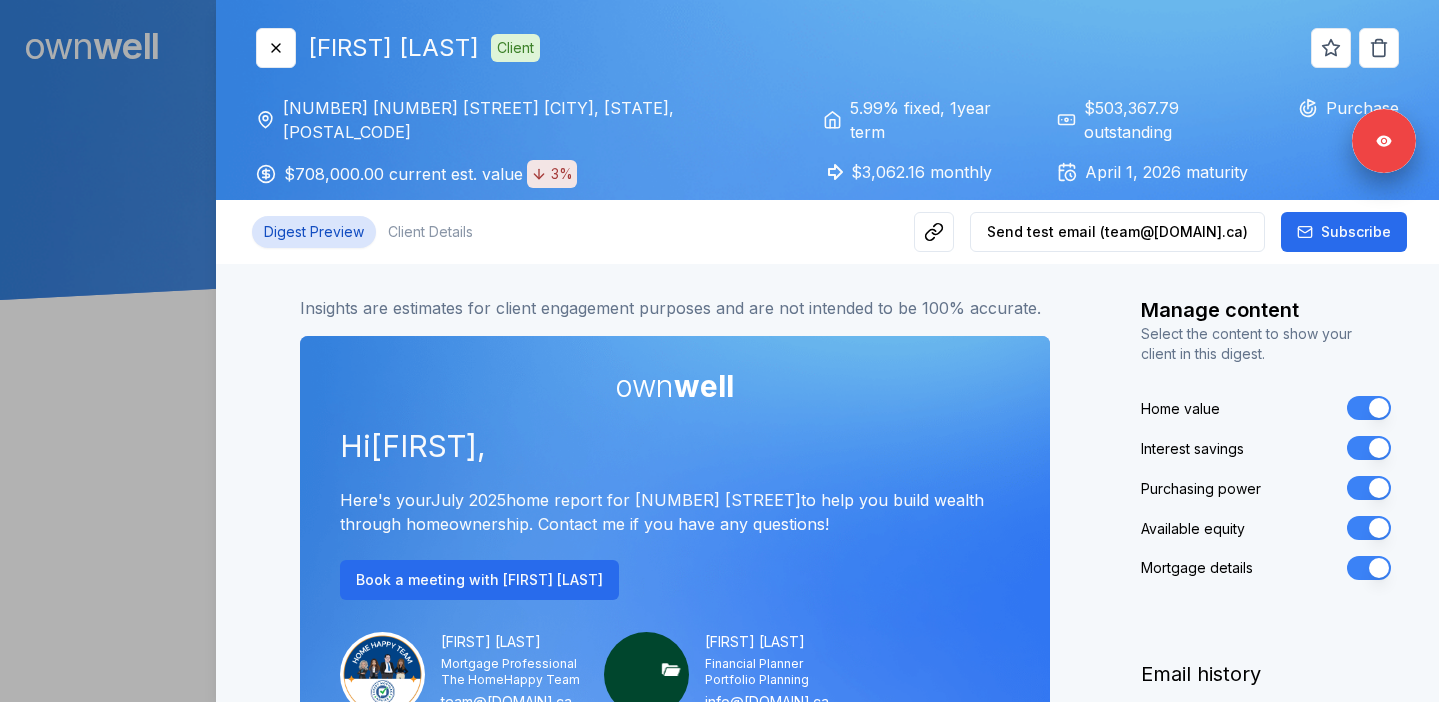 scroll, scrollTop: 0, scrollLeft: 0, axis: both 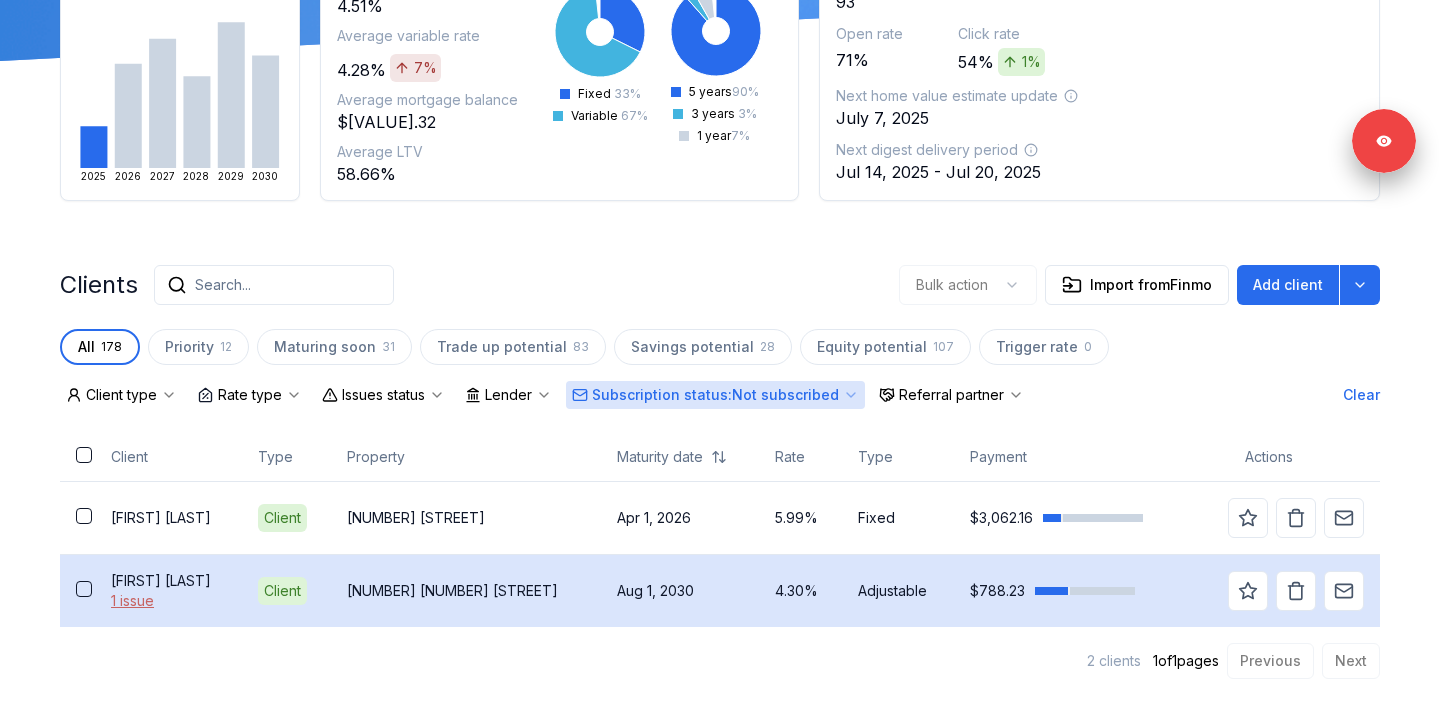 click on "Cheryl   Cooke" at bounding box center (168, 581) 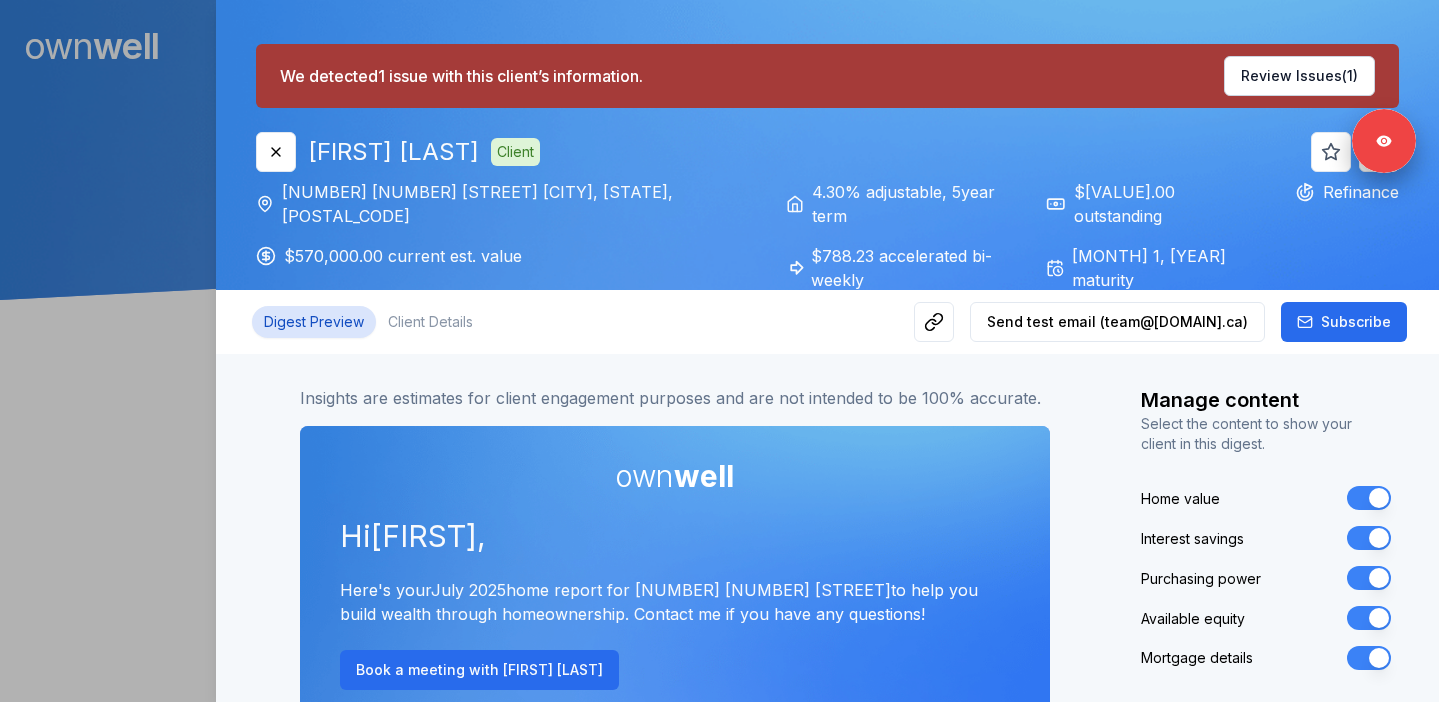 scroll, scrollTop: 0, scrollLeft: 0, axis: both 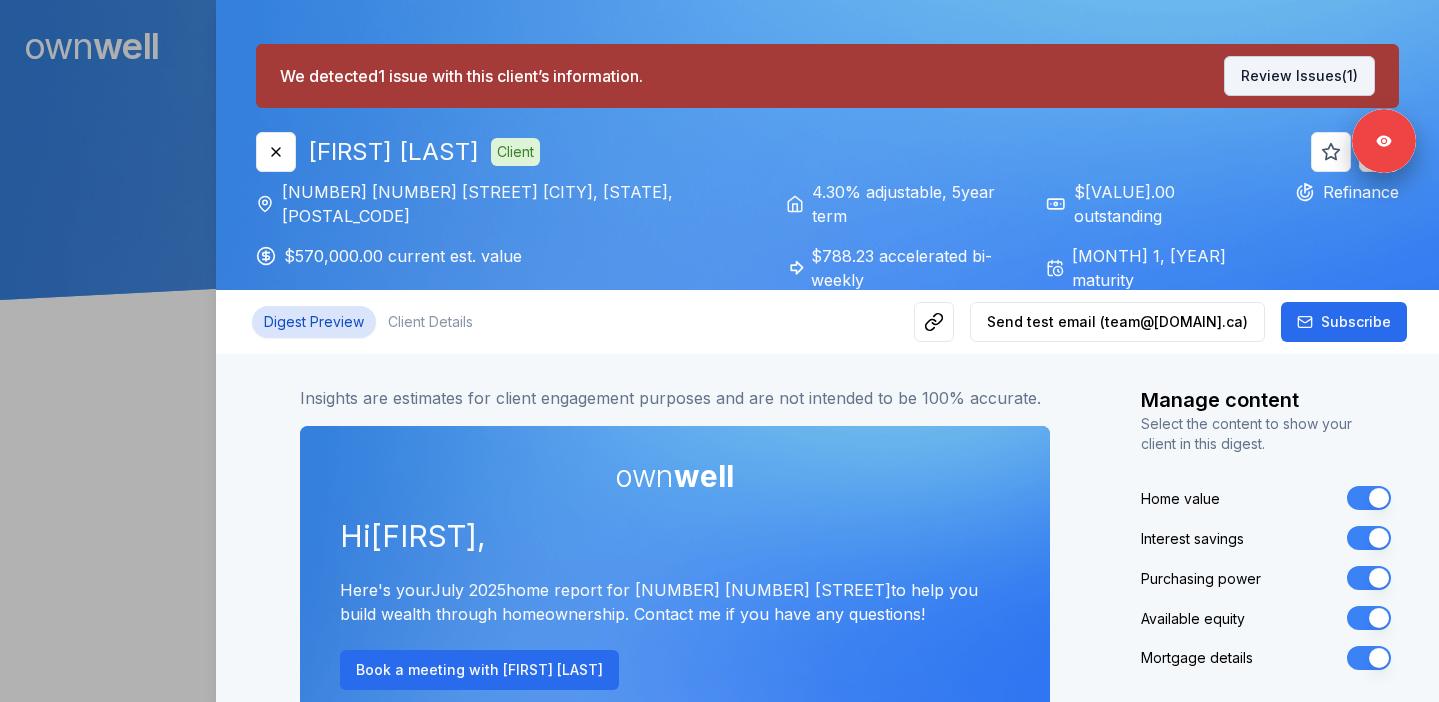 click on "Review Issues  (1)" at bounding box center (1299, 76) 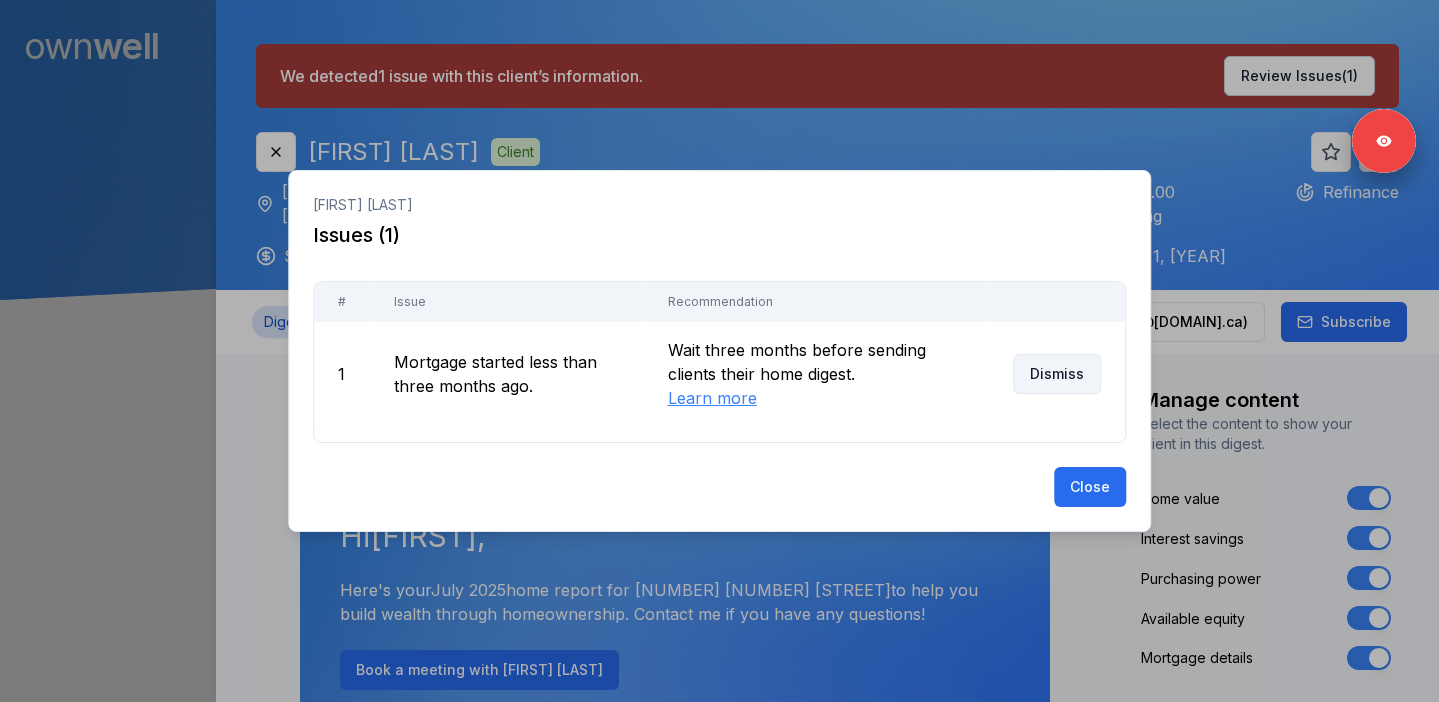 click on "Dismiss" at bounding box center [1057, 374] 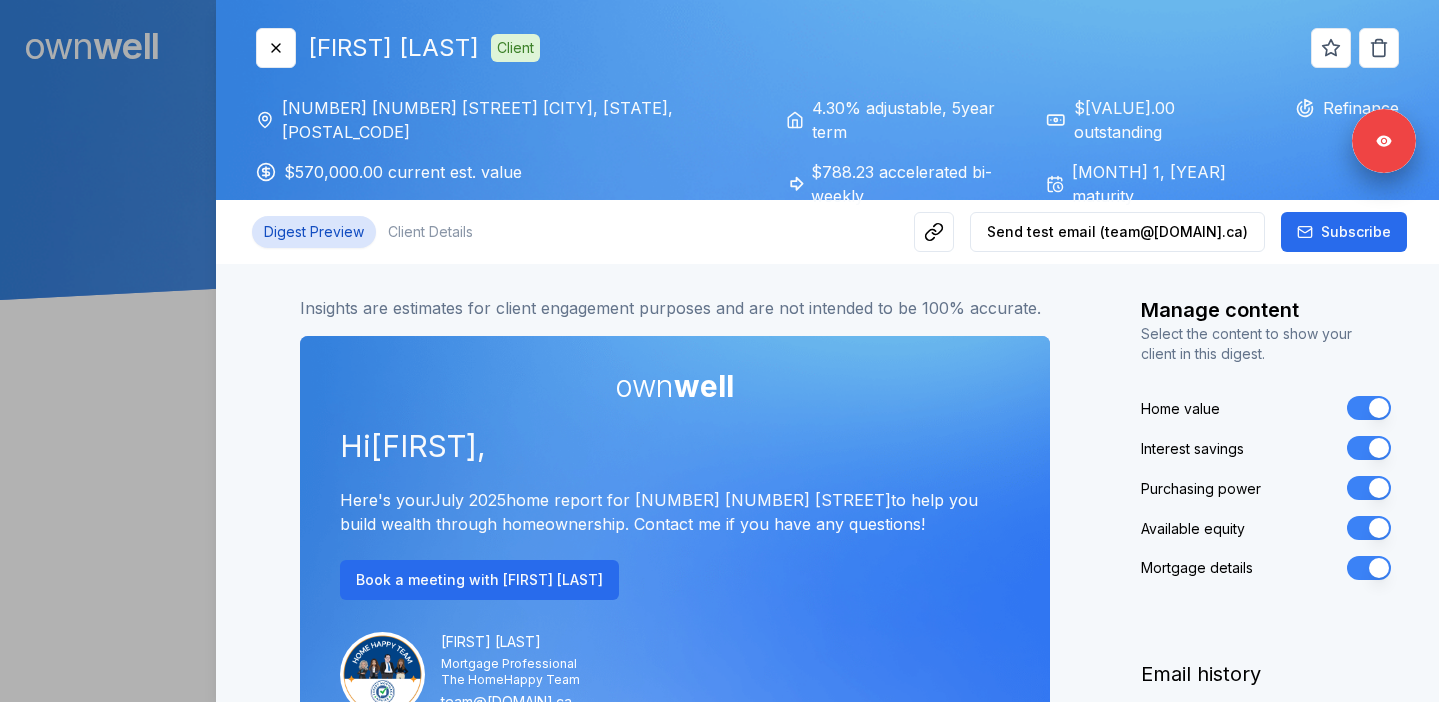click at bounding box center [719, 351] 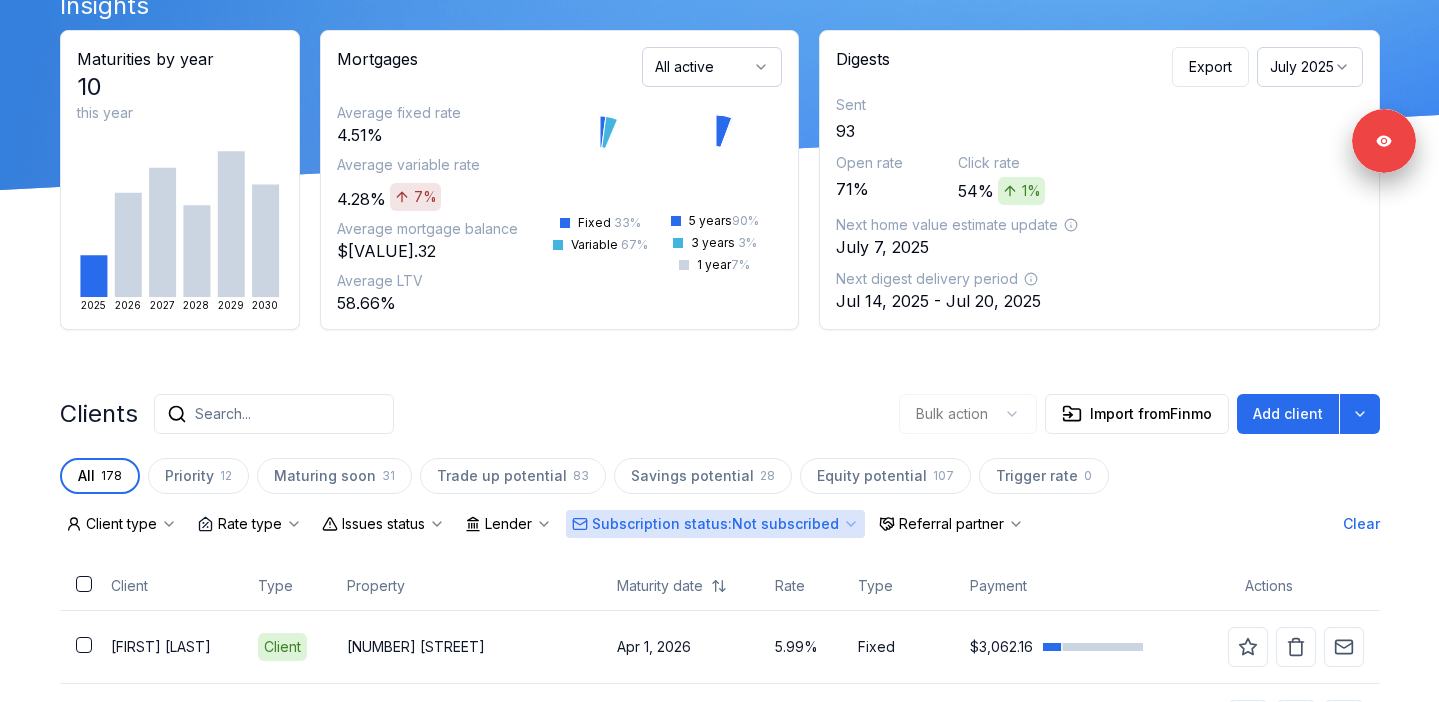 scroll, scrollTop: 239, scrollLeft: 0, axis: vertical 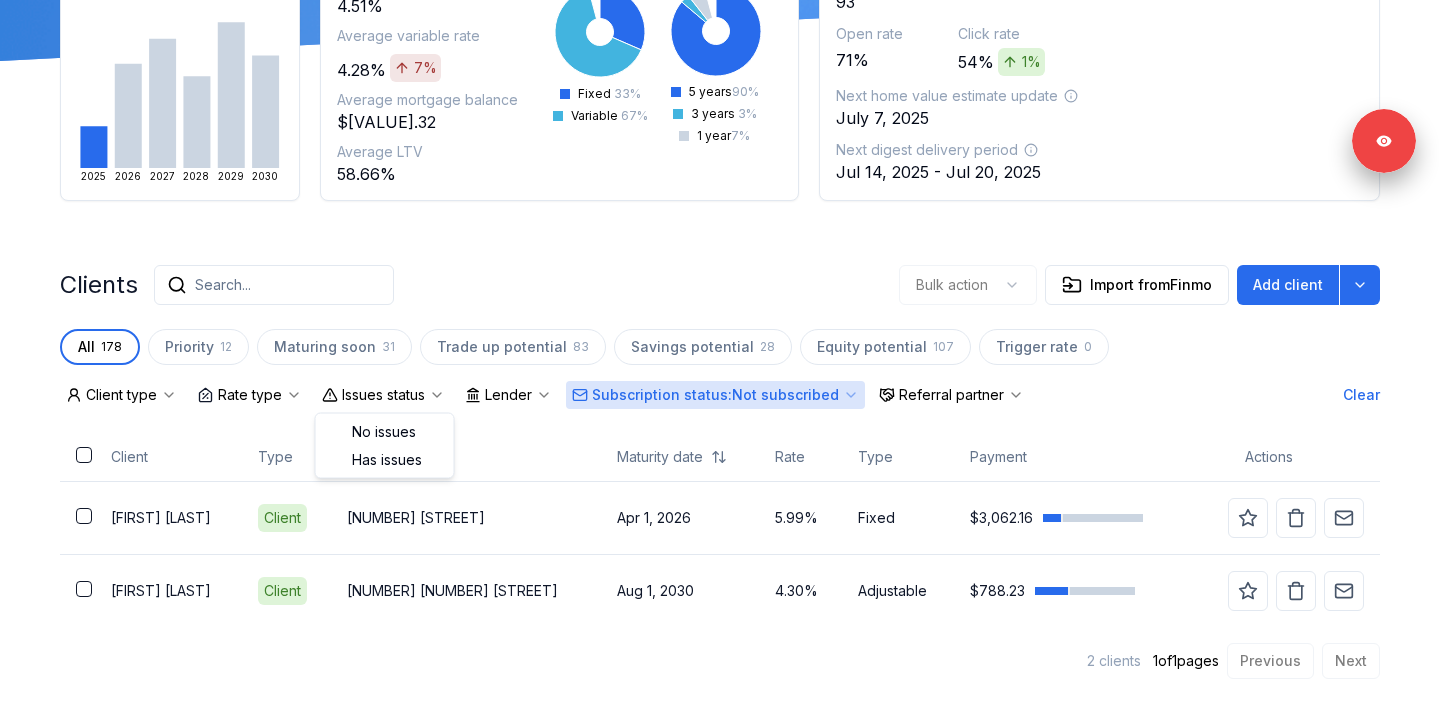 click on "Issues status" at bounding box center [383, 395] 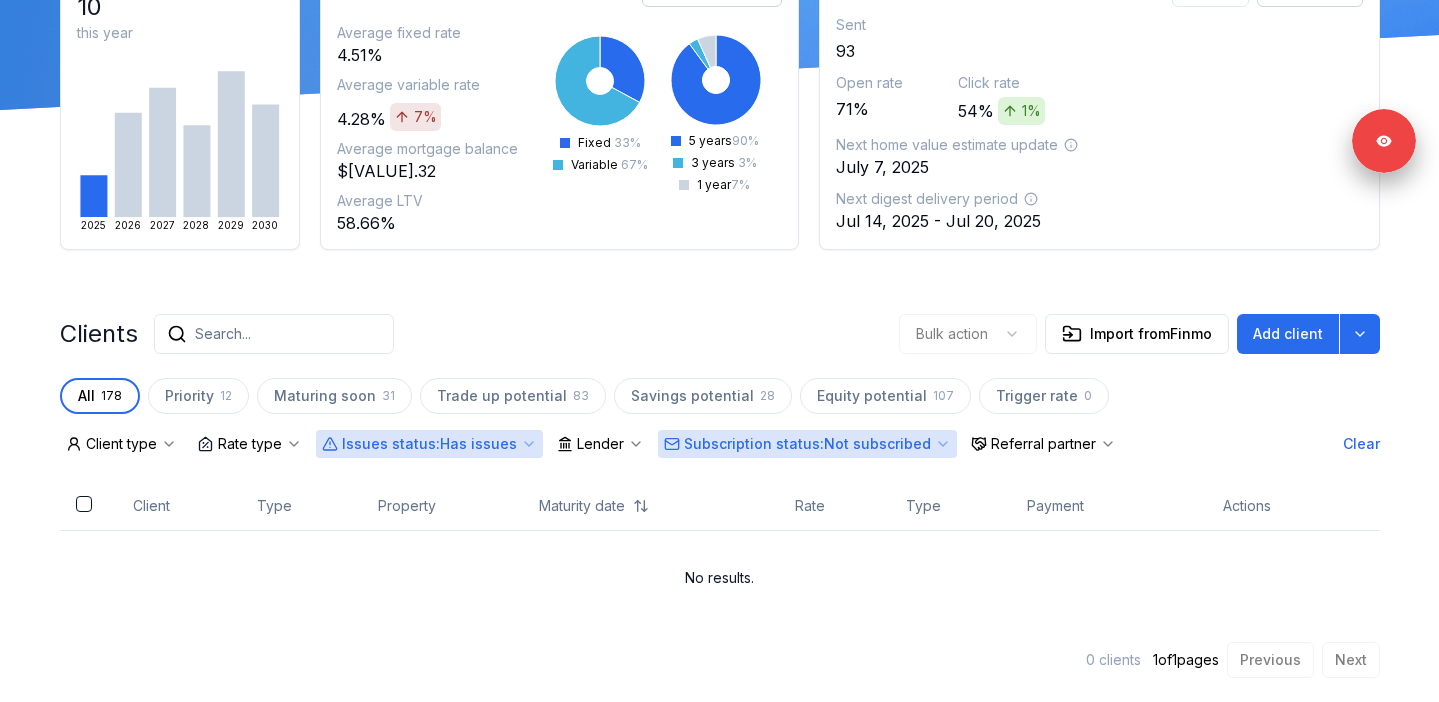 scroll, scrollTop: 190, scrollLeft: 0, axis: vertical 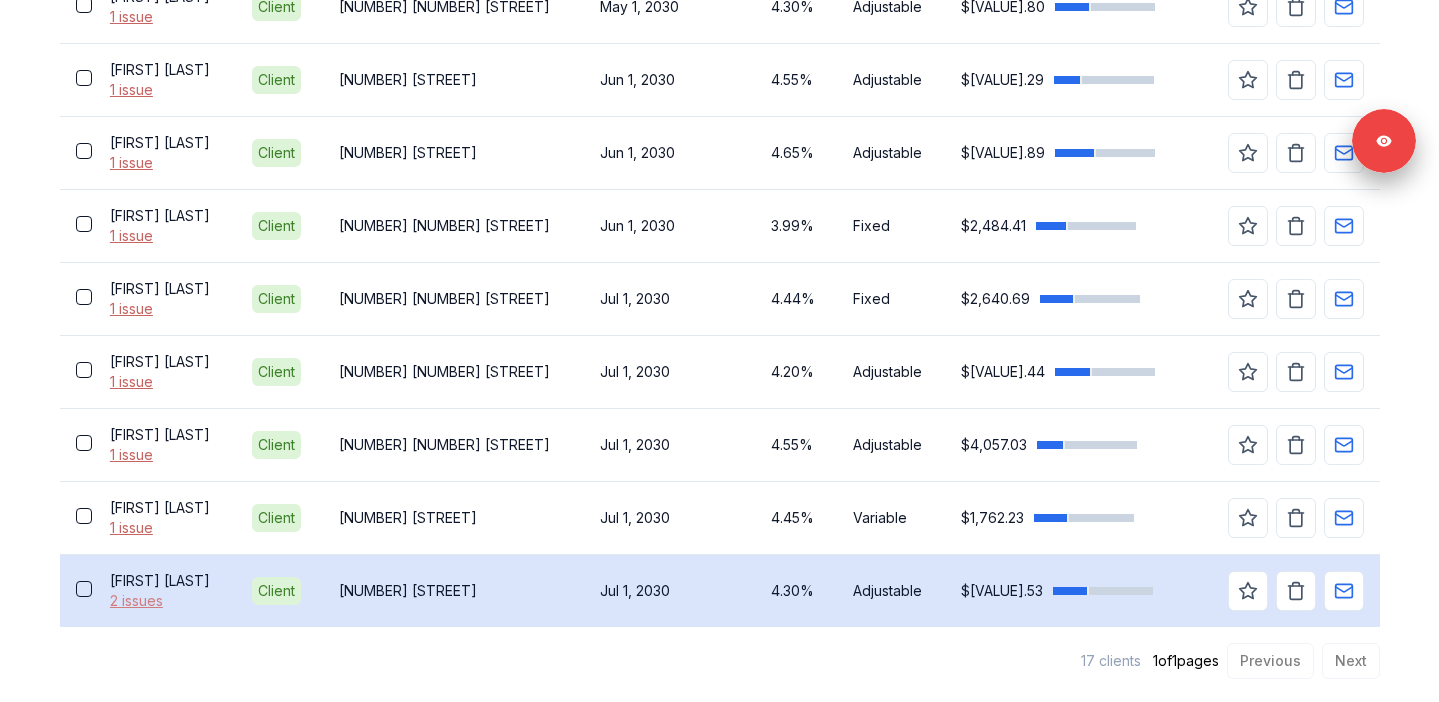 click on "2   issues" at bounding box center (165, 601) 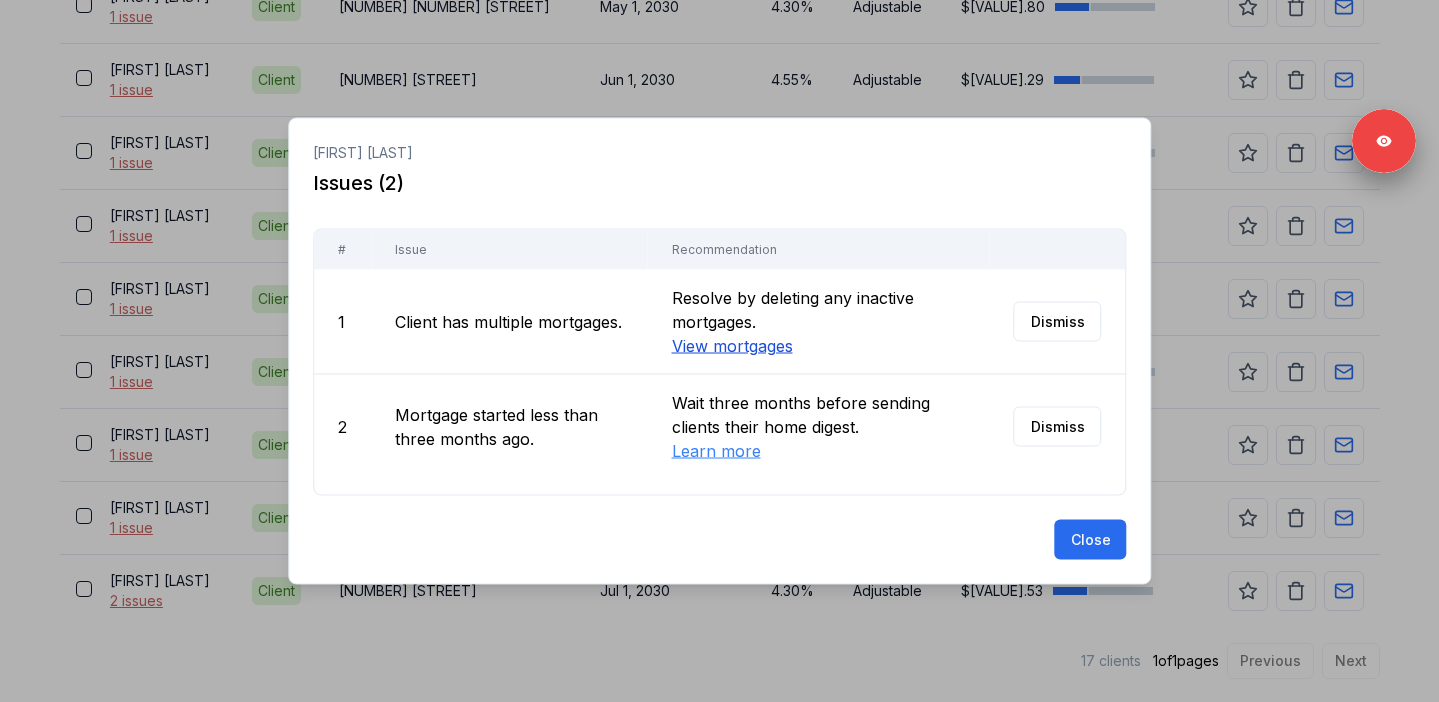 click on "View mortgages" at bounding box center (731, 346) 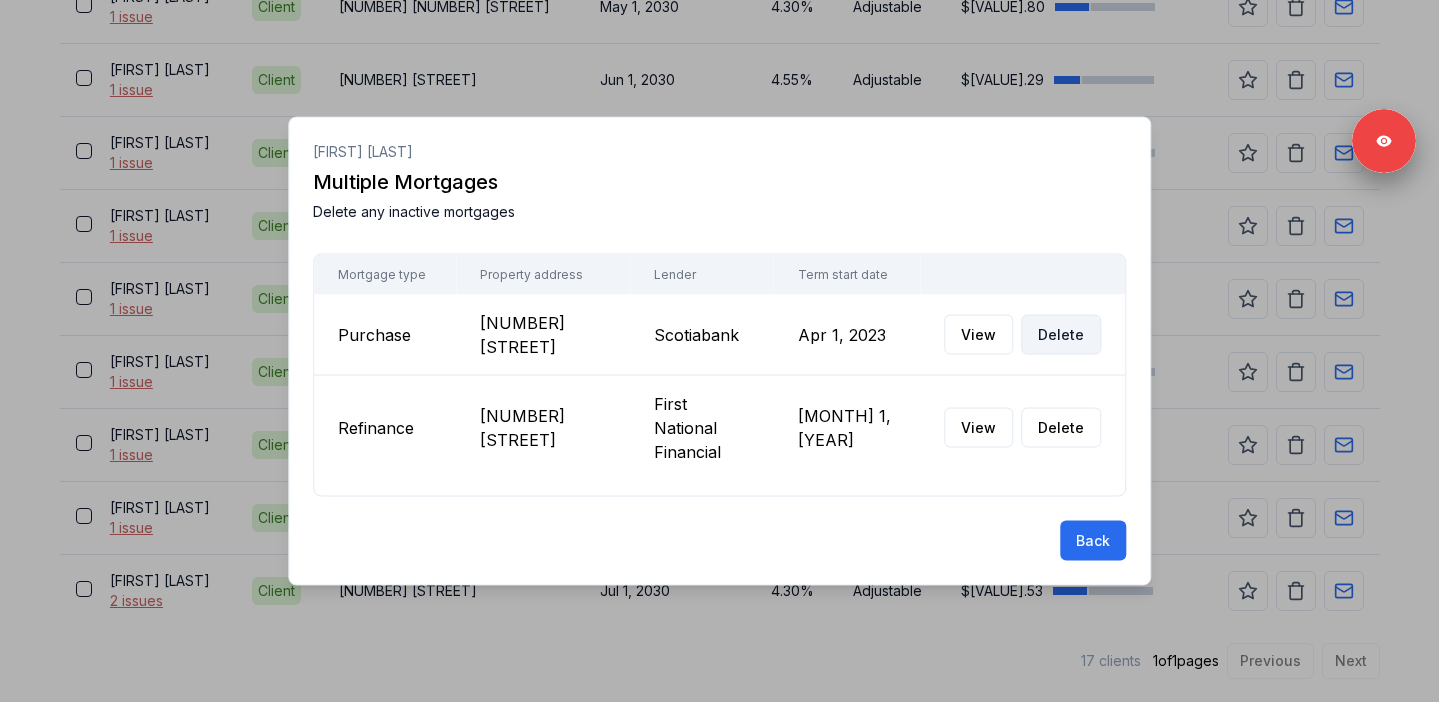 click on "Delete" at bounding box center (1061, 335) 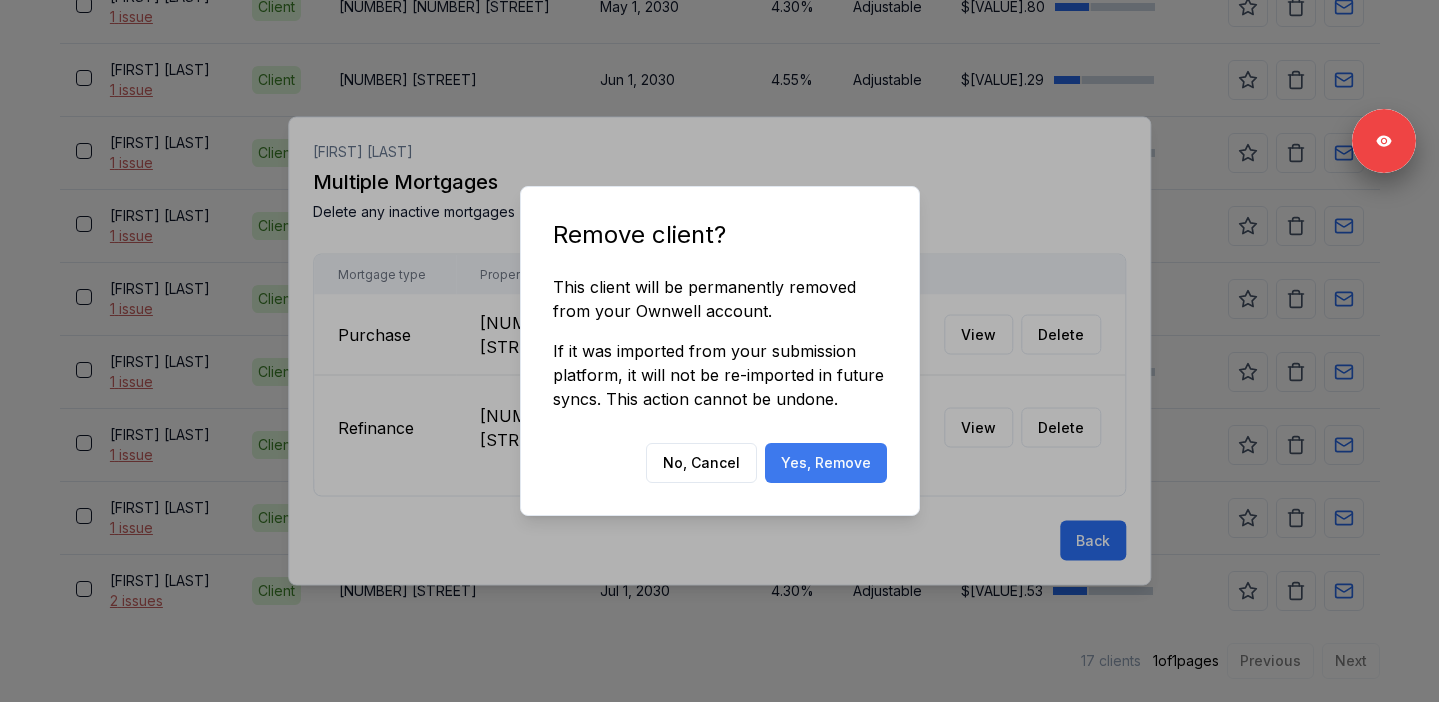 click on "Yes, Remove" at bounding box center (826, 463) 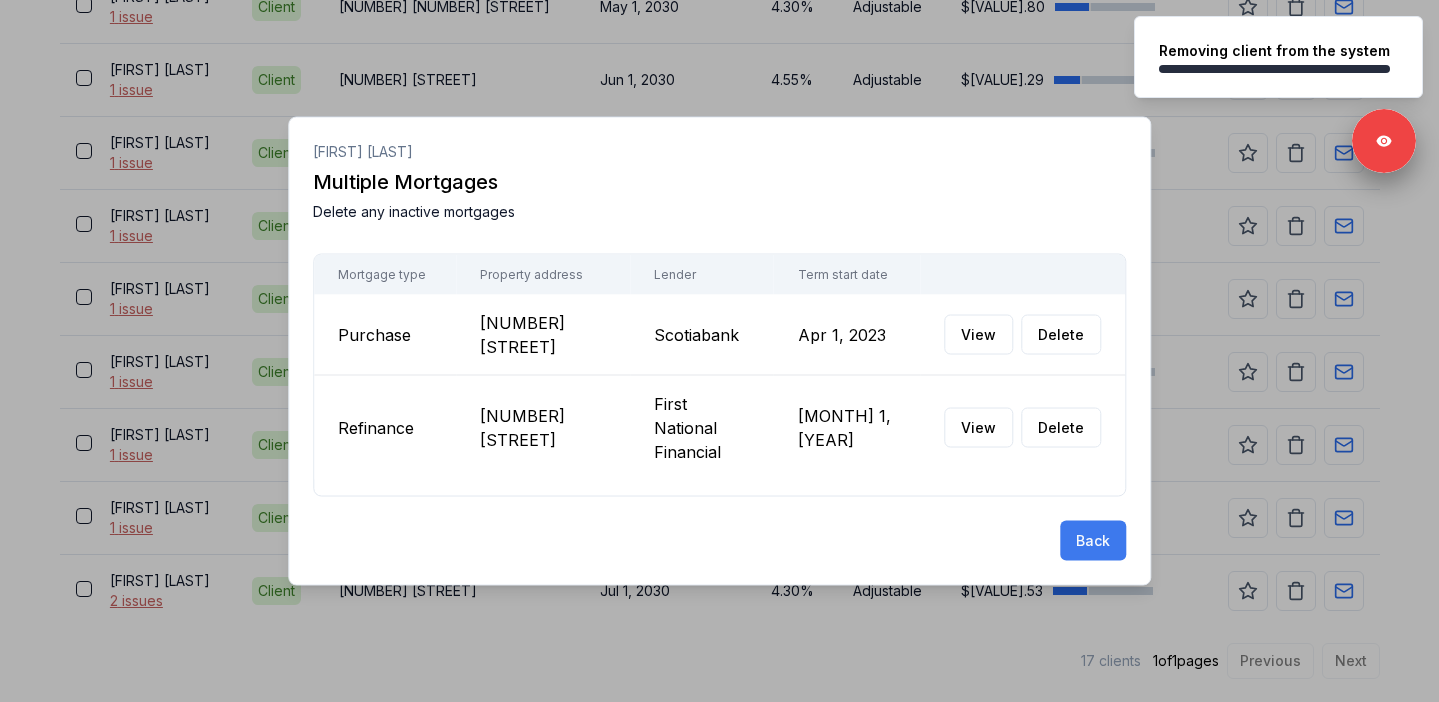 click on "Back" at bounding box center (1093, 541) 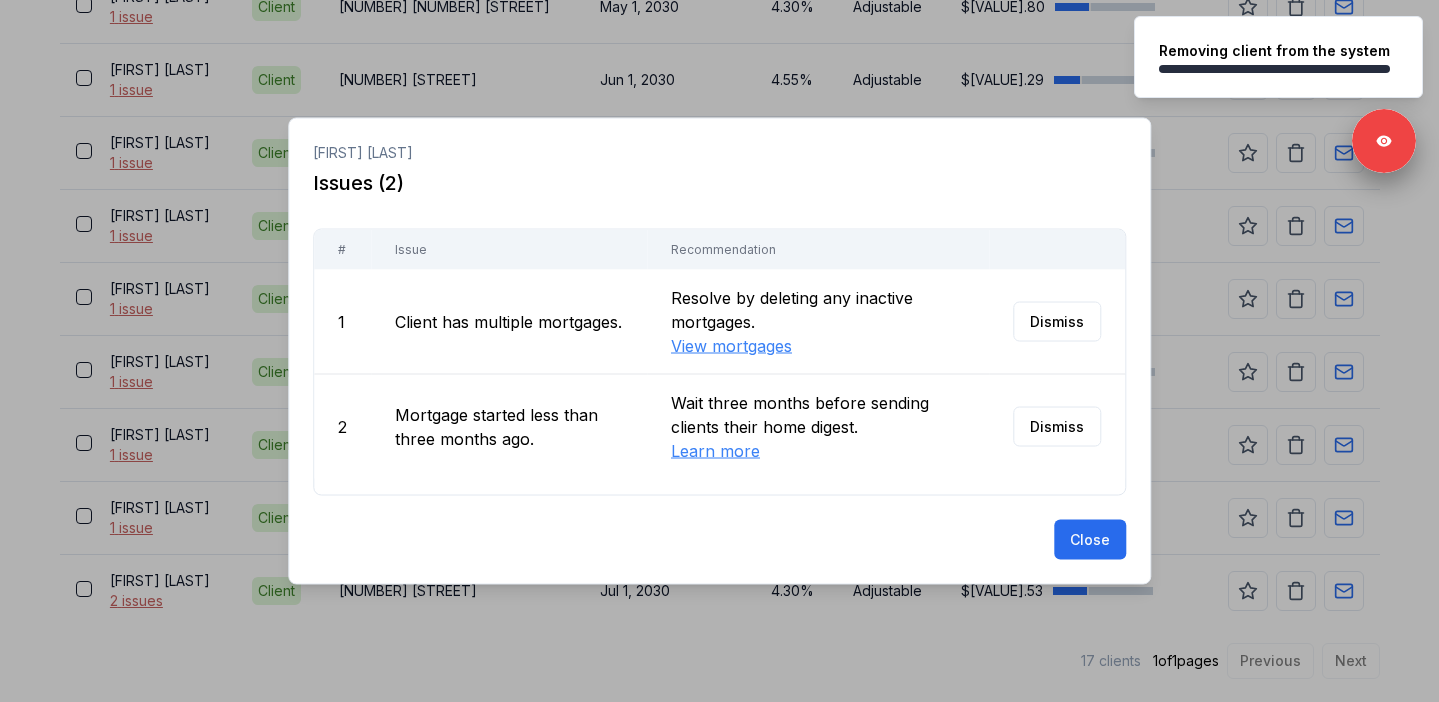 click on "Close" at bounding box center [1090, 540] 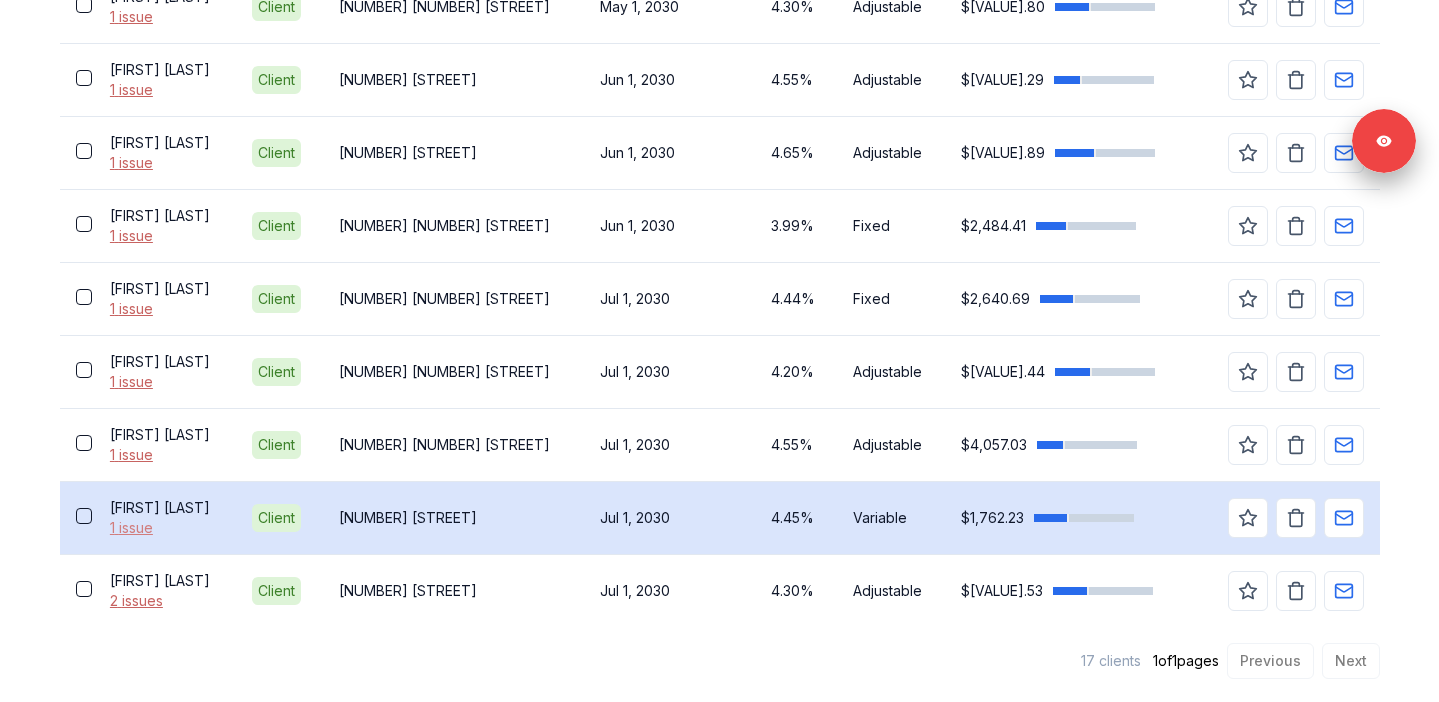 click on "1   issue" at bounding box center (165, 528) 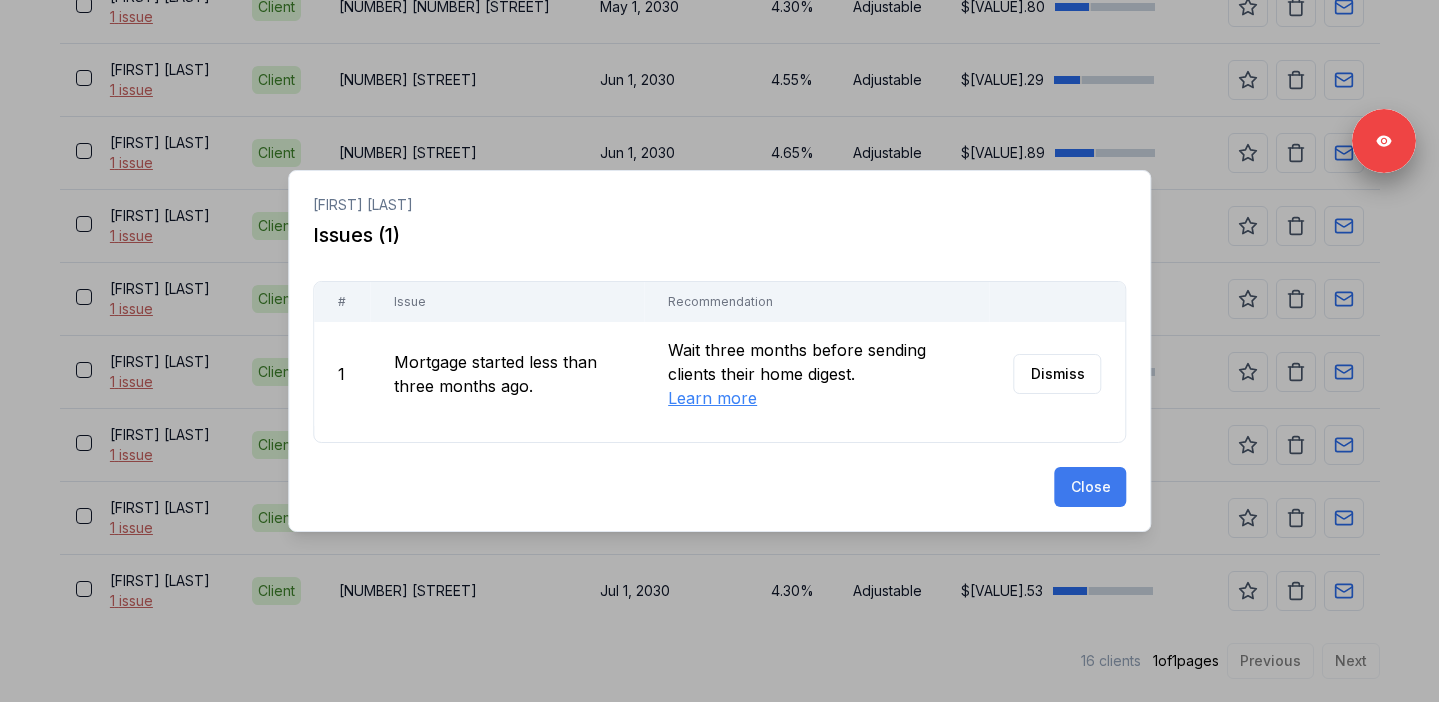click on "Close" at bounding box center [1090, 487] 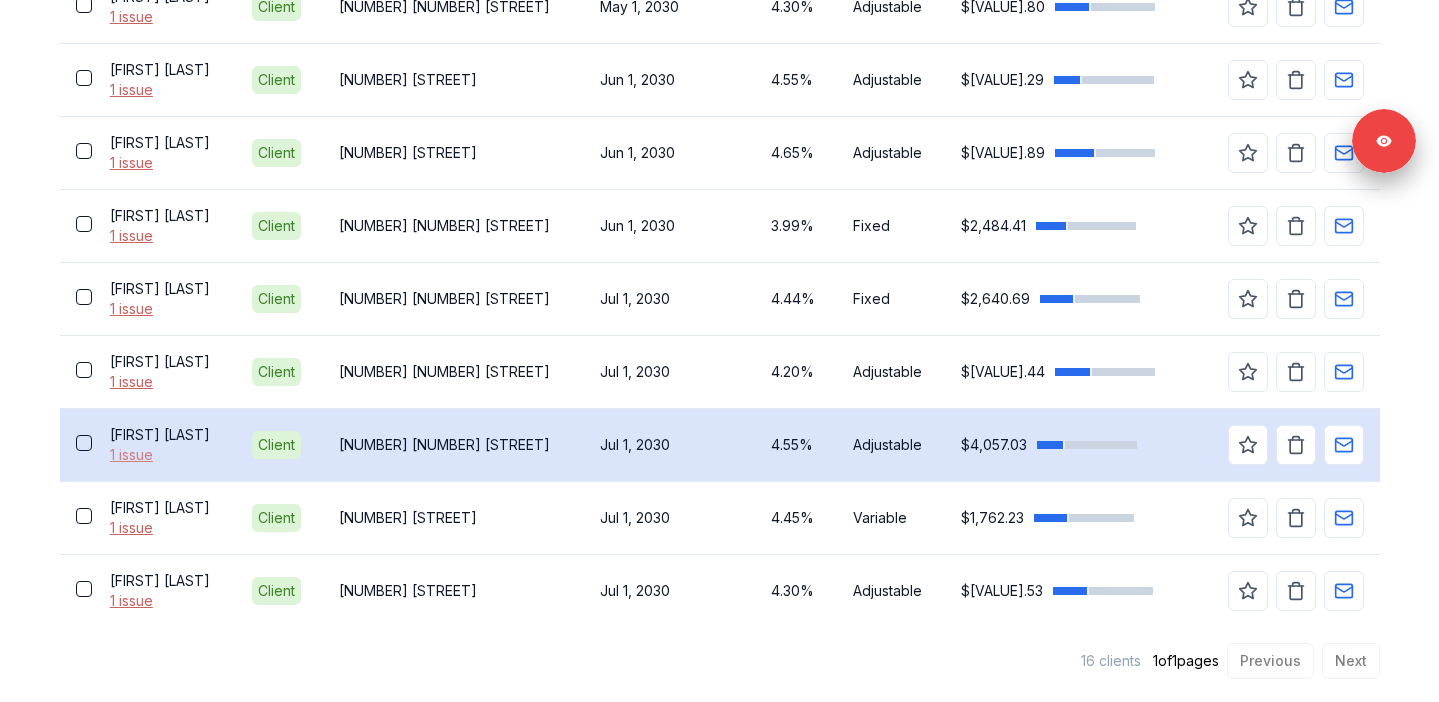click on "1   issue" at bounding box center [165, 455] 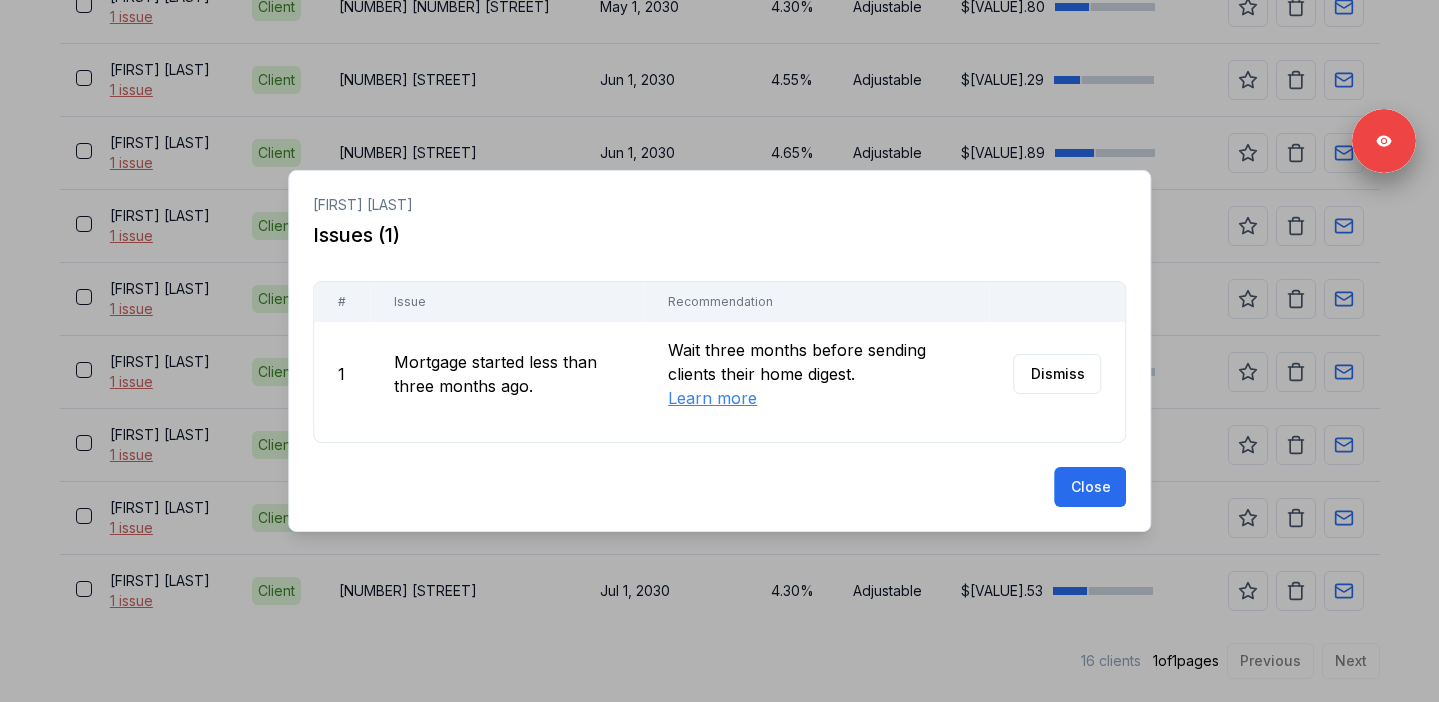 click at bounding box center [719, 351] 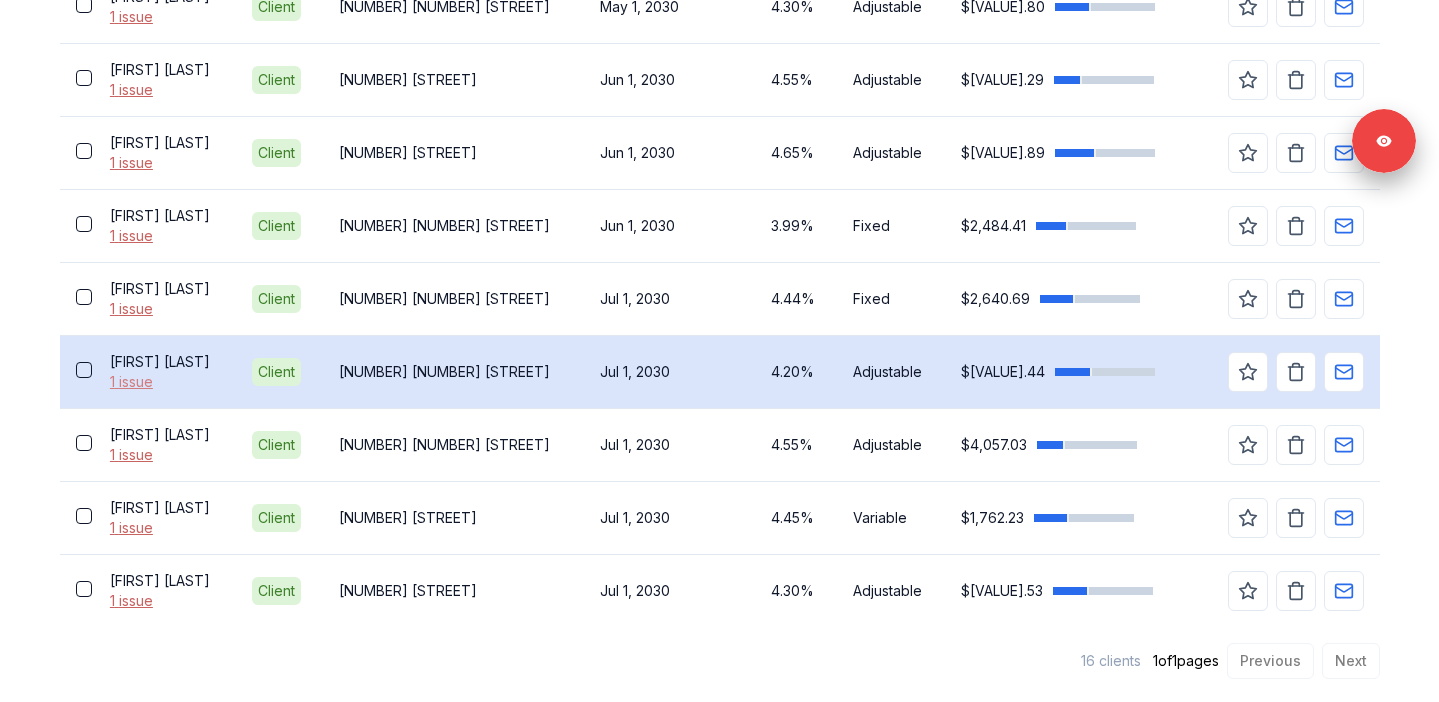 click on "1   issue" at bounding box center (165, 382) 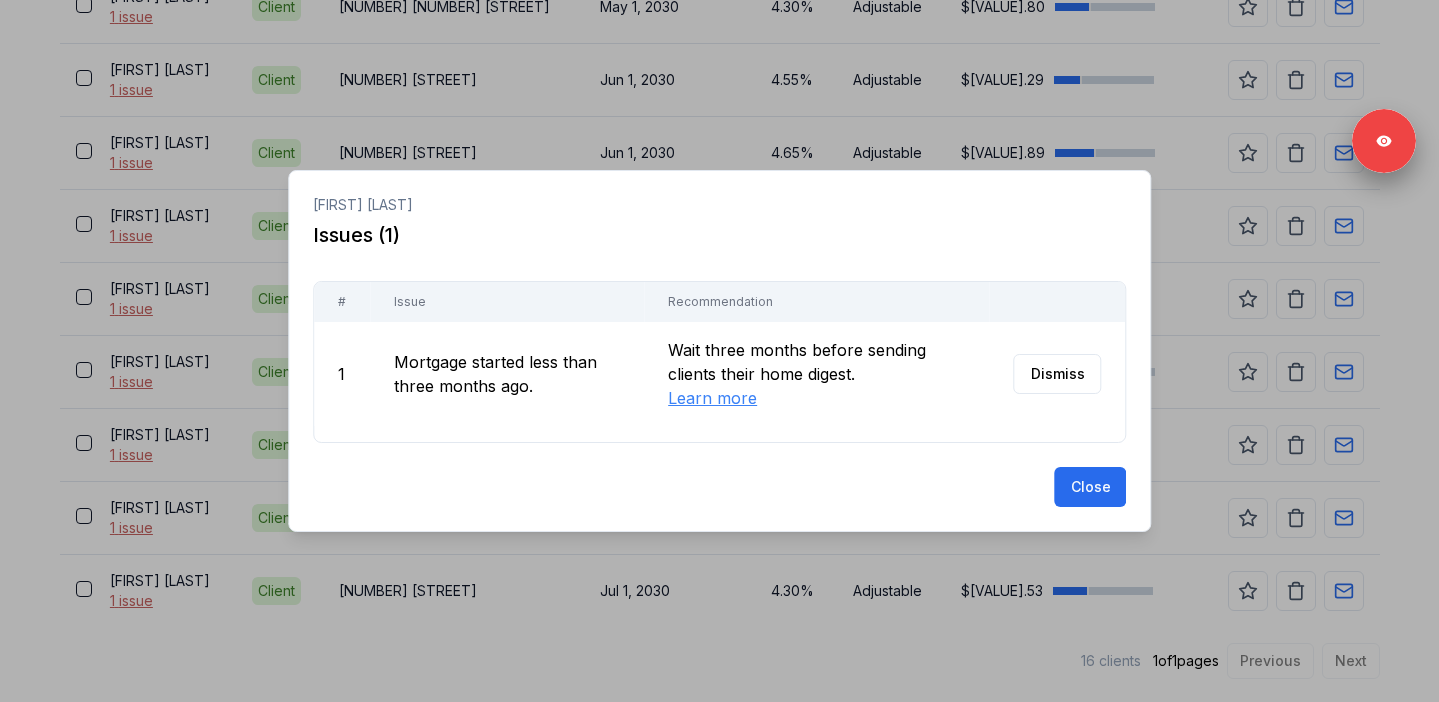 click at bounding box center [719, 351] 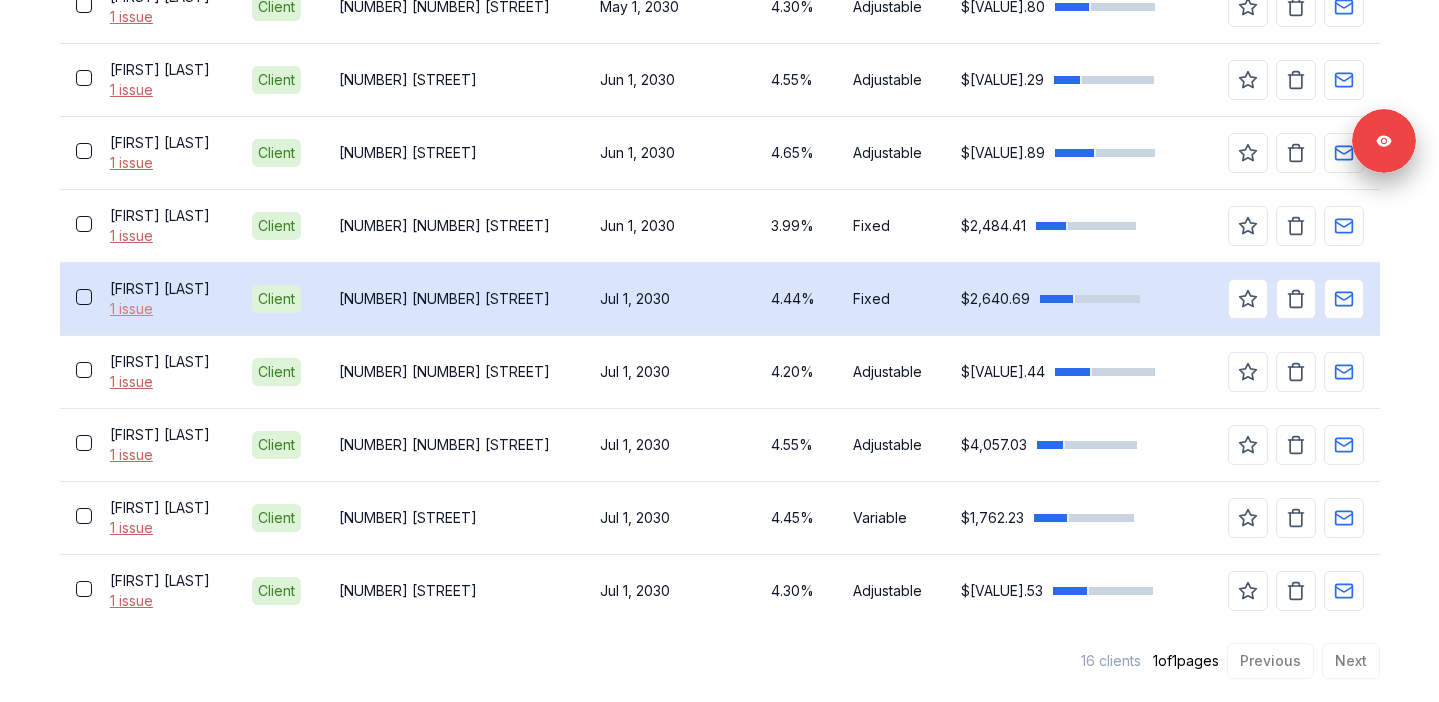 click on "1   issue" at bounding box center (165, 309) 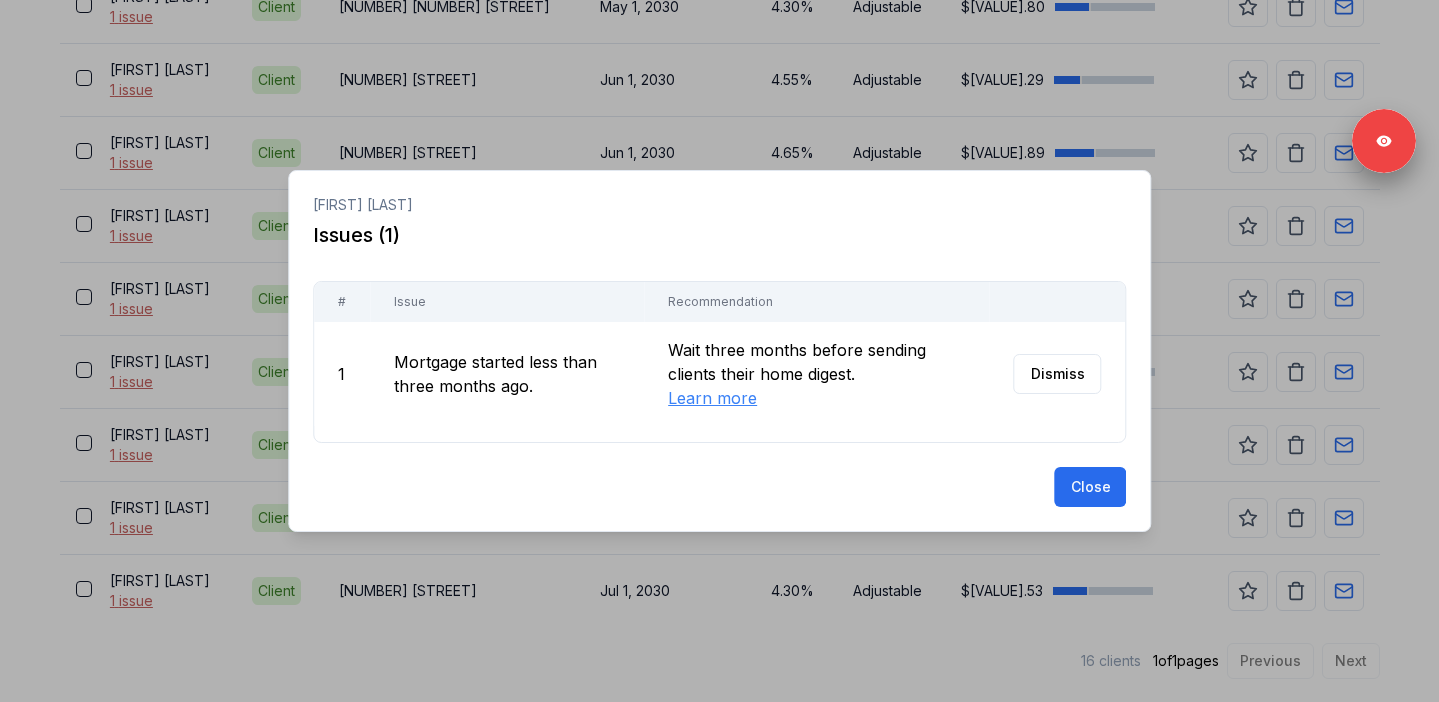 click at bounding box center [719, 351] 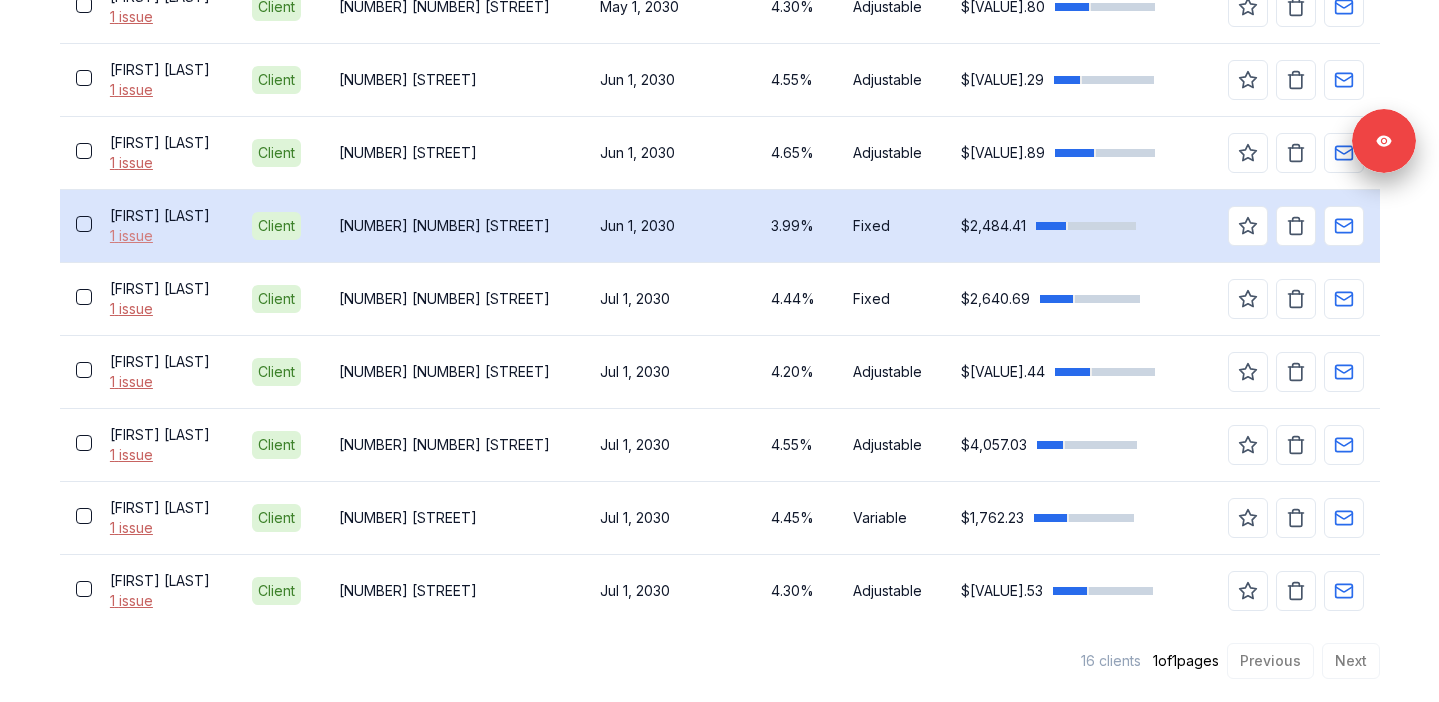 click on "1   issue" at bounding box center [165, 236] 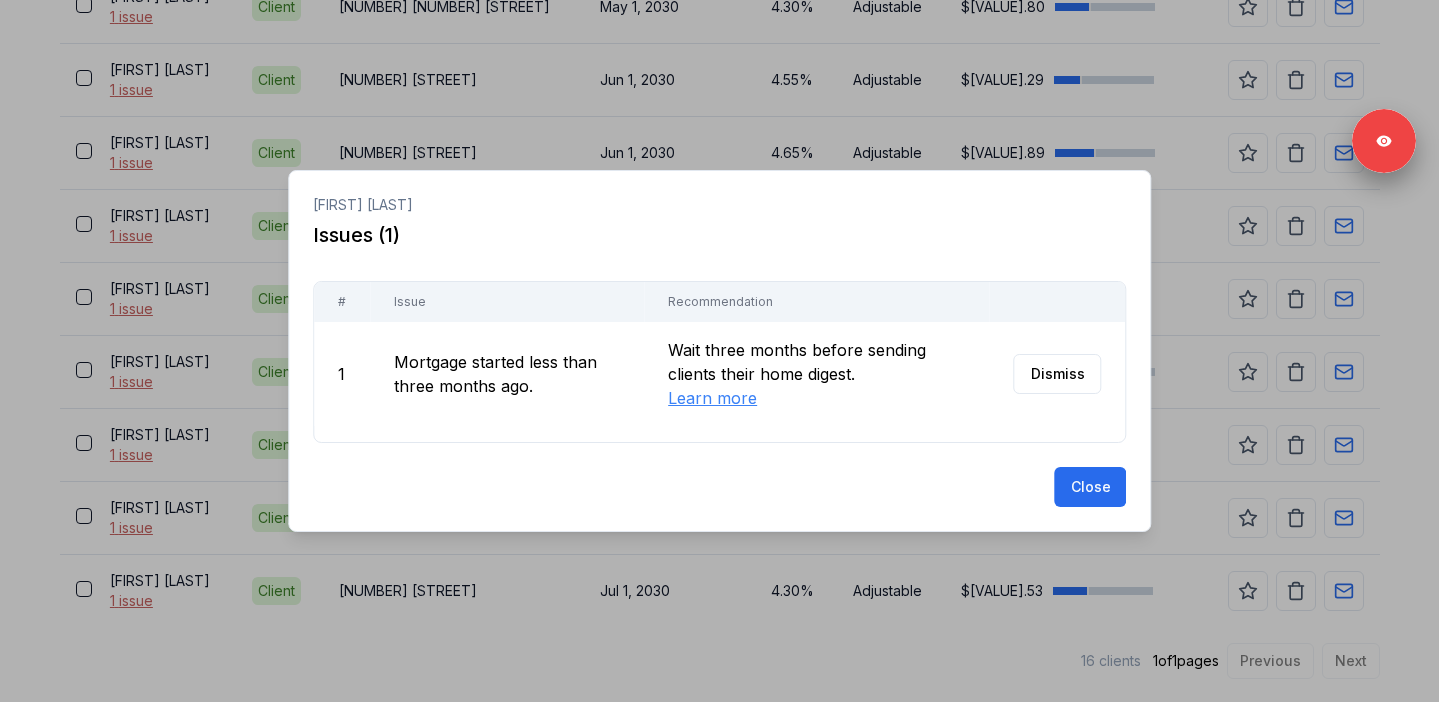 click at bounding box center [719, 351] 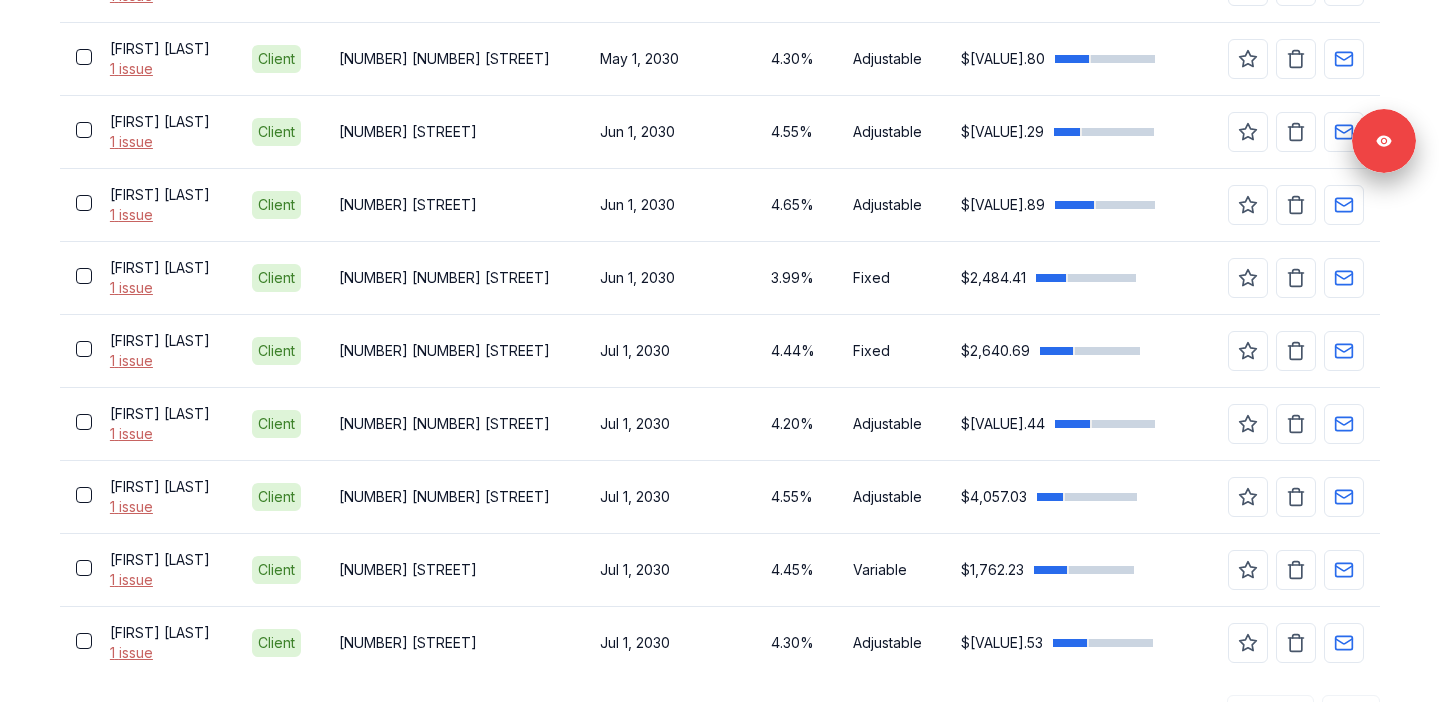 scroll, scrollTop: 1139, scrollLeft: 0, axis: vertical 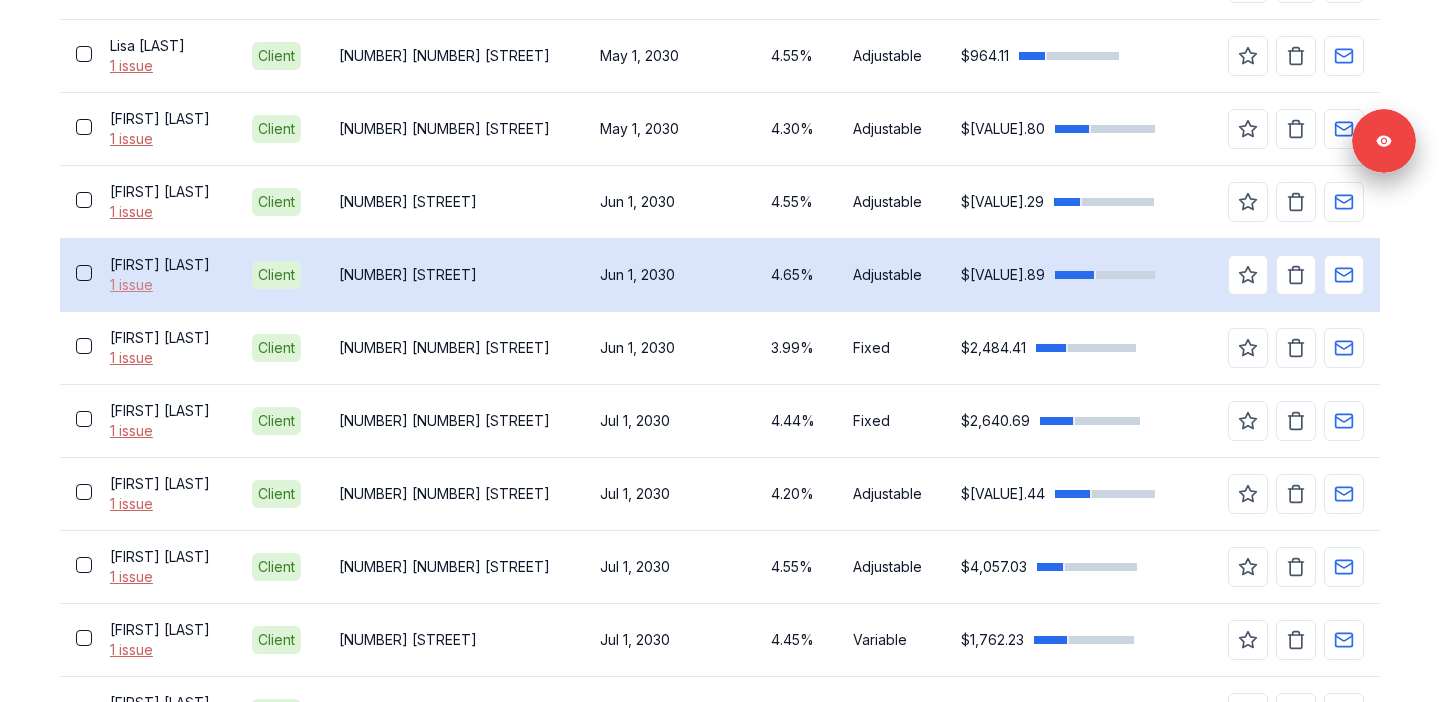 click on "1   issue" at bounding box center [165, 285] 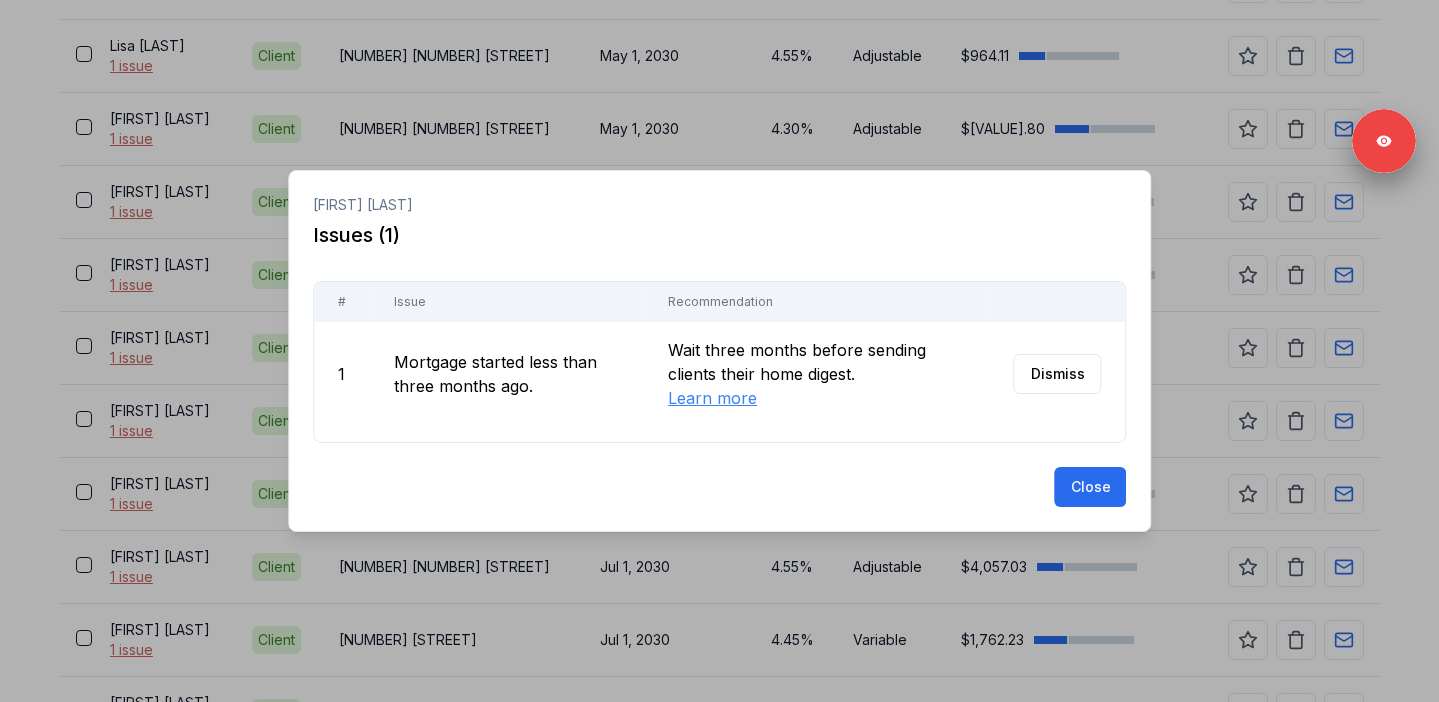 click at bounding box center (719, 351) 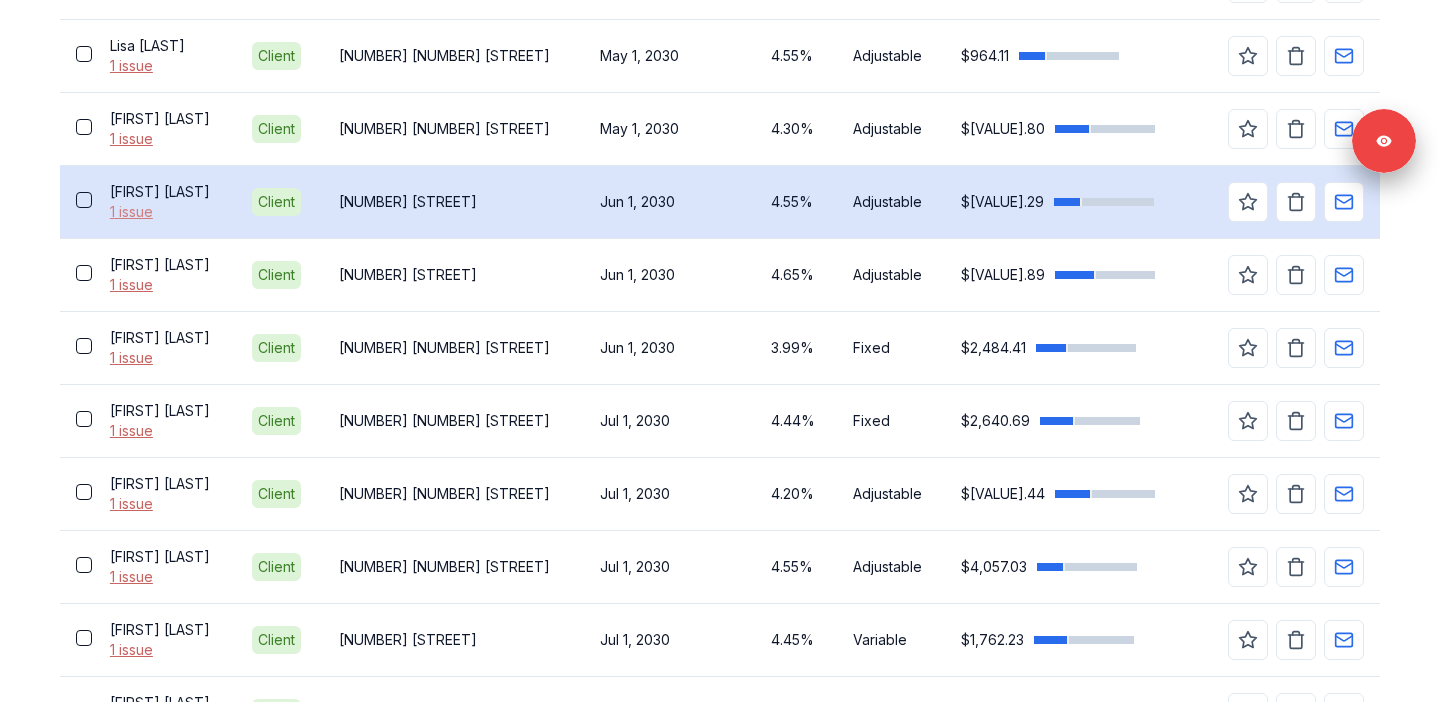 click on "1   issue" at bounding box center [165, 212] 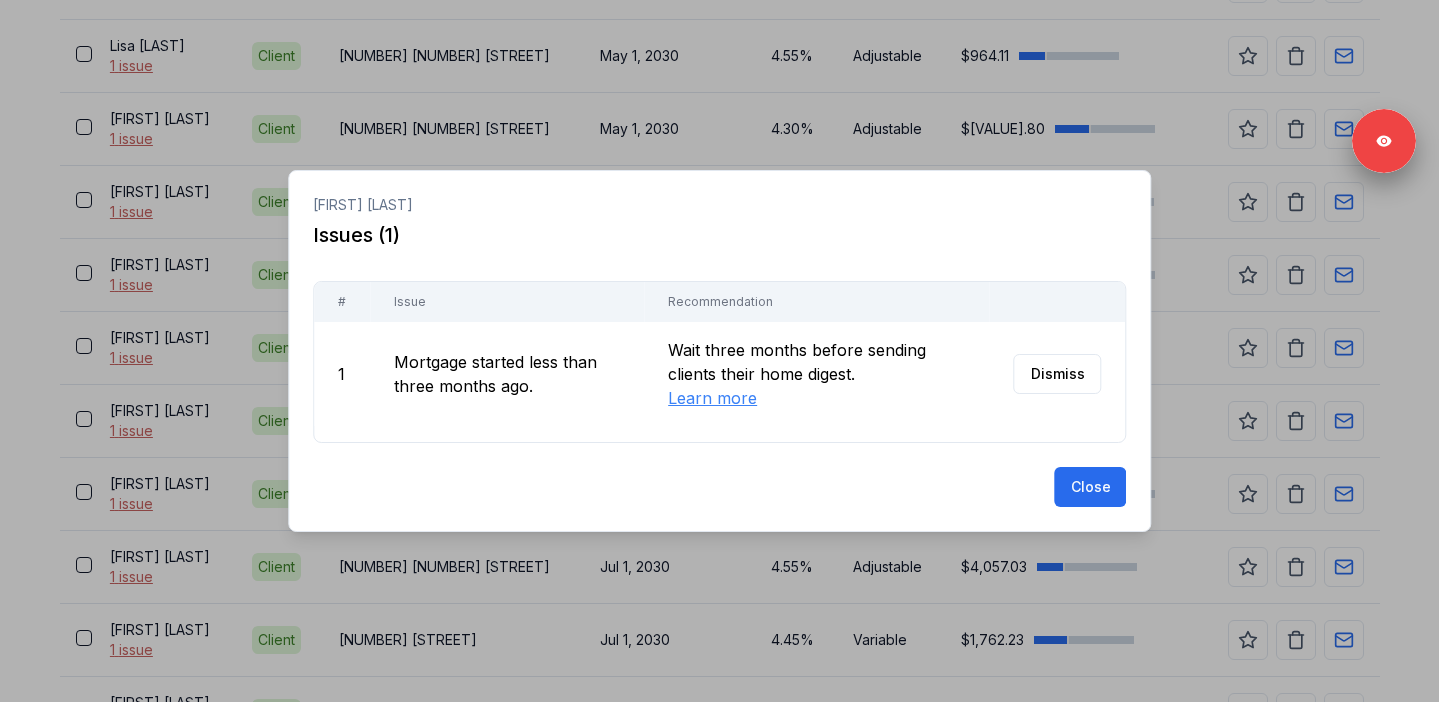 click at bounding box center [719, 351] 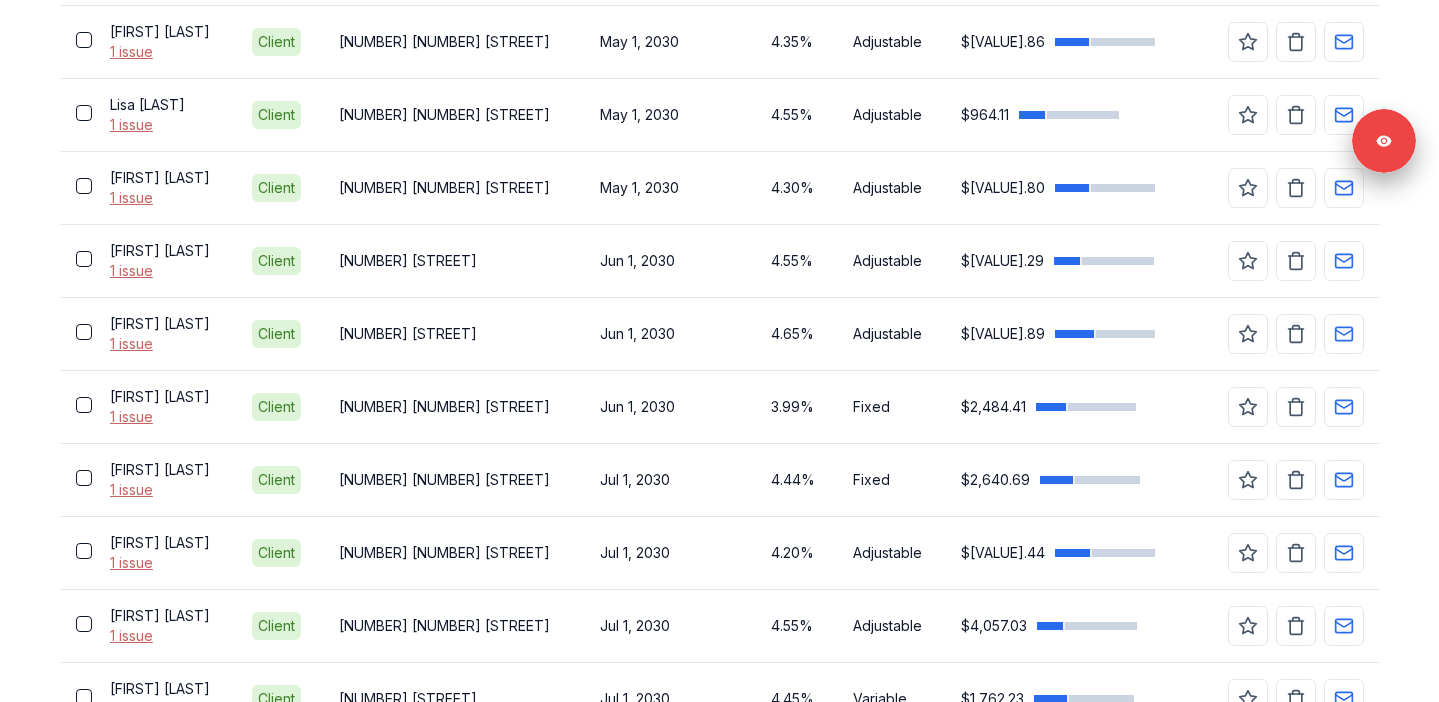 scroll, scrollTop: 1031, scrollLeft: 0, axis: vertical 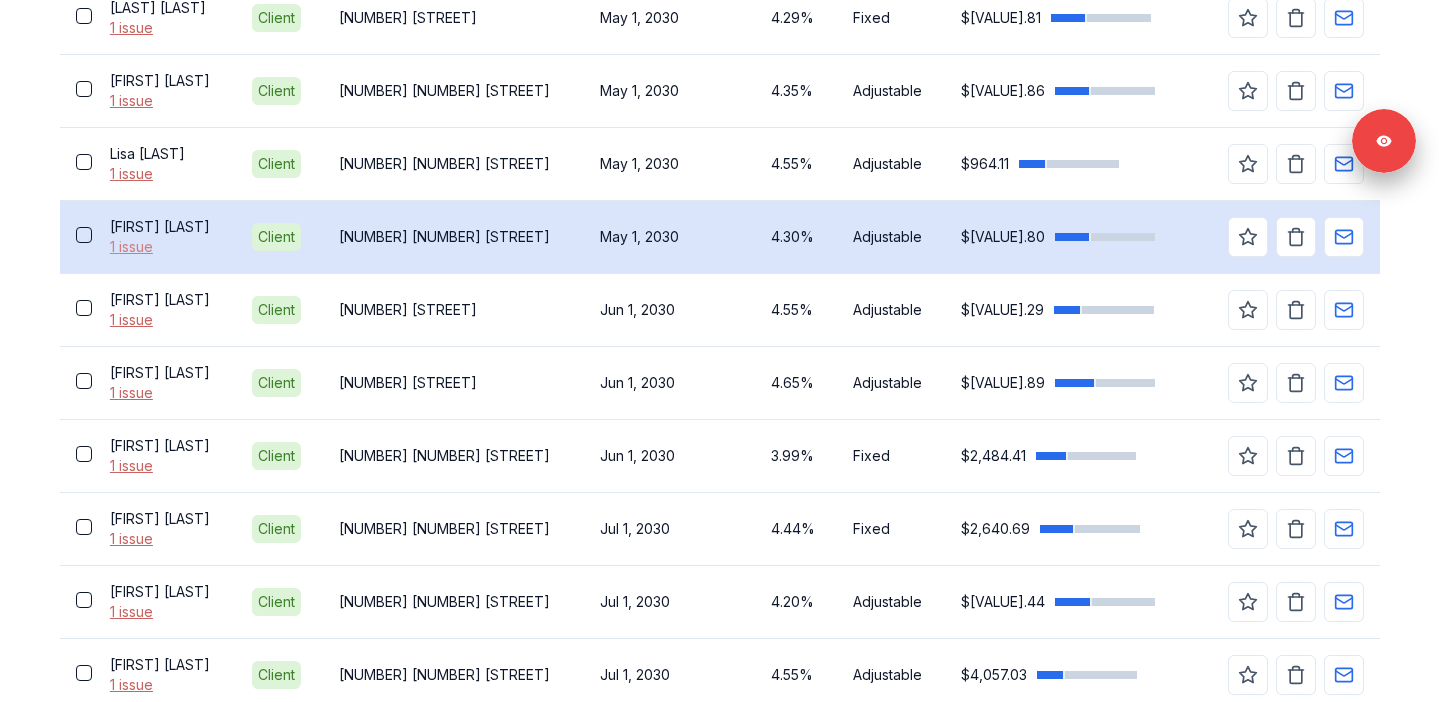 click on "1   issue" at bounding box center (165, 247) 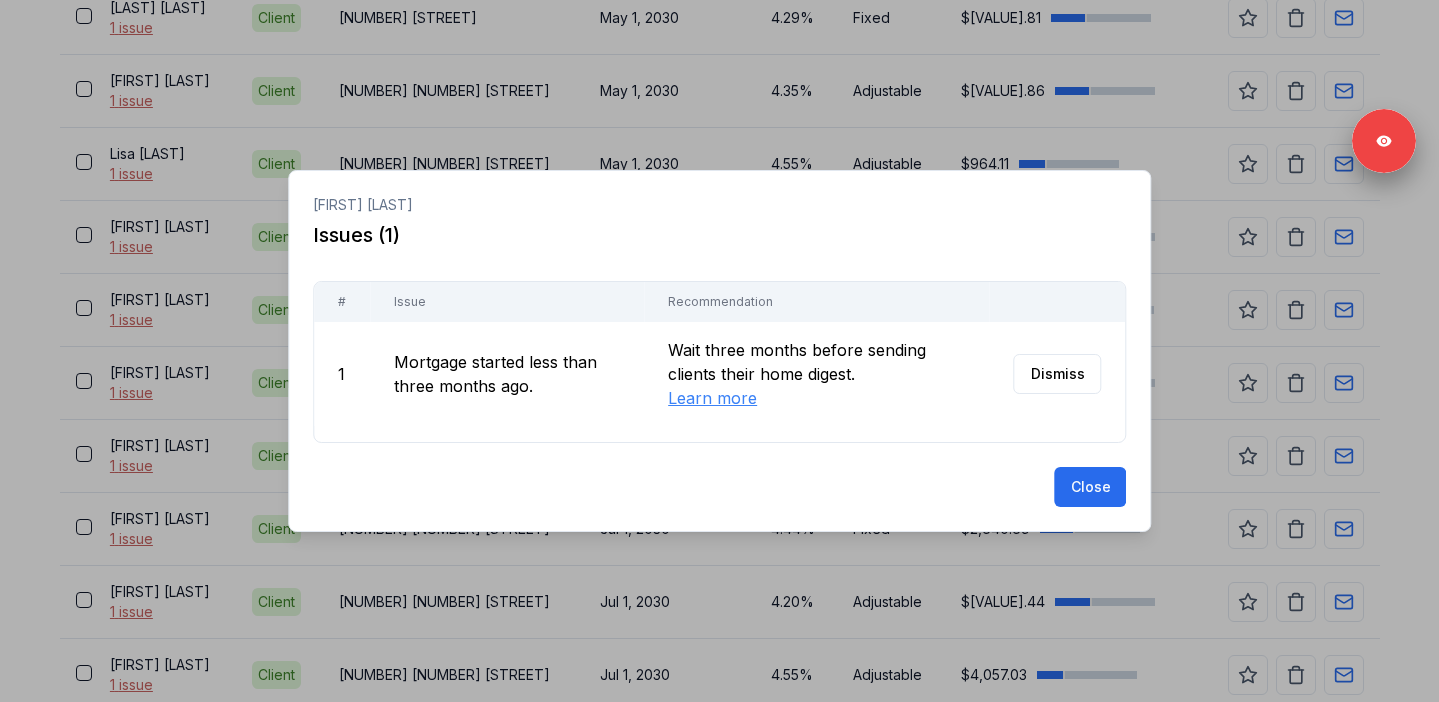 click at bounding box center [719, 351] 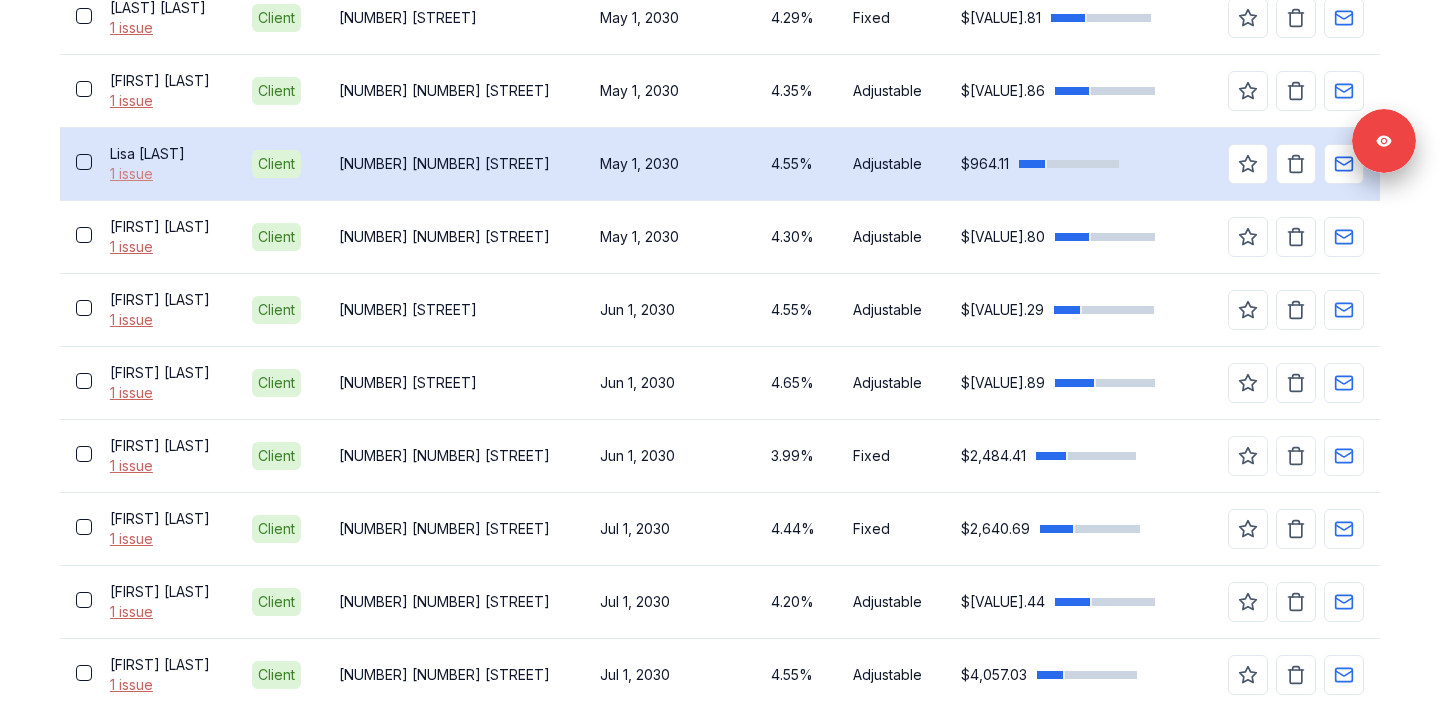 click on "1   issue" at bounding box center (165, 174) 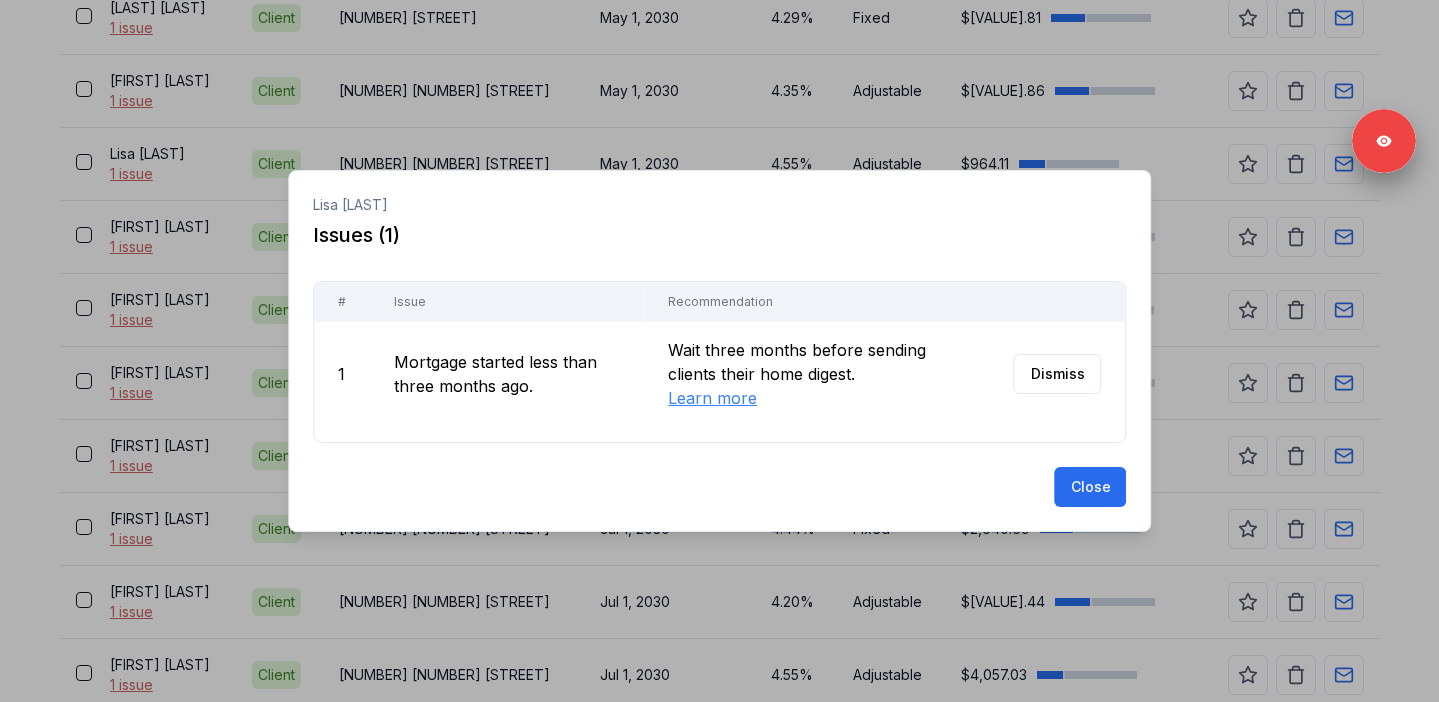 click at bounding box center (719, 351) 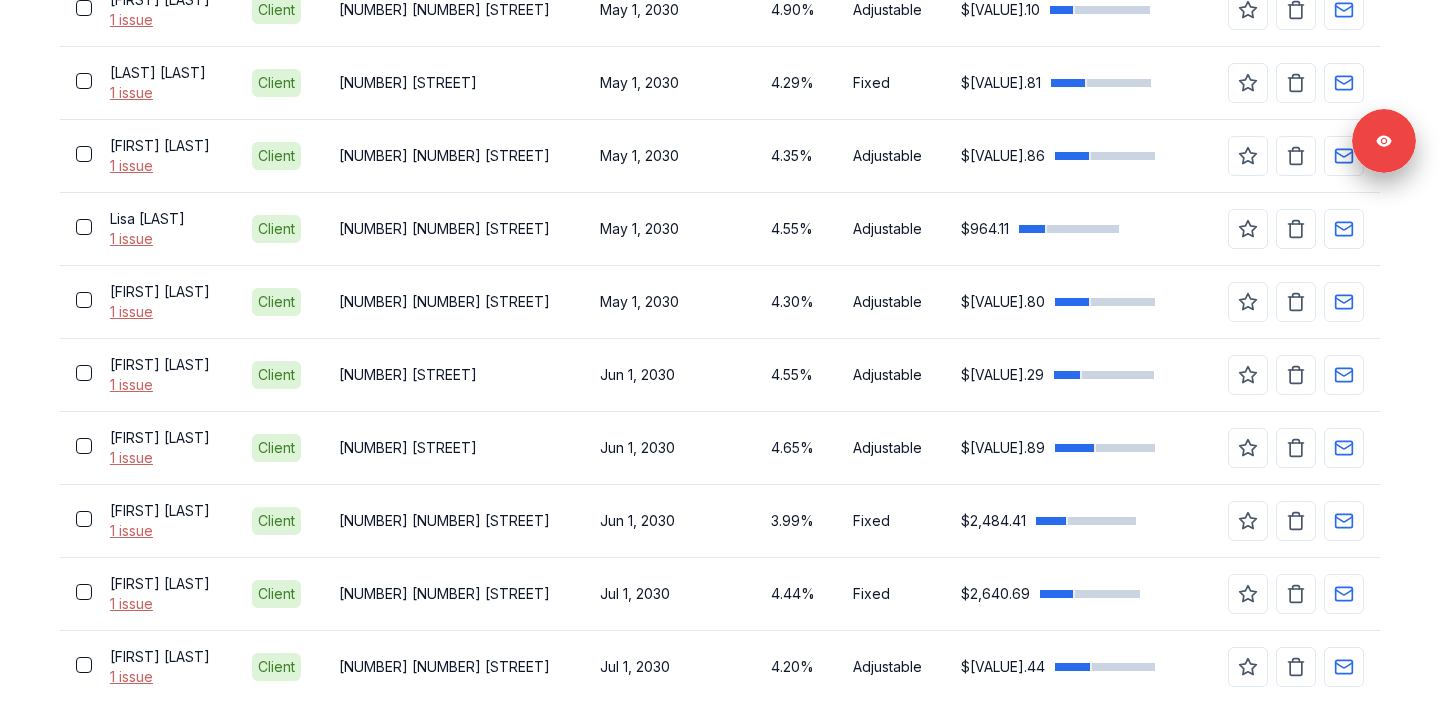 scroll, scrollTop: 932, scrollLeft: 0, axis: vertical 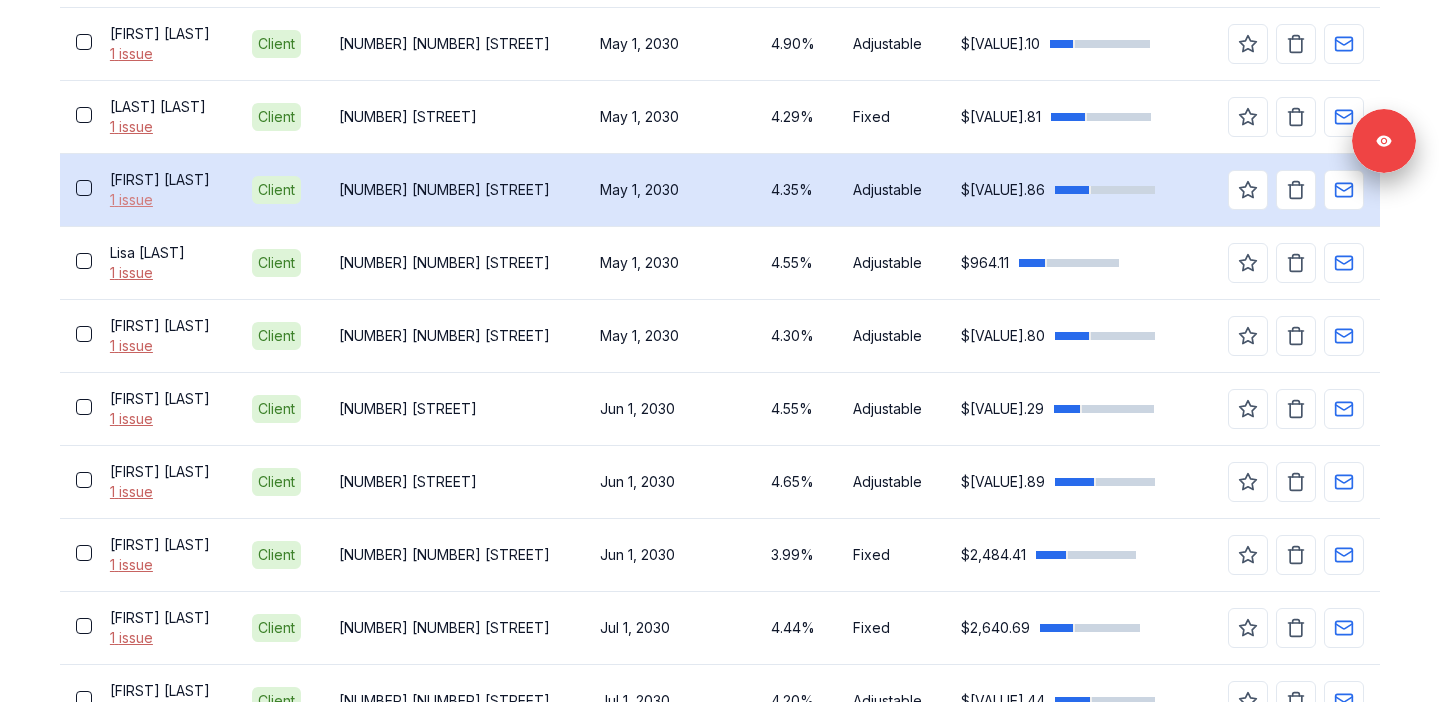 click on "1   issue" at bounding box center (165, 200) 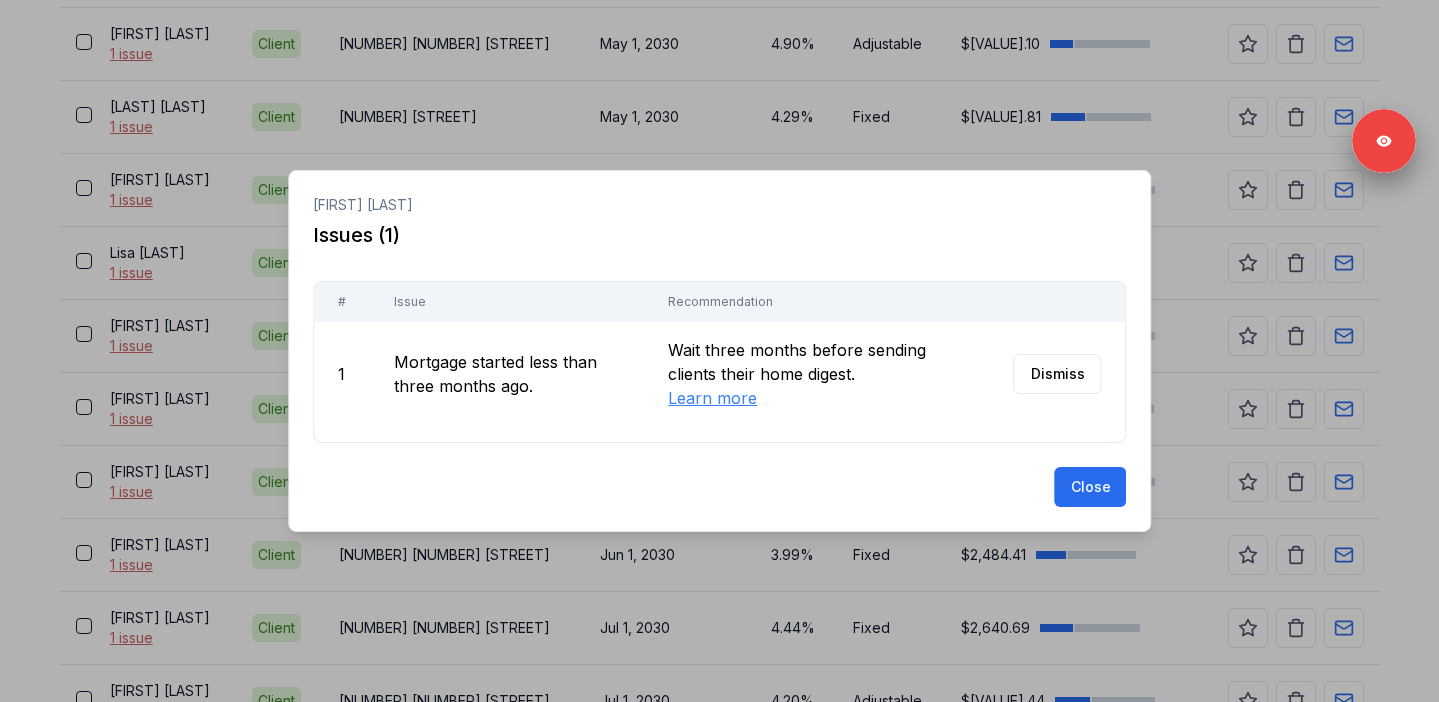 click at bounding box center (719, 351) 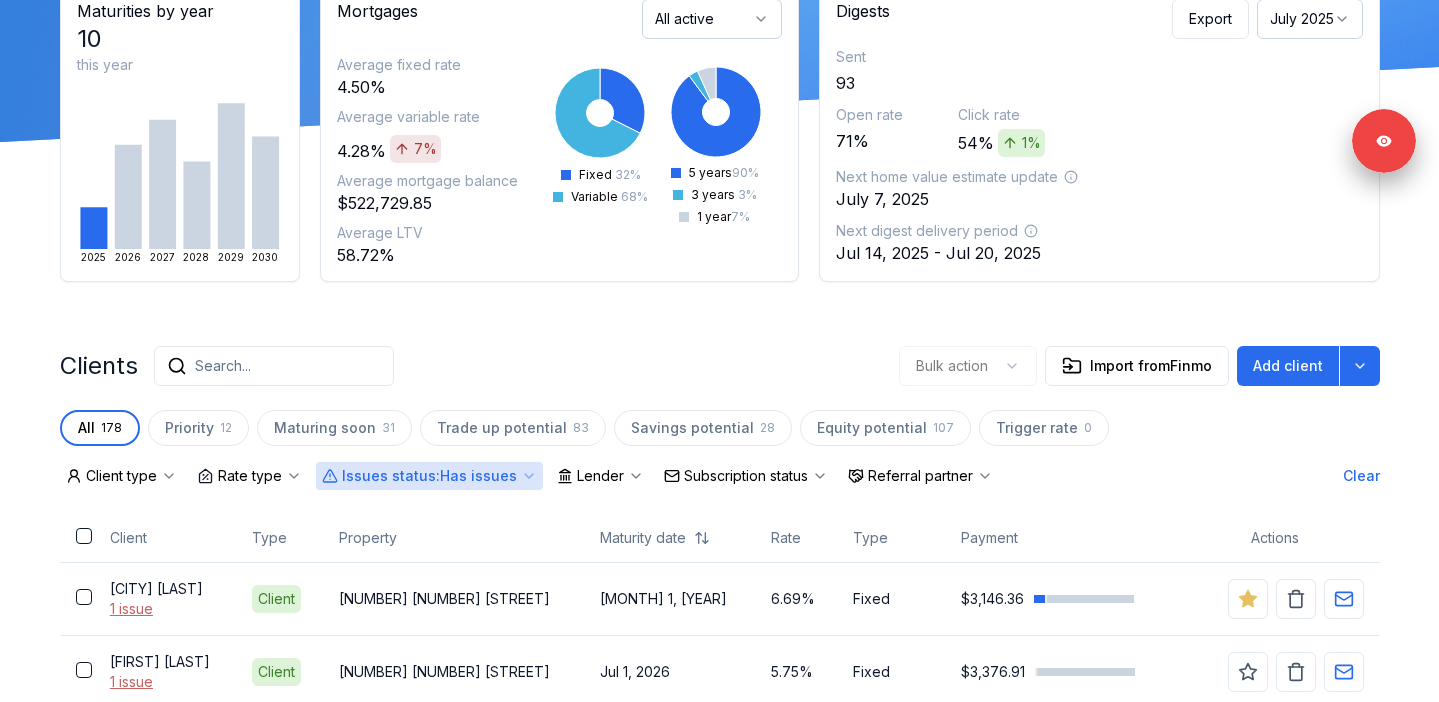 scroll, scrollTop: 56, scrollLeft: 0, axis: vertical 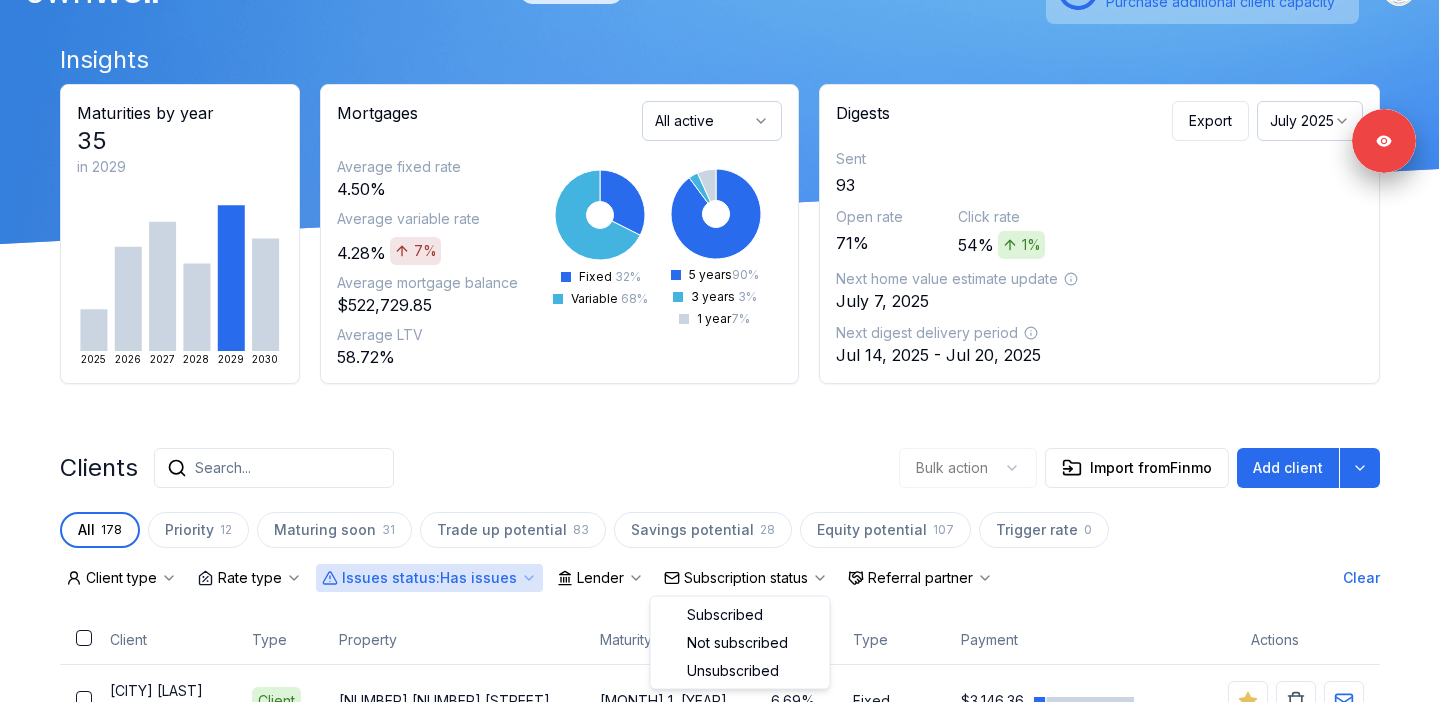 click on "Subscription status" at bounding box center (746, 578) 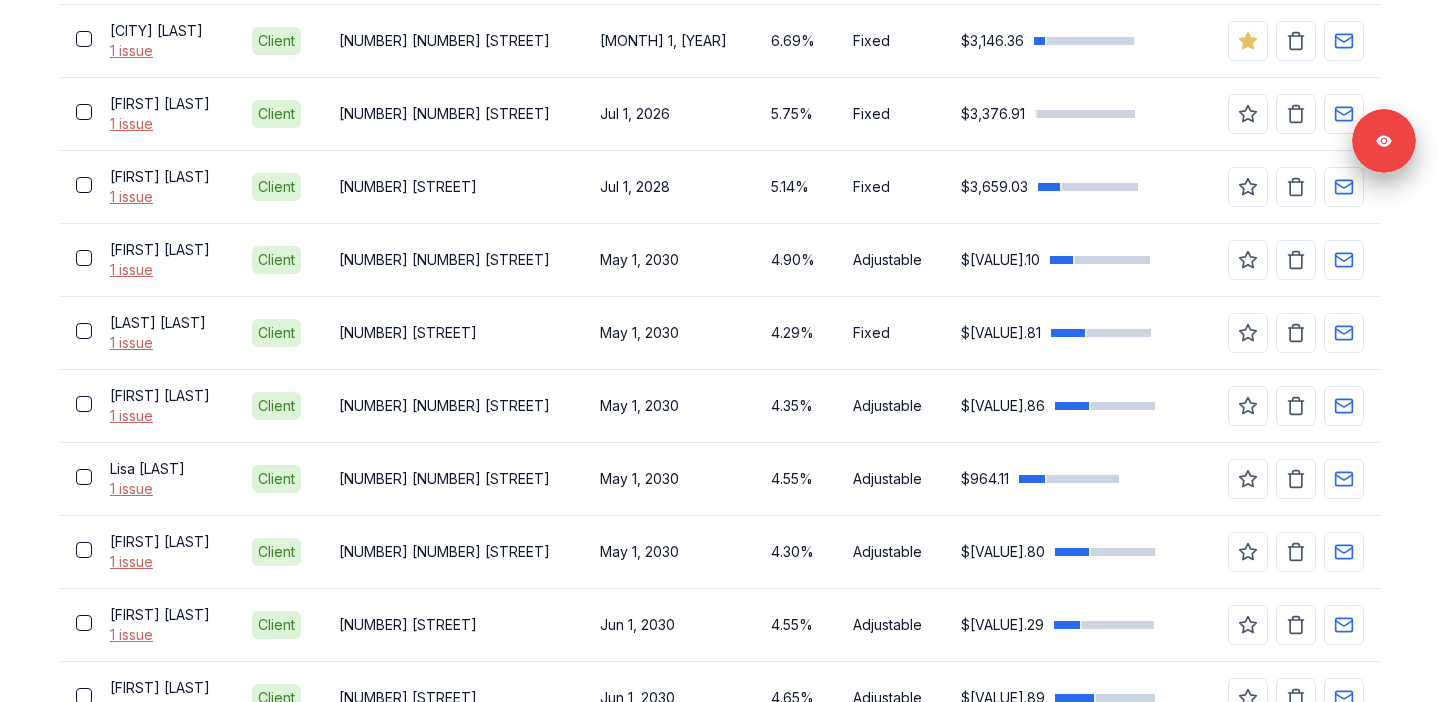 scroll, scrollTop: 1261, scrollLeft: 0, axis: vertical 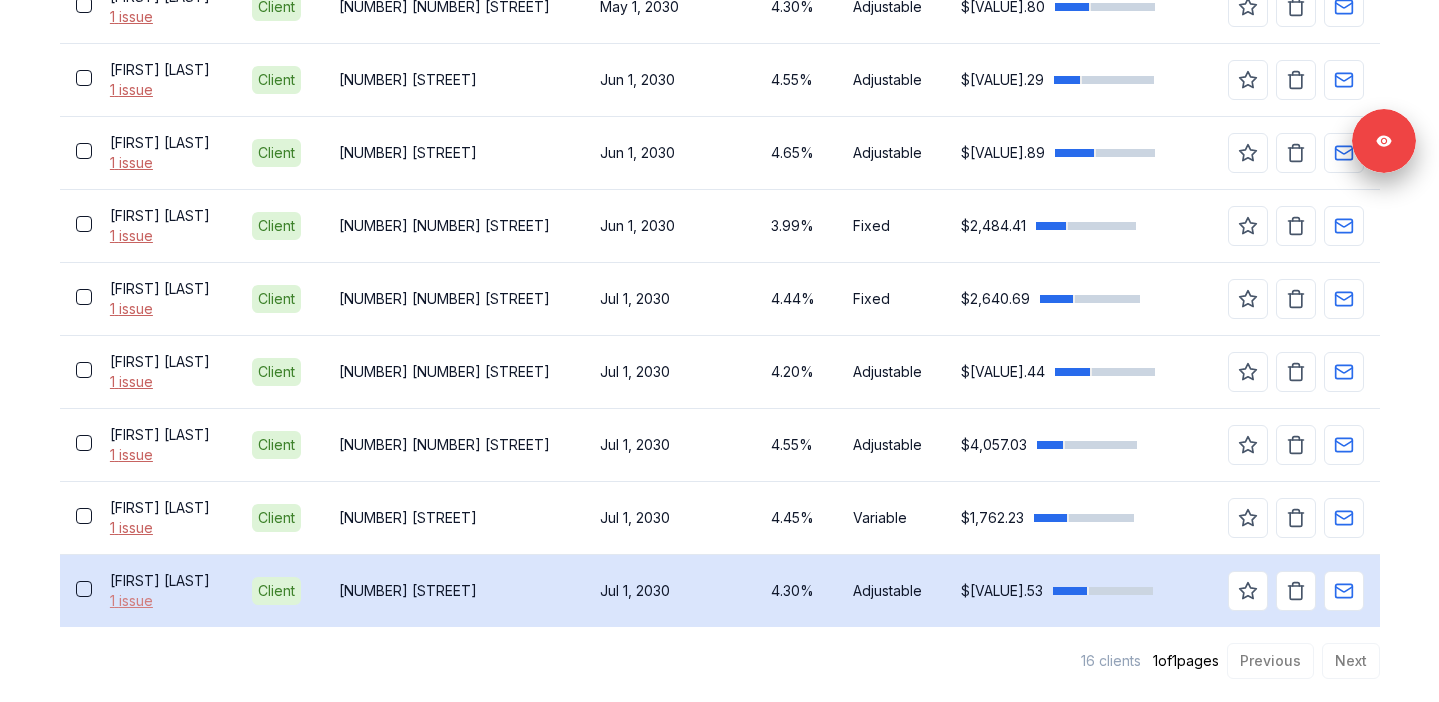 click on "1   issue" at bounding box center (165, 601) 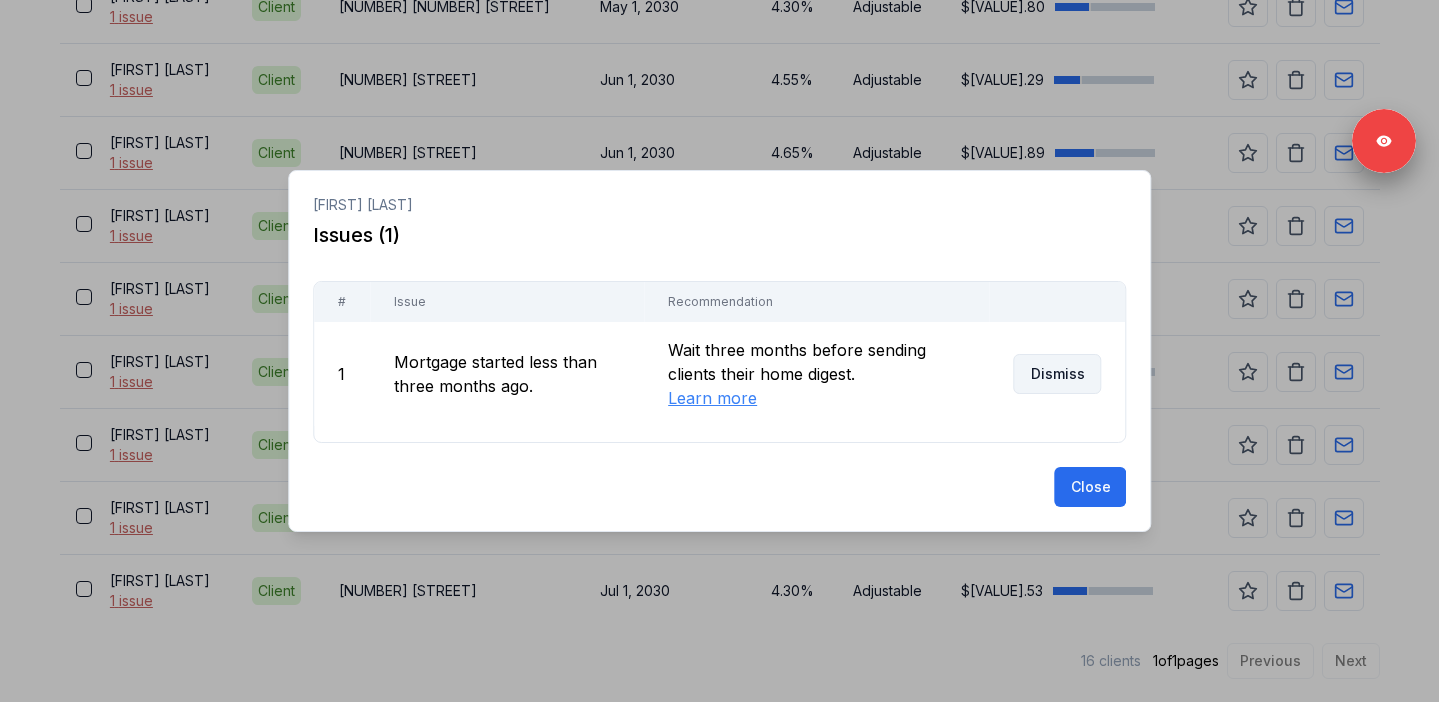 click on "Dismiss" at bounding box center (1057, 374) 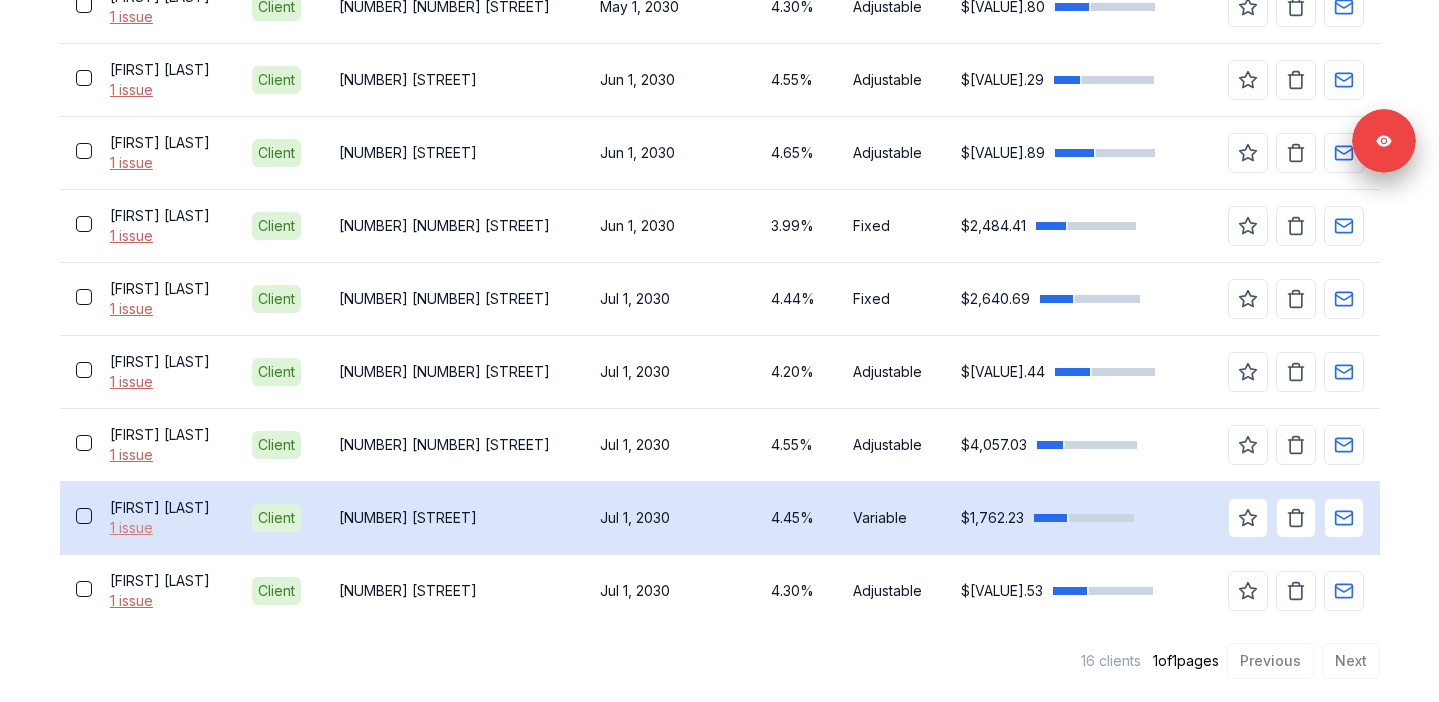 click on "1   issue" at bounding box center (165, 528) 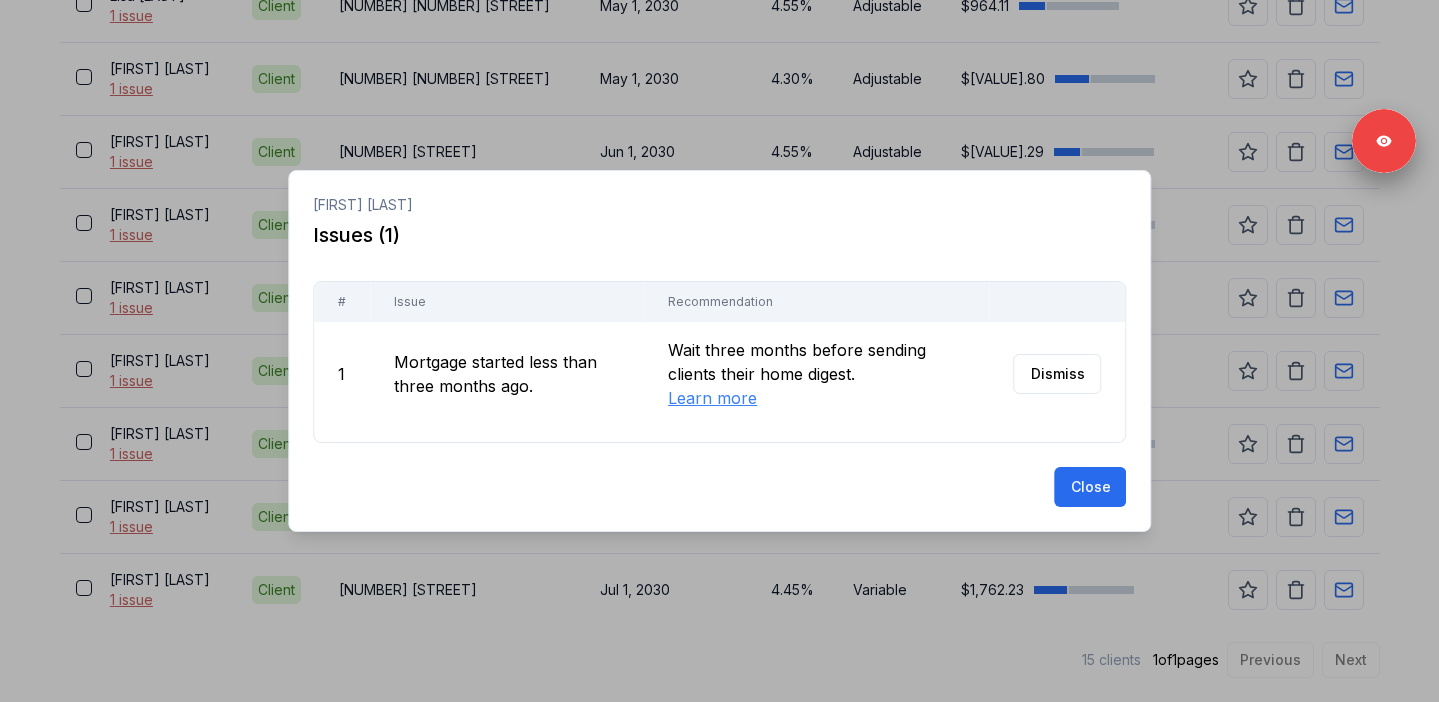 scroll, scrollTop: 1188, scrollLeft: 0, axis: vertical 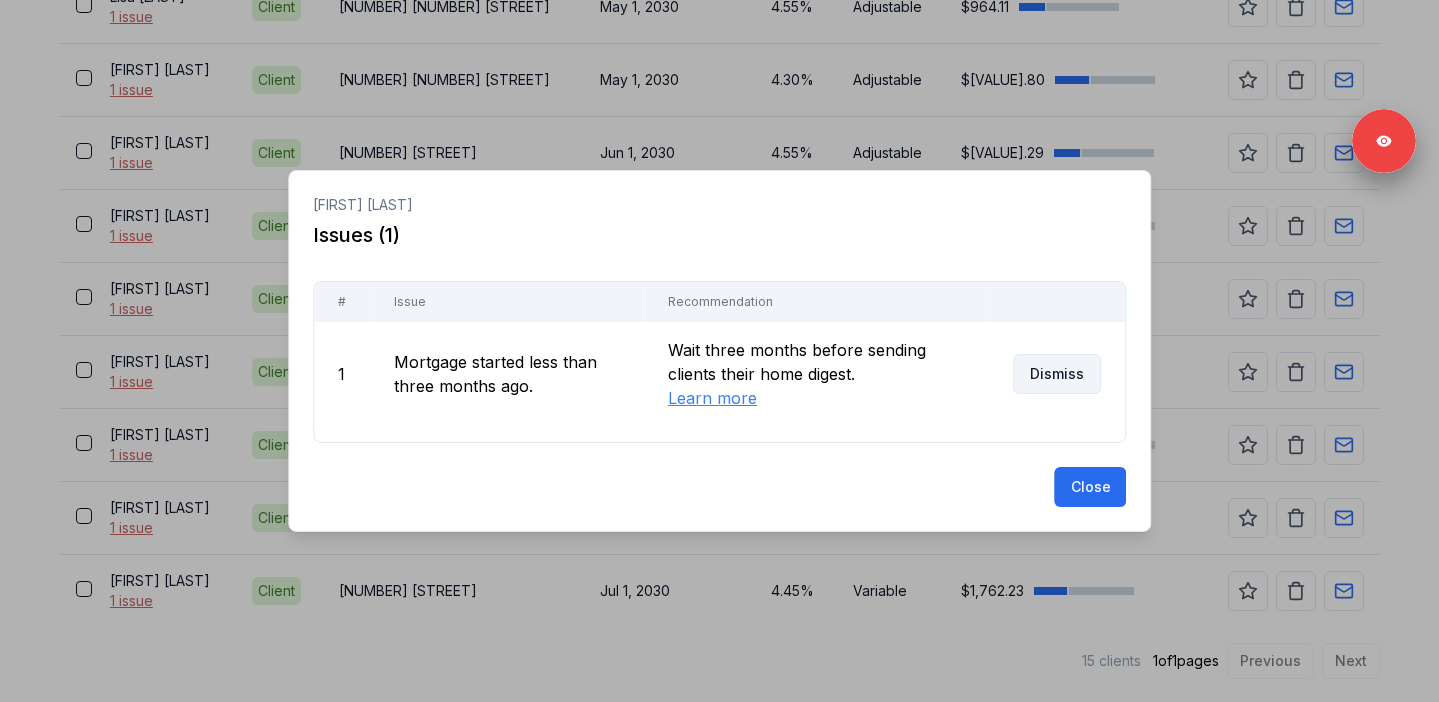 click on "Dismiss" at bounding box center (1057, 374) 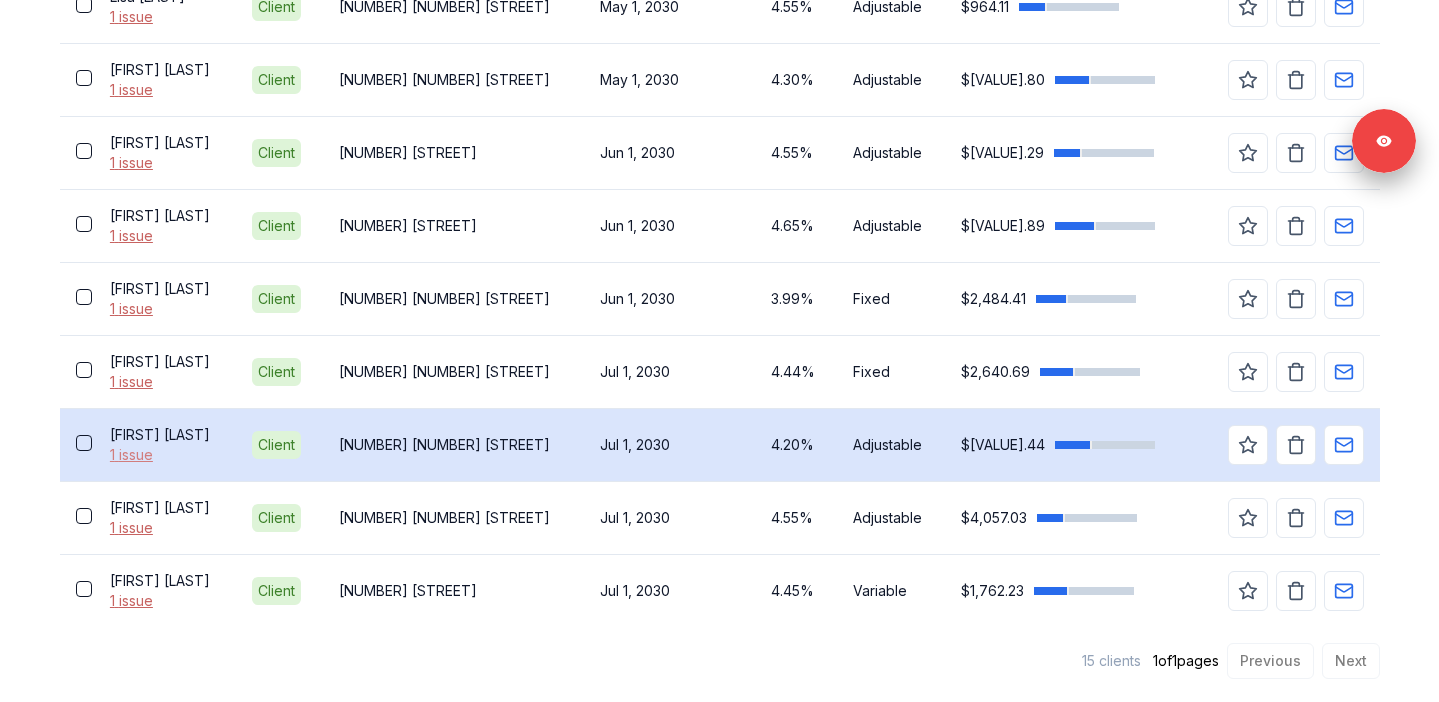 click on "1   issue" at bounding box center [165, 455] 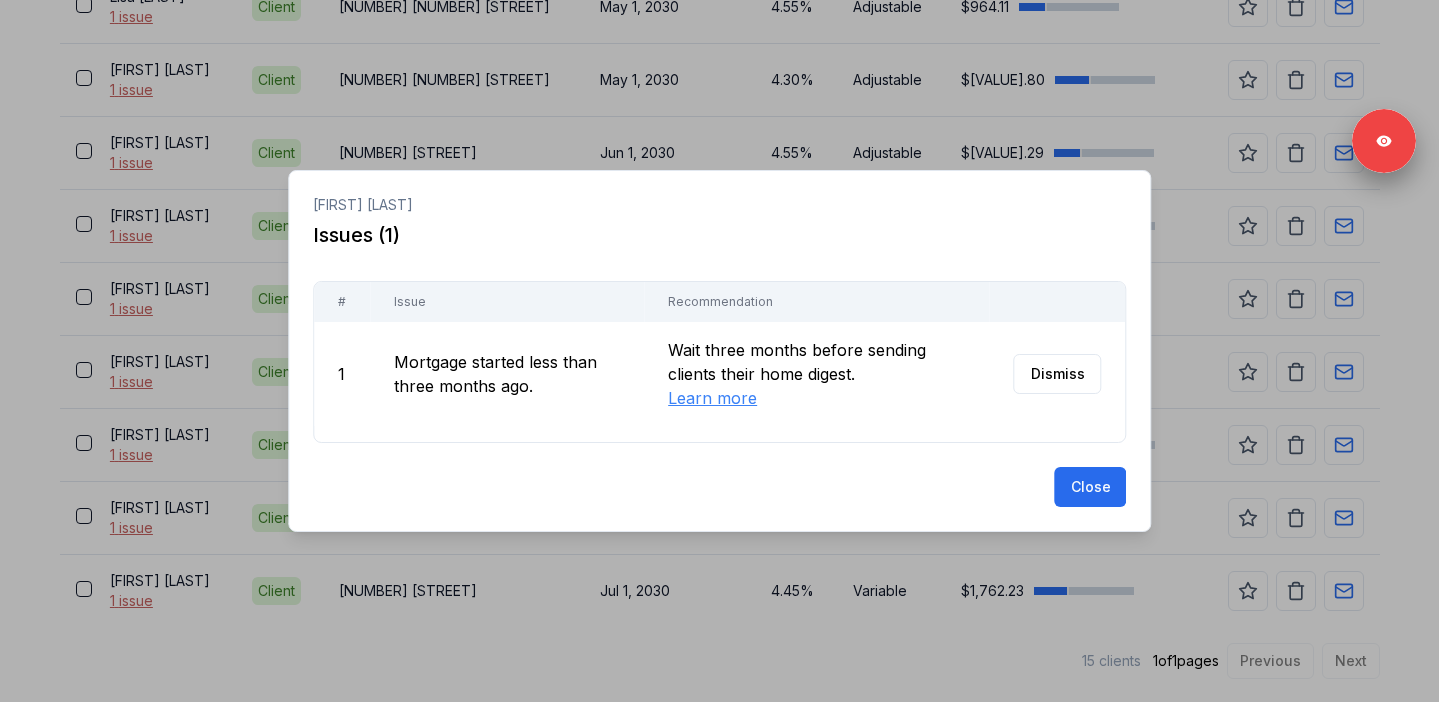 scroll, scrollTop: 1115, scrollLeft: 0, axis: vertical 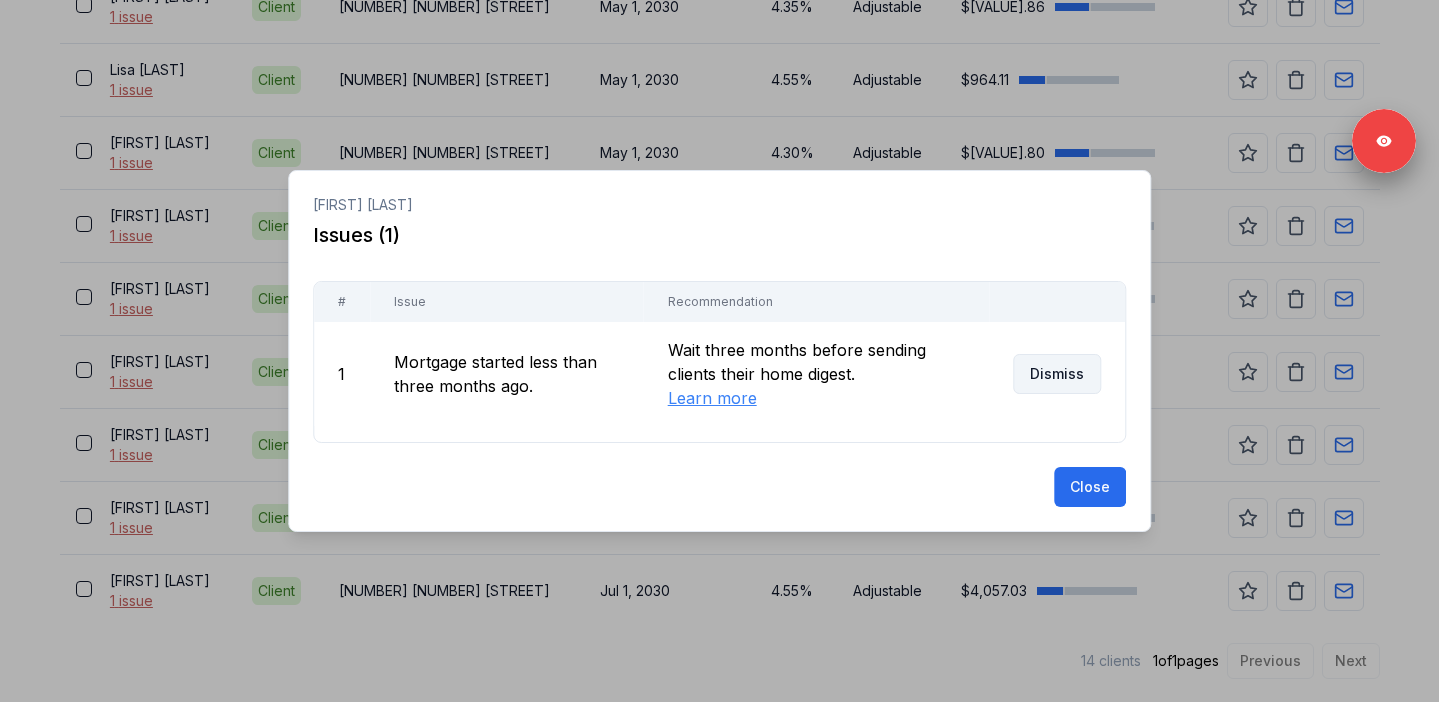 click on "Dismiss" at bounding box center (1057, 374) 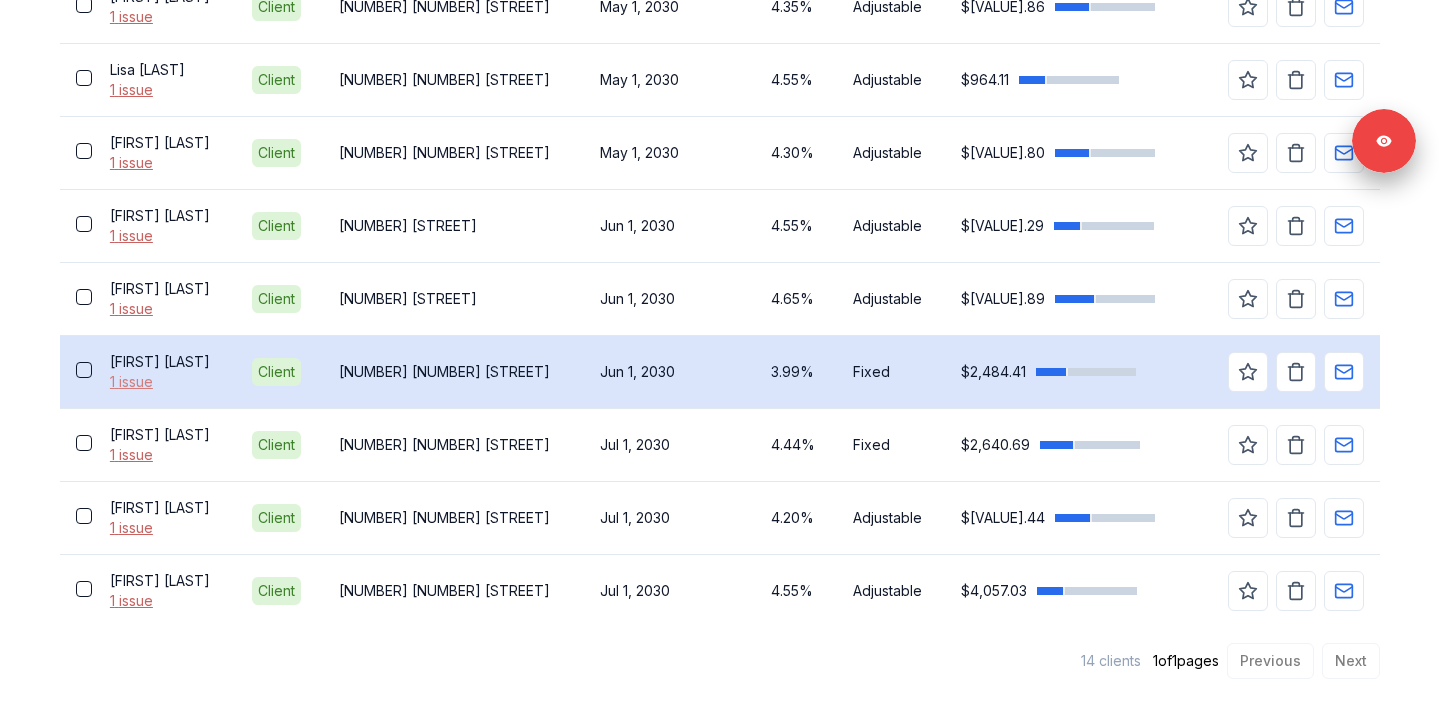 click on "1   issue" at bounding box center (165, 382) 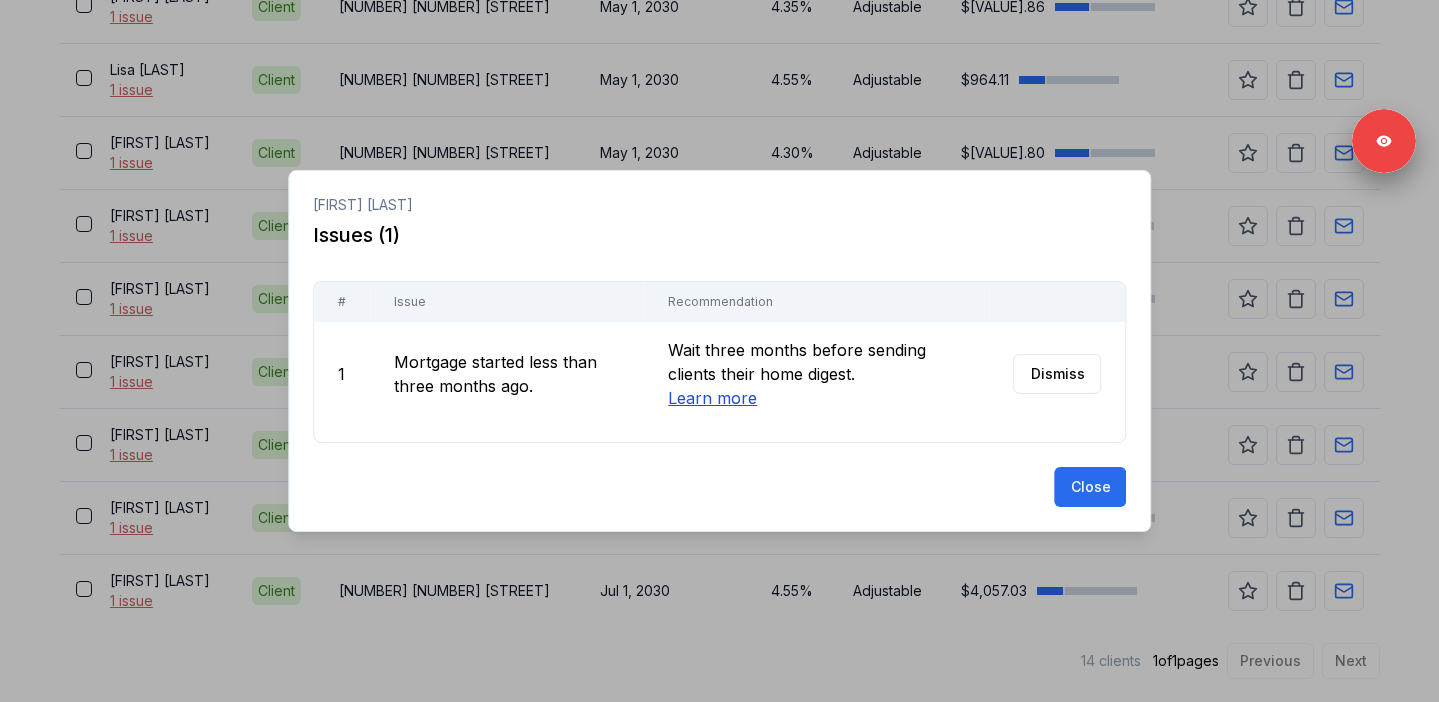 scroll, scrollTop: 1042, scrollLeft: 0, axis: vertical 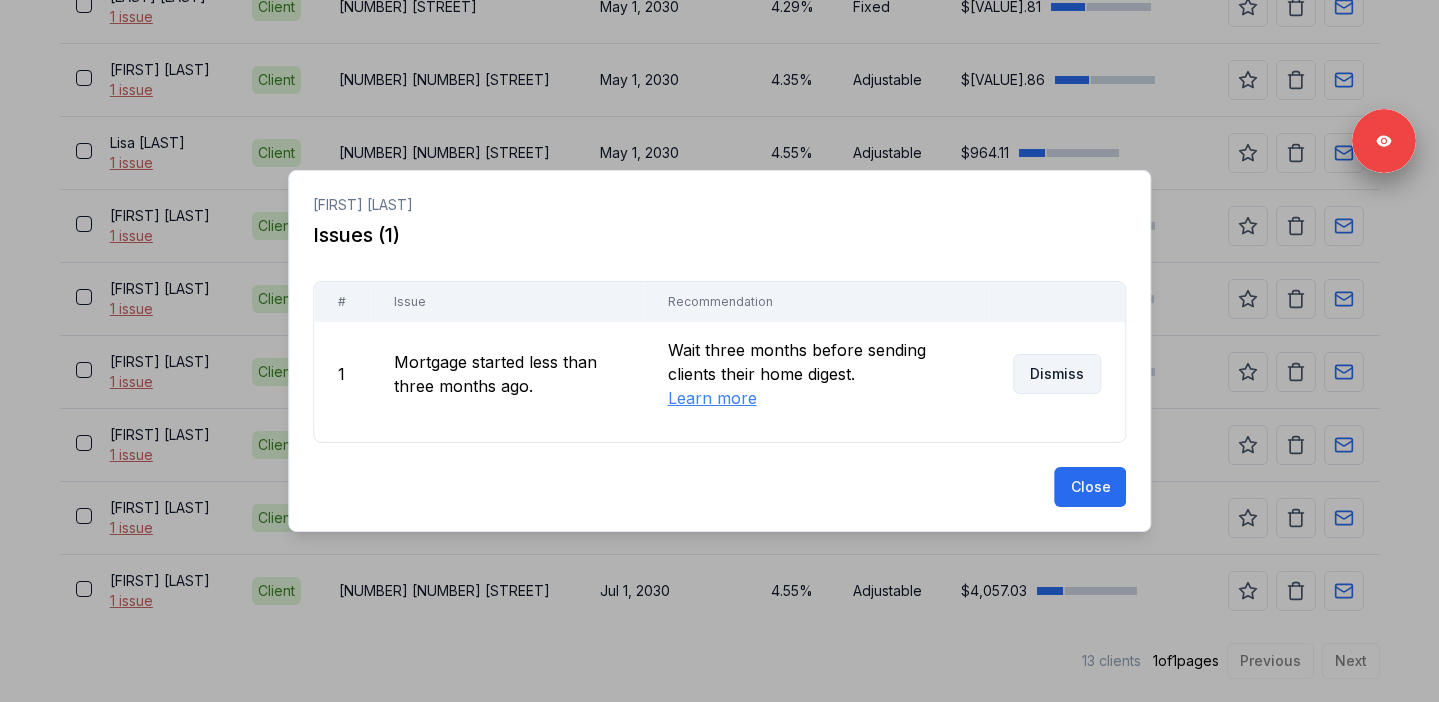click on "Dismiss" at bounding box center [1057, 374] 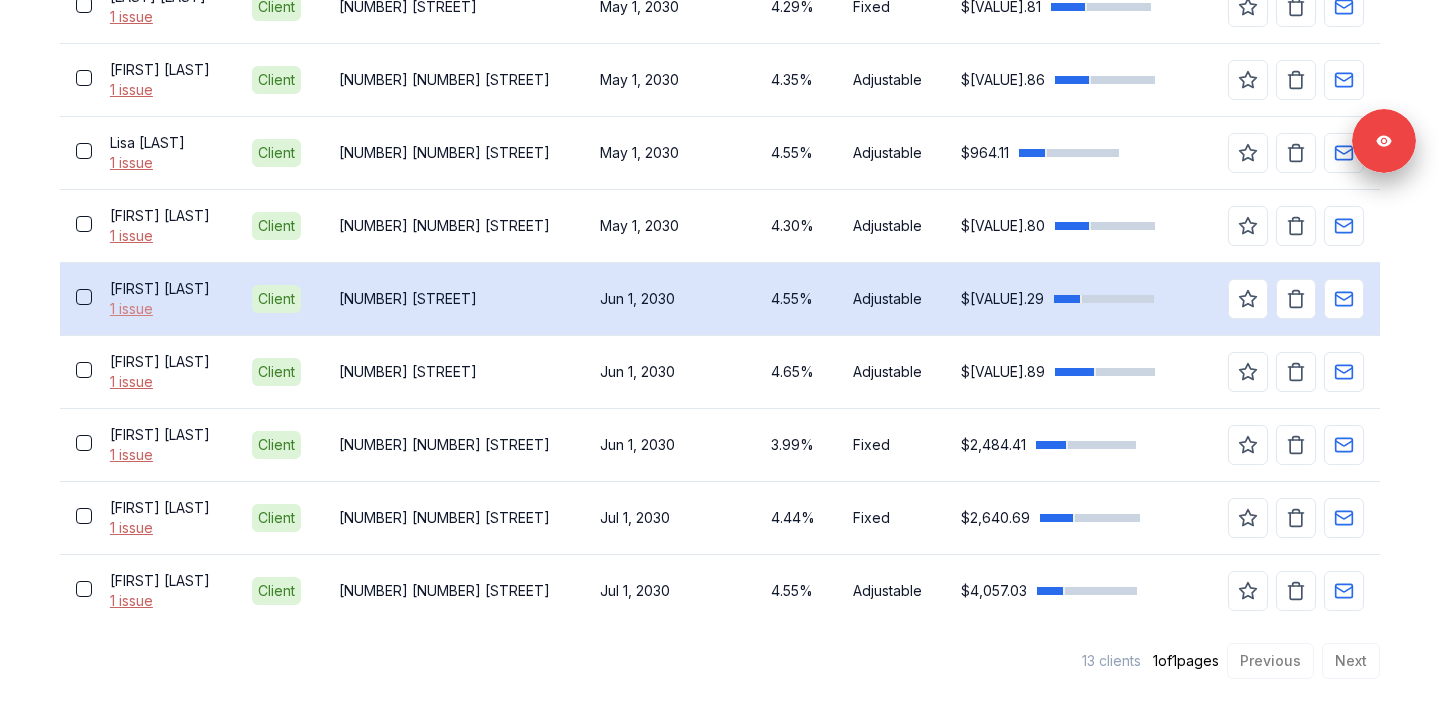 click on "1   issue" at bounding box center (165, 309) 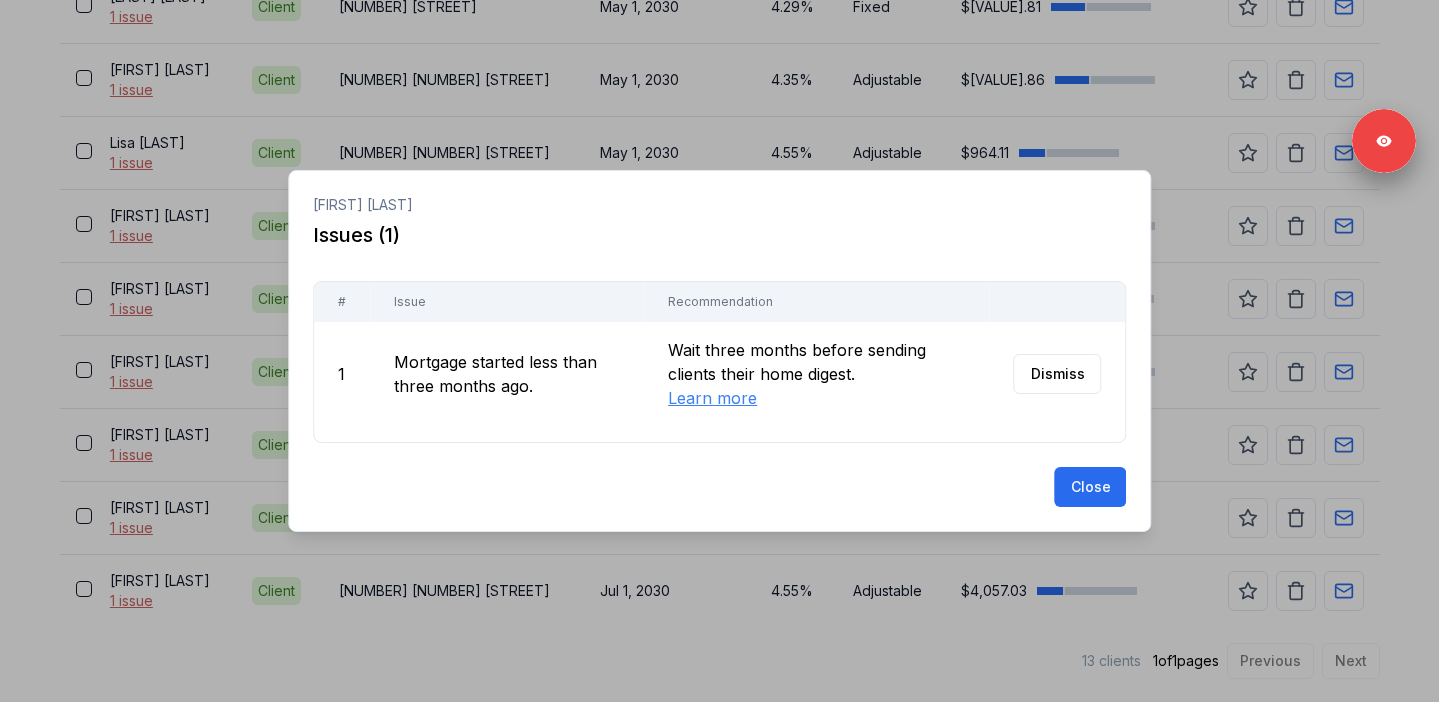 scroll, scrollTop: 969, scrollLeft: 0, axis: vertical 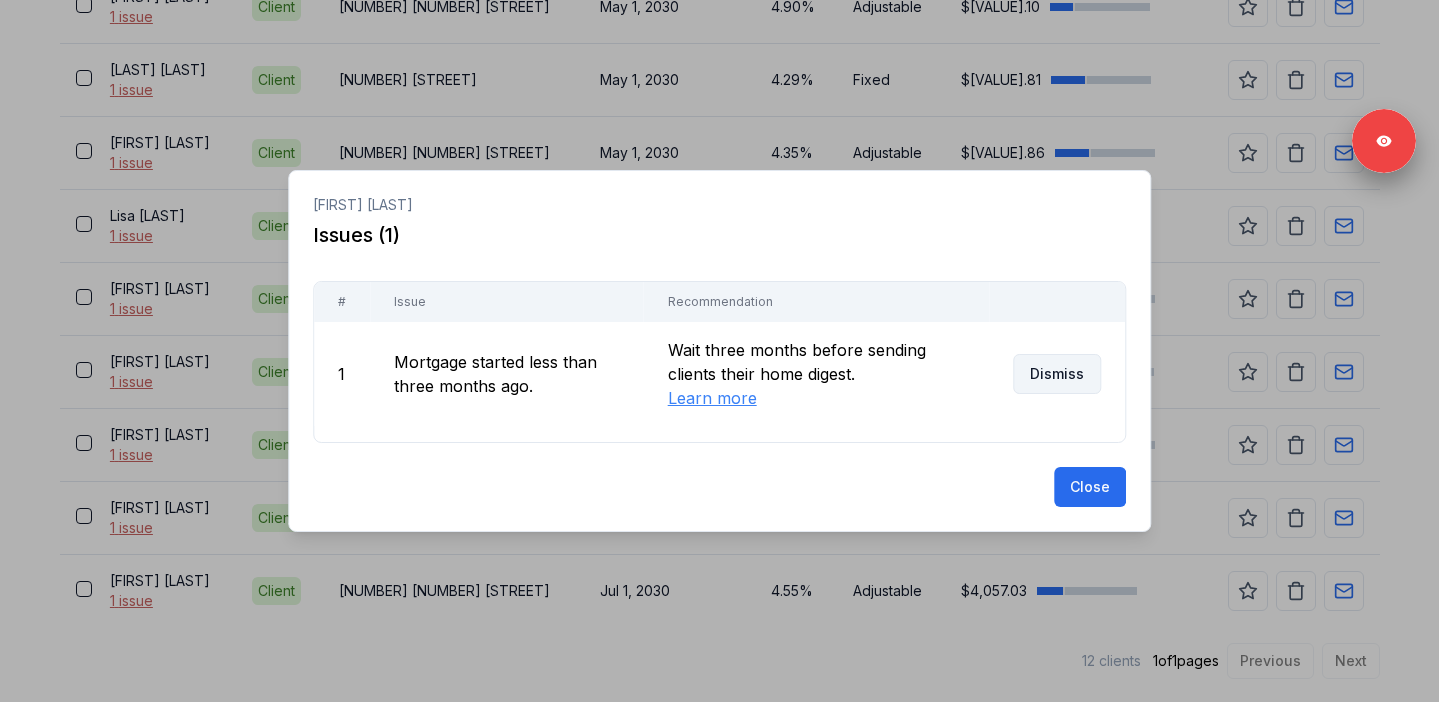 click on "Dismiss" at bounding box center (1057, 374) 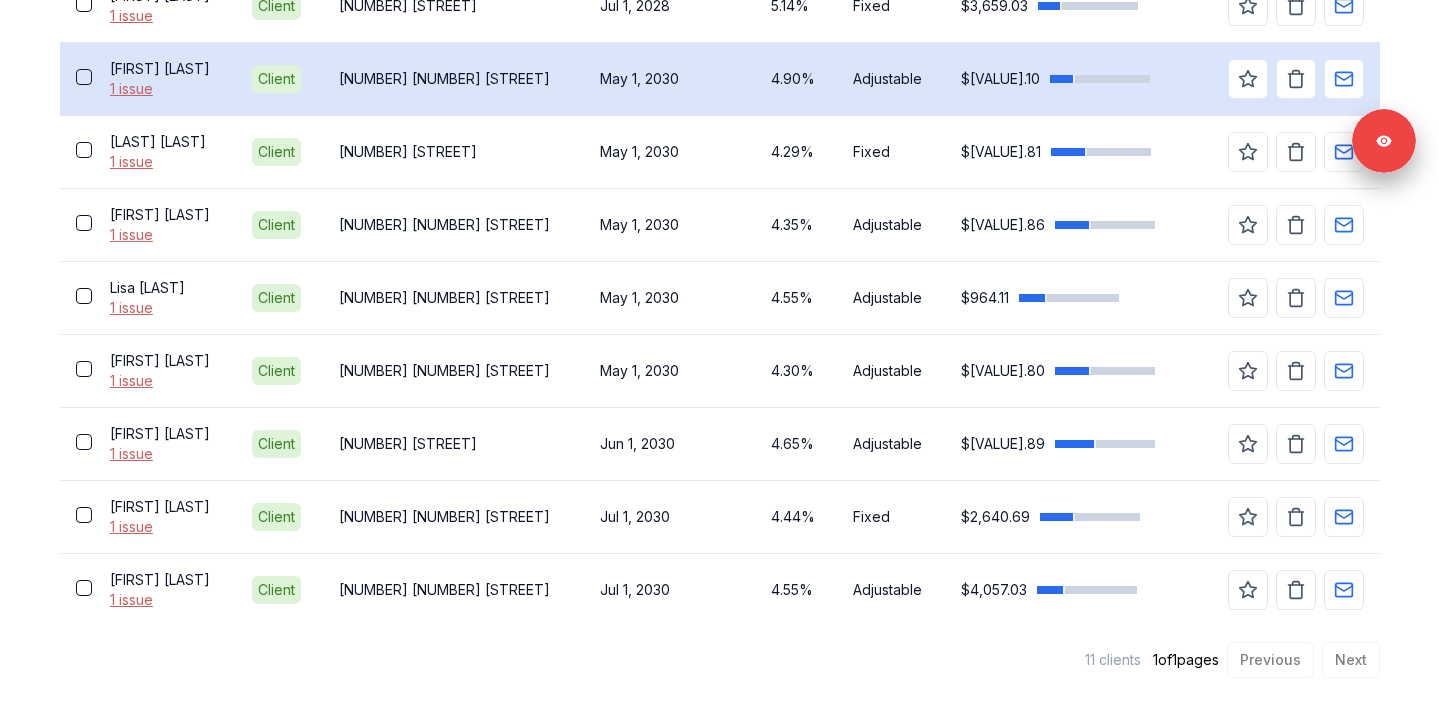 scroll, scrollTop: 896, scrollLeft: 0, axis: vertical 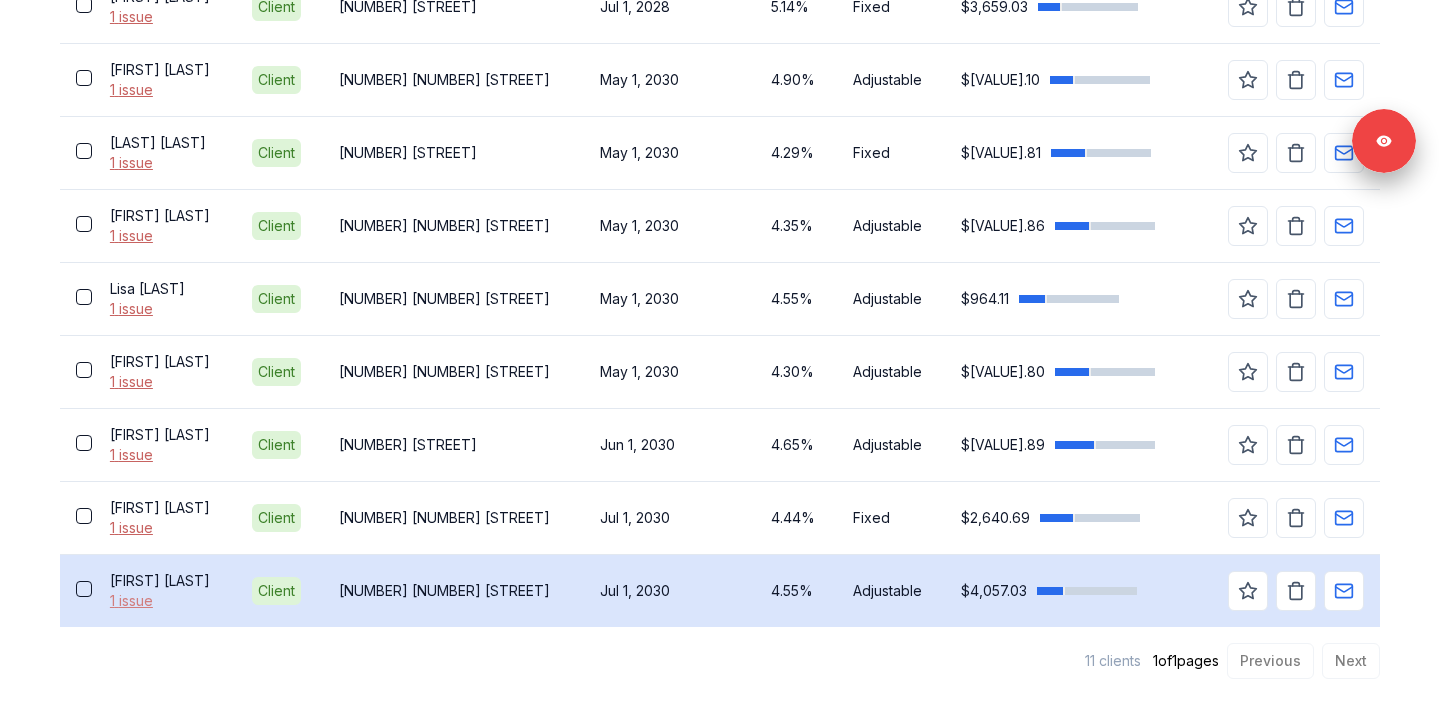 click on "1   issue" at bounding box center [165, 601] 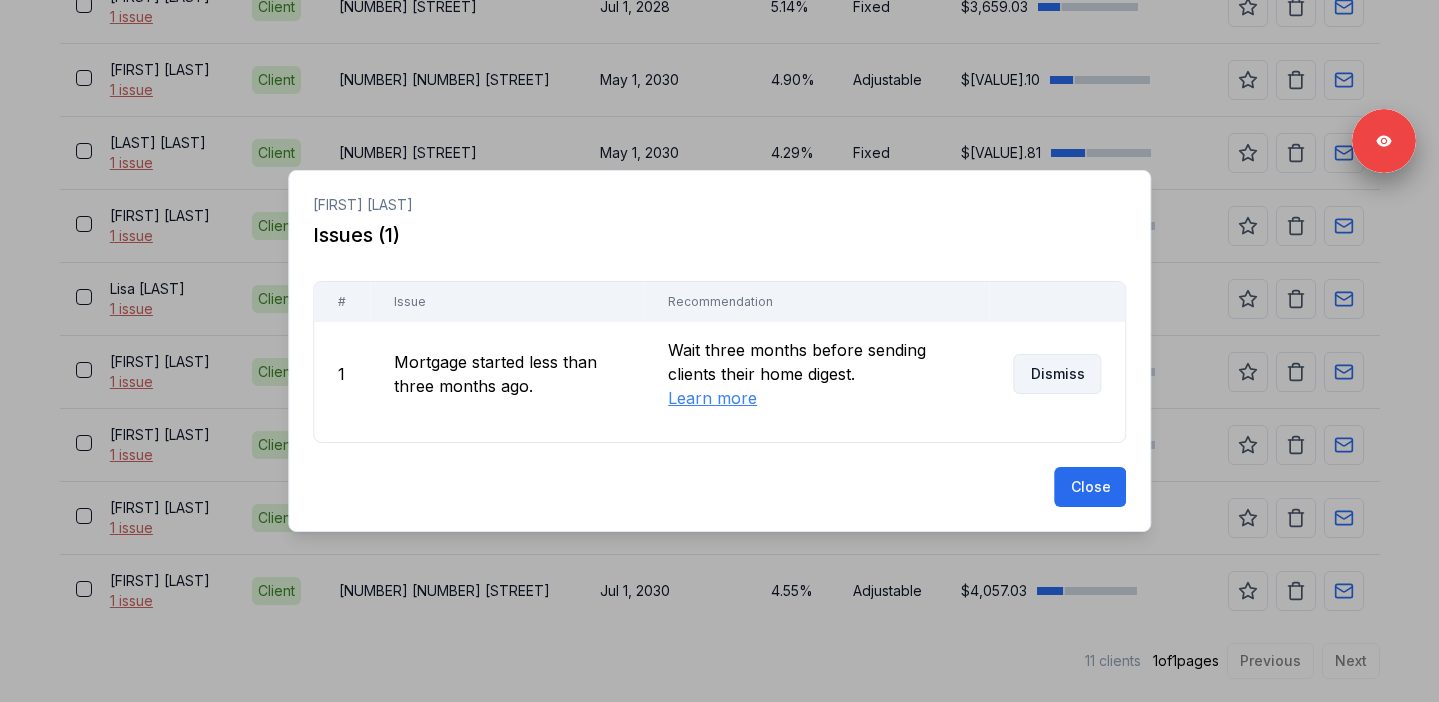 click on "Dismiss" at bounding box center (1057, 374) 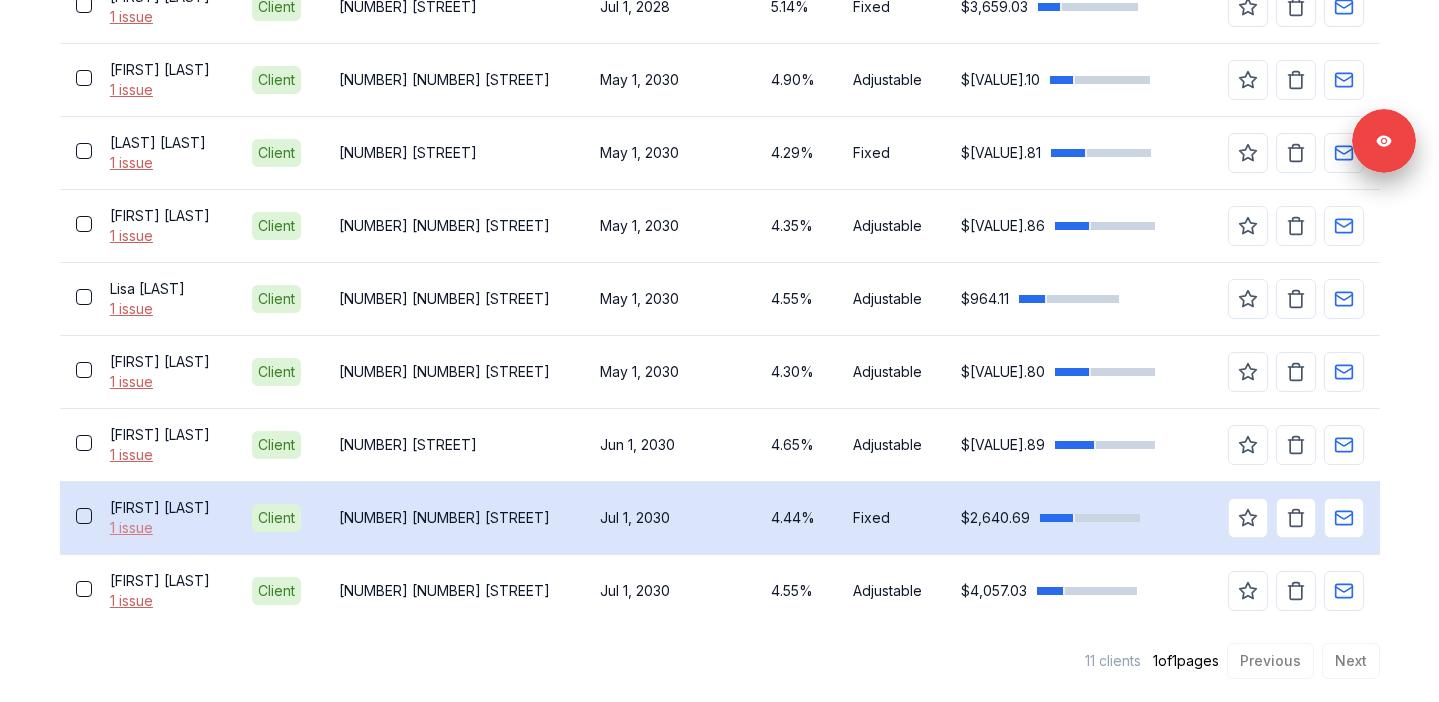 click on "1   issue" at bounding box center [165, 528] 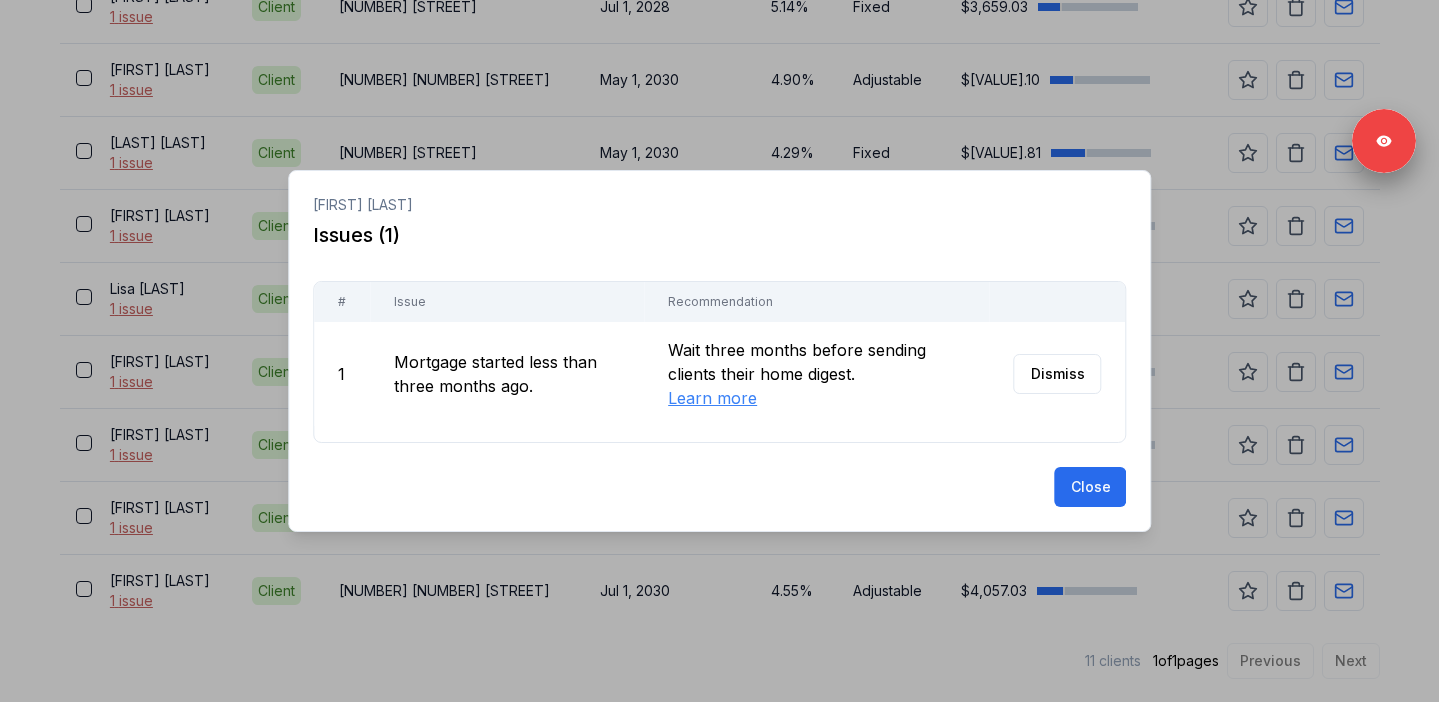 scroll, scrollTop: 823, scrollLeft: 0, axis: vertical 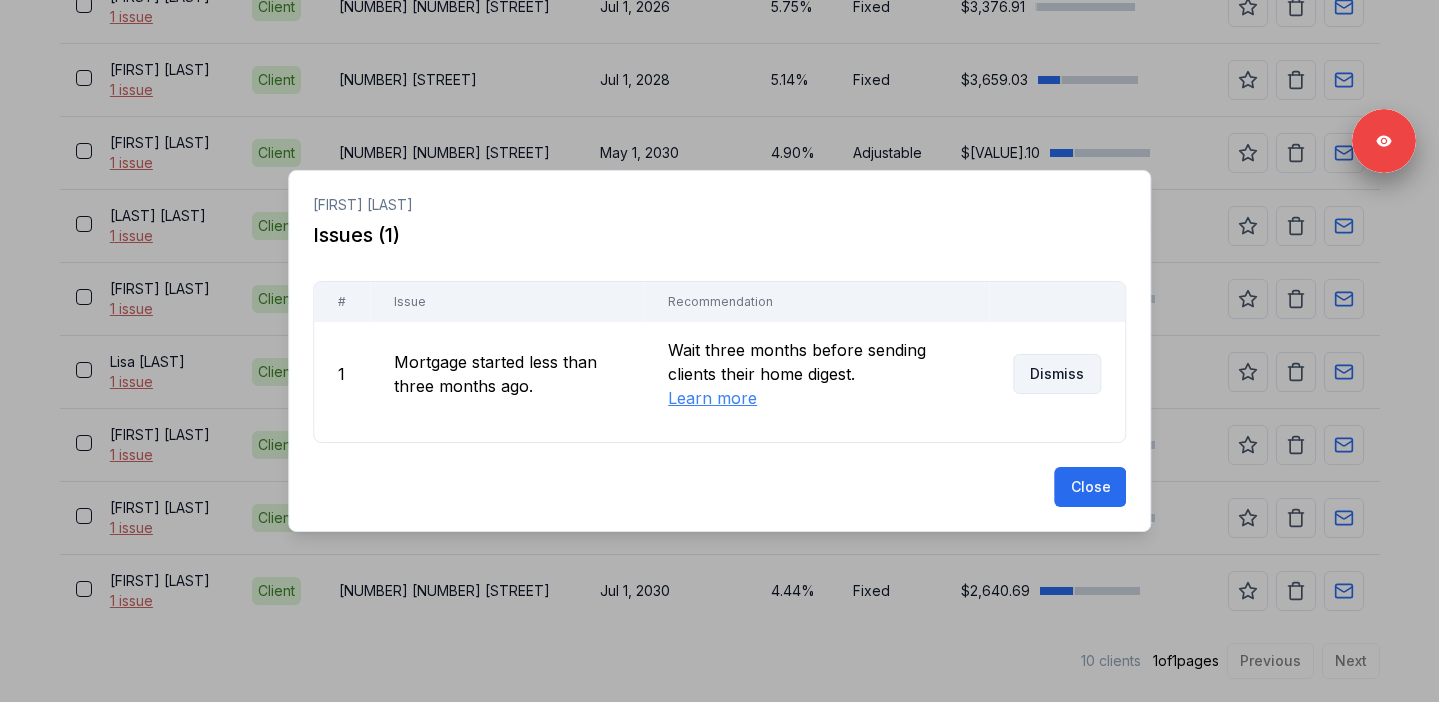 click on "Dismiss" at bounding box center (1057, 374) 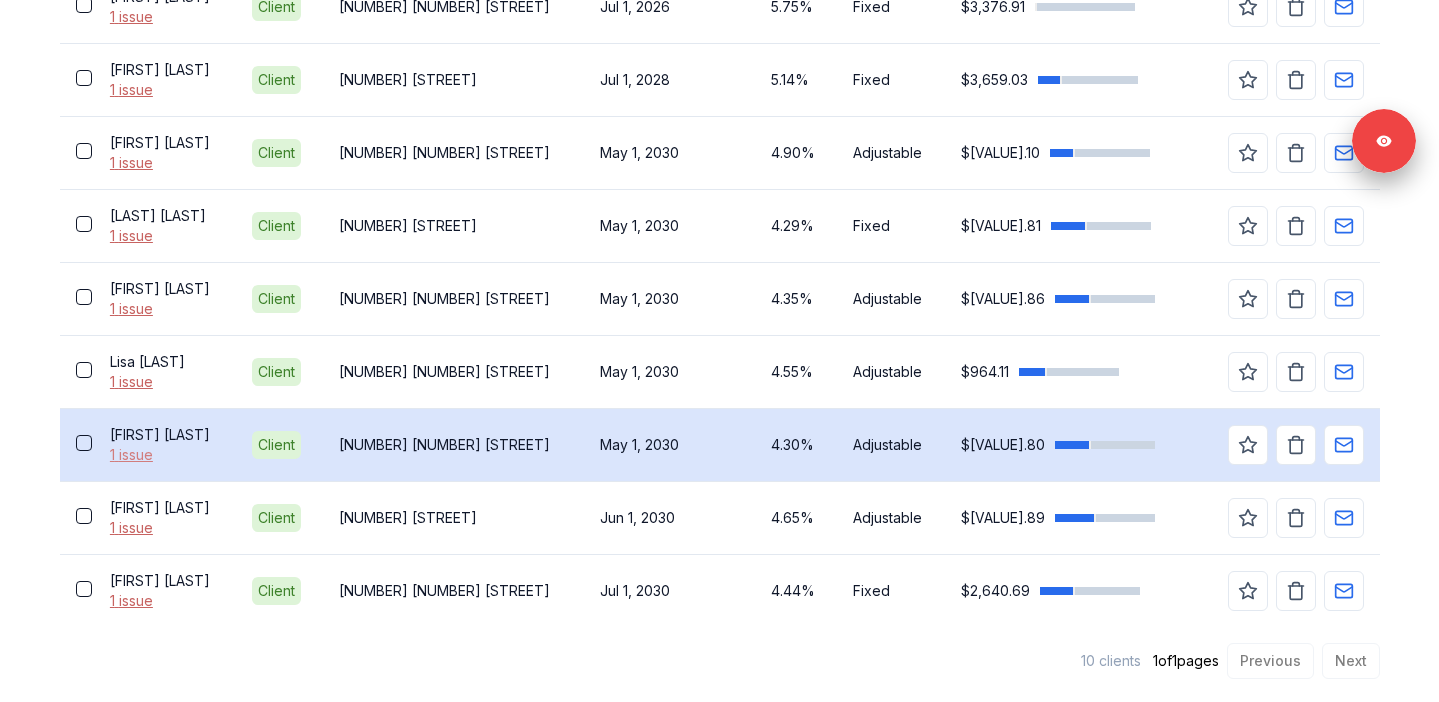 click on "1   issue" at bounding box center [165, 455] 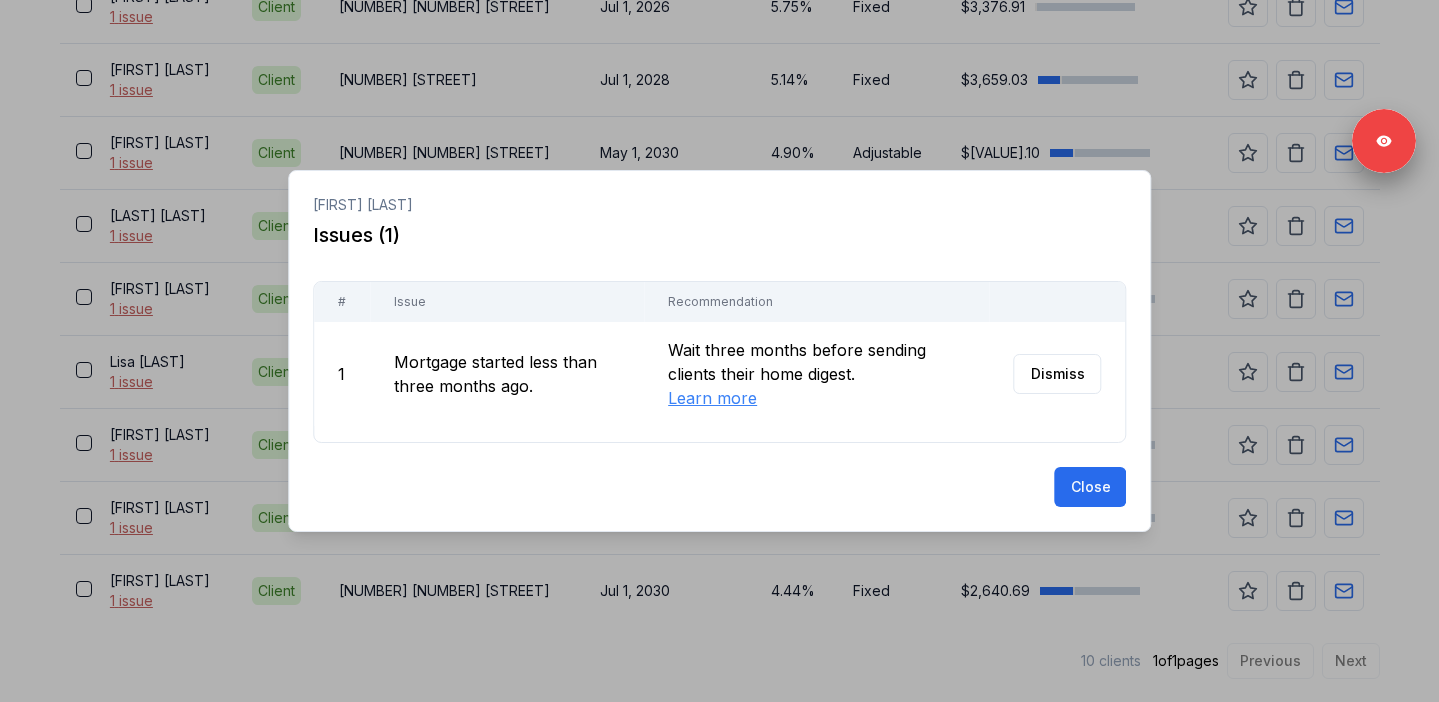 scroll, scrollTop: 750, scrollLeft: 0, axis: vertical 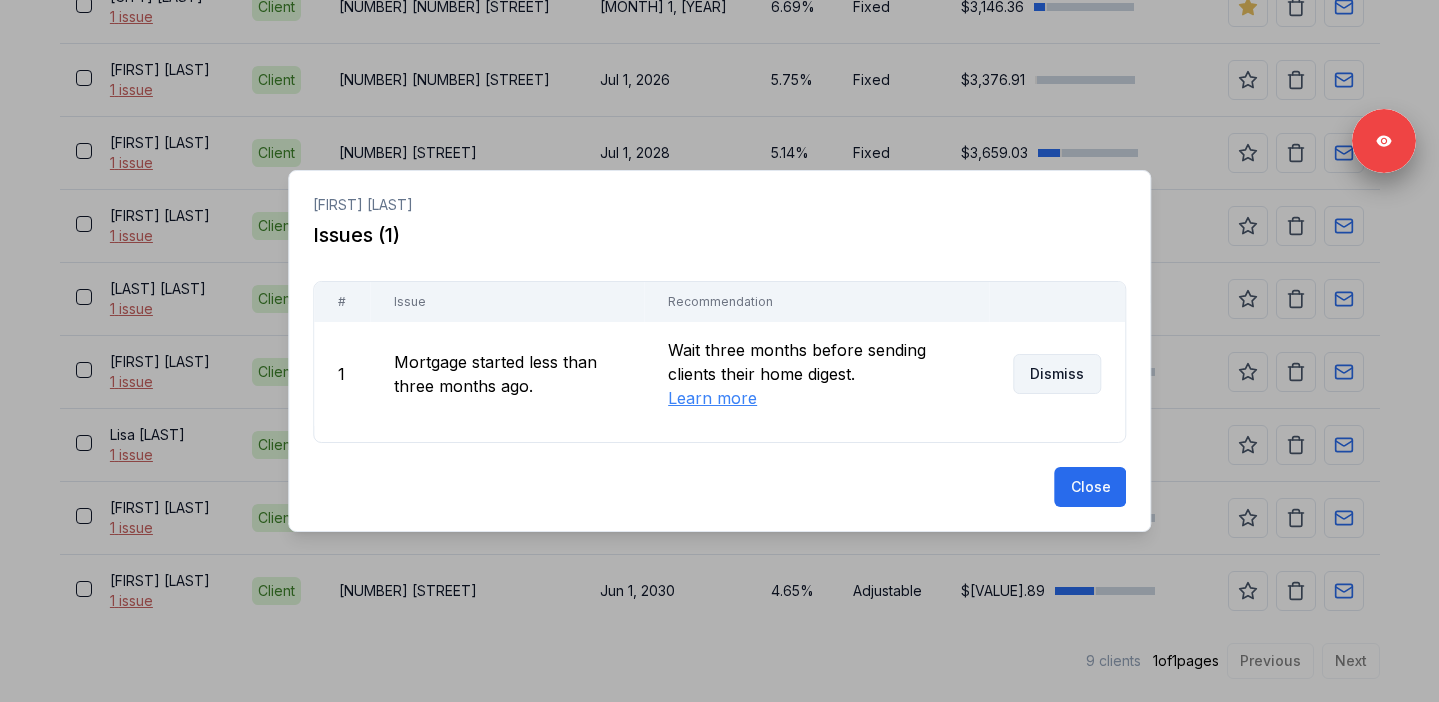 click on "Dismiss" at bounding box center [1057, 374] 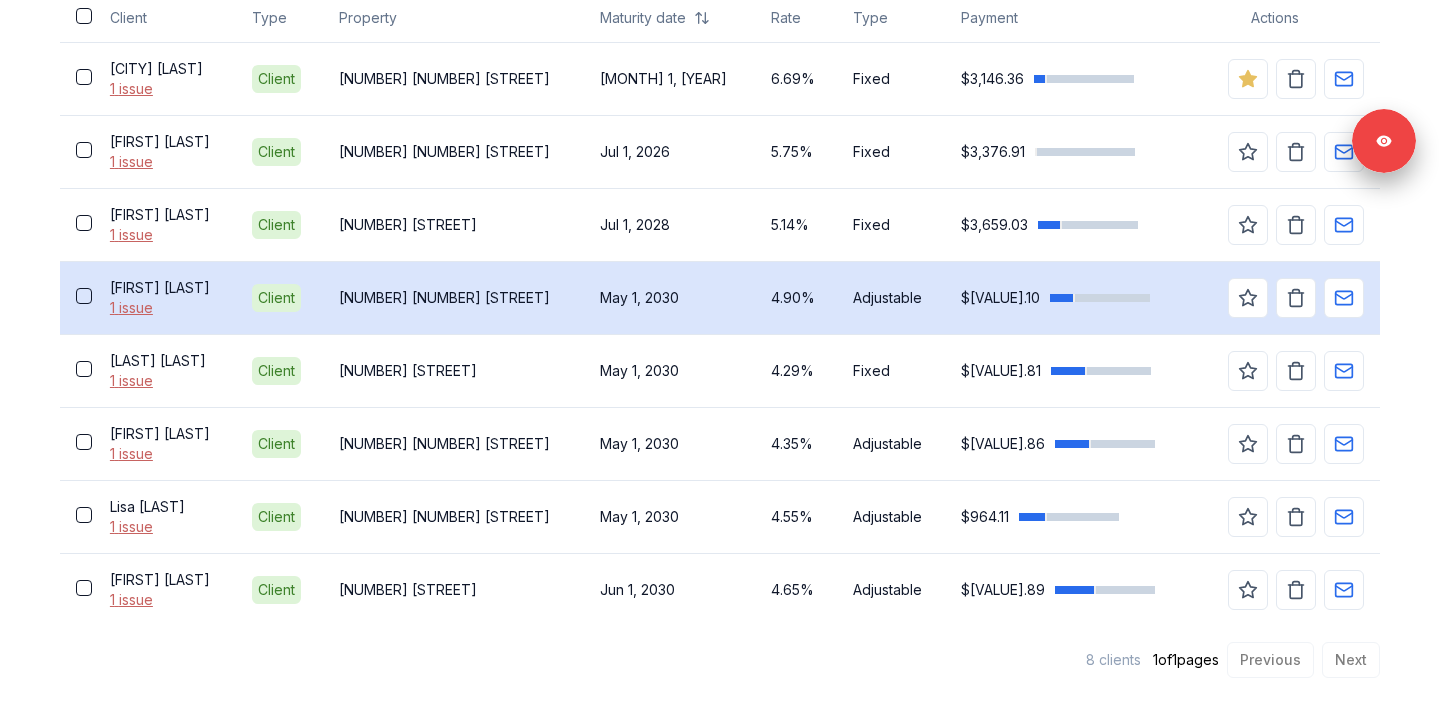 scroll, scrollTop: 677, scrollLeft: 0, axis: vertical 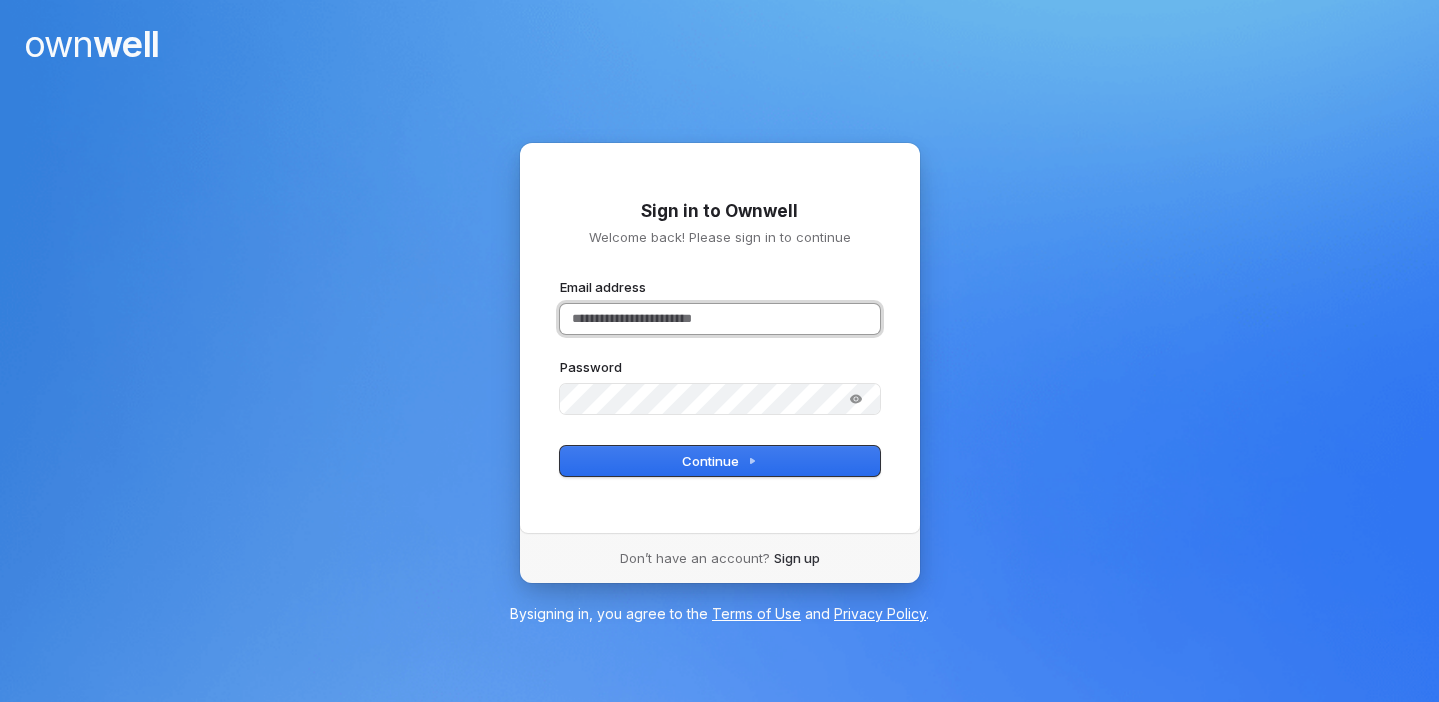 type 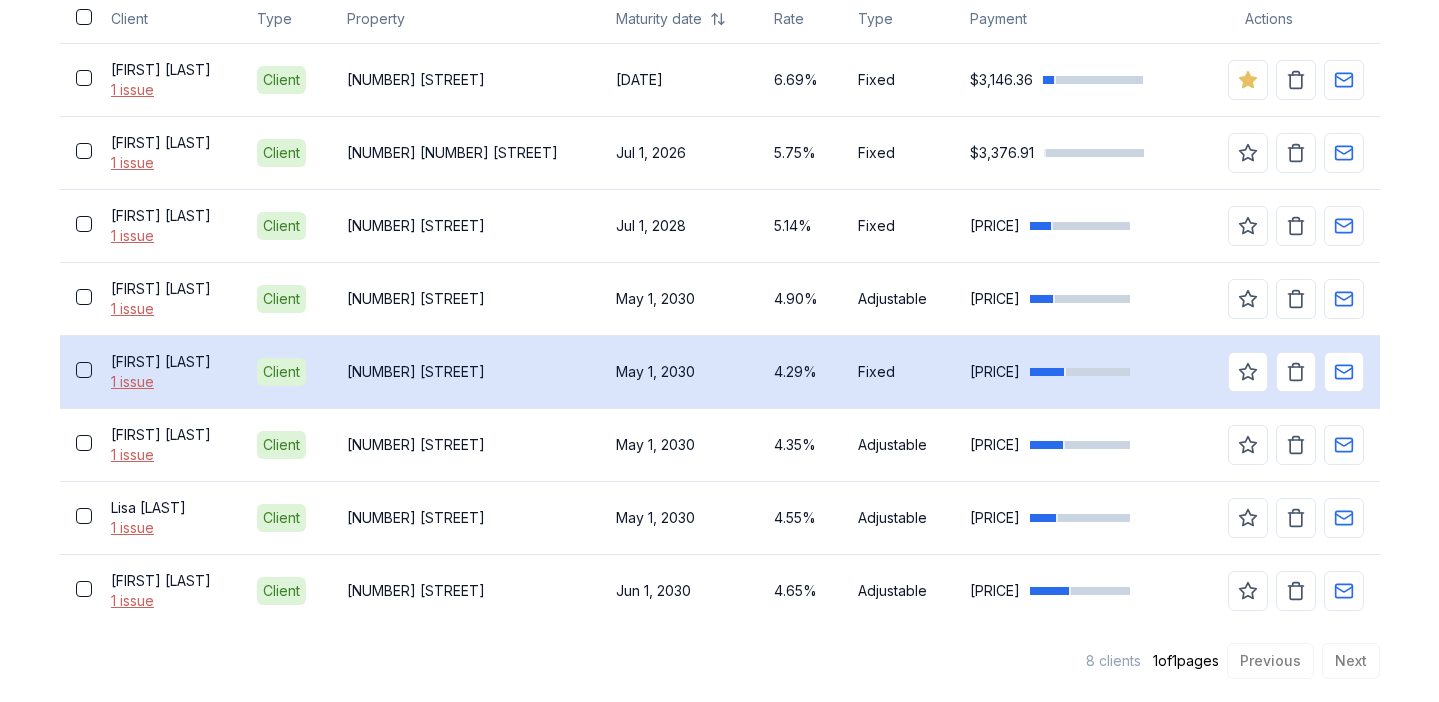 scroll, scrollTop: 677, scrollLeft: 0, axis: vertical 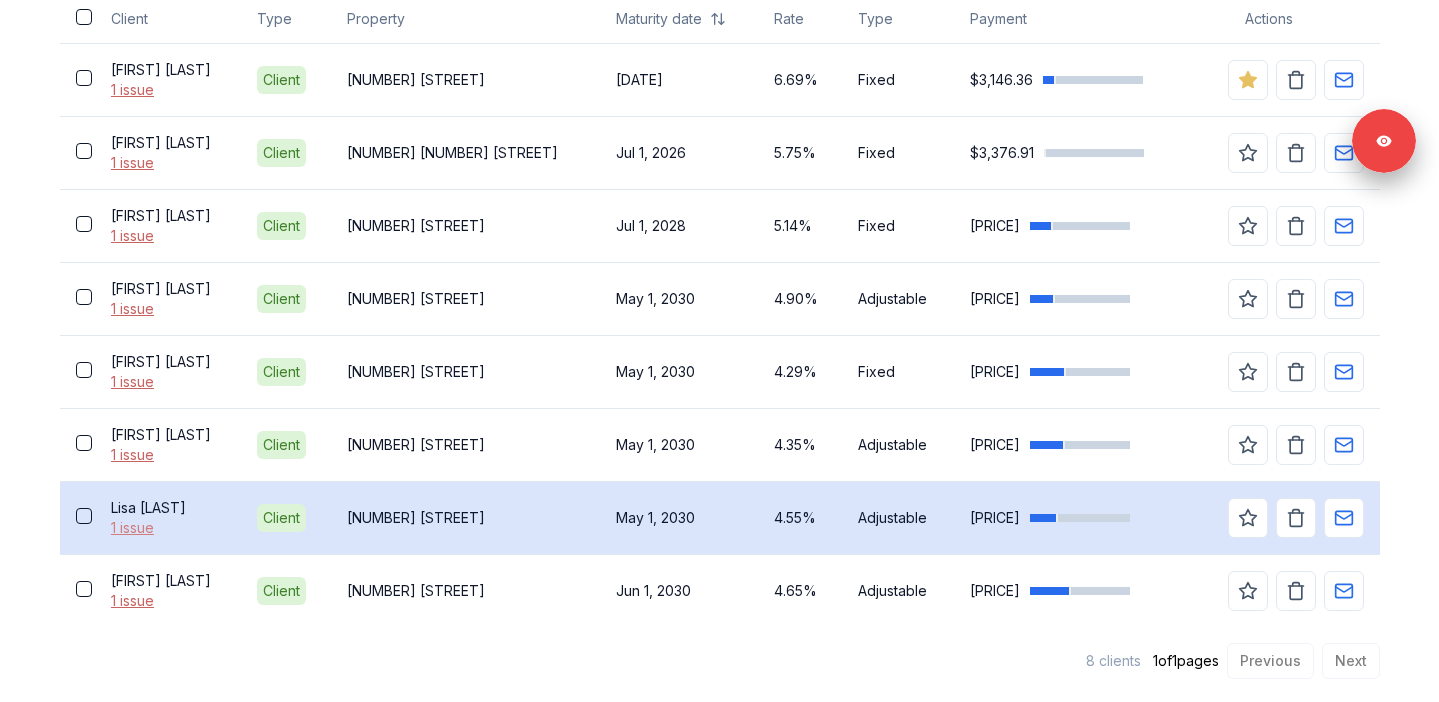 click on "1   issue" at bounding box center (168, 528) 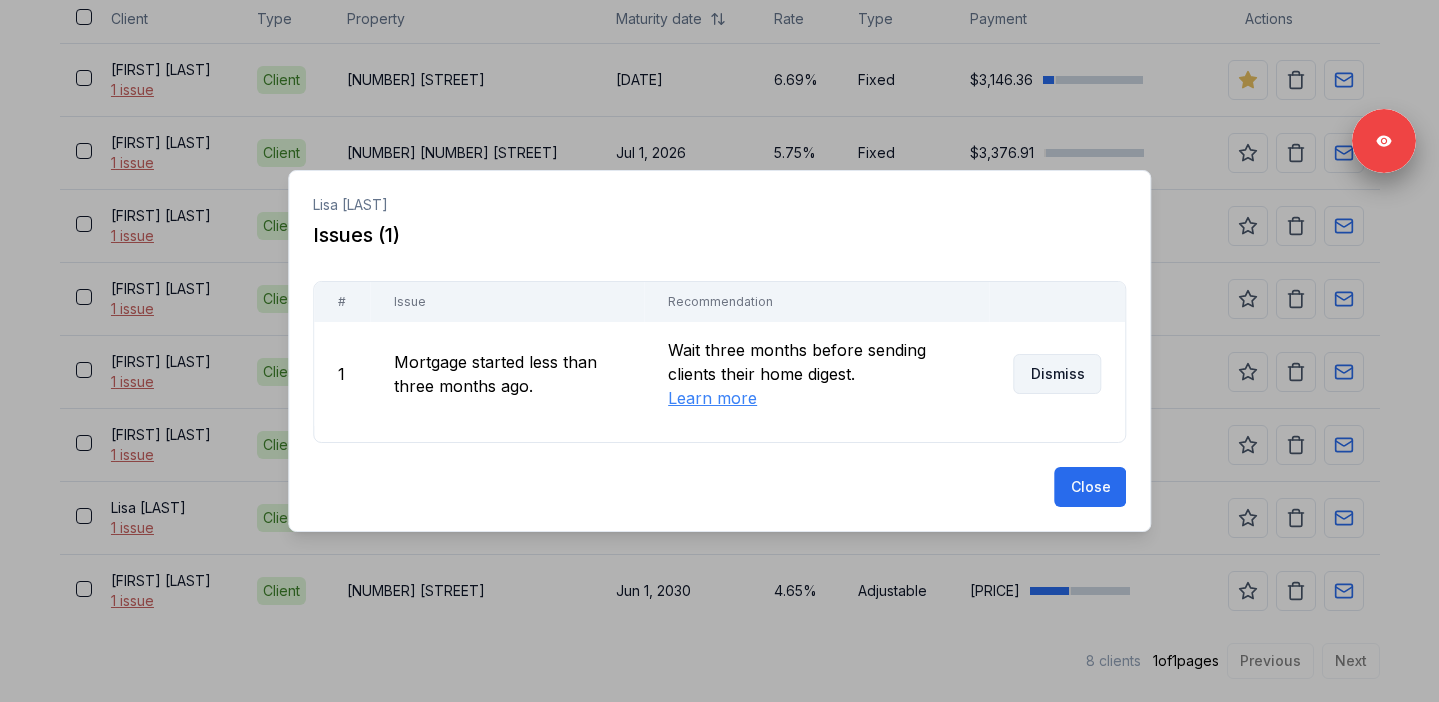 click on "Dismiss" at bounding box center [1057, 374] 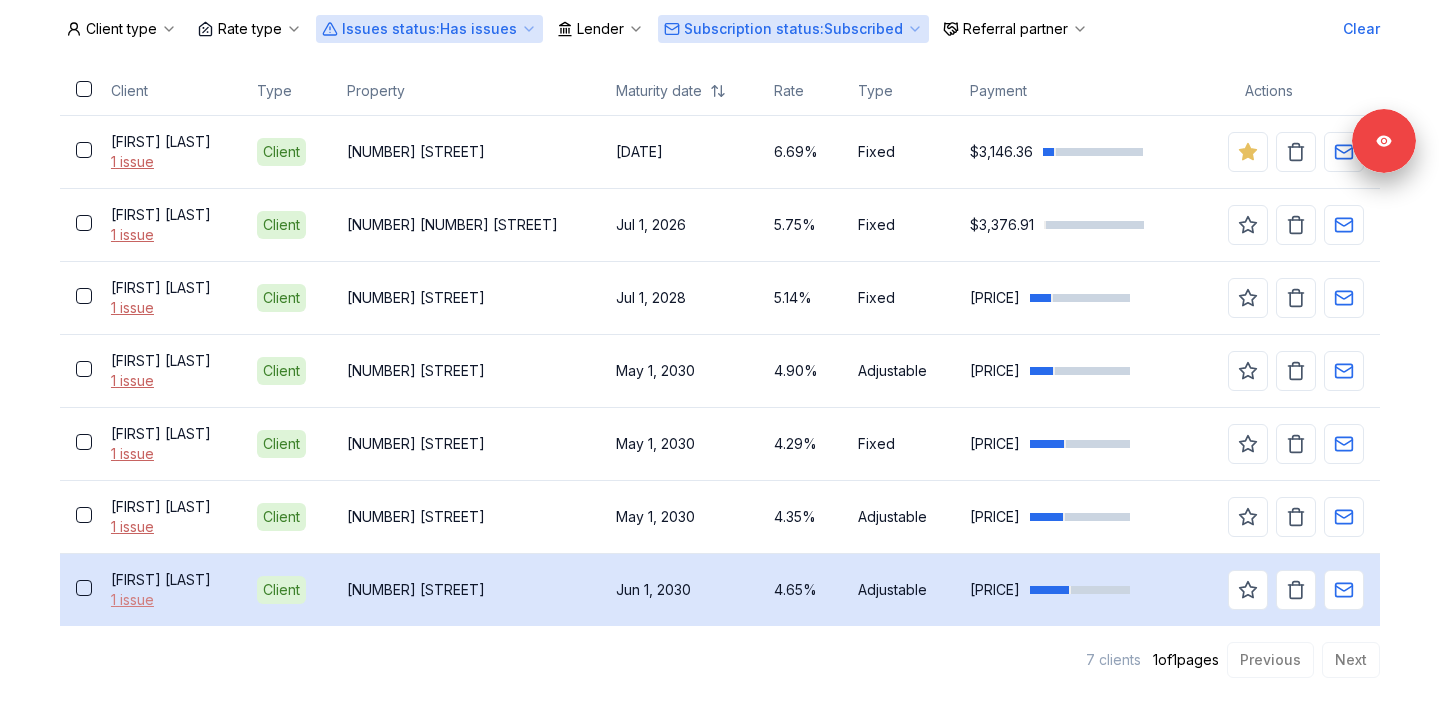 scroll, scrollTop: 604, scrollLeft: 0, axis: vertical 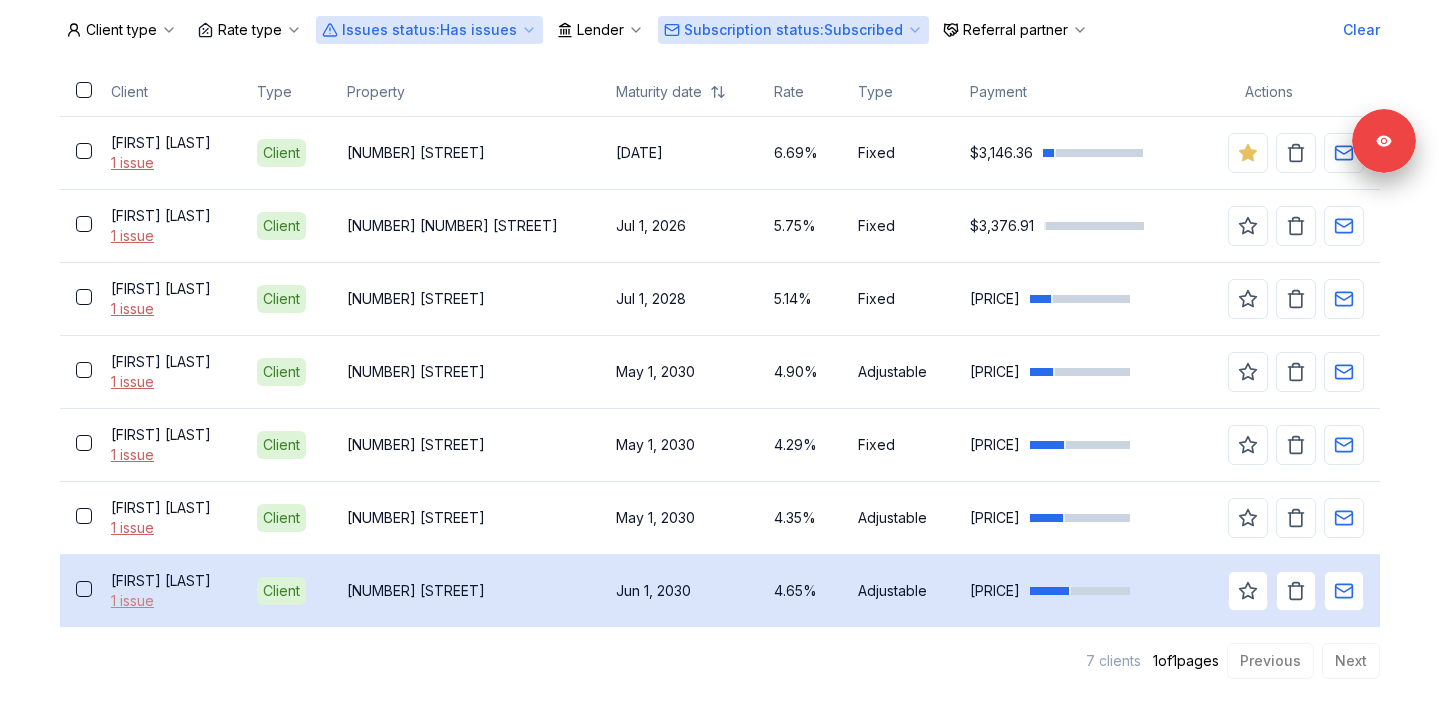 click on "1   issue" at bounding box center (168, 601) 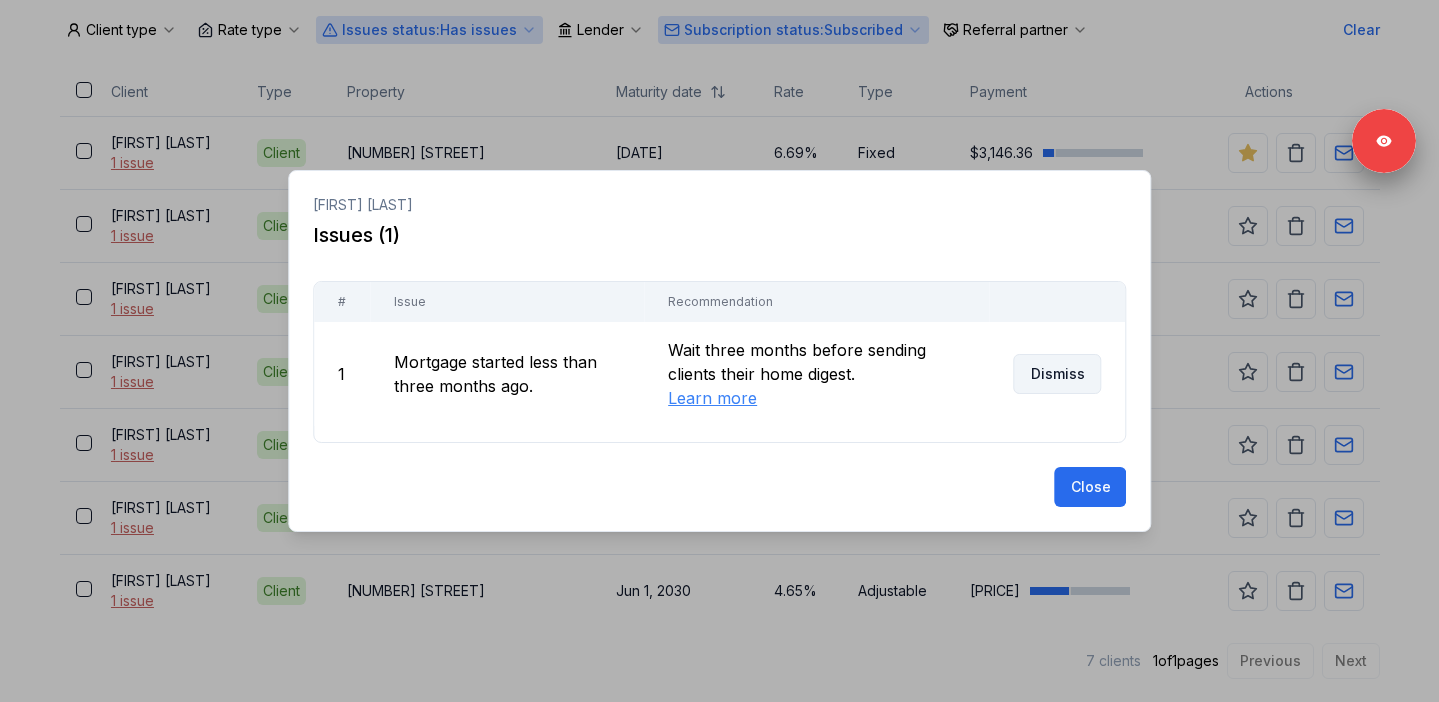 click on "Dismiss" at bounding box center [1057, 374] 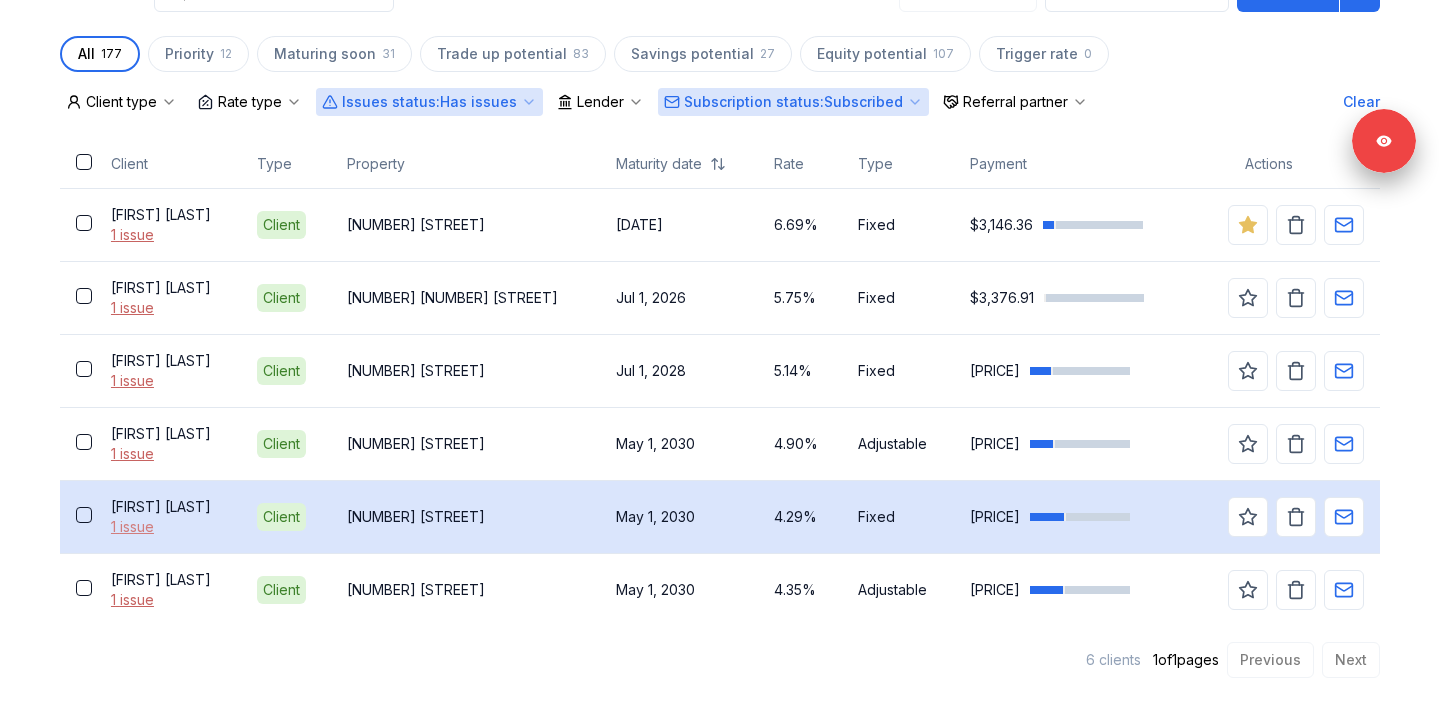 scroll, scrollTop: 531, scrollLeft: 0, axis: vertical 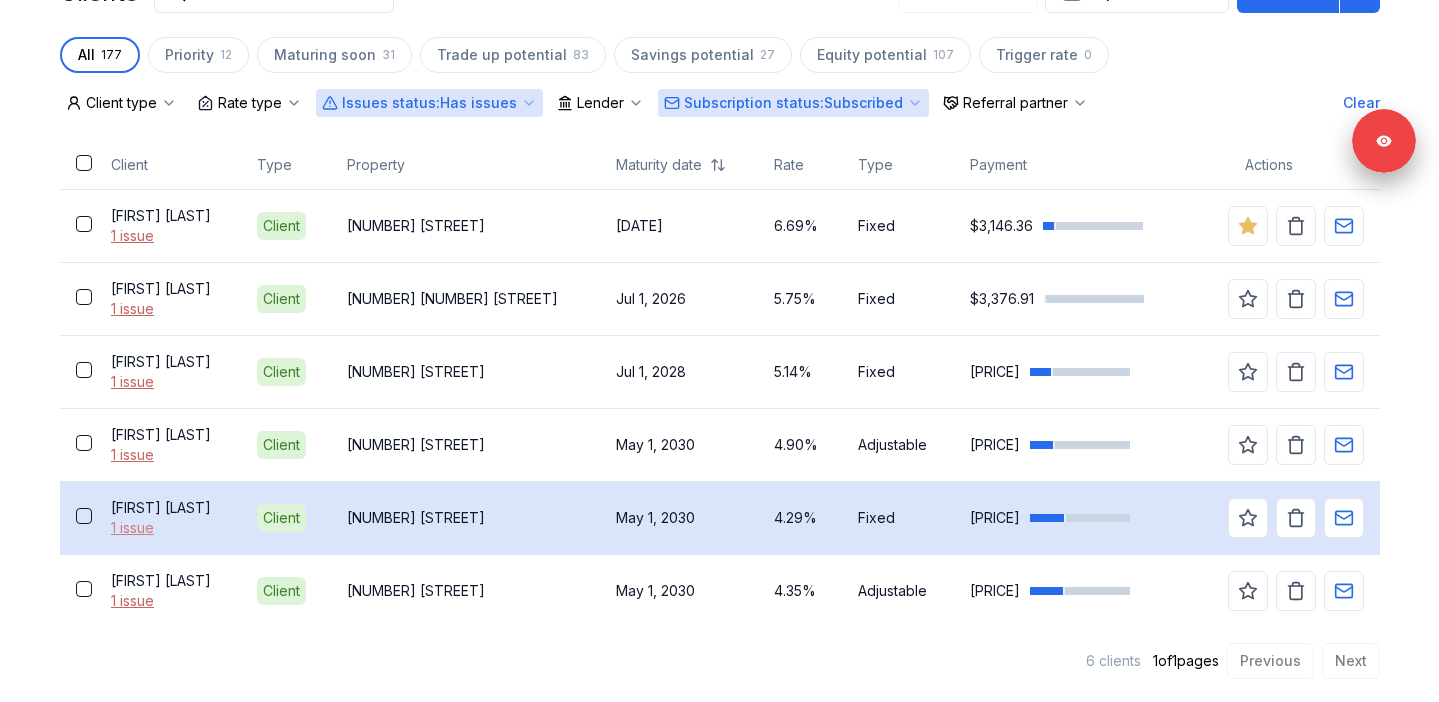 click on "1   issue" at bounding box center (168, 528) 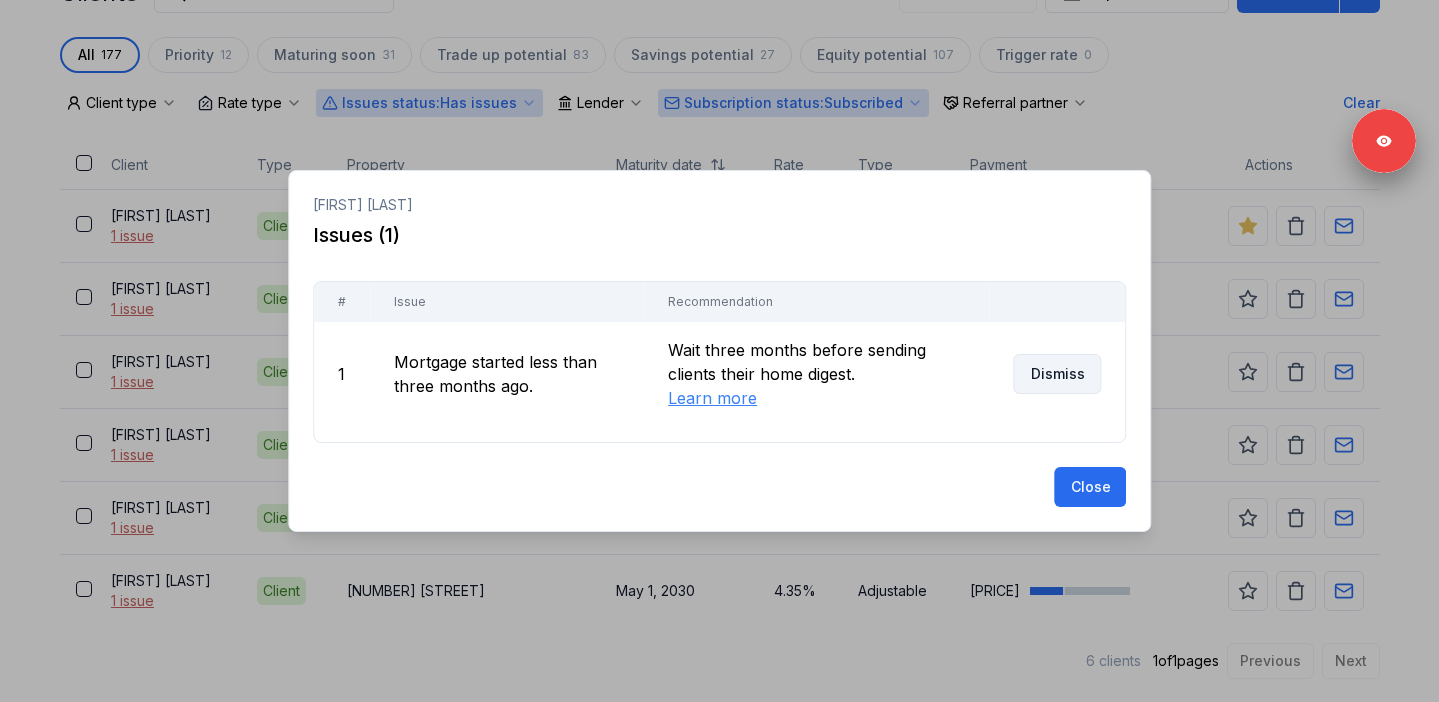 click on "Dismiss" at bounding box center (1057, 374) 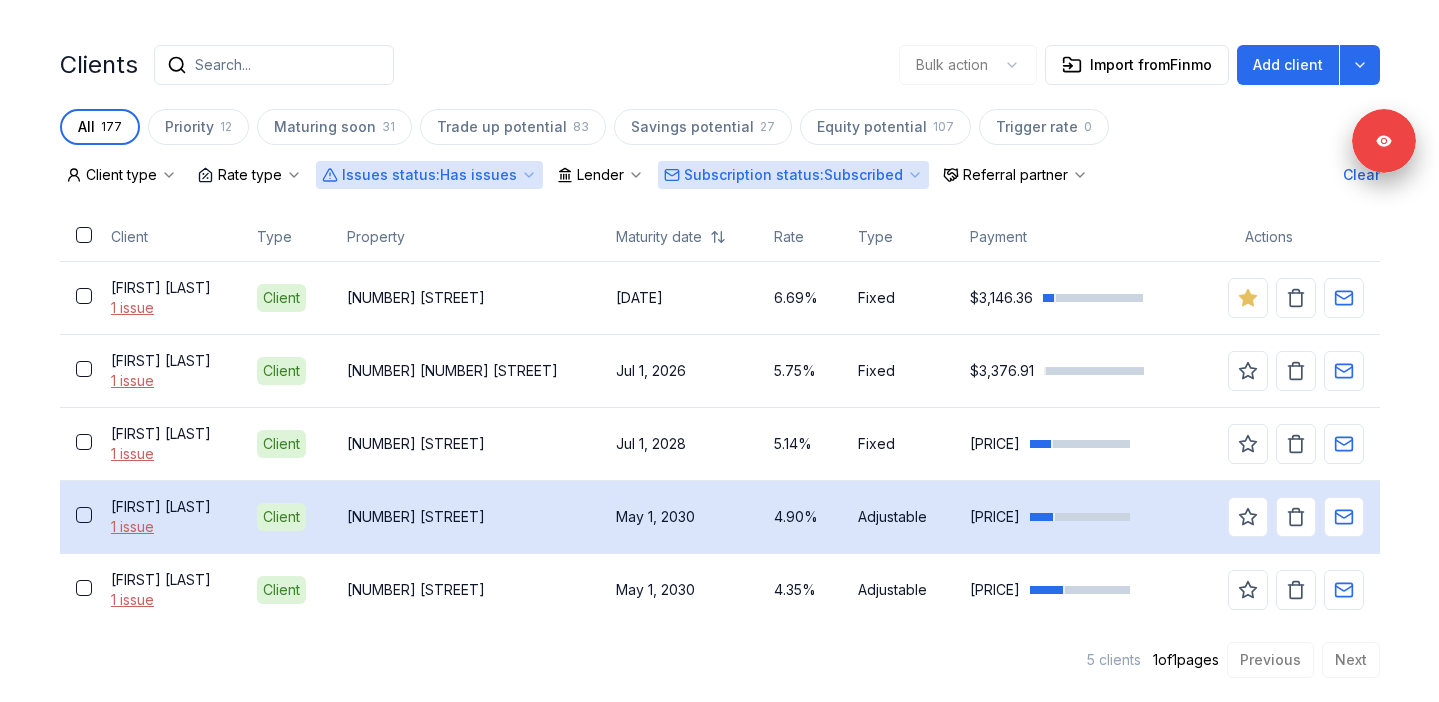 scroll, scrollTop: 458, scrollLeft: 0, axis: vertical 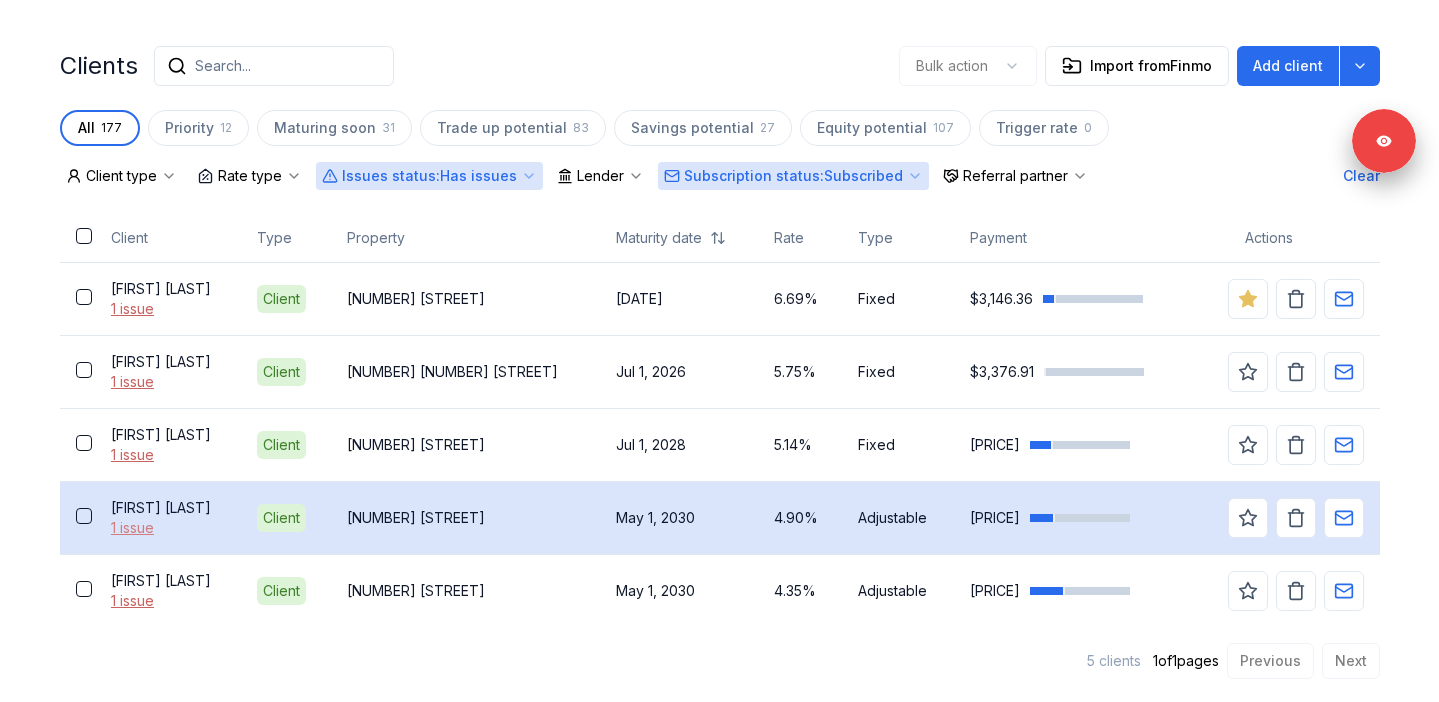 click on "1   issue" at bounding box center (168, 528) 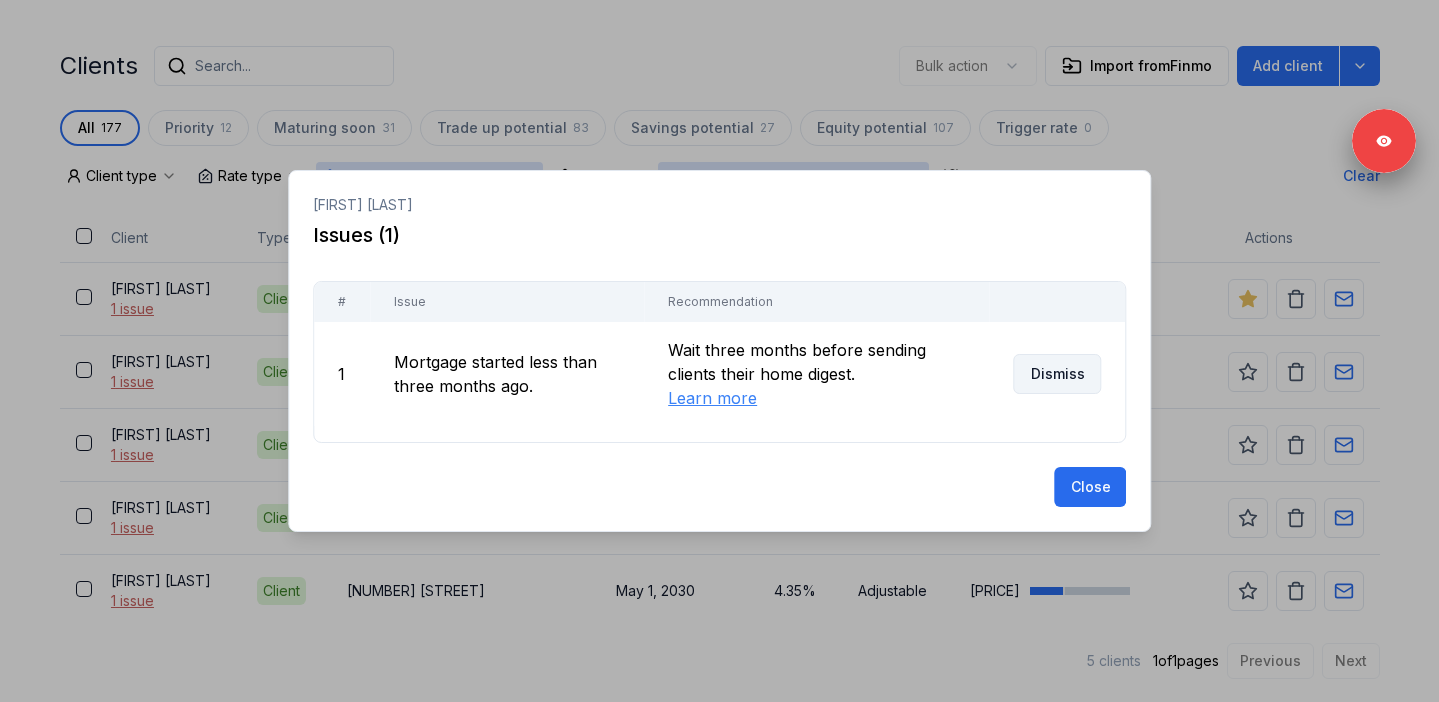 click on "Dismiss" at bounding box center (1057, 374) 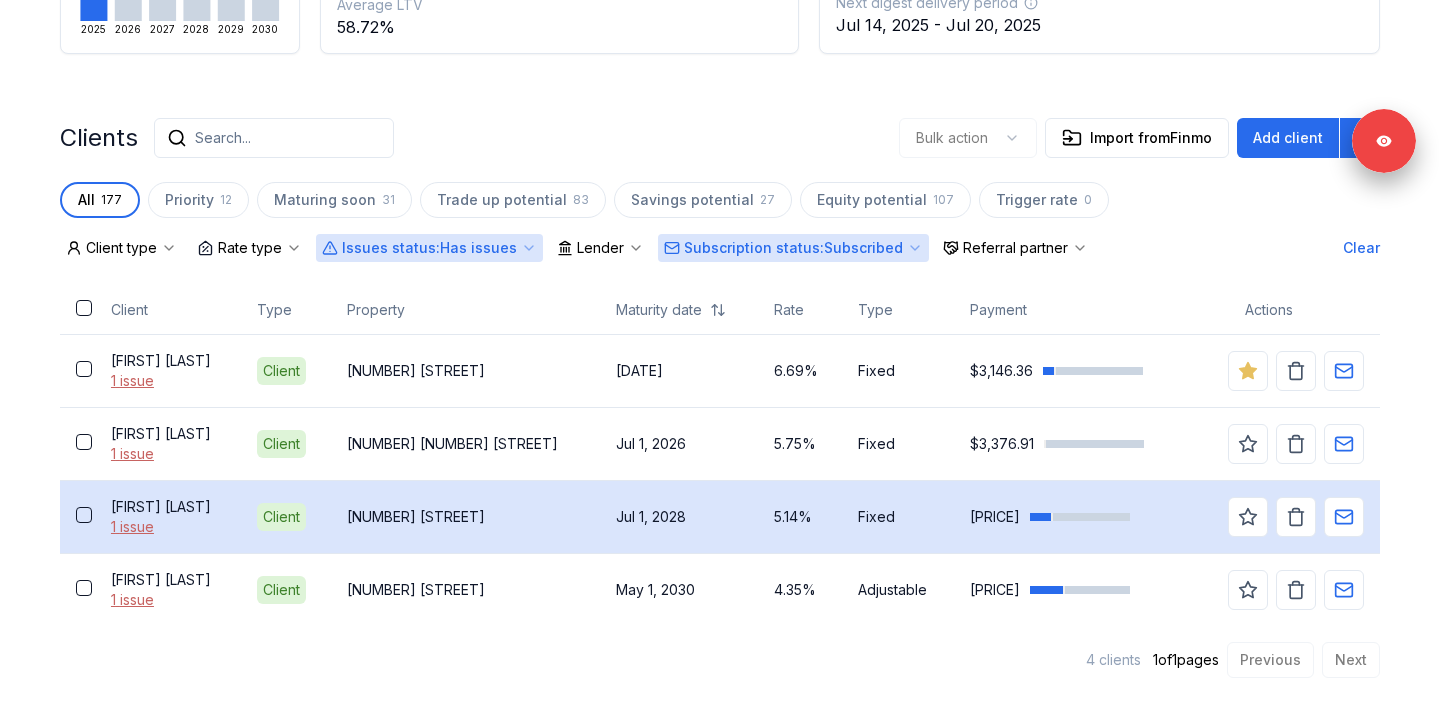 scroll, scrollTop: 385, scrollLeft: 0, axis: vertical 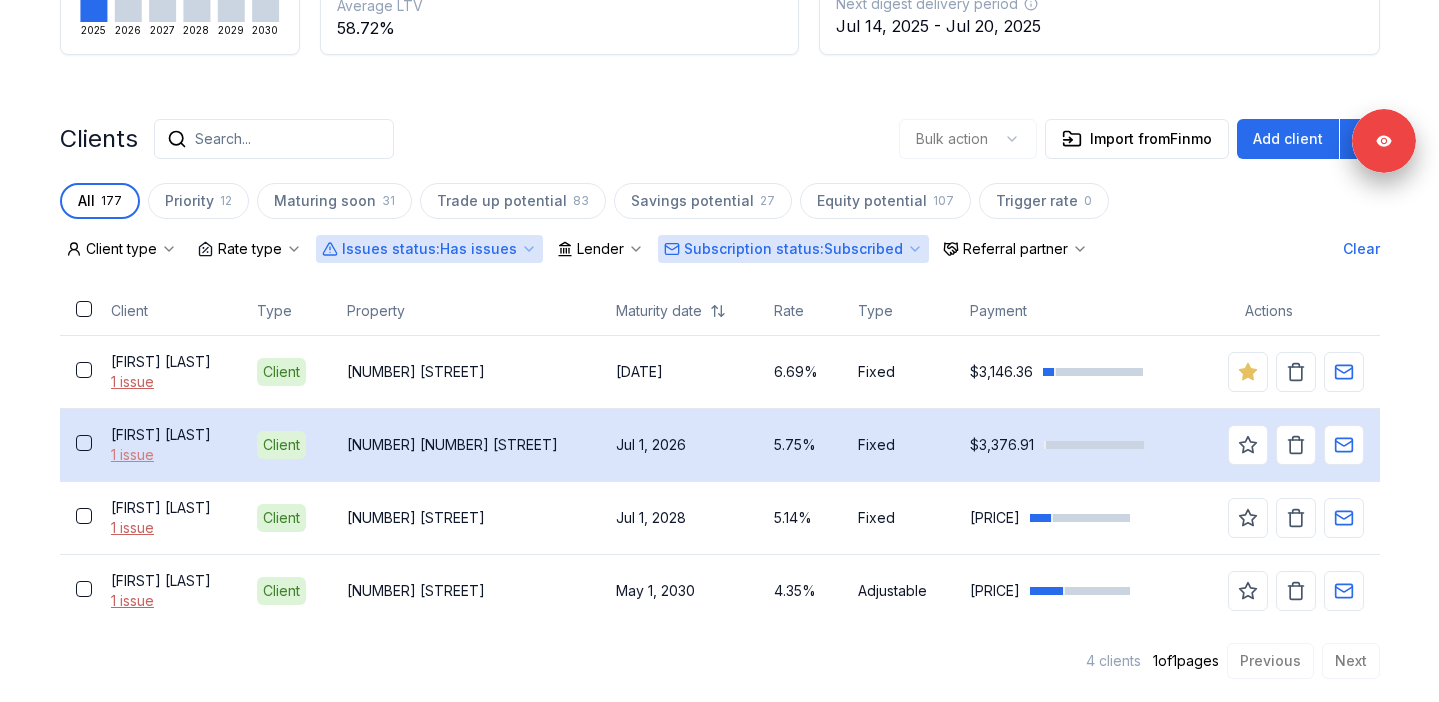 click on "1   issue" at bounding box center (168, 455) 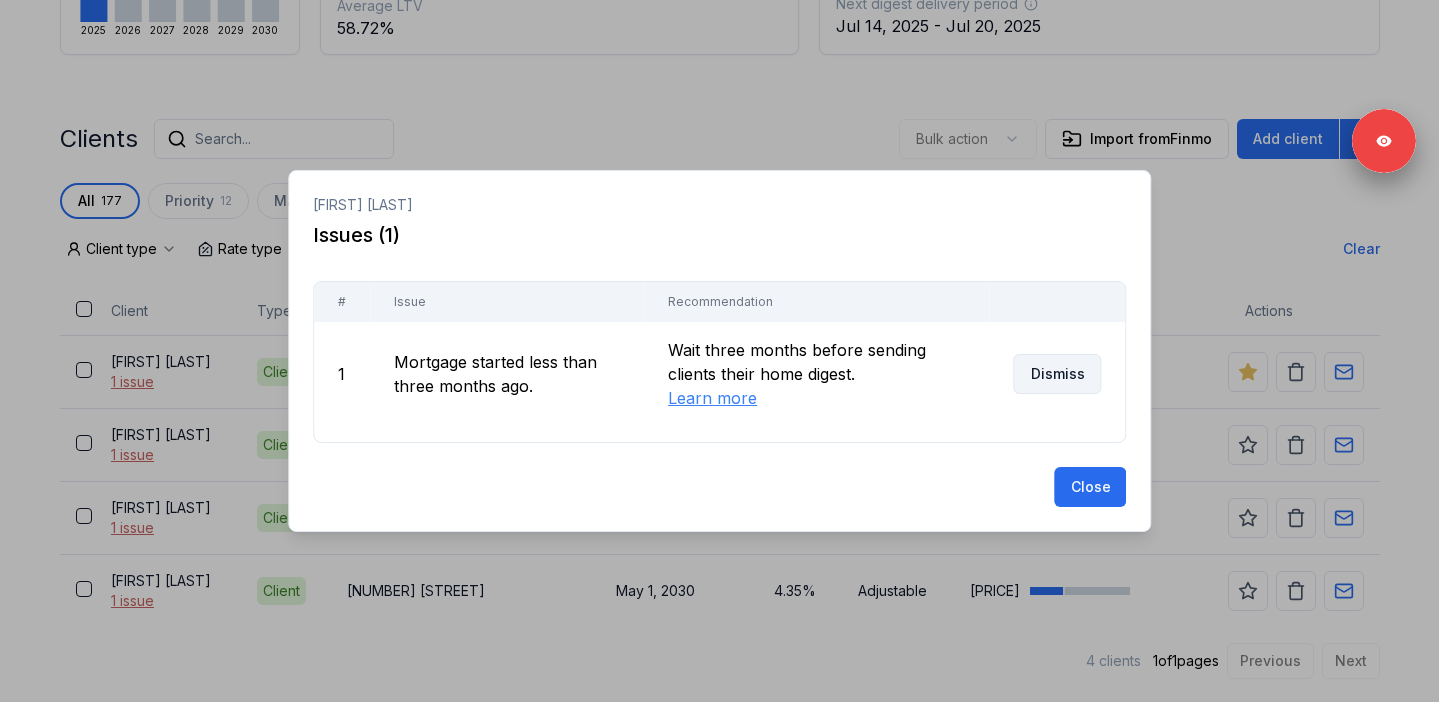 click on "Dismiss" at bounding box center [1057, 374] 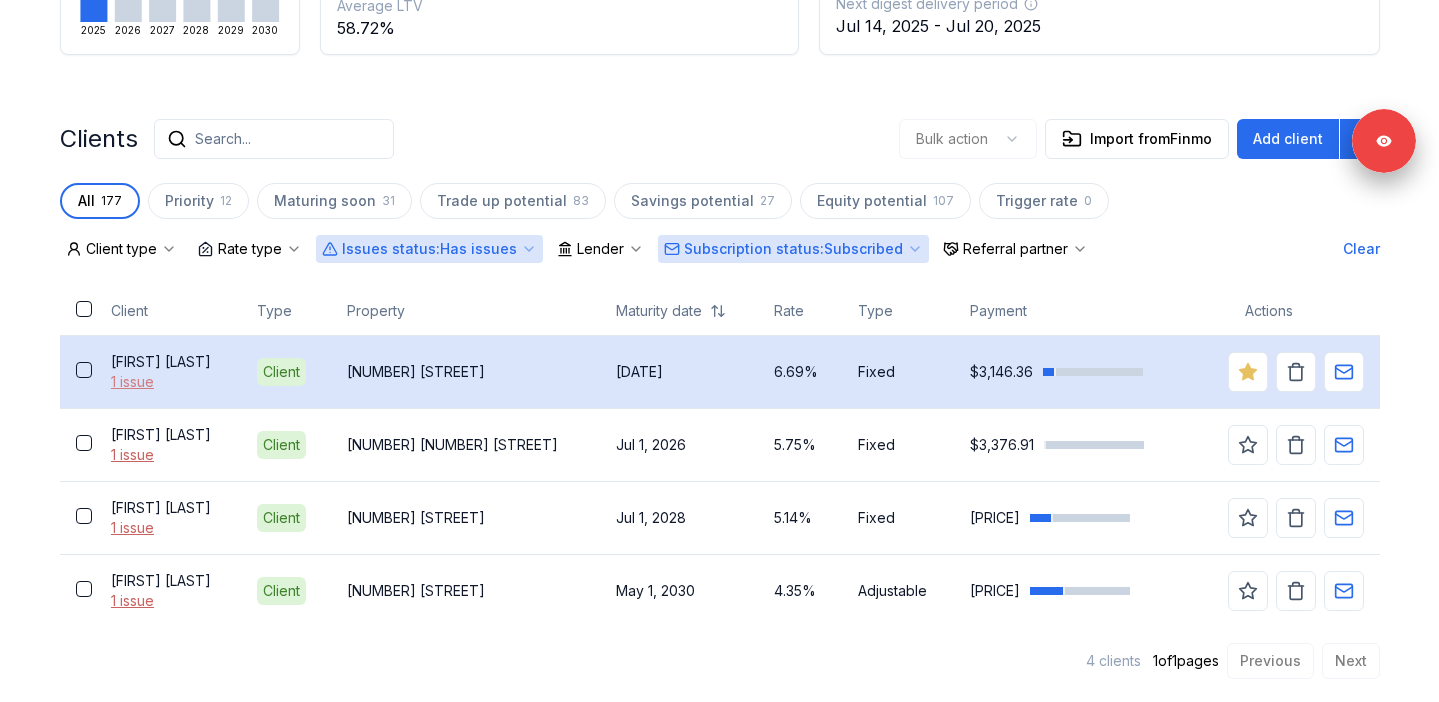 scroll, scrollTop: 312, scrollLeft: 0, axis: vertical 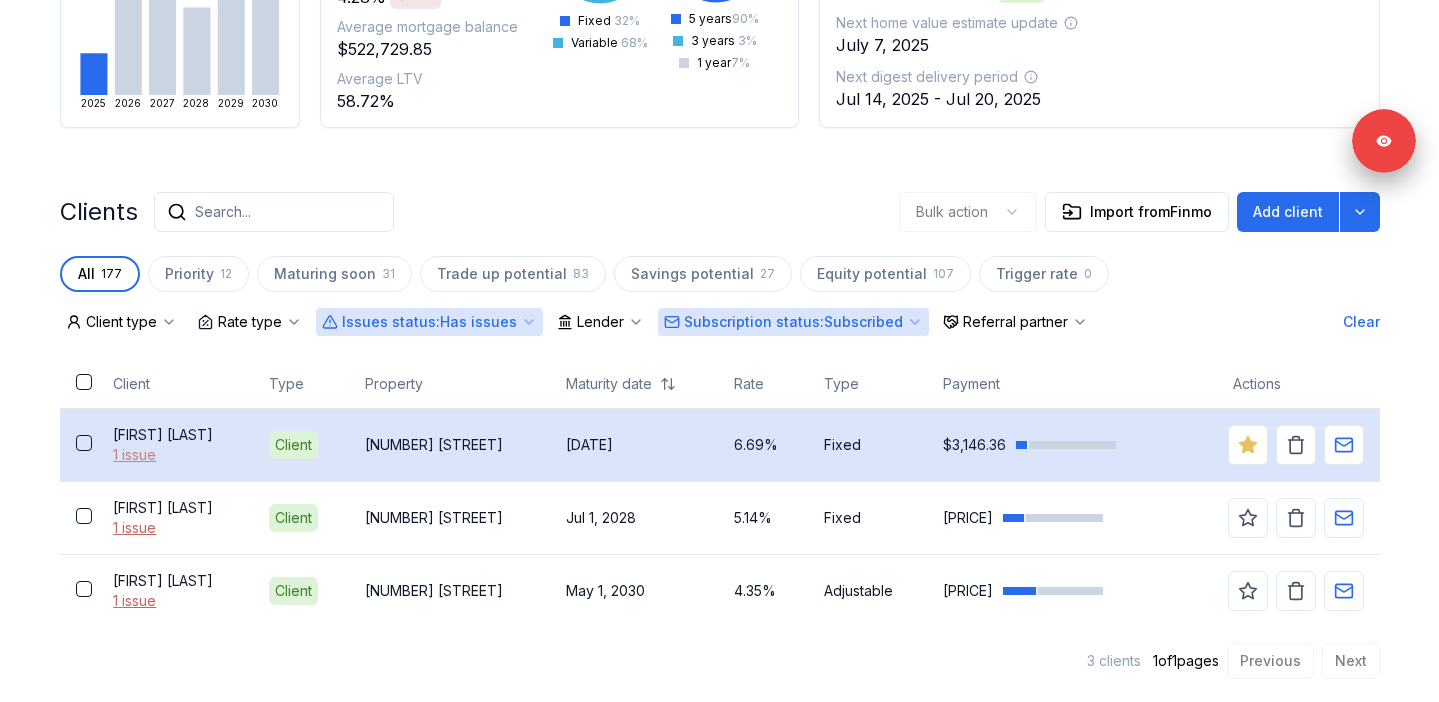 click on "1   issue" at bounding box center (175, 455) 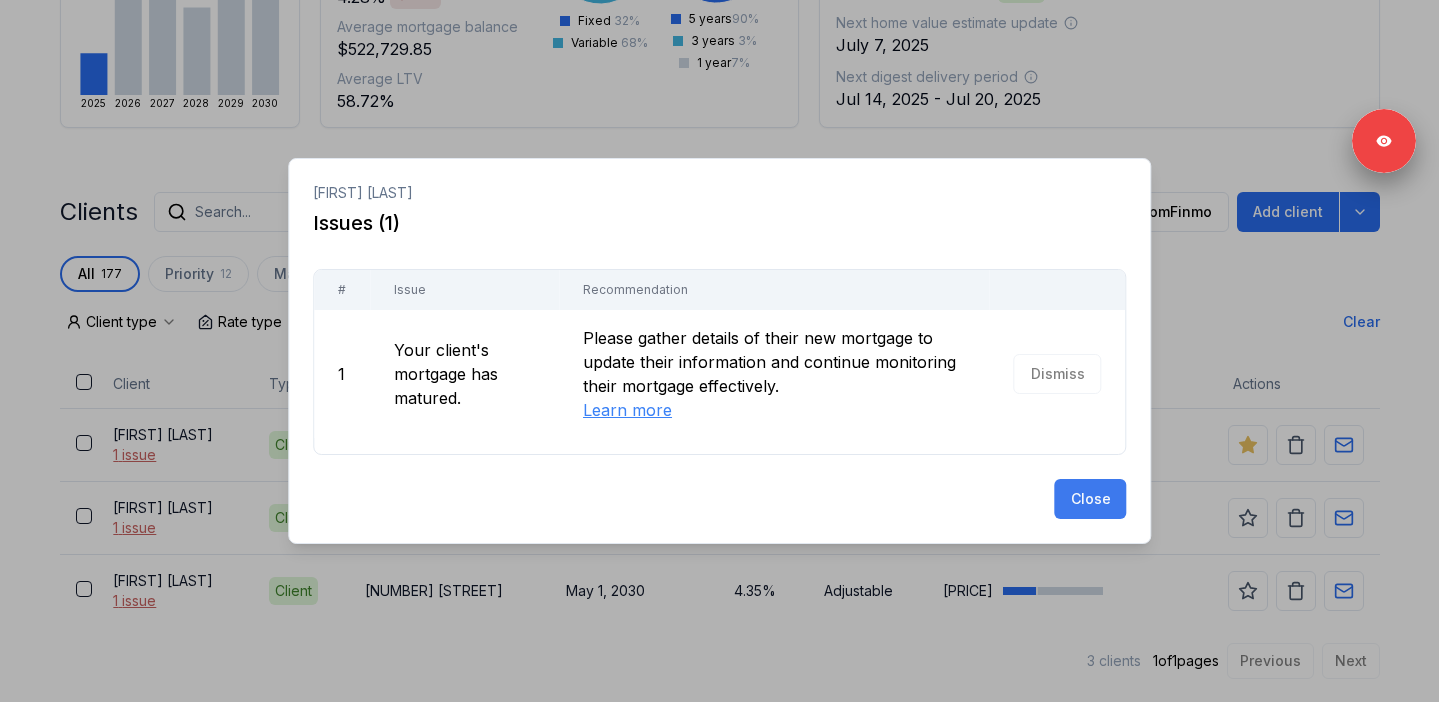 click on "Close" at bounding box center (1090, 499) 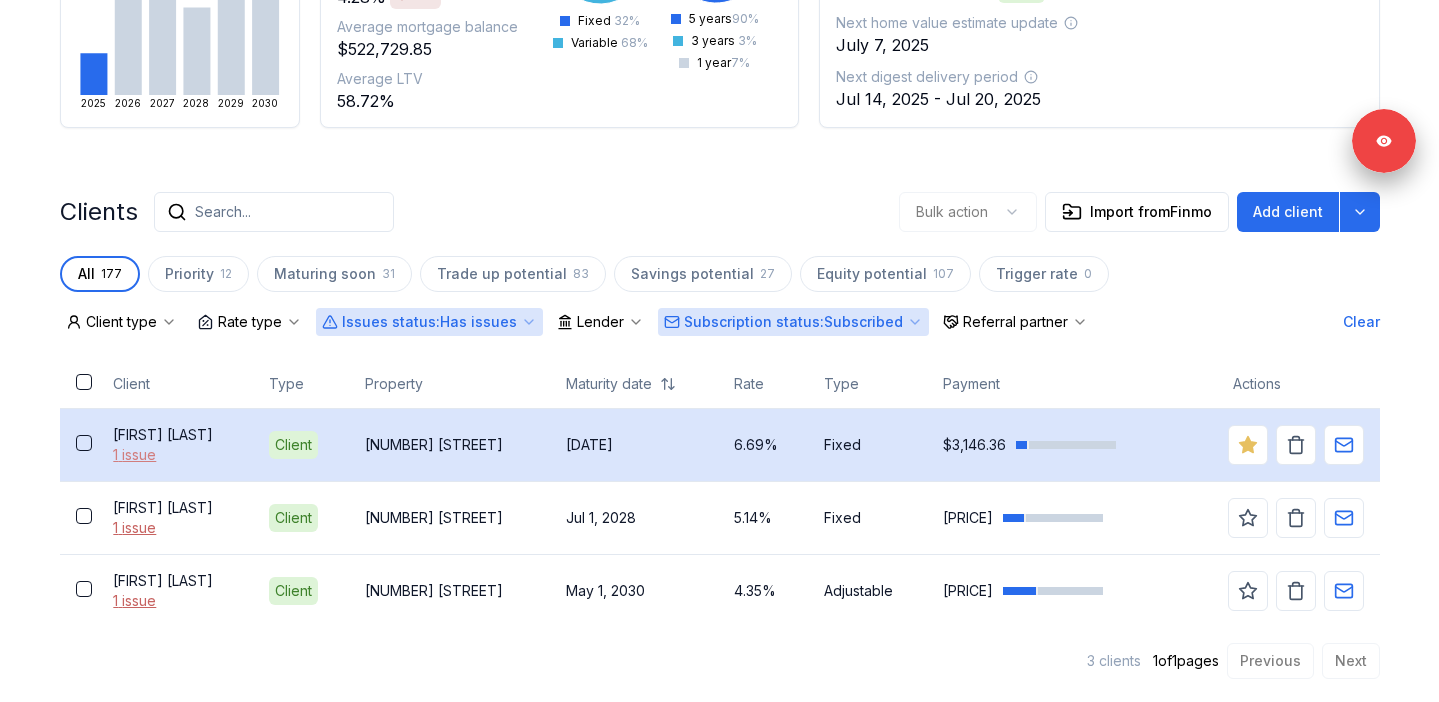 click on "1   issue" at bounding box center [175, 455] 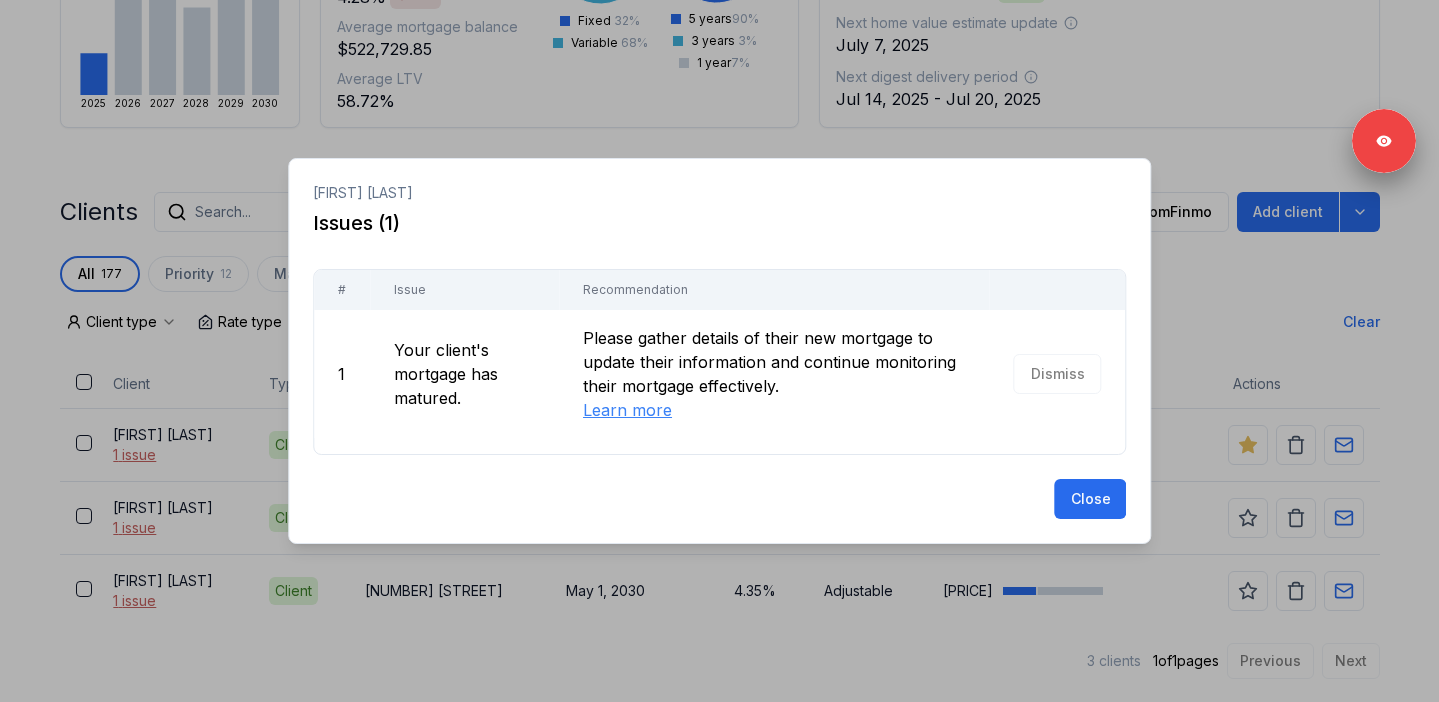 click at bounding box center [719, 351] 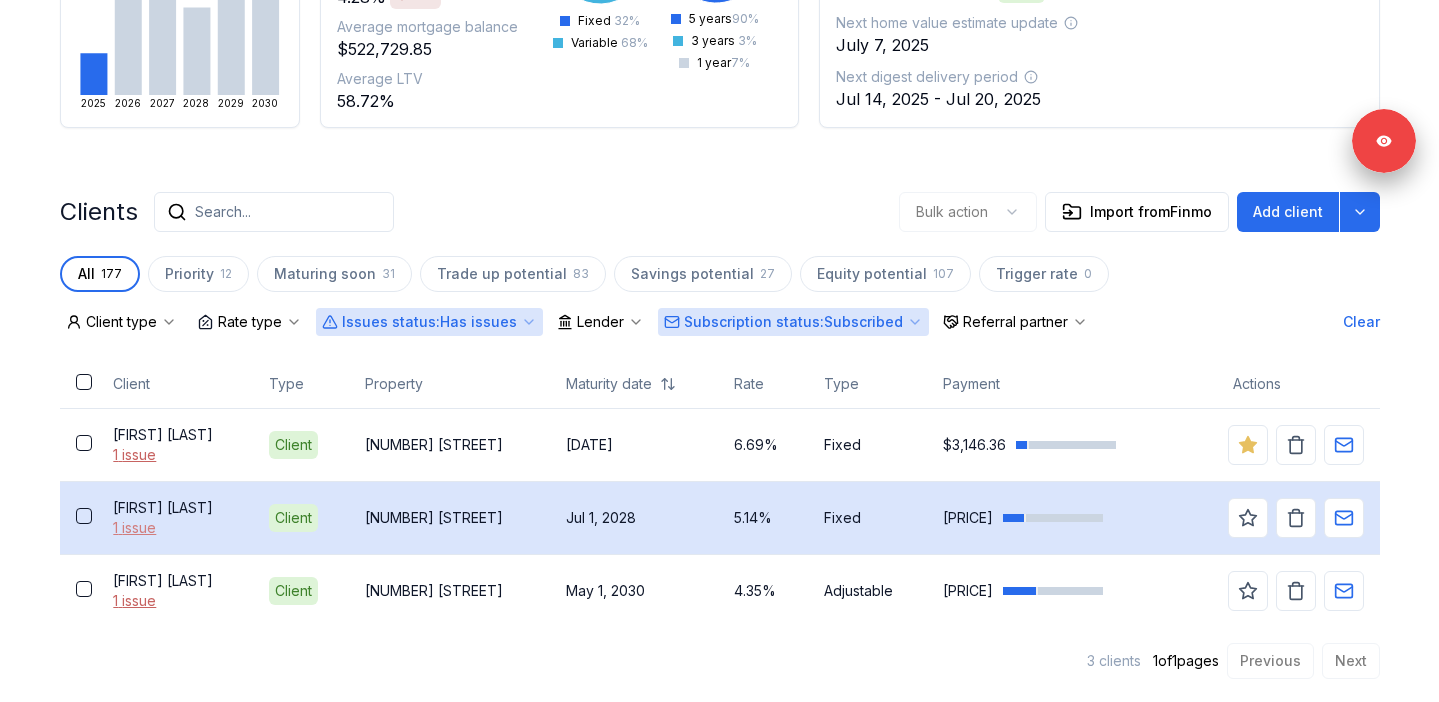 click on "1   issue" at bounding box center [175, 528] 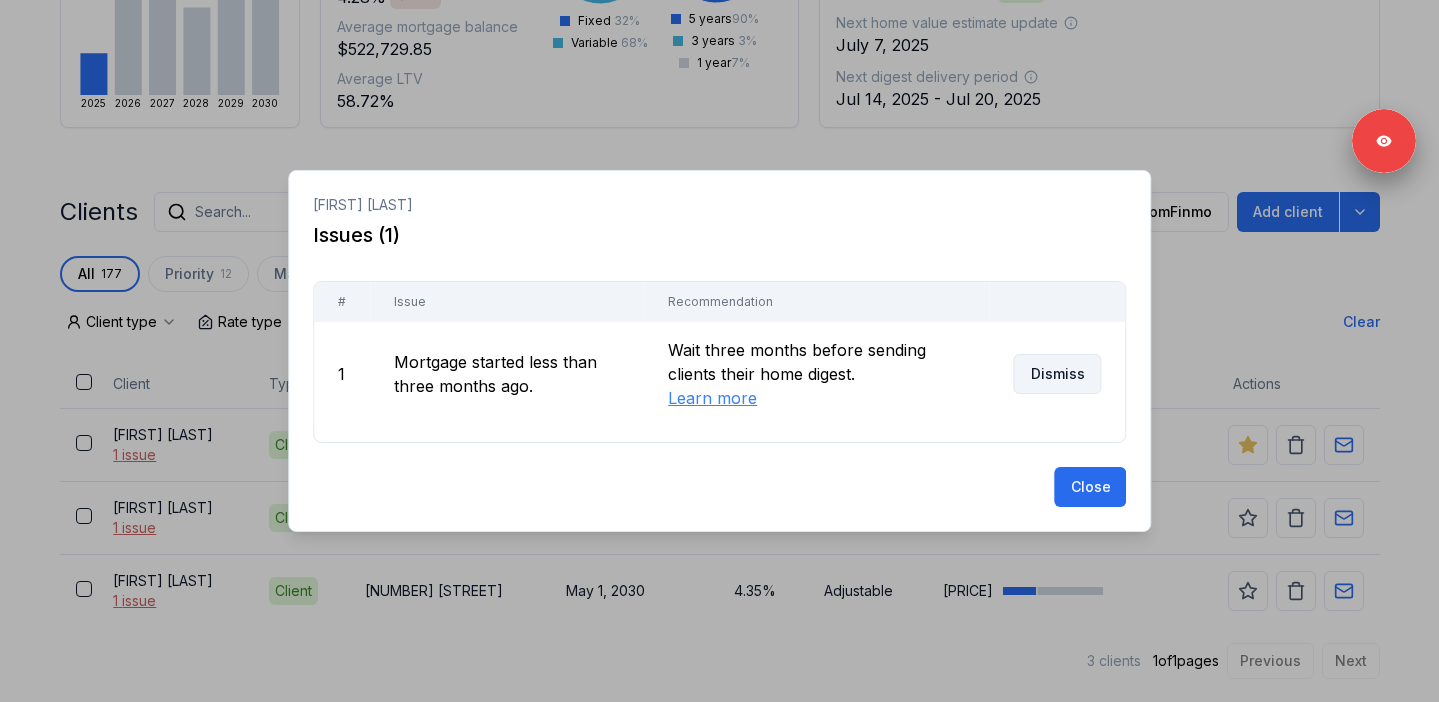 click on "Dismiss" at bounding box center (1057, 374) 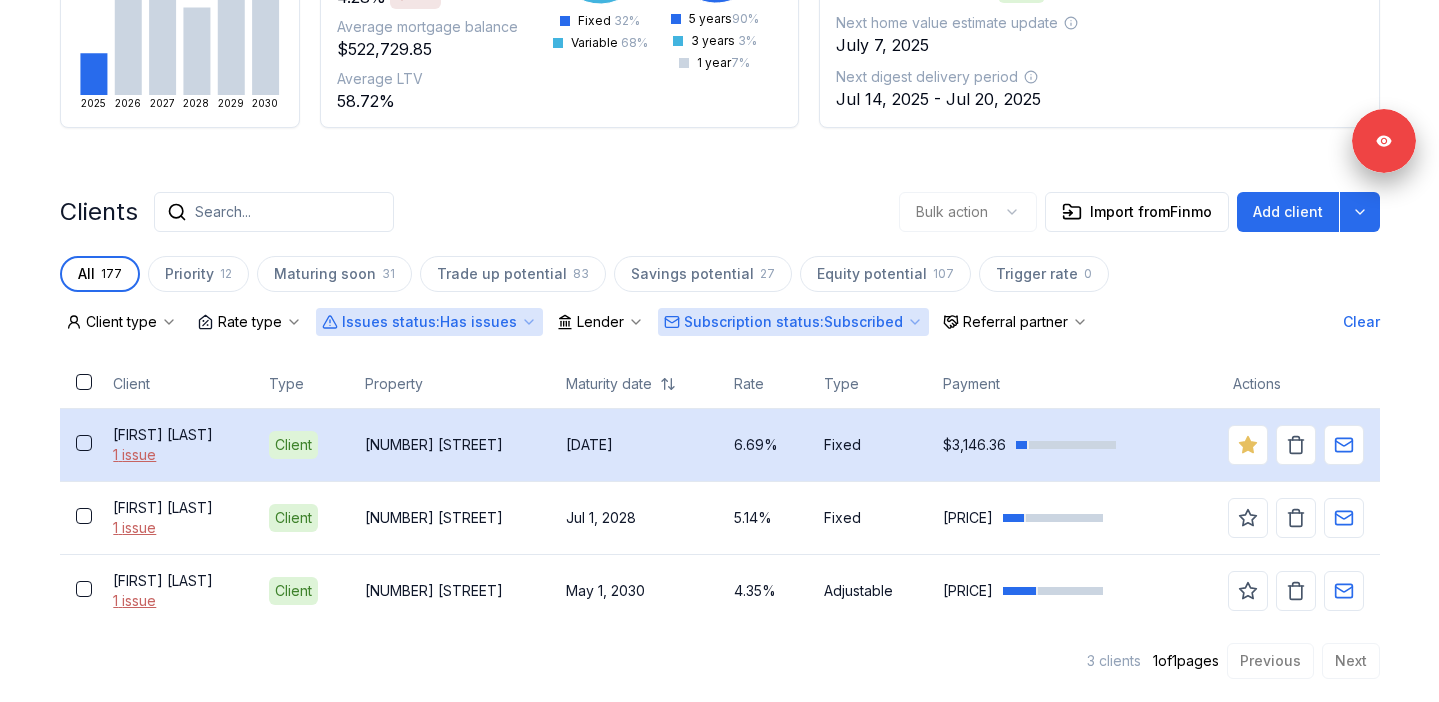 scroll, scrollTop: 239, scrollLeft: 0, axis: vertical 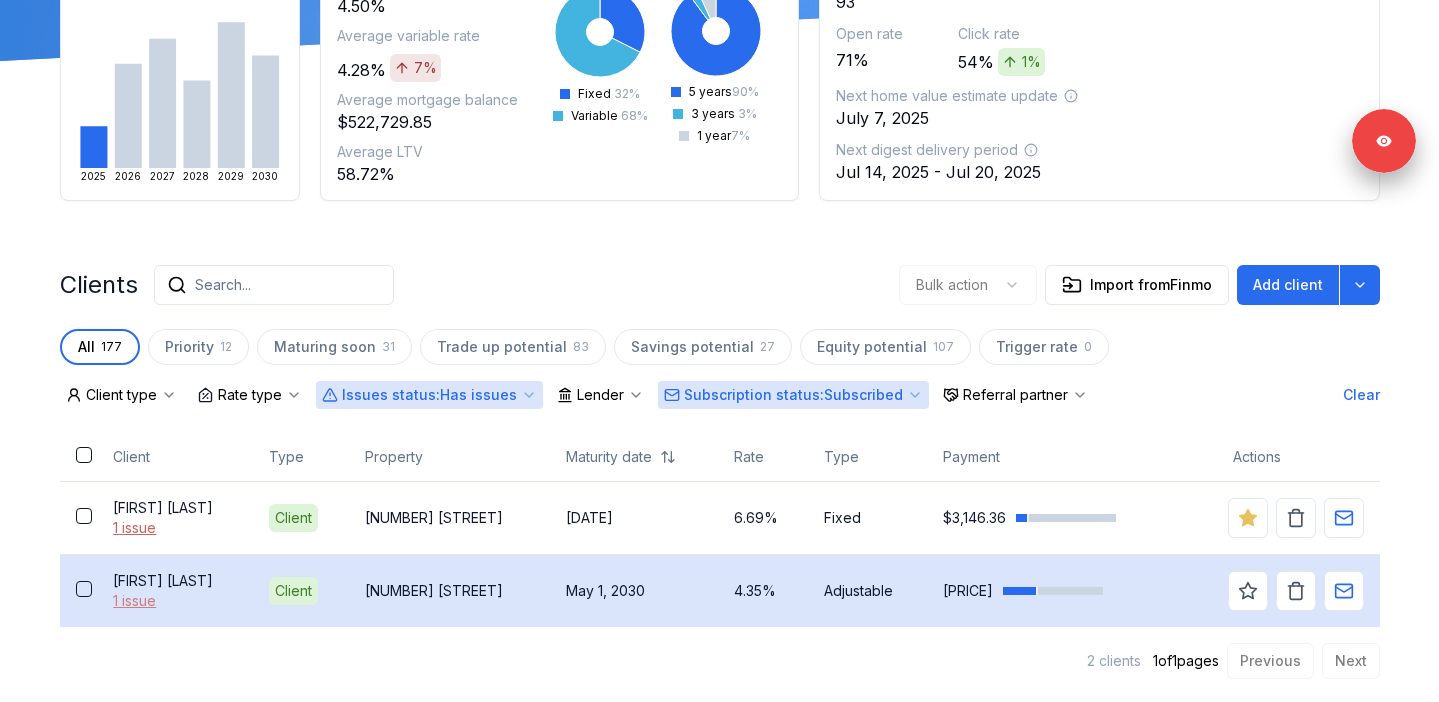 click on "1   issue" at bounding box center (175, 601) 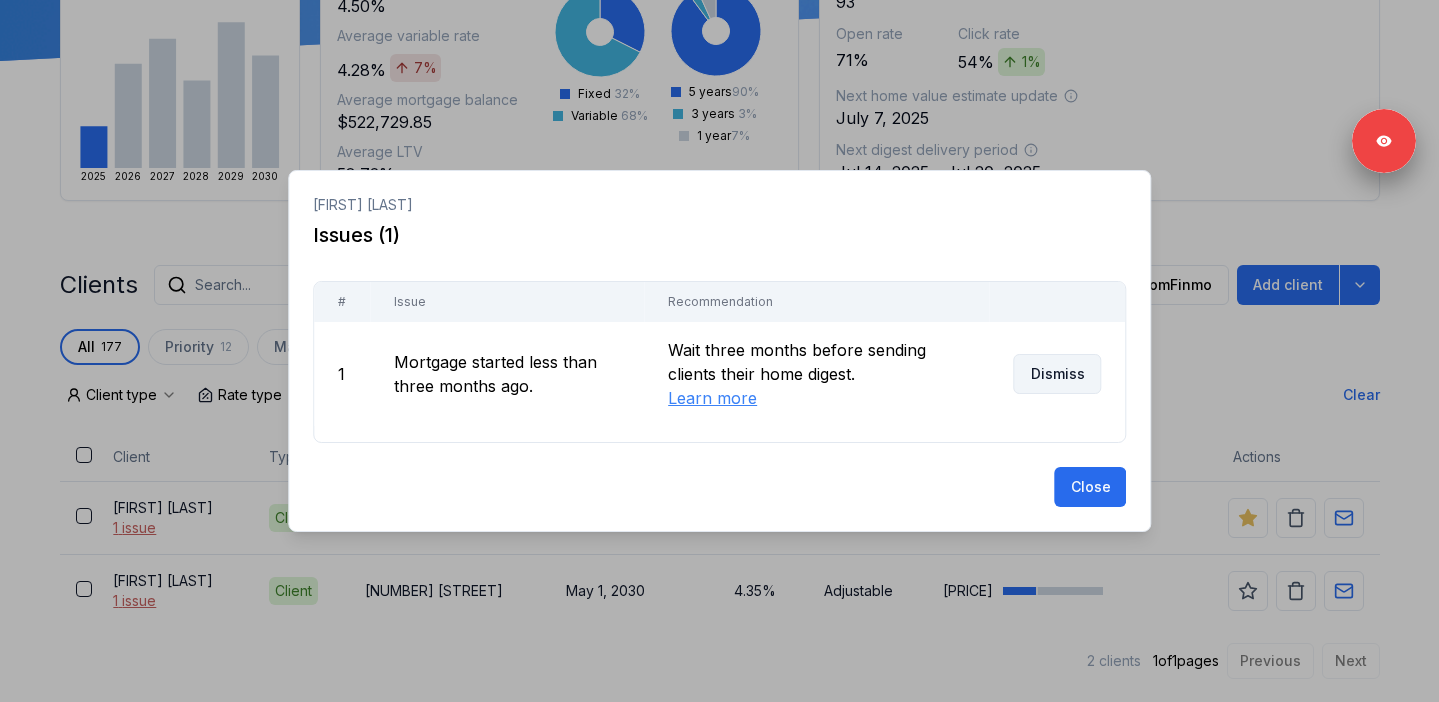 click on "Dismiss" at bounding box center (1057, 374) 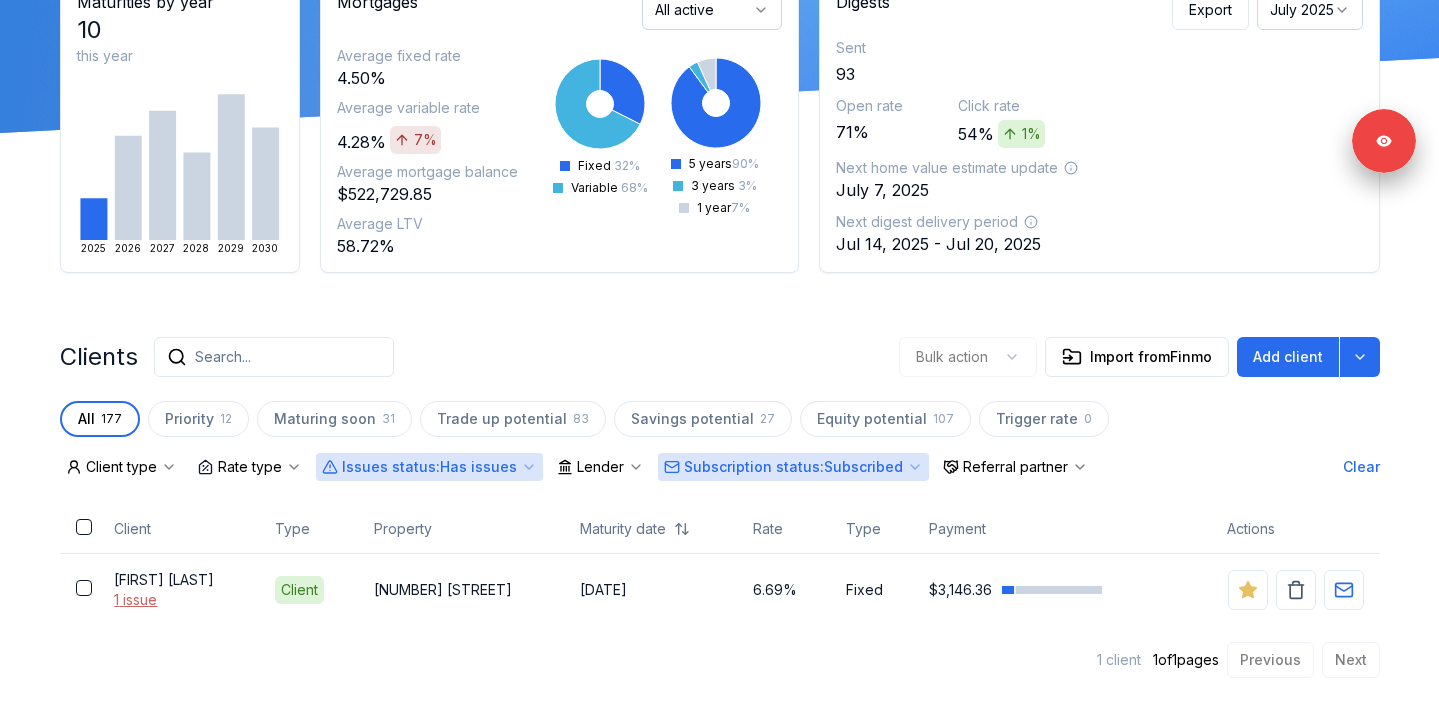 scroll, scrollTop: 166, scrollLeft: 0, axis: vertical 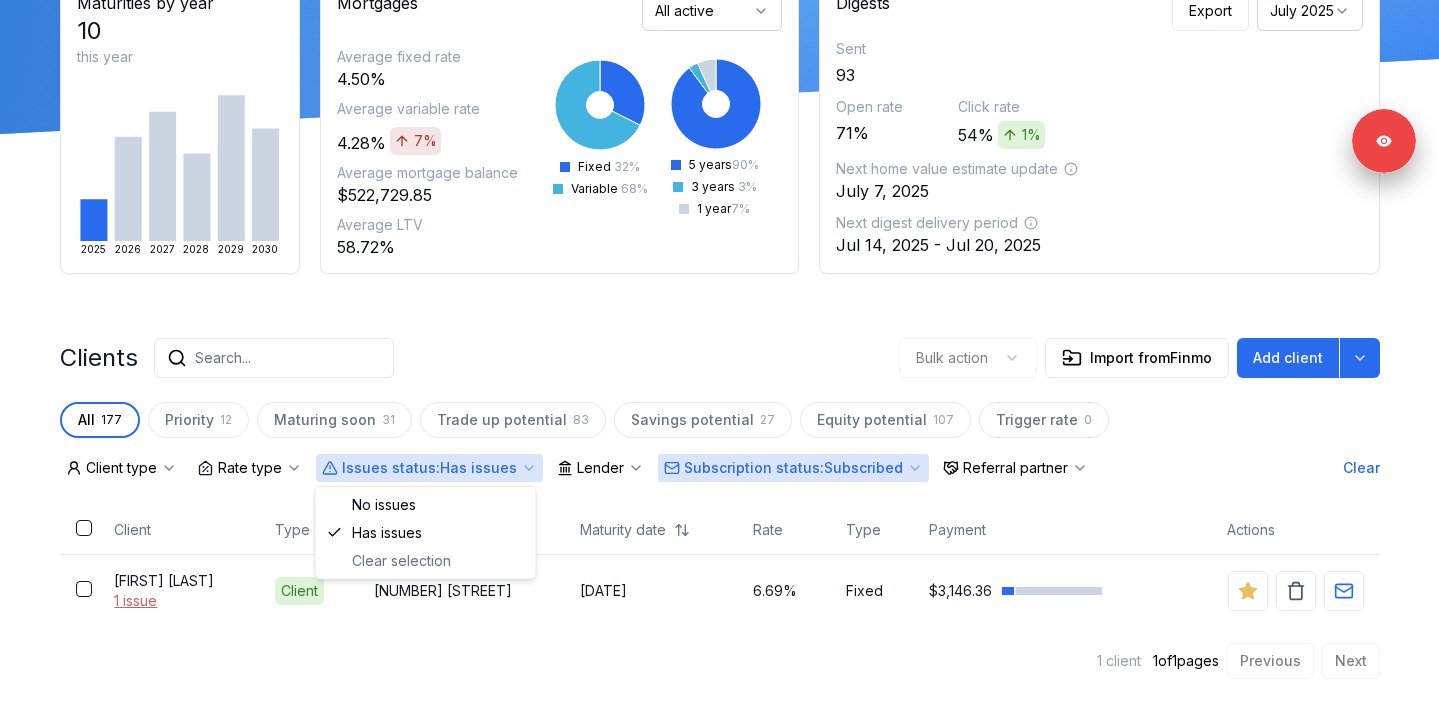 click on "Issues status :  Has issues" at bounding box center (429, 468) 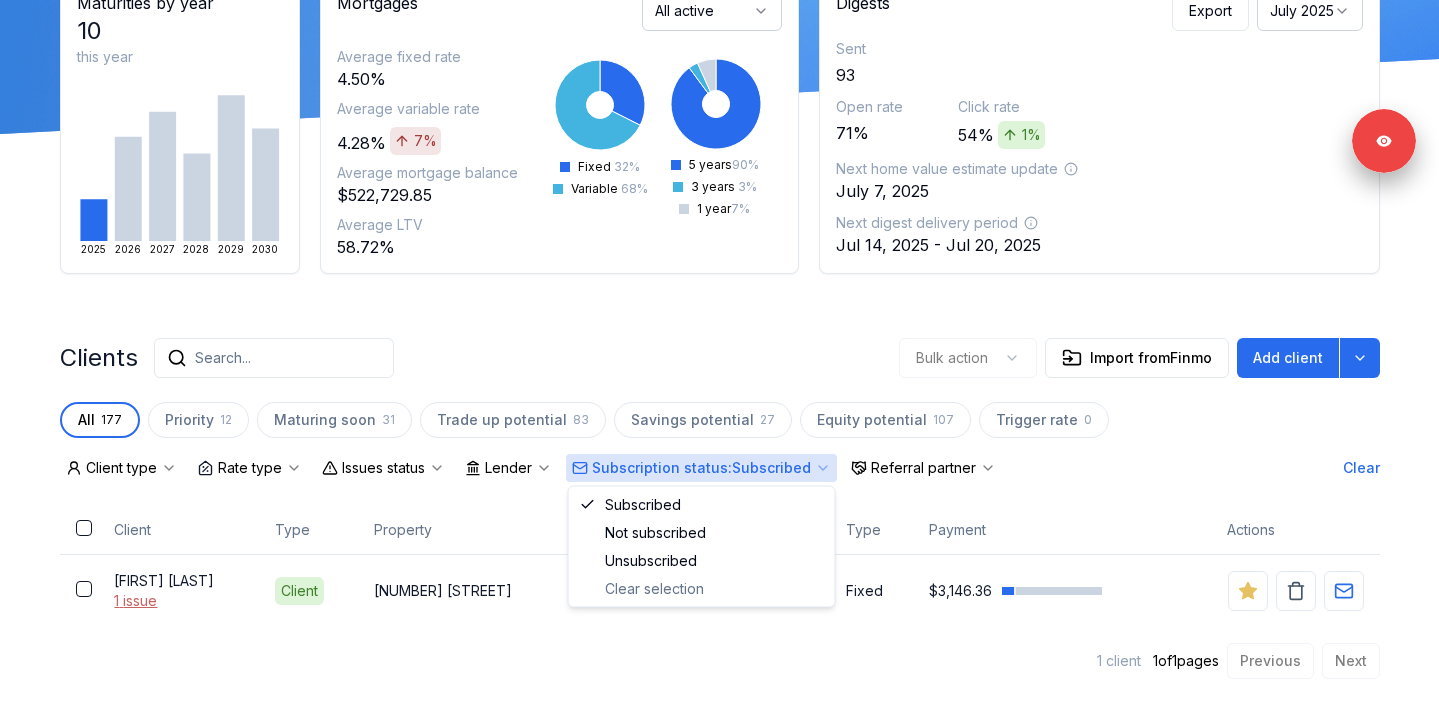 click on "Subscription status :  Subscribed" at bounding box center (701, 468) 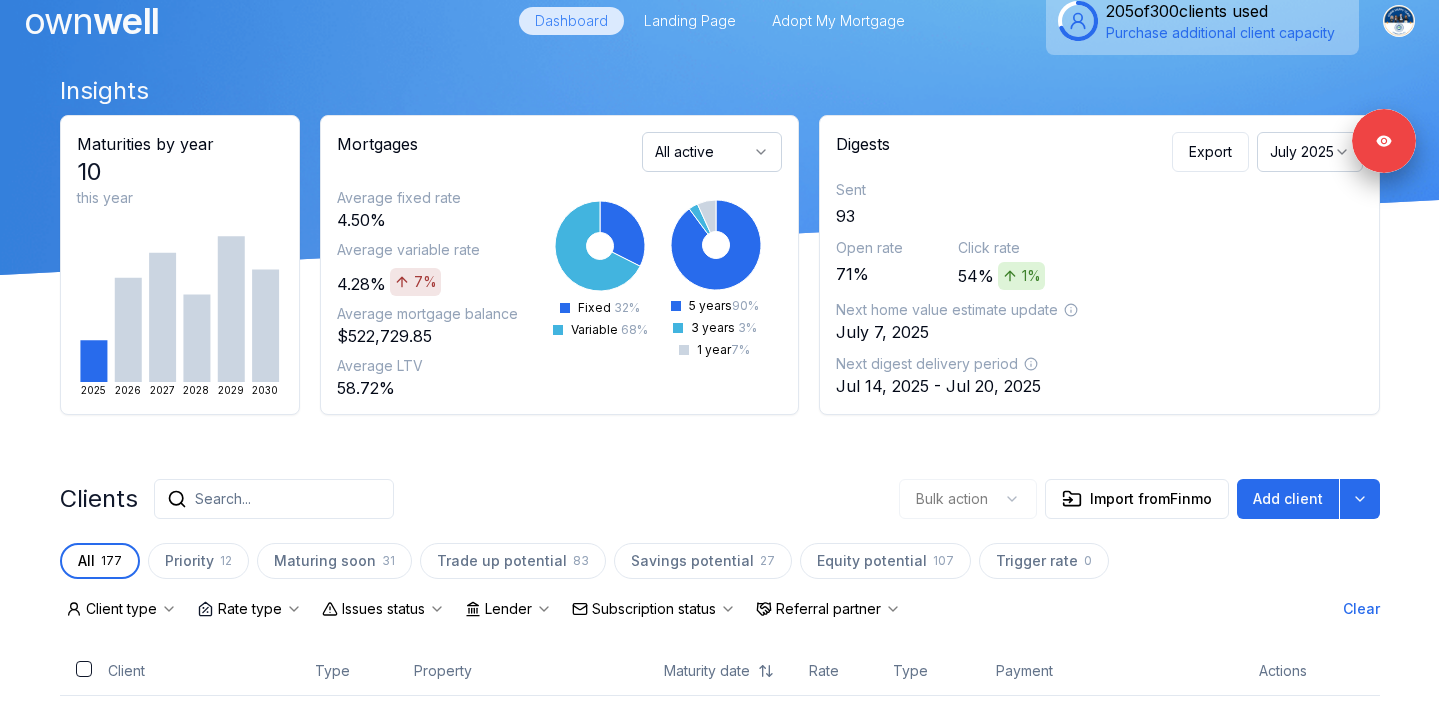 scroll, scrollTop: 0, scrollLeft: 0, axis: both 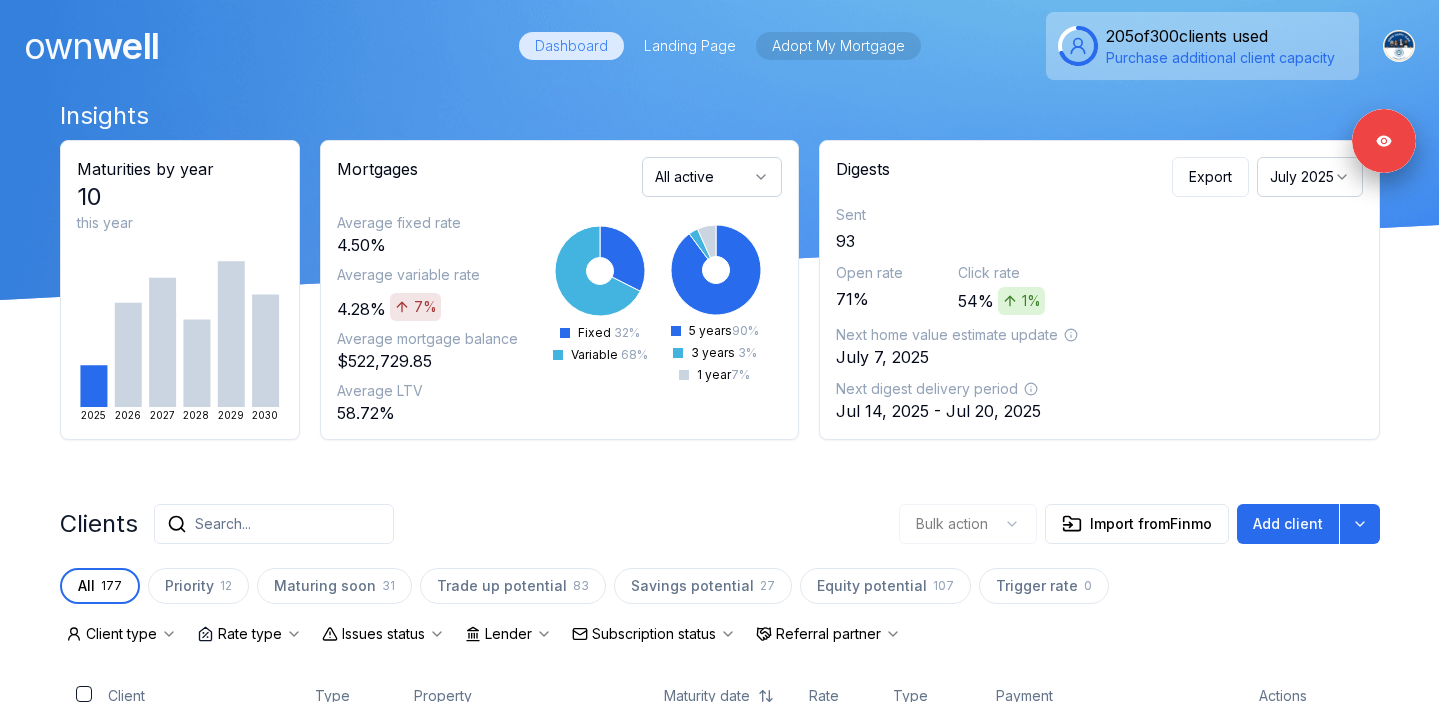 click on "Adopt My Mortgage" at bounding box center (838, 46) 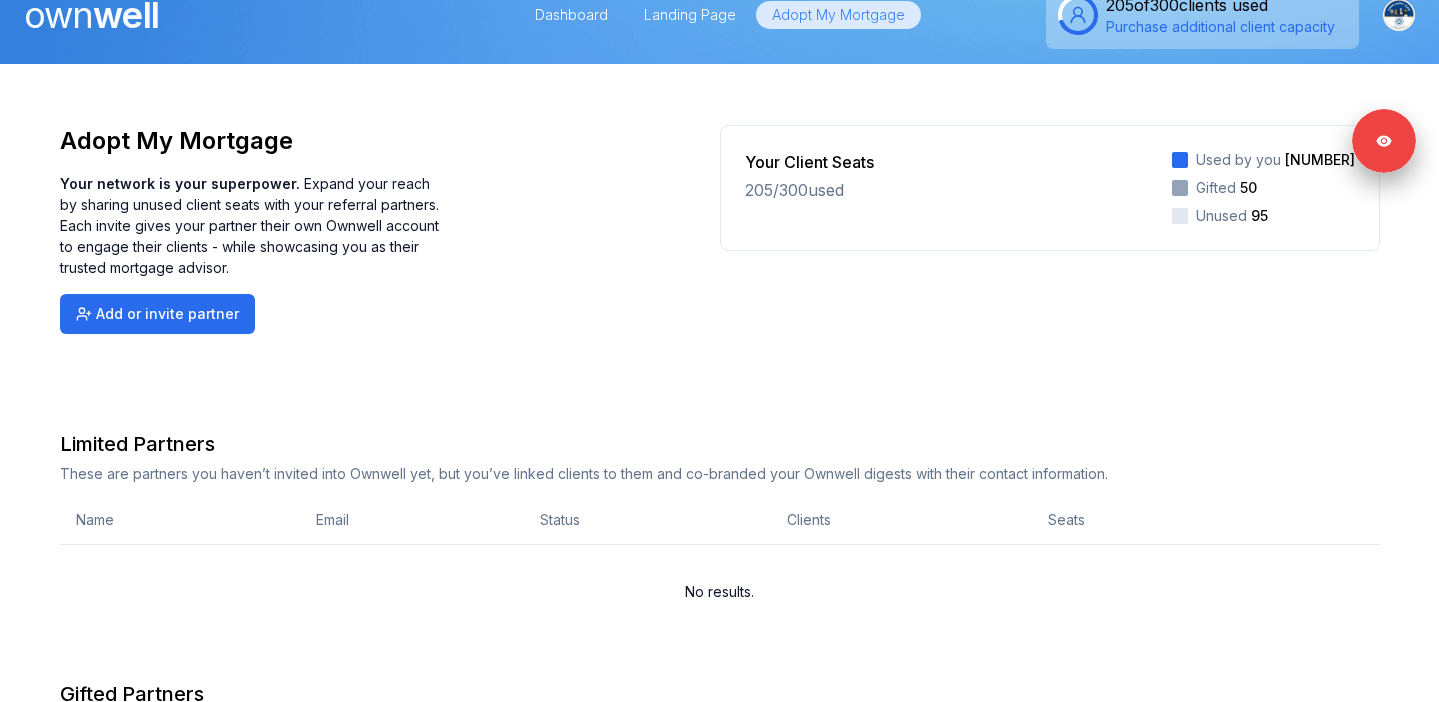 scroll, scrollTop: 0, scrollLeft: 0, axis: both 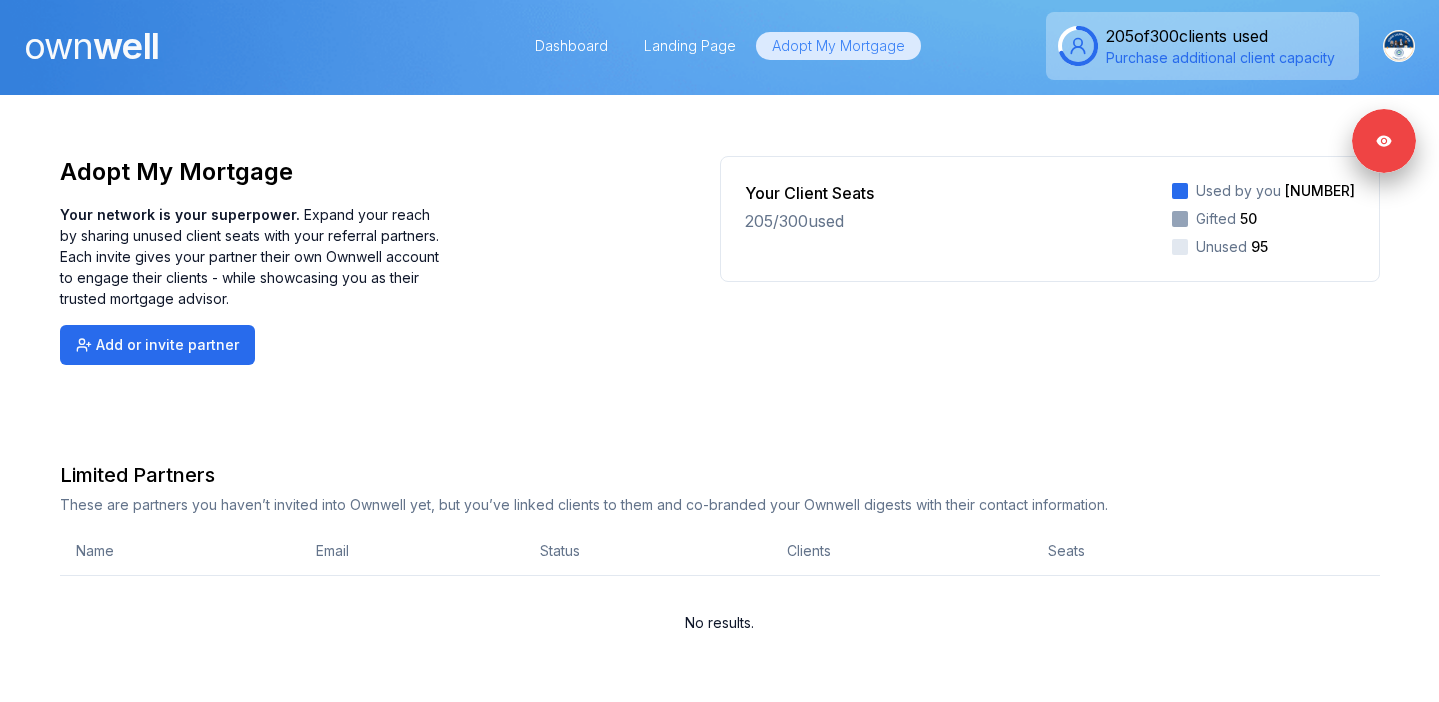 click on "own well" at bounding box center [91, 46] 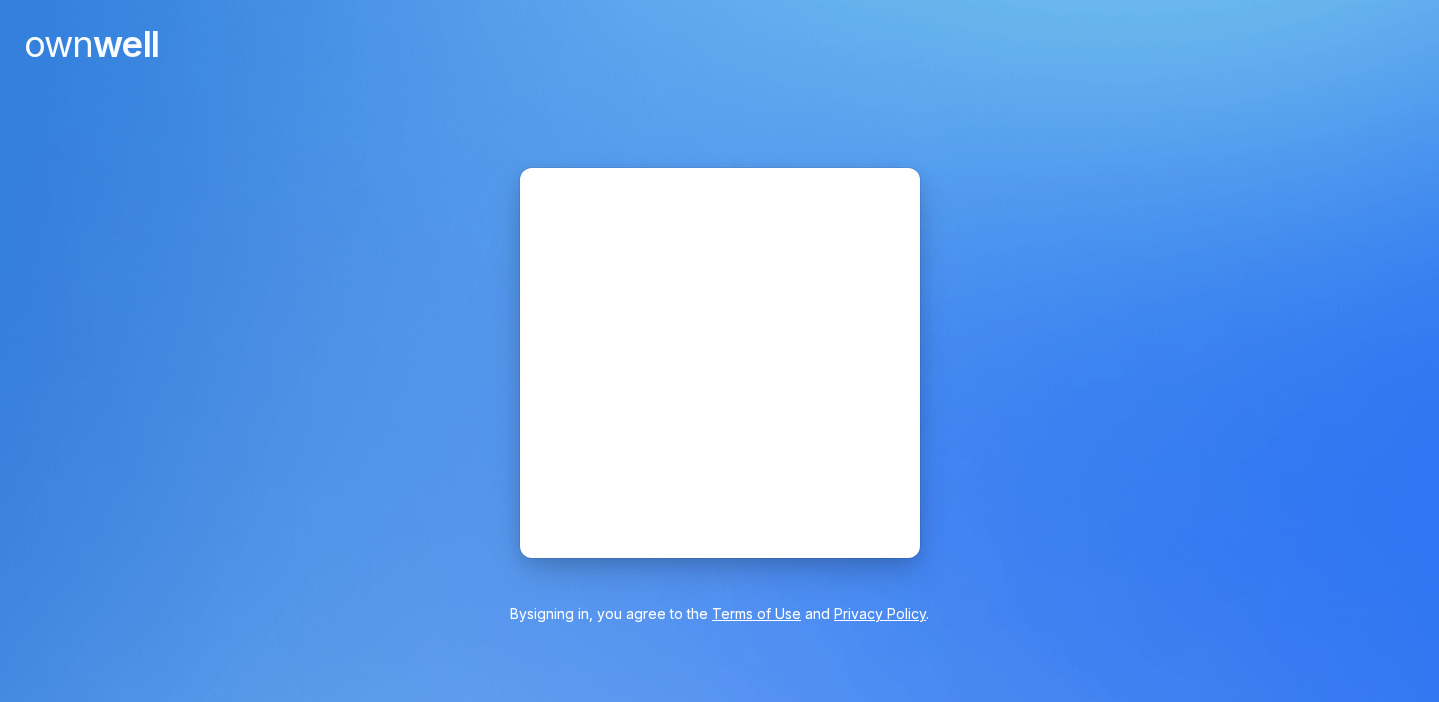 scroll, scrollTop: 0, scrollLeft: 0, axis: both 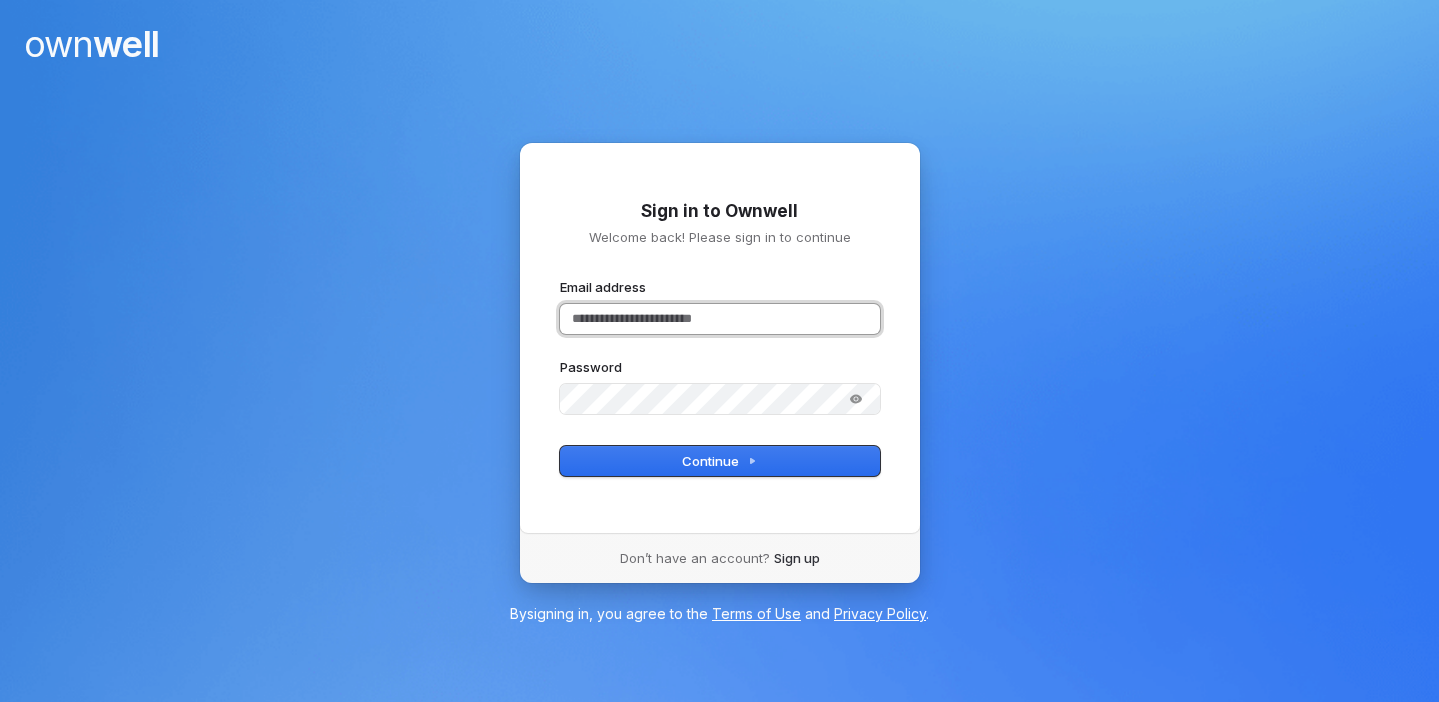 type 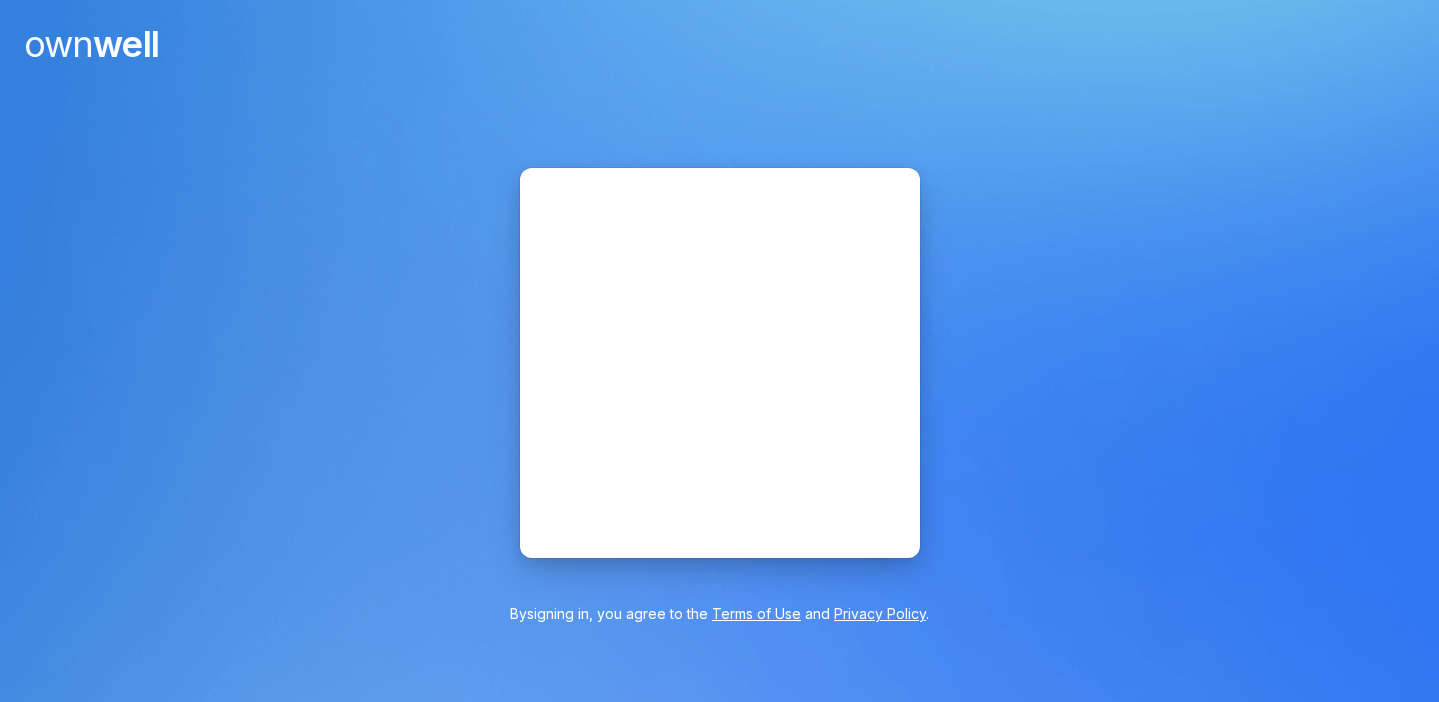scroll, scrollTop: 0, scrollLeft: 0, axis: both 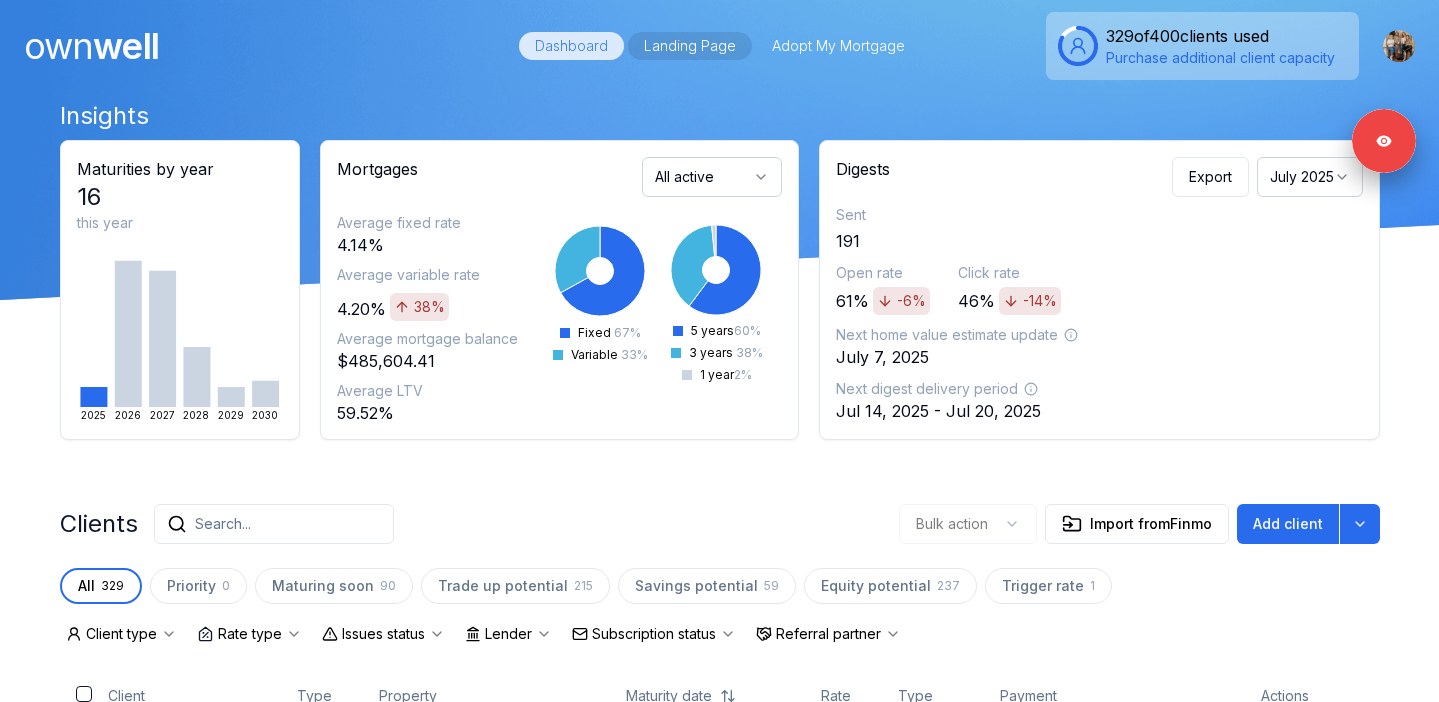 click on "Landing Page" at bounding box center [690, 46] 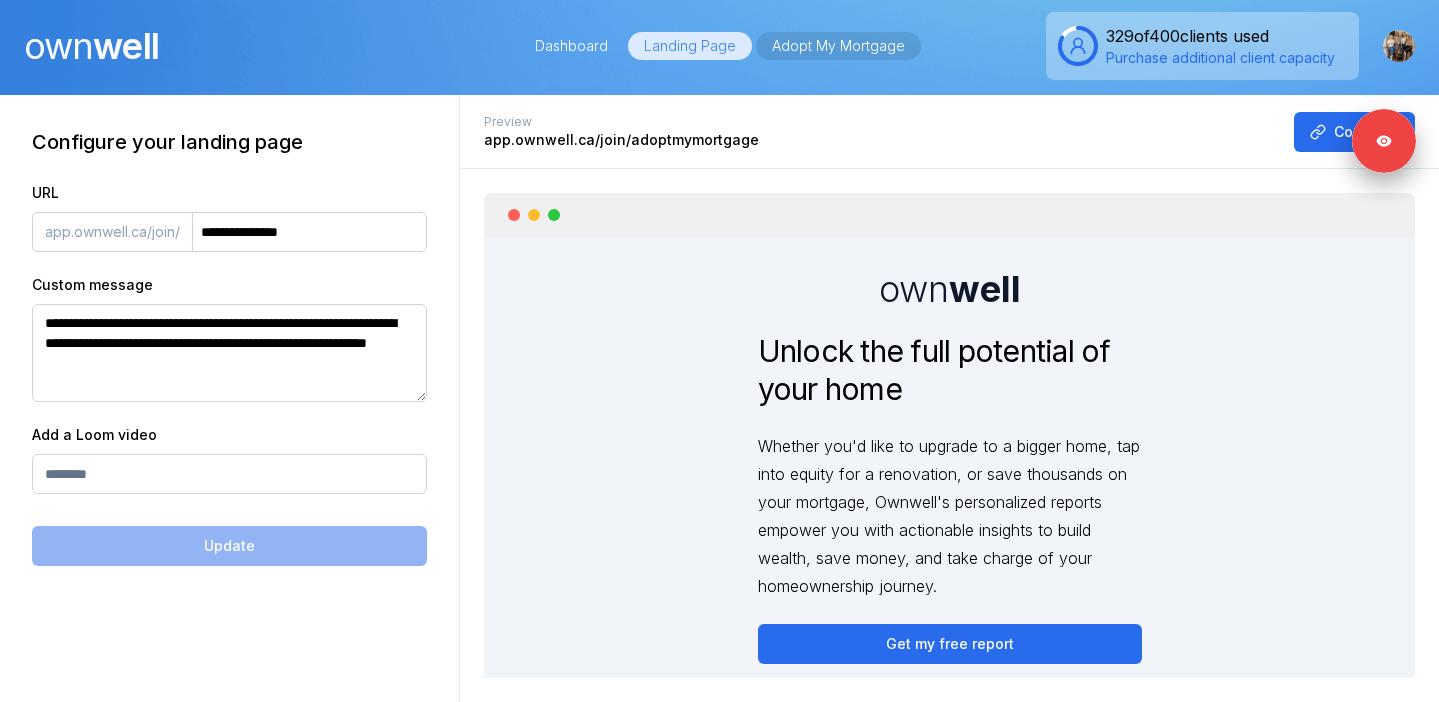 click on "Adopt My Mortgage" at bounding box center (838, 46) 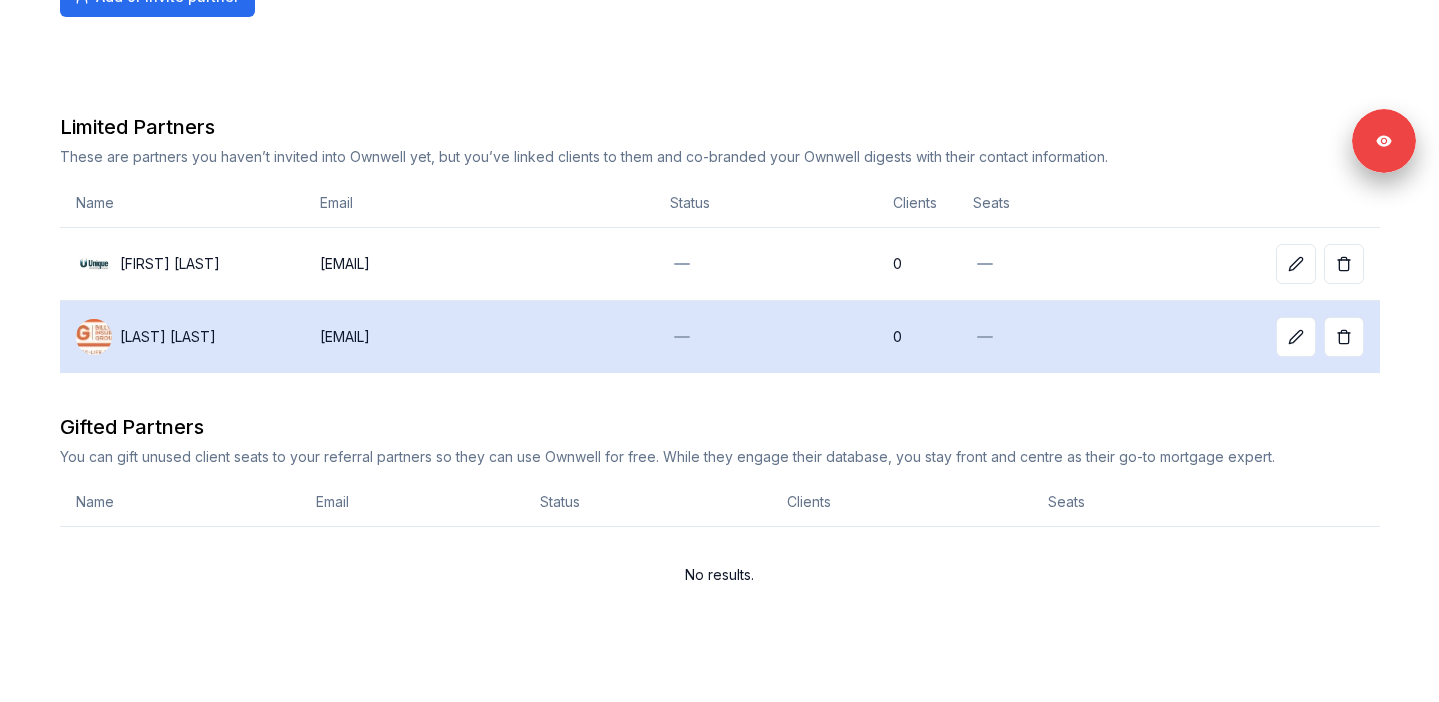 scroll, scrollTop: 0, scrollLeft: 0, axis: both 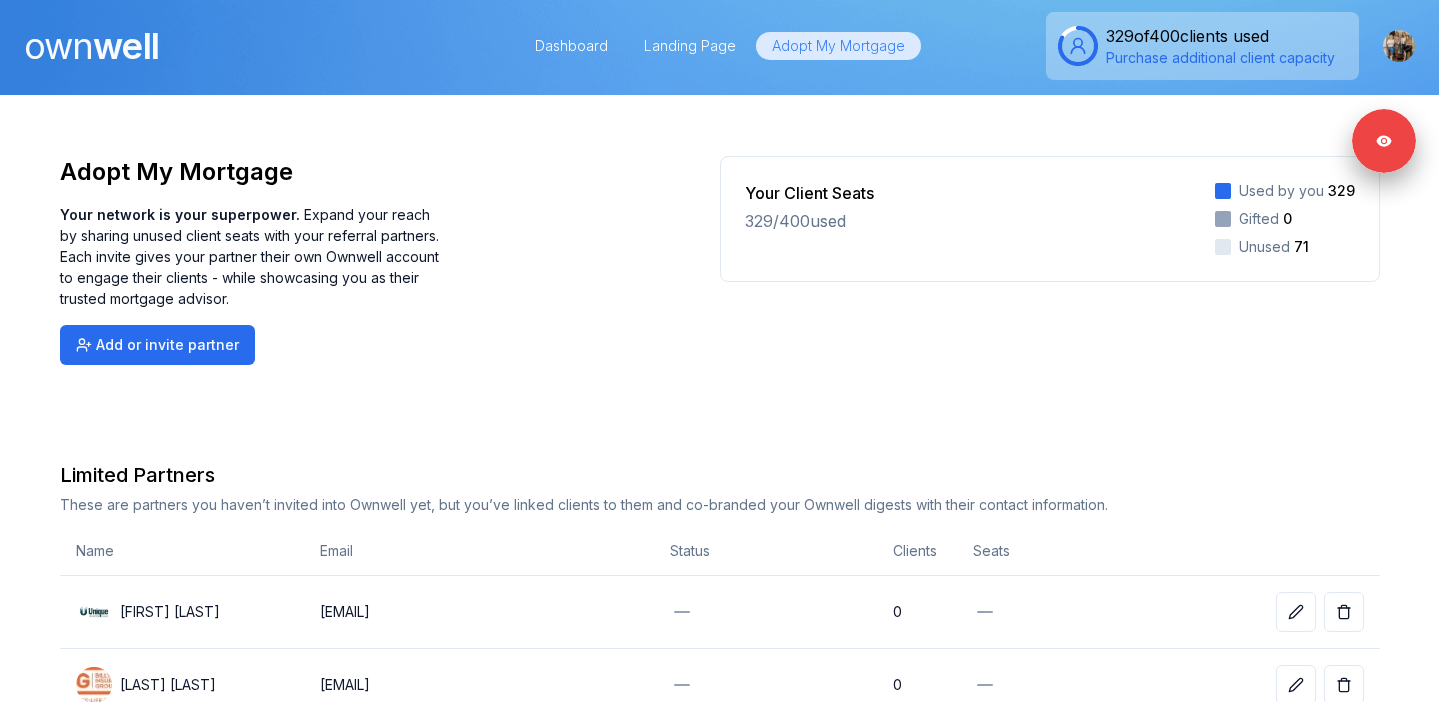 click on "own well" at bounding box center (91, 46) 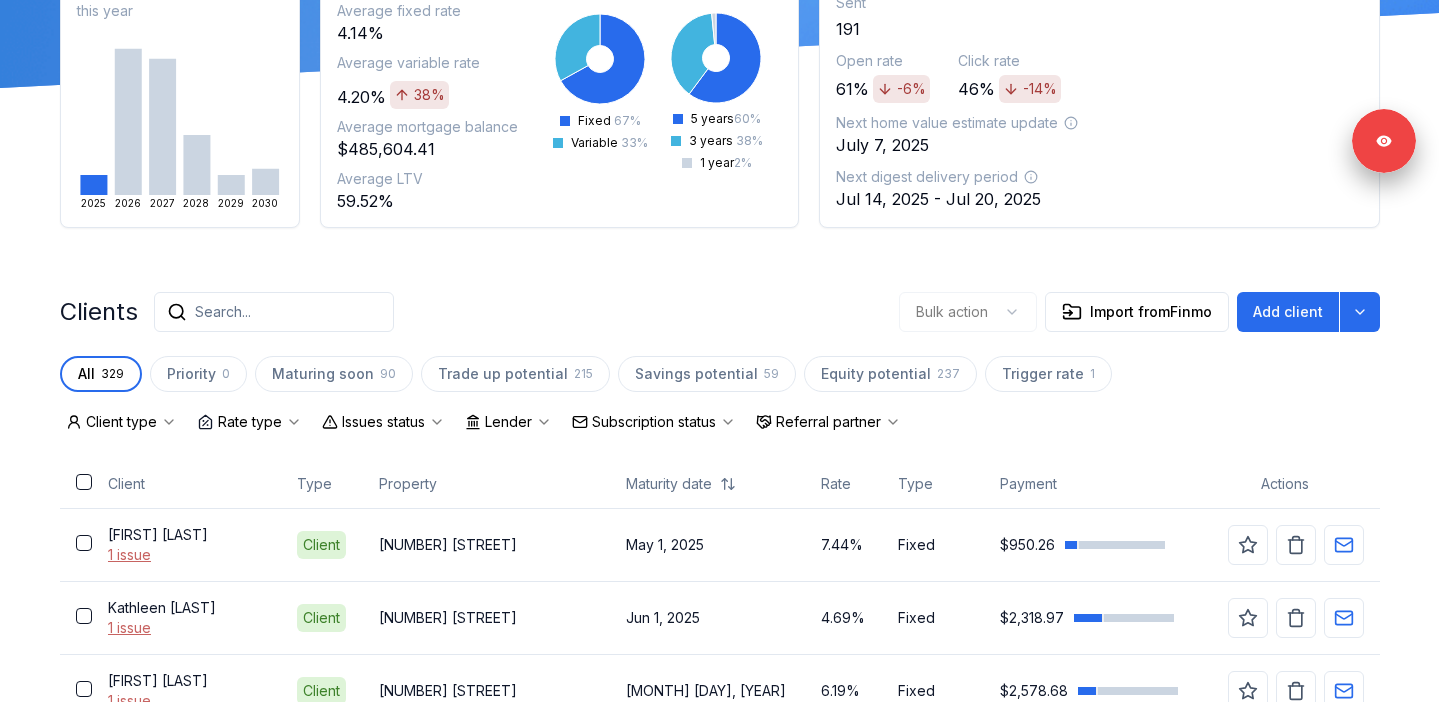 scroll, scrollTop: 123, scrollLeft: 0, axis: vertical 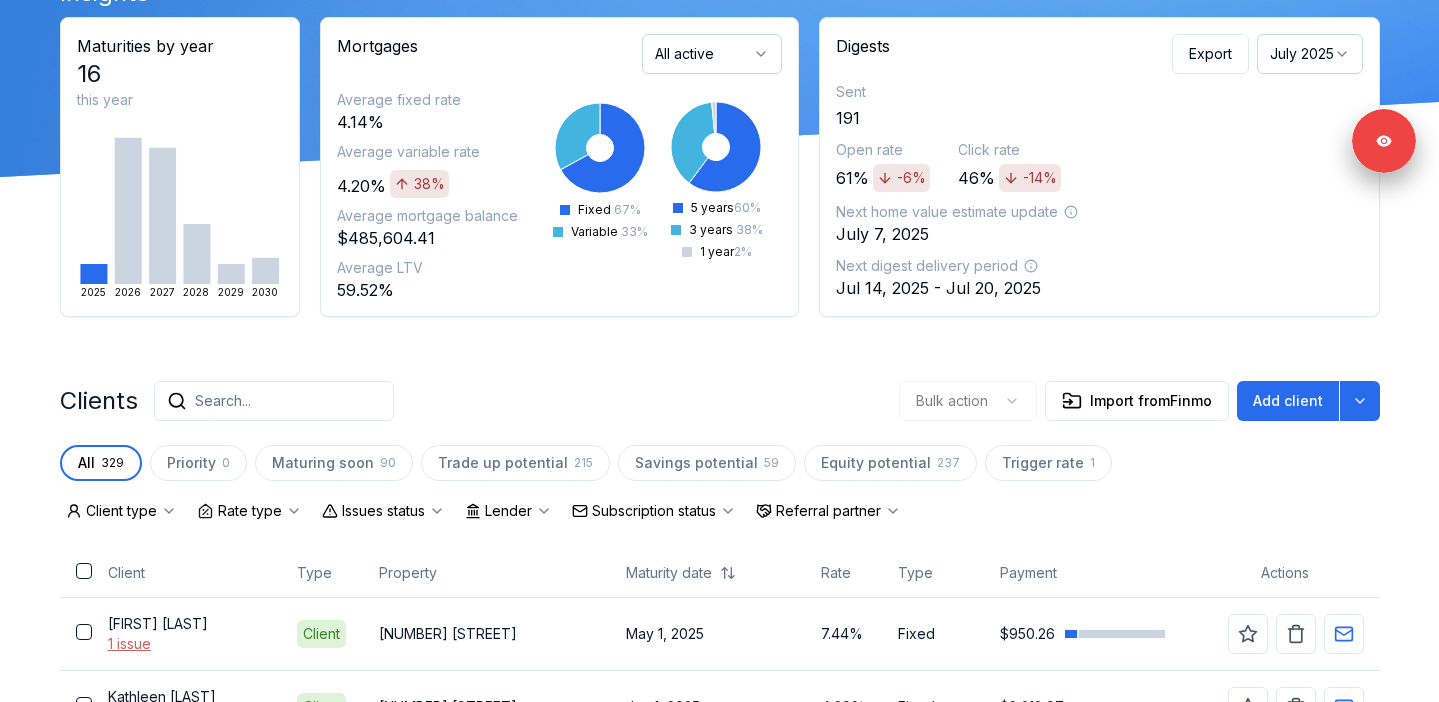 click on "July 2025" at bounding box center [1310, 54] 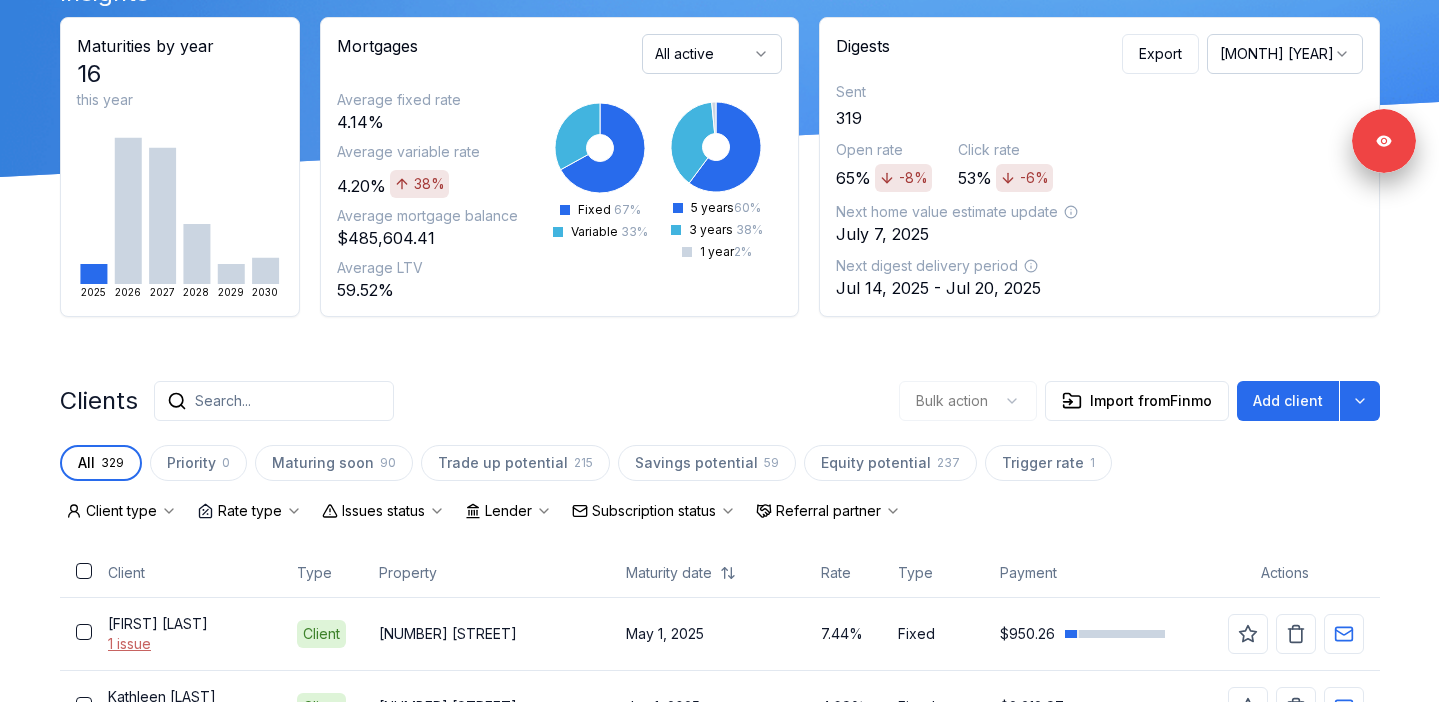click on "[MONTH] [YEAR]" at bounding box center [1285, 54] 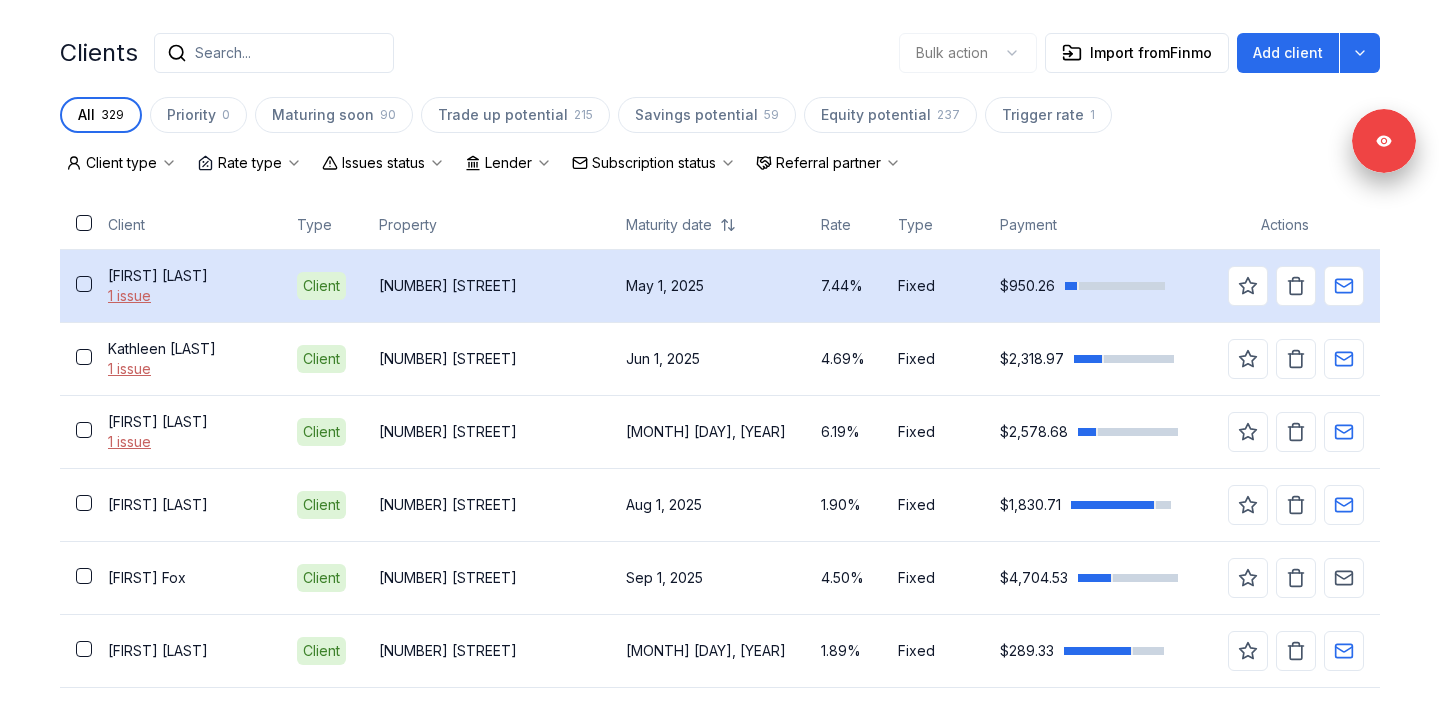 scroll, scrollTop: 419, scrollLeft: 0, axis: vertical 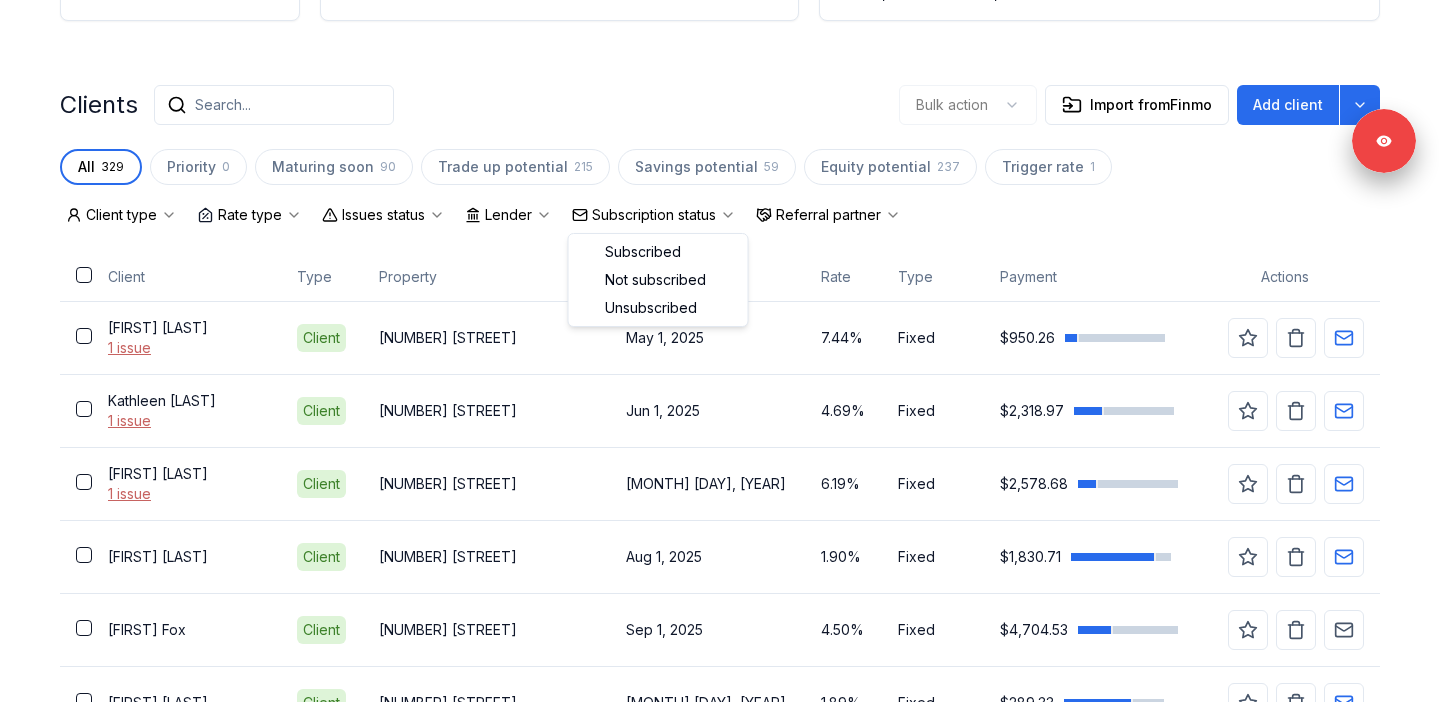 click on "Subscription status" at bounding box center (654, 215) 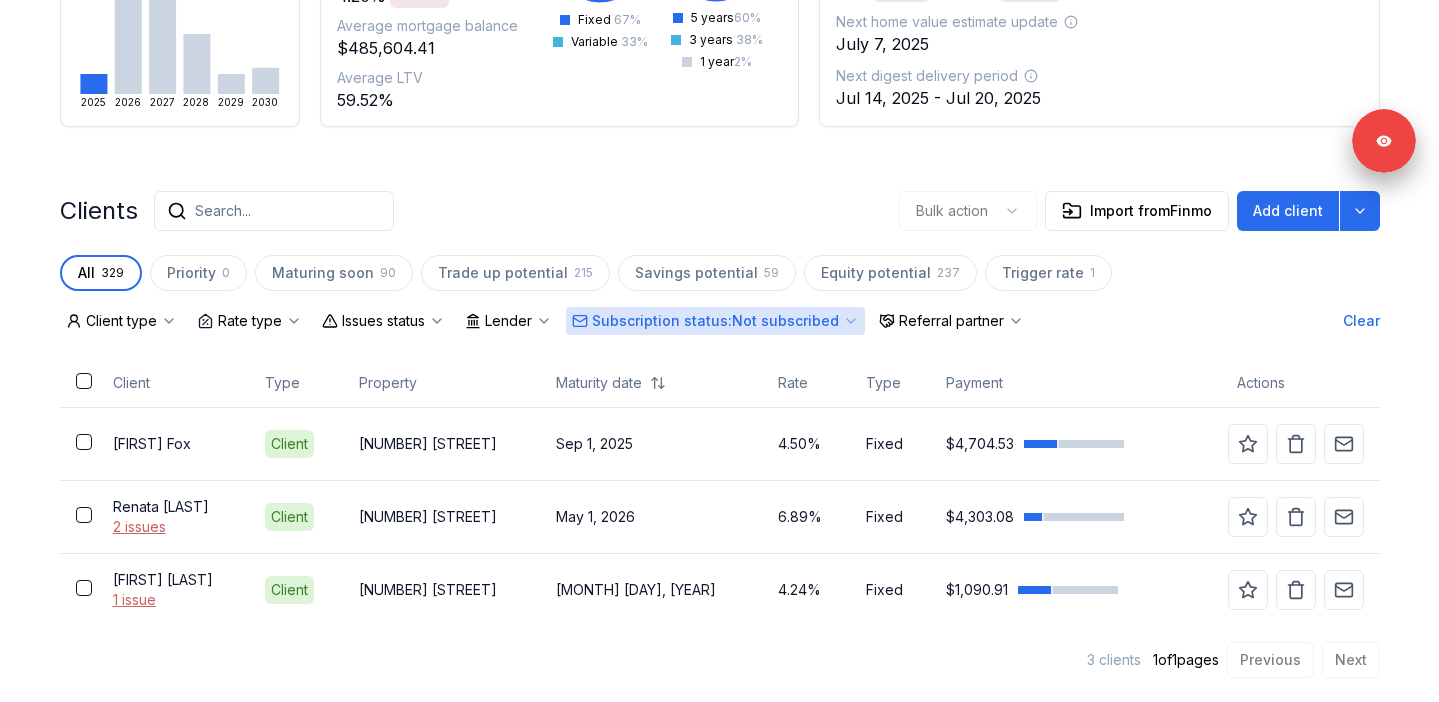 scroll, scrollTop: 312, scrollLeft: 0, axis: vertical 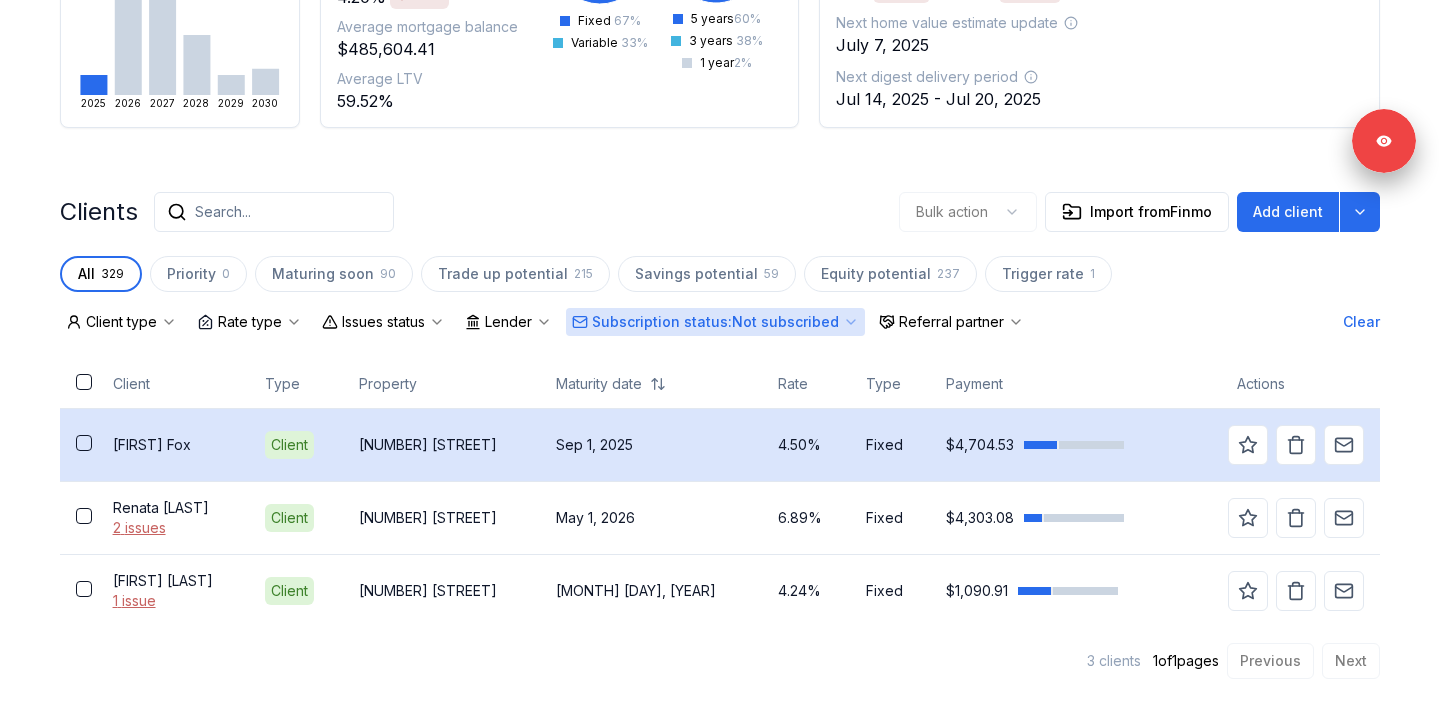 click on "[FIRST]   [LAST]" at bounding box center [173, 445] 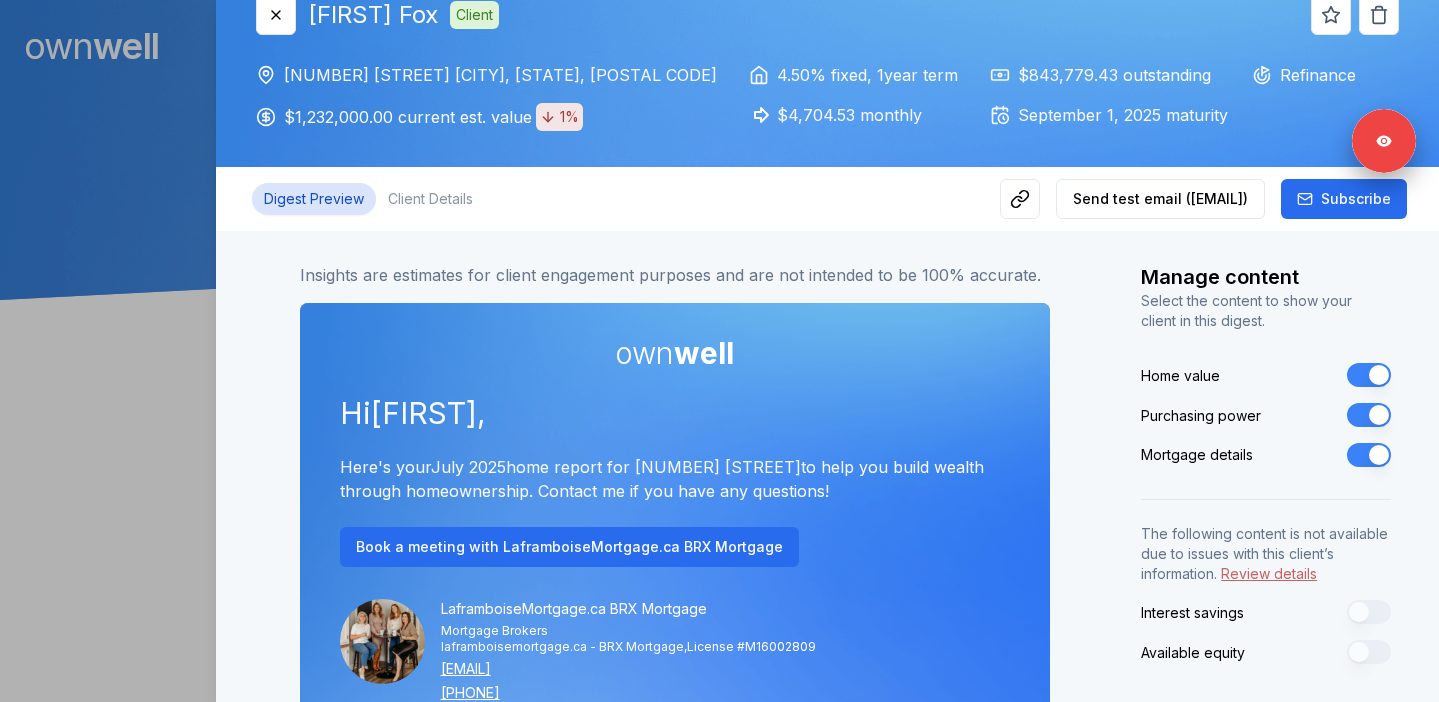 scroll, scrollTop: 0, scrollLeft: 0, axis: both 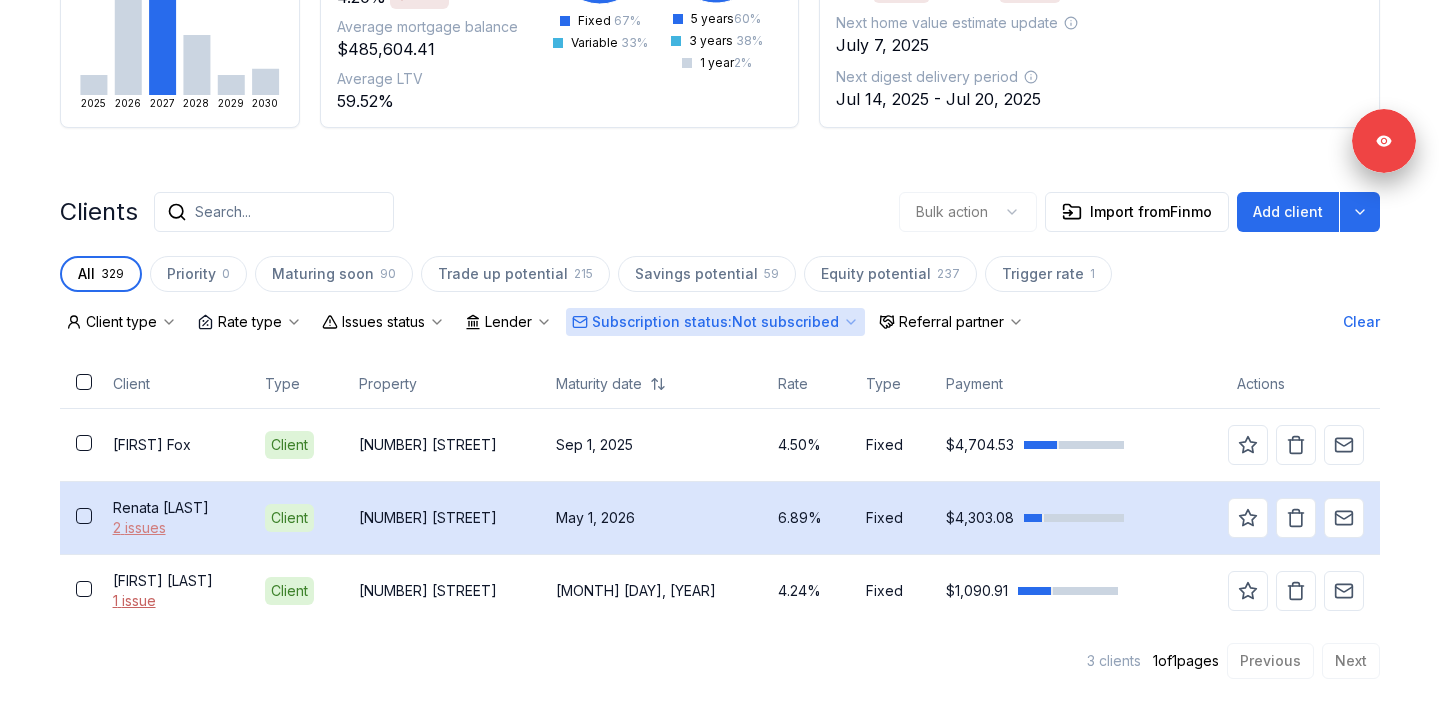 click on "2   issues" at bounding box center (173, 528) 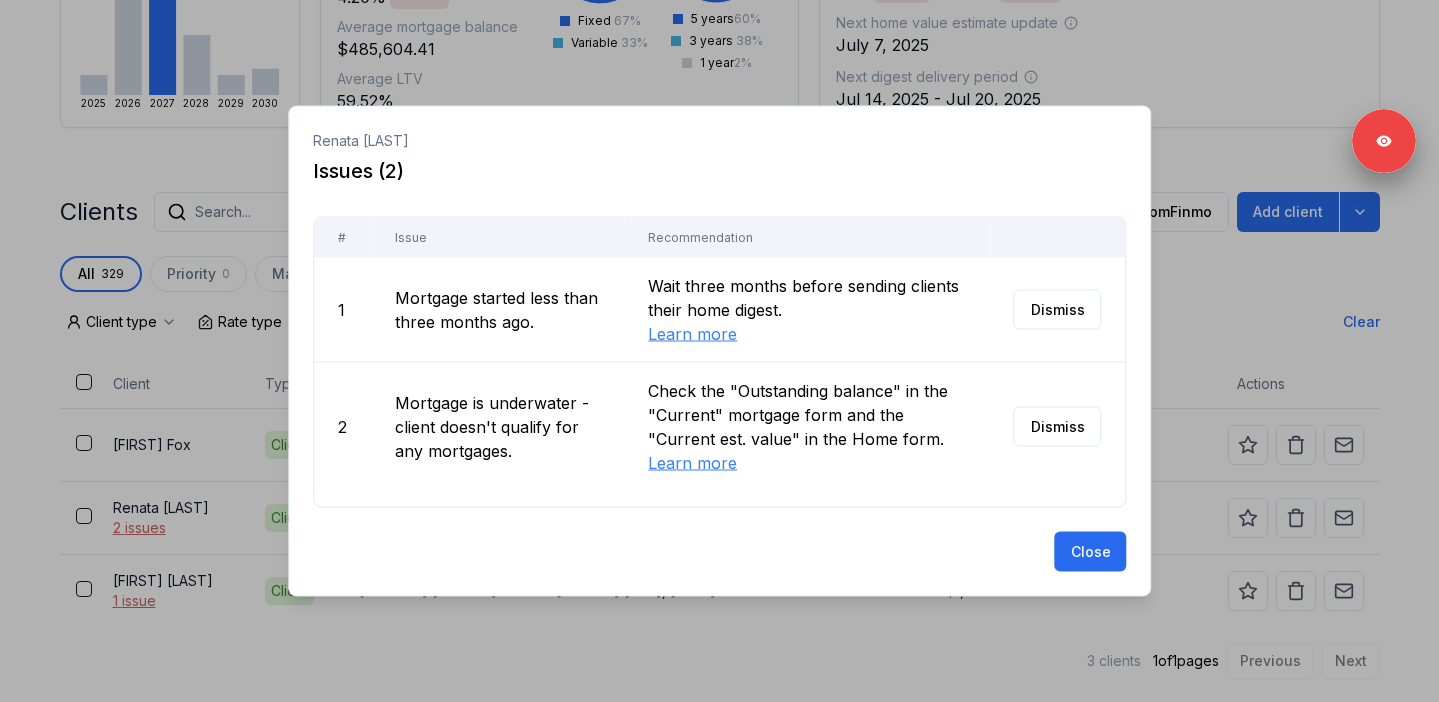click at bounding box center (719, 351) 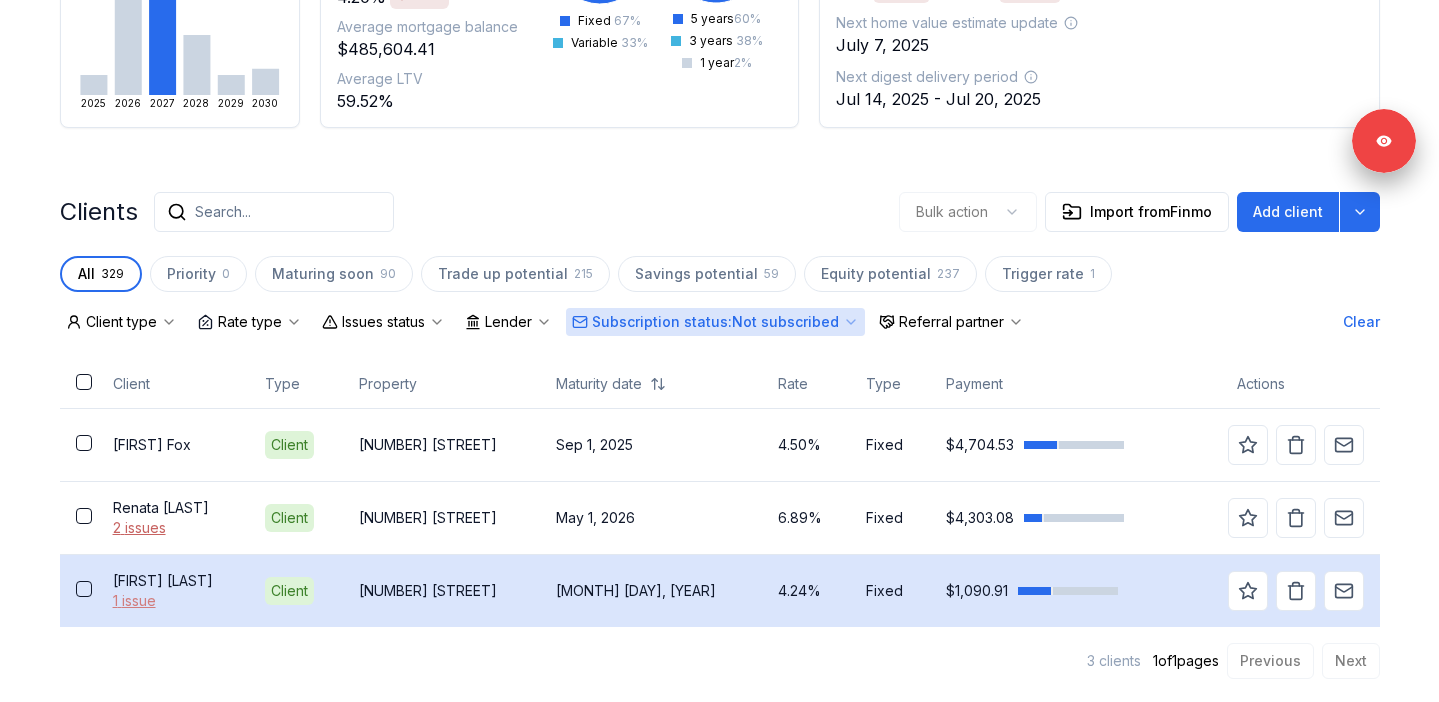 click on "1   issue" at bounding box center [173, 601] 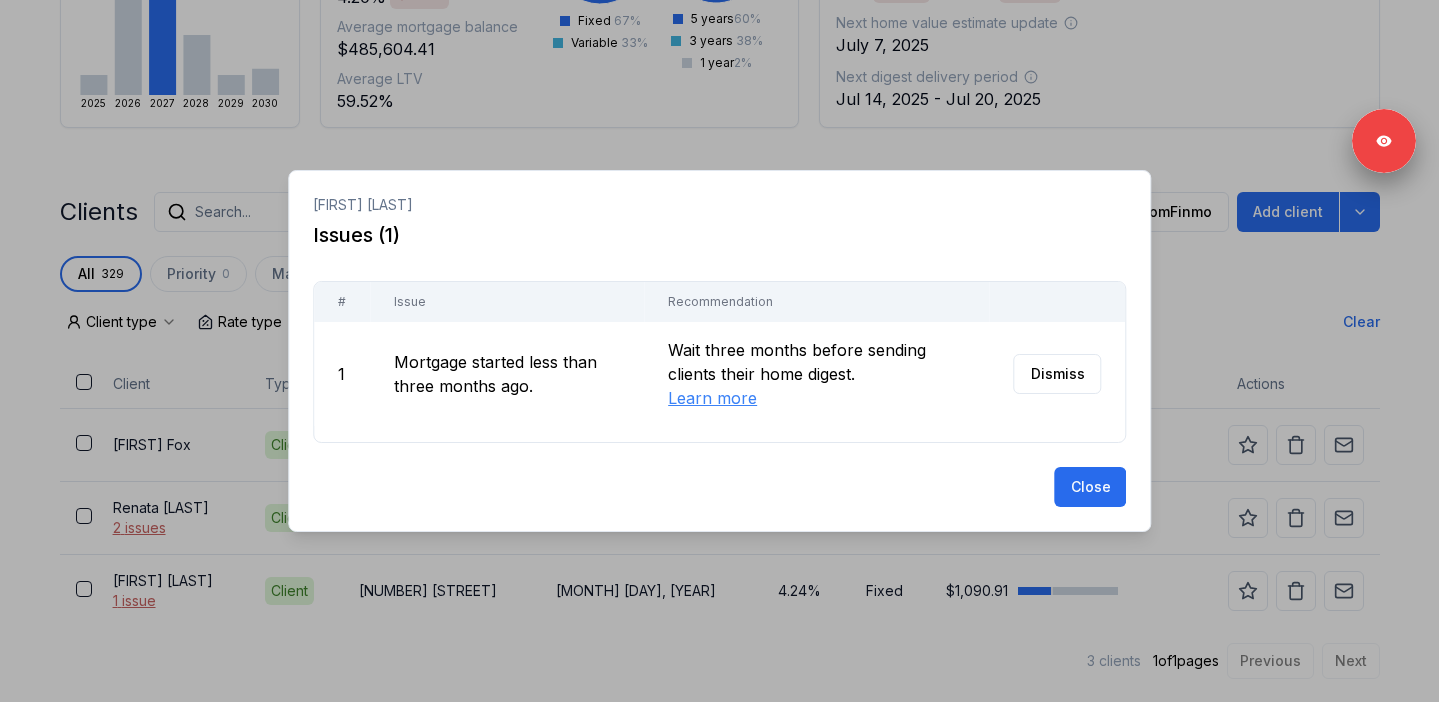 click at bounding box center (719, 351) 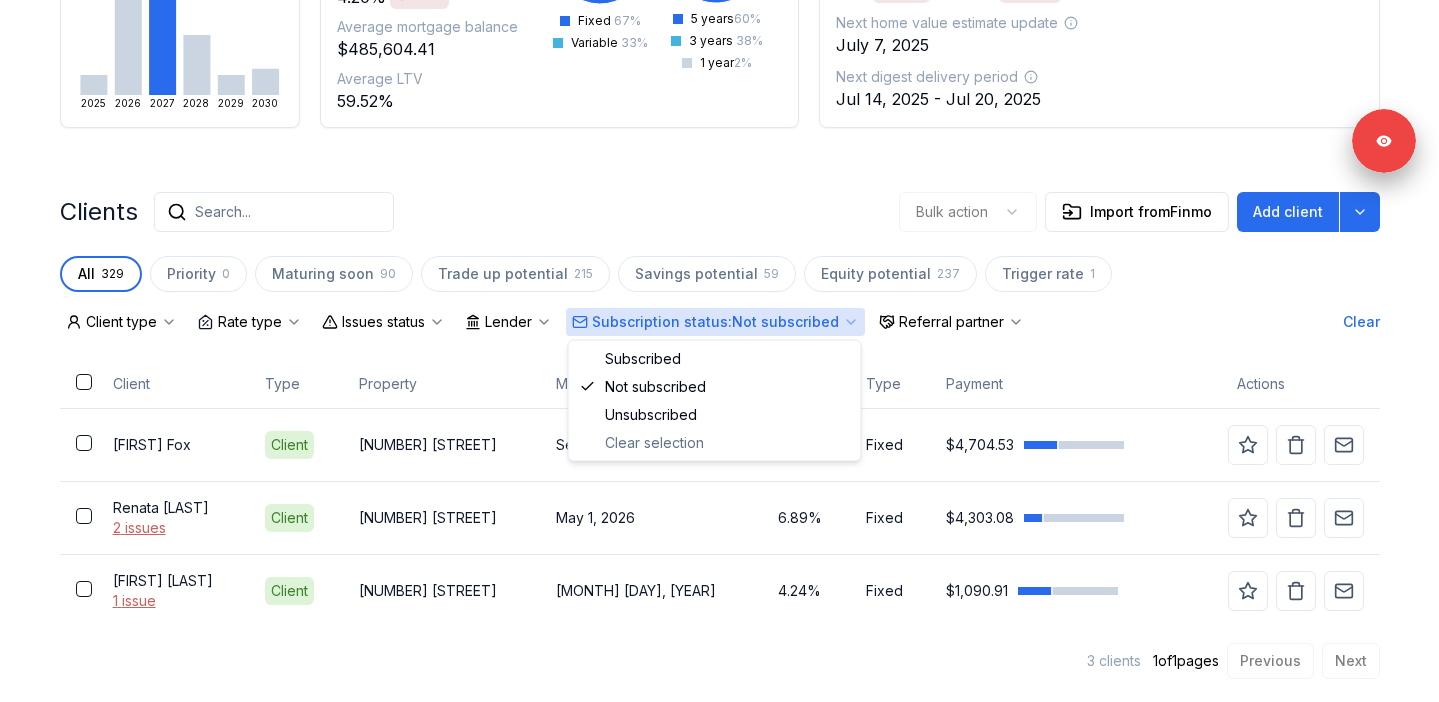 click on "Subscription status :  Not subscribed" at bounding box center (715, 322) 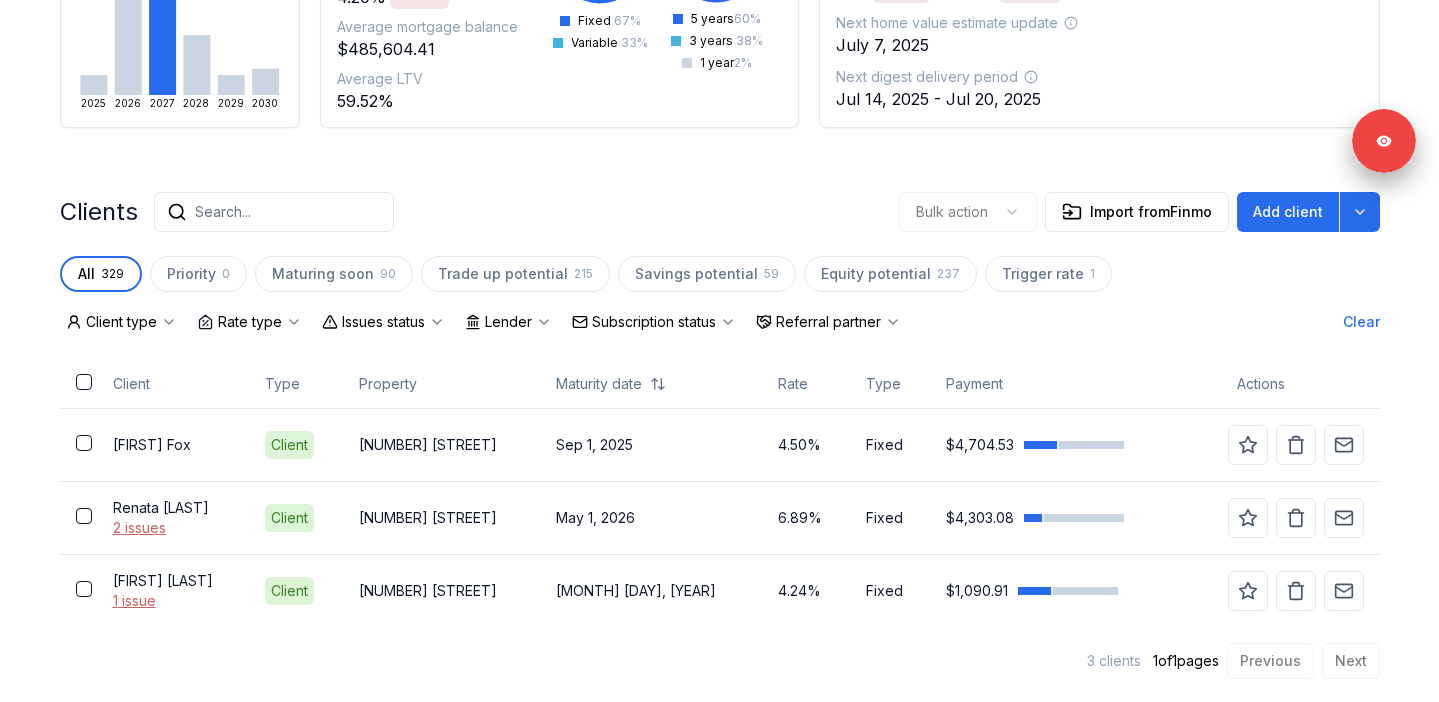 click on "Issues status" at bounding box center (383, 322) 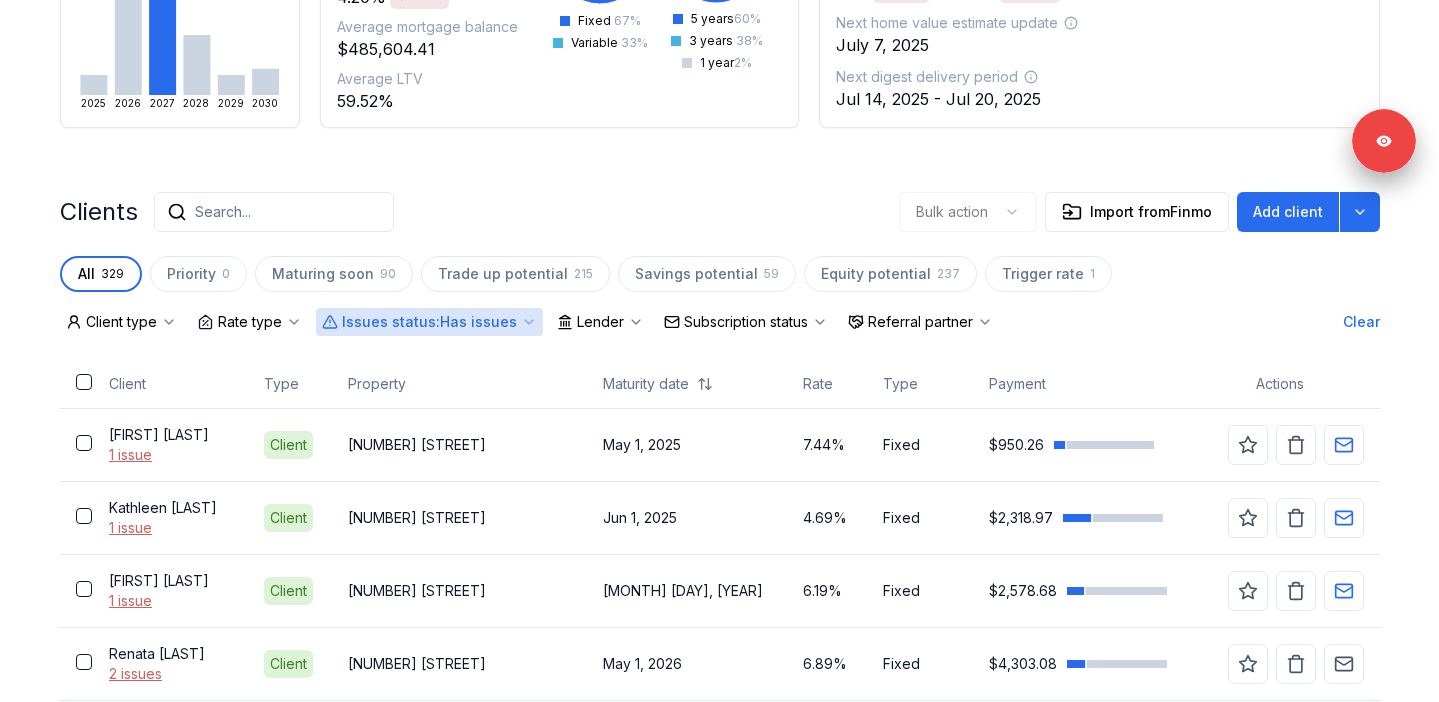click on "Subscription status" at bounding box center (746, 322) 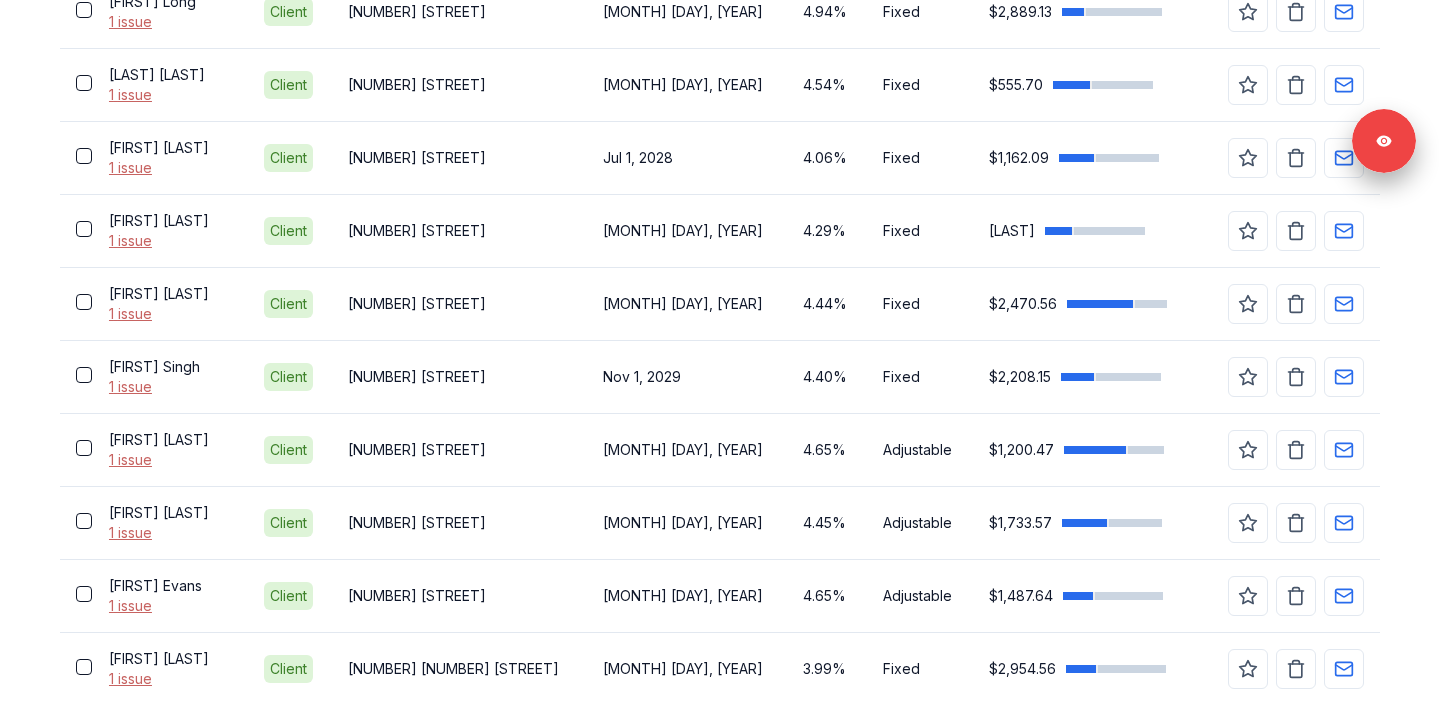 scroll, scrollTop: 2575, scrollLeft: 0, axis: vertical 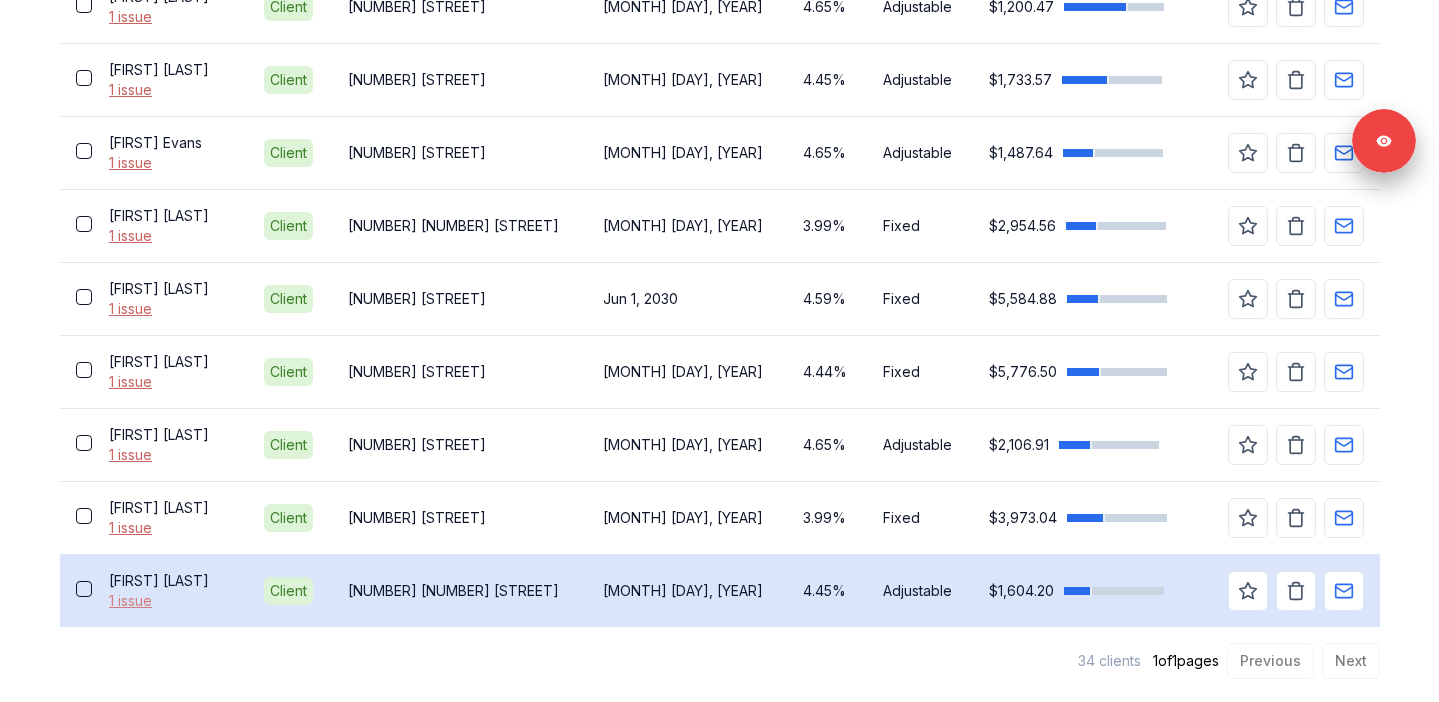 click on "1   issue" at bounding box center (170, 601) 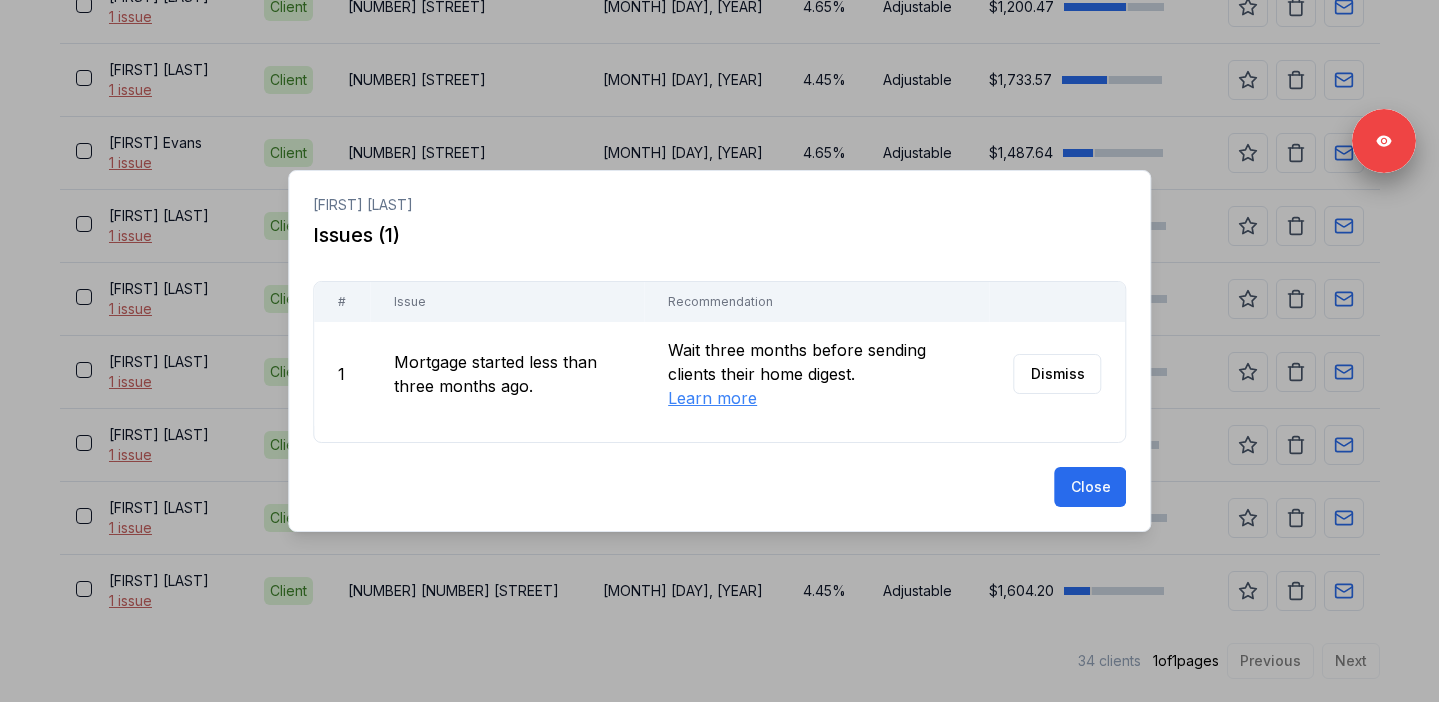 click at bounding box center (719, 351) 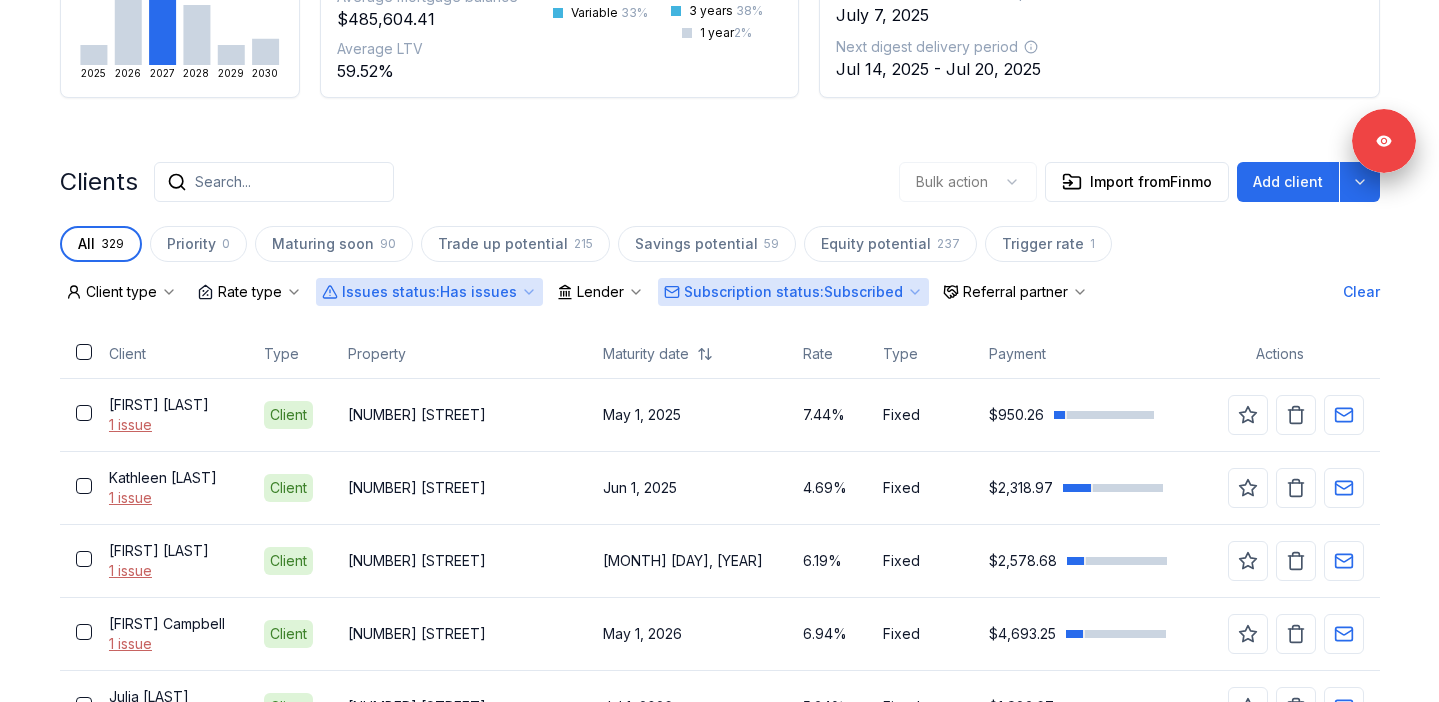 scroll, scrollTop: 0, scrollLeft: 0, axis: both 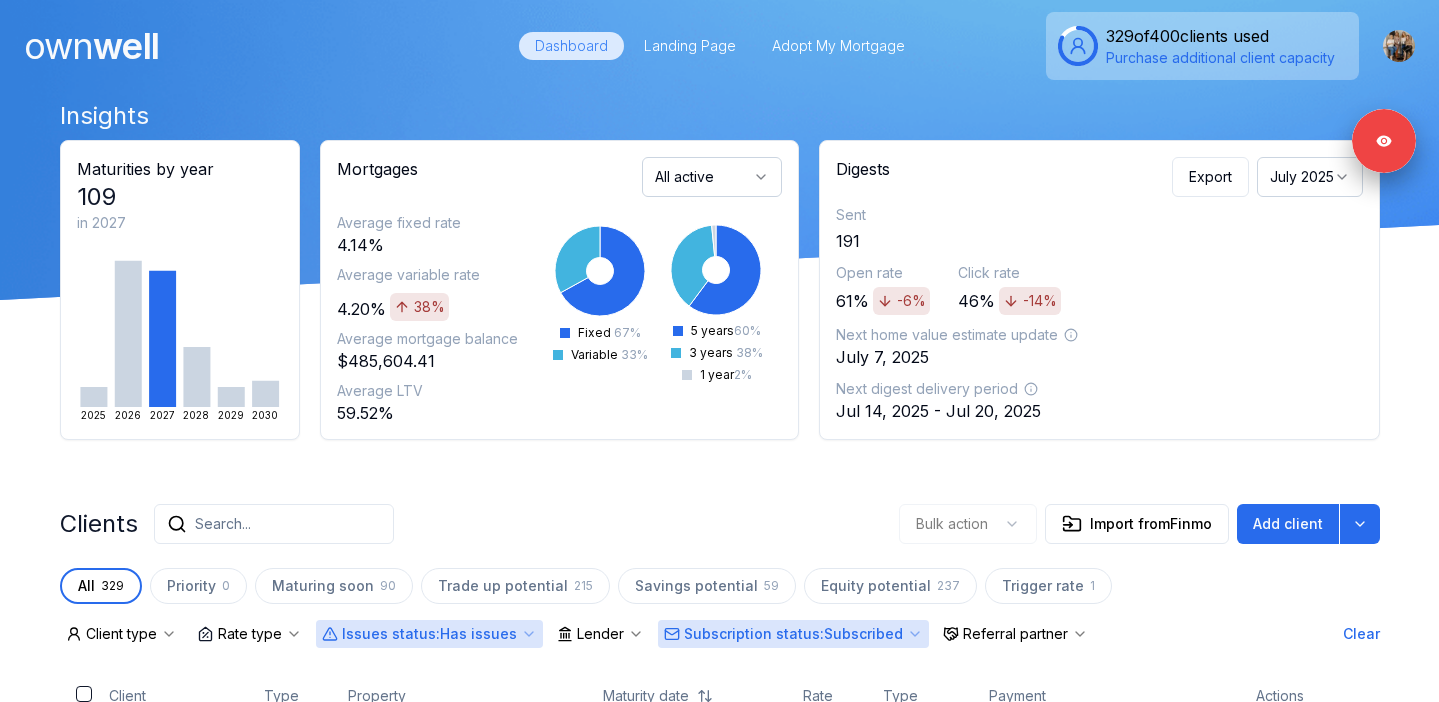 click on "Subscription status :  Subscribed" at bounding box center (793, 634) 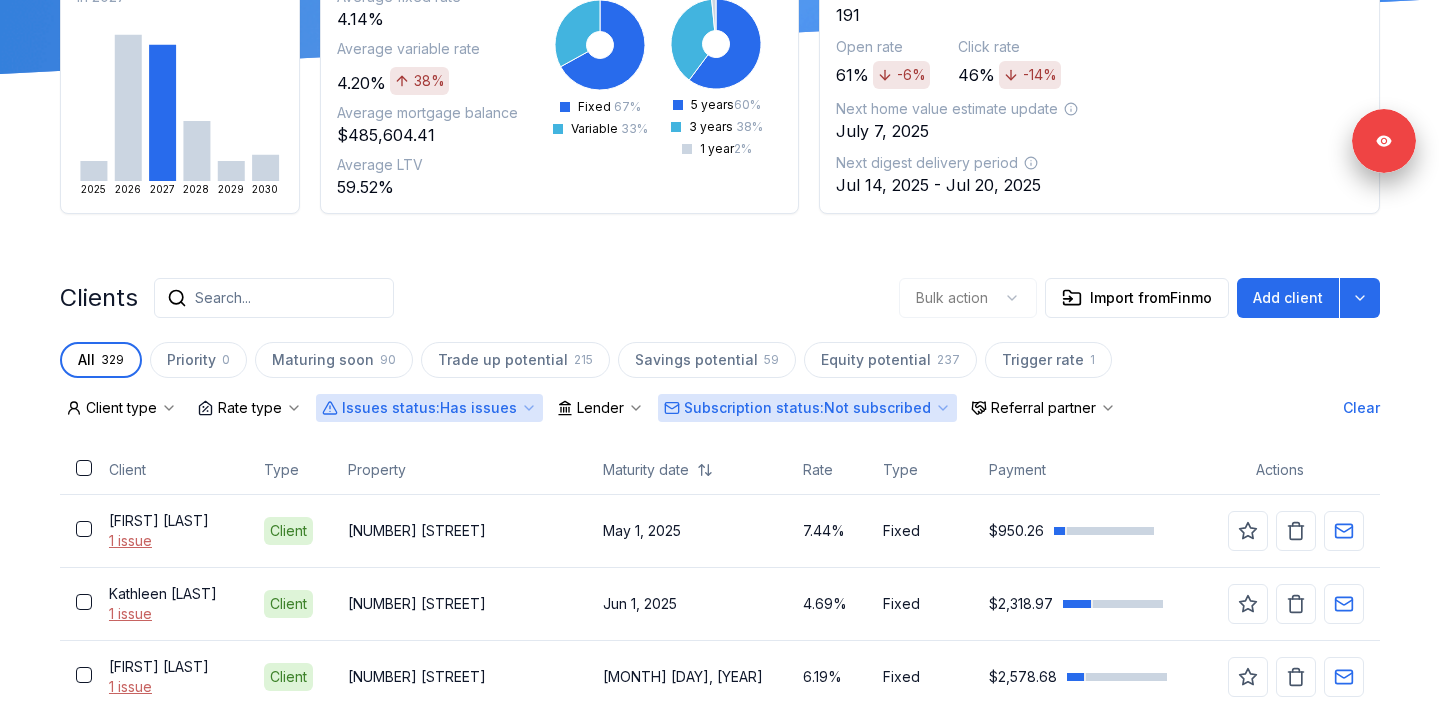 scroll, scrollTop: 322, scrollLeft: 0, axis: vertical 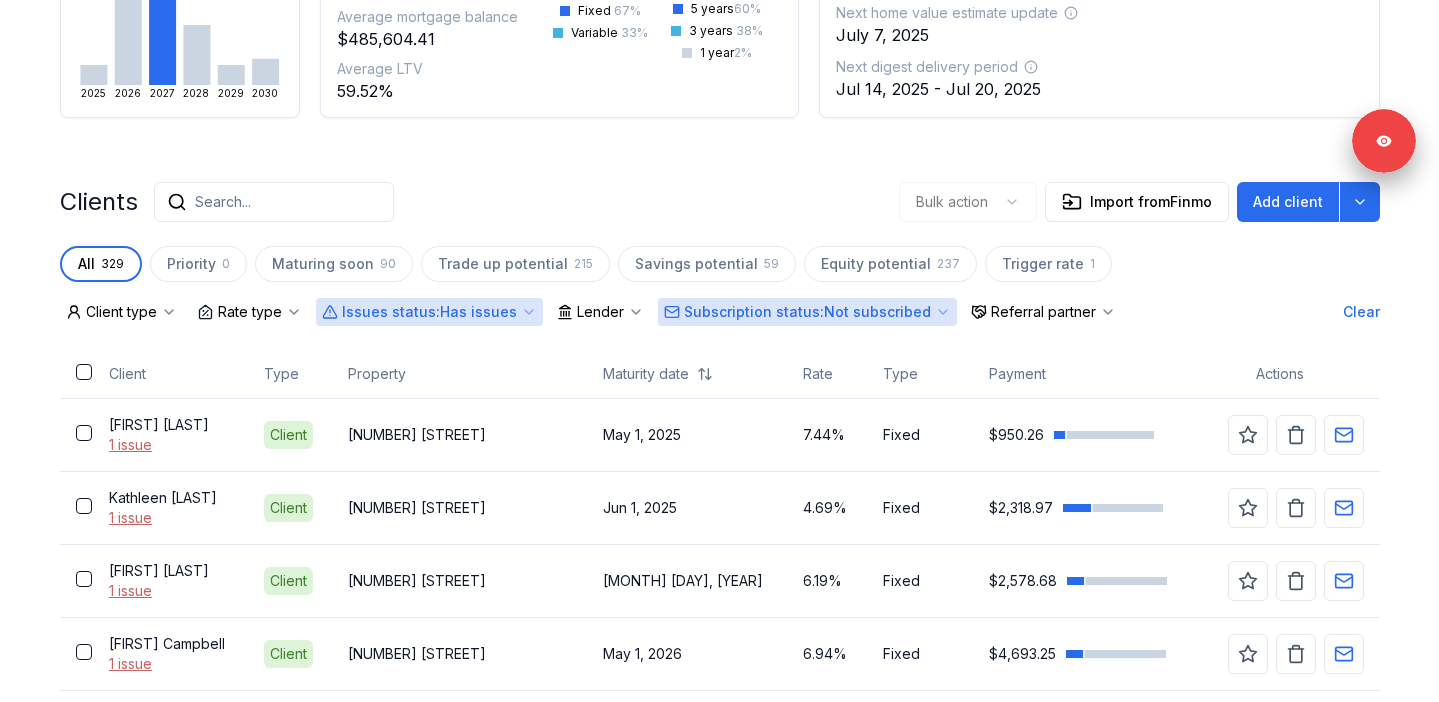 click on "Issues status :  Has issues" at bounding box center [429, 312] 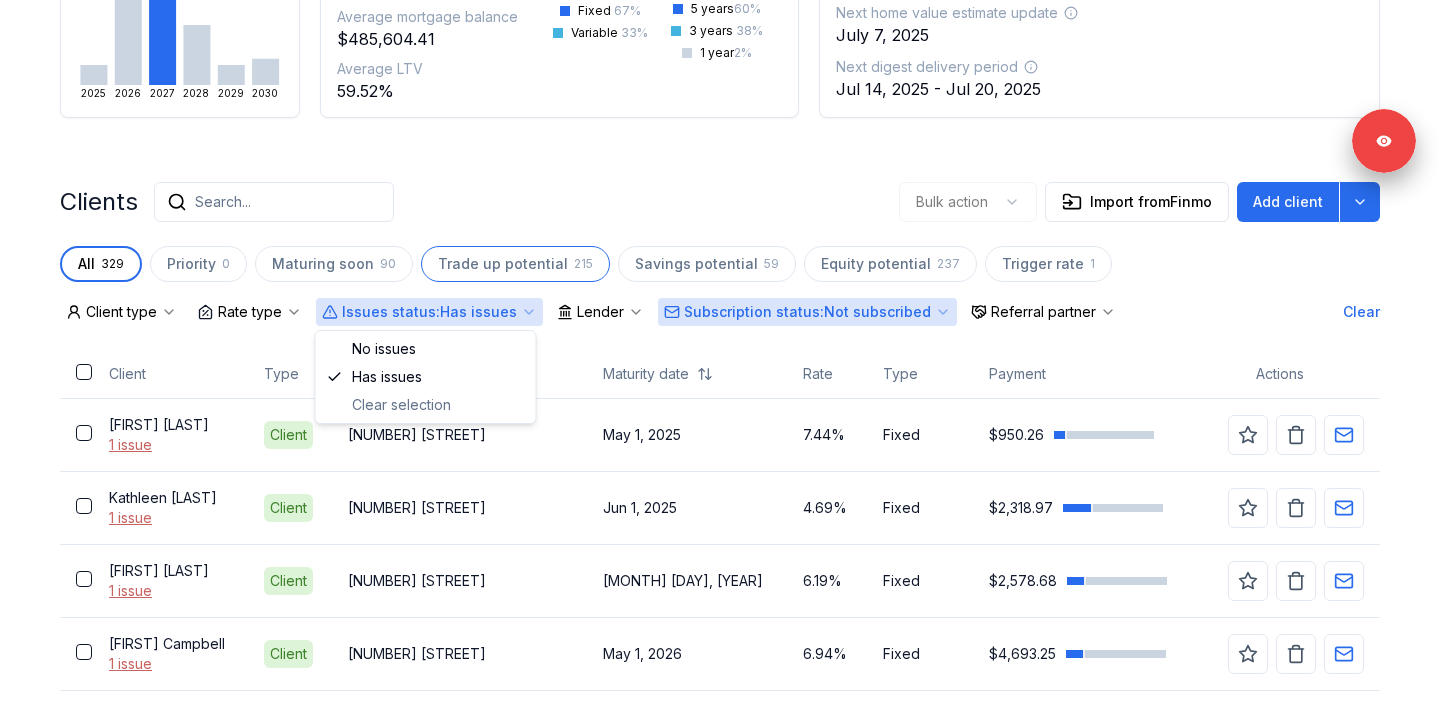 scroll, scrollTop: 239, scrollLeft: 0, axis: vertical 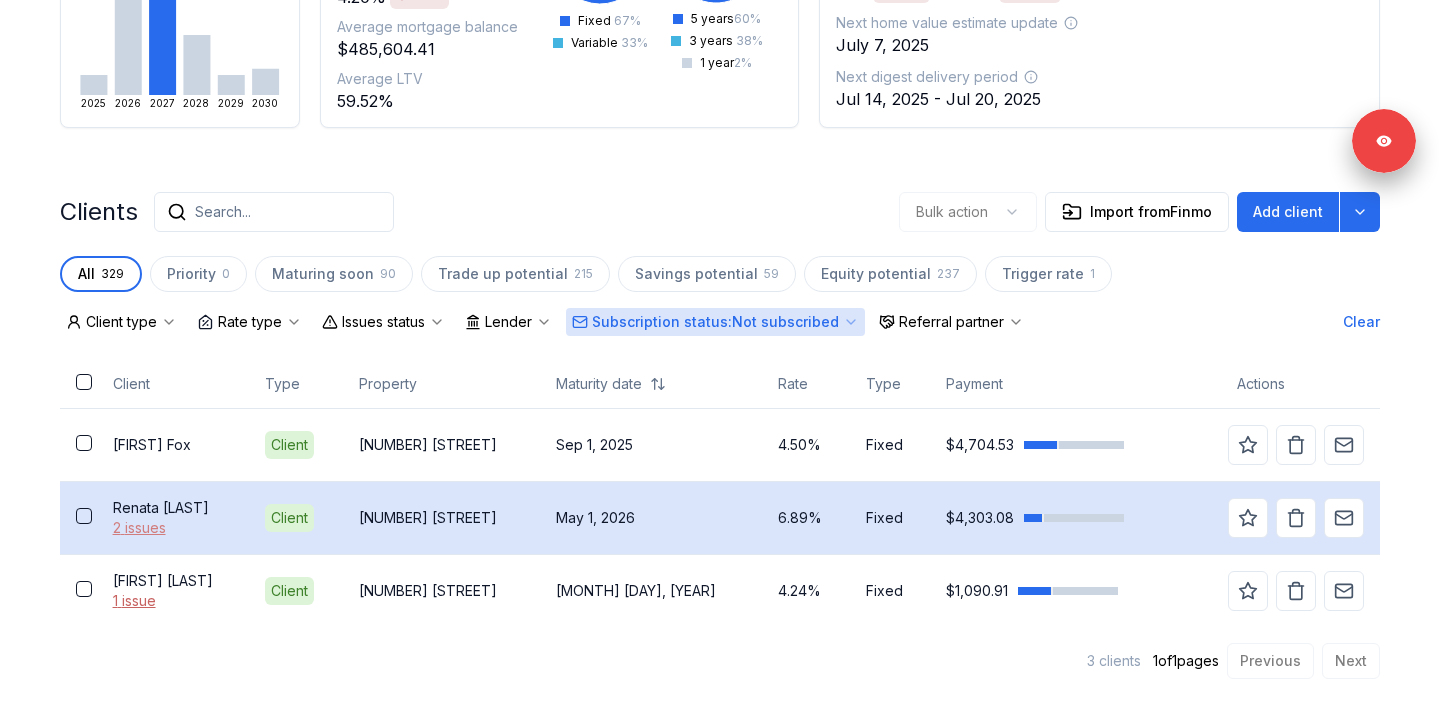 click on "2   issues" at bounding box center (173, 528) 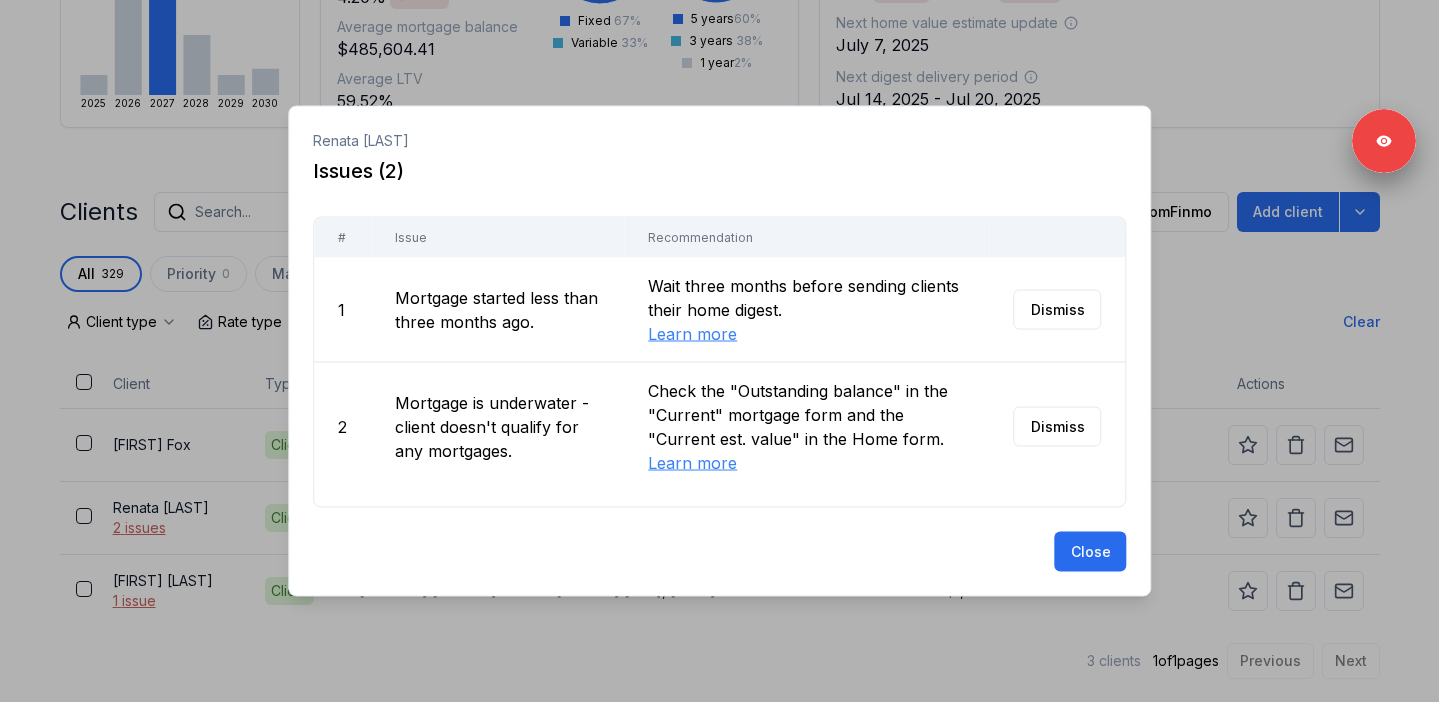 click at bounding box center [719, 351] 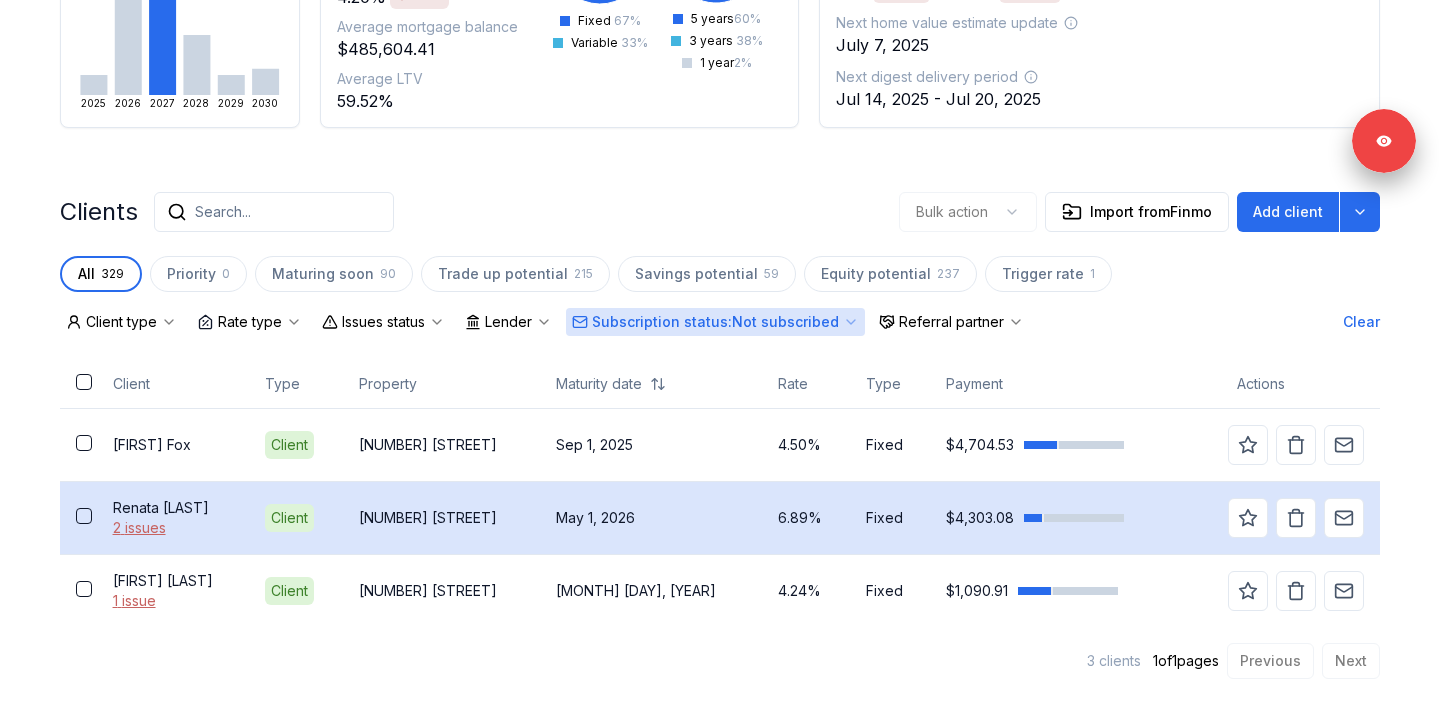 click on "[FIRST] [LAST]" at bounding box center [173, 508] 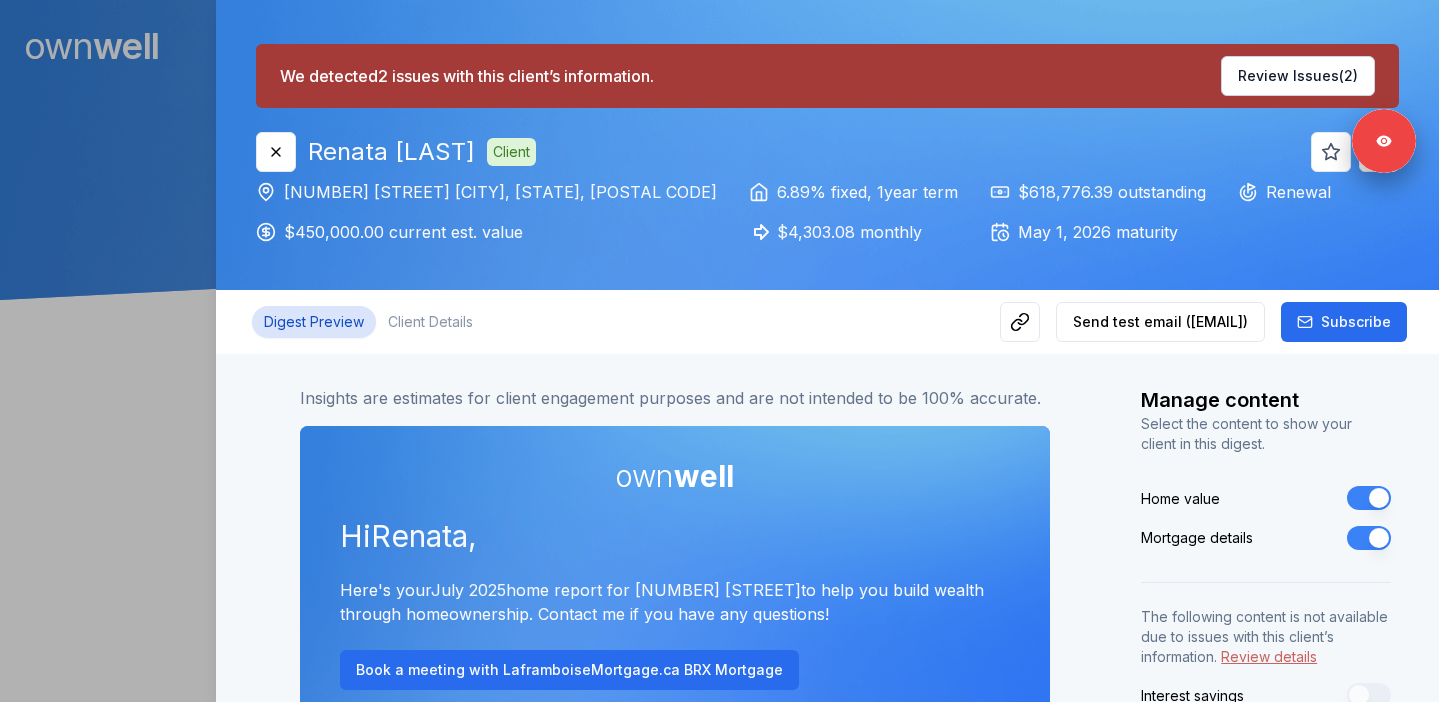 scroll, scrollTop: 0, scrollLeft: 0, axis: both 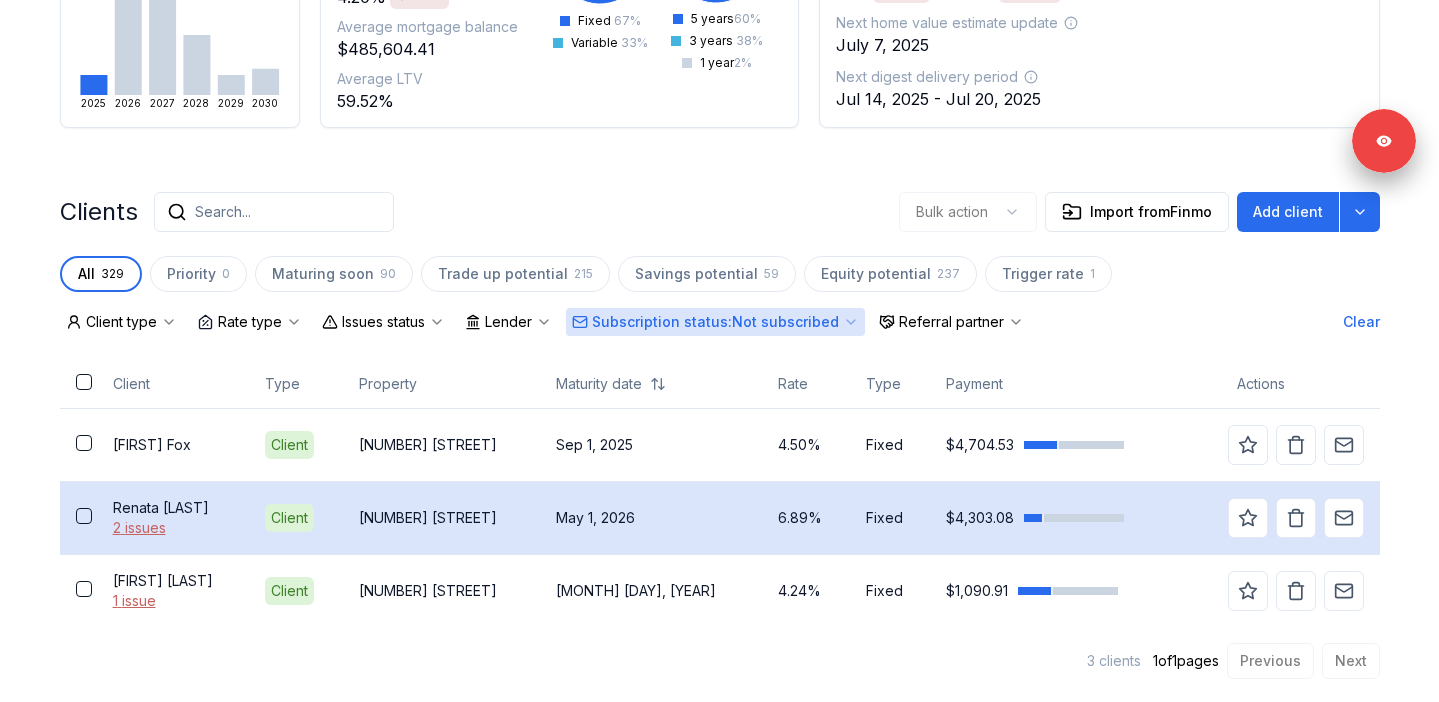click on "[FIRST] [LAST]" at bounding box center [173, 508] 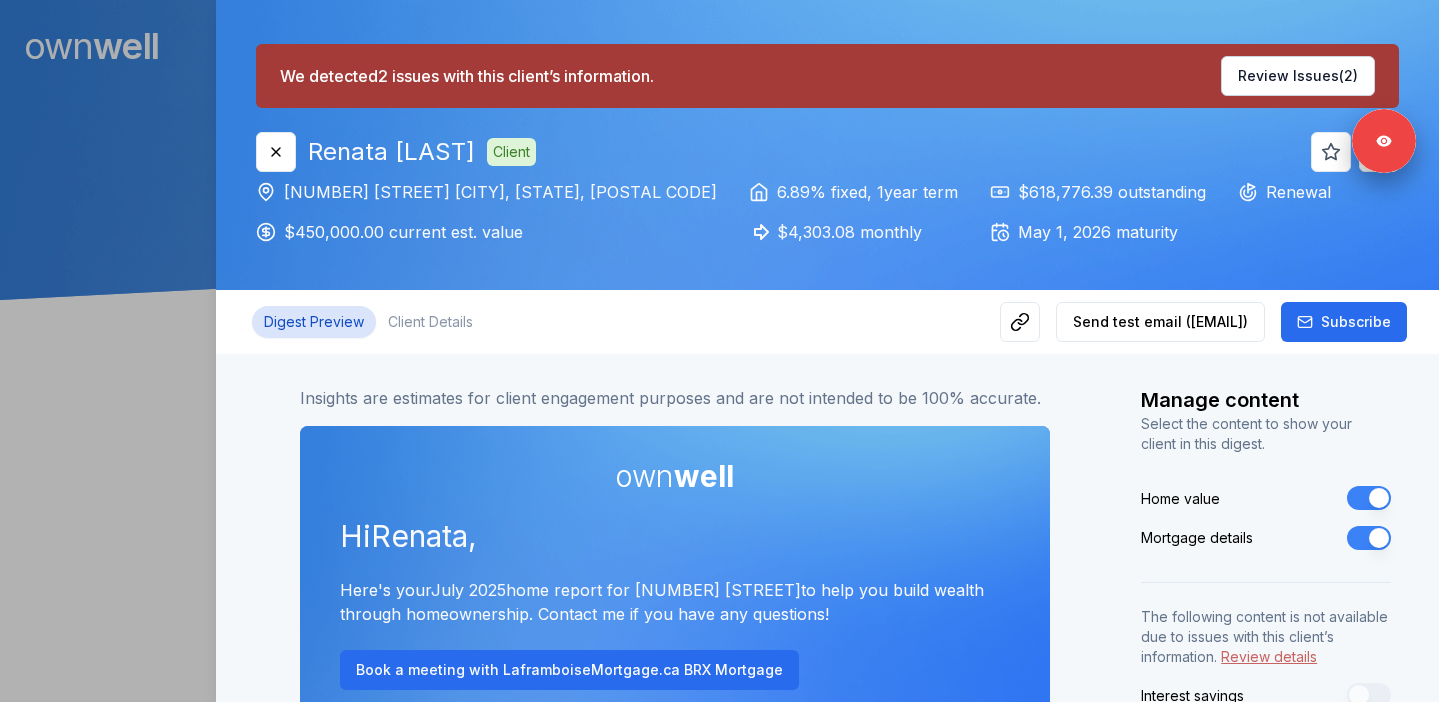 scroll, scrollTop: 0, scrollLeft: 0, axis: both 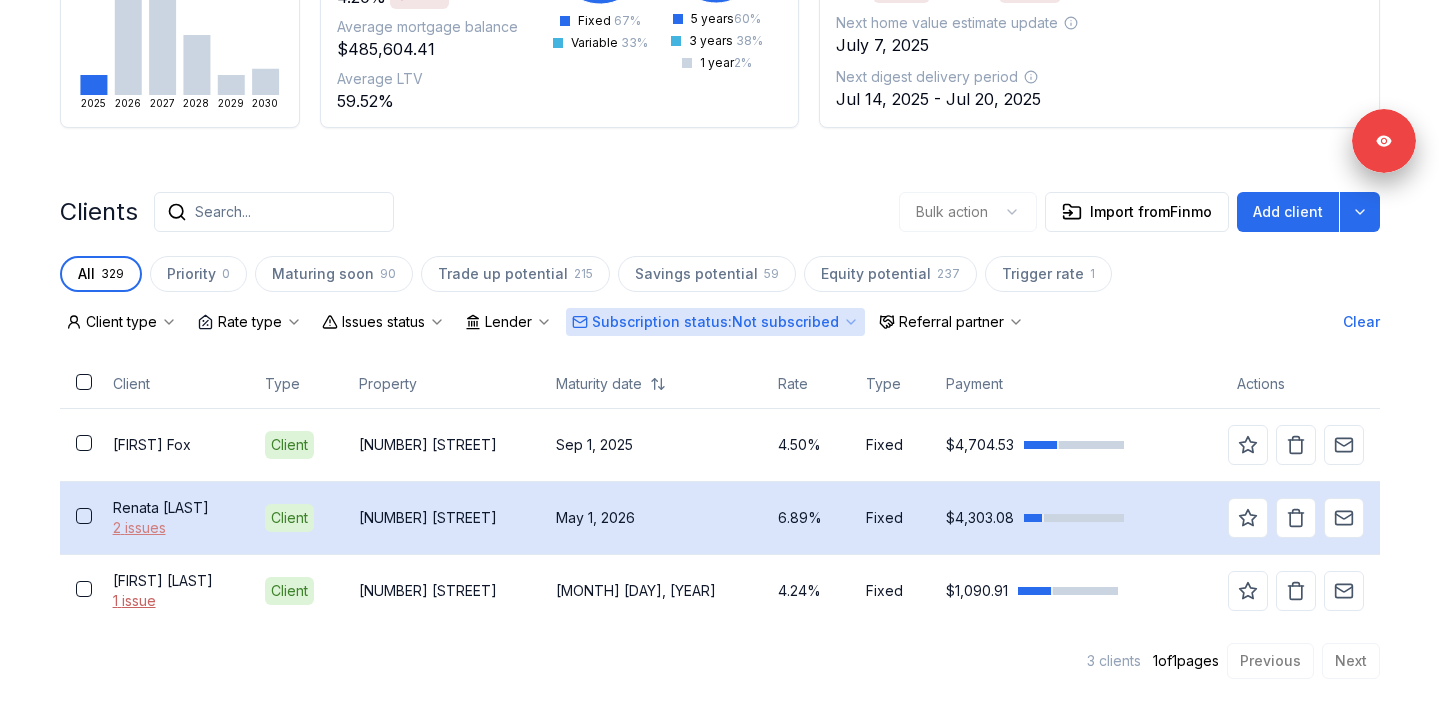 click on "2   issues" at bounding box center (173, 528) 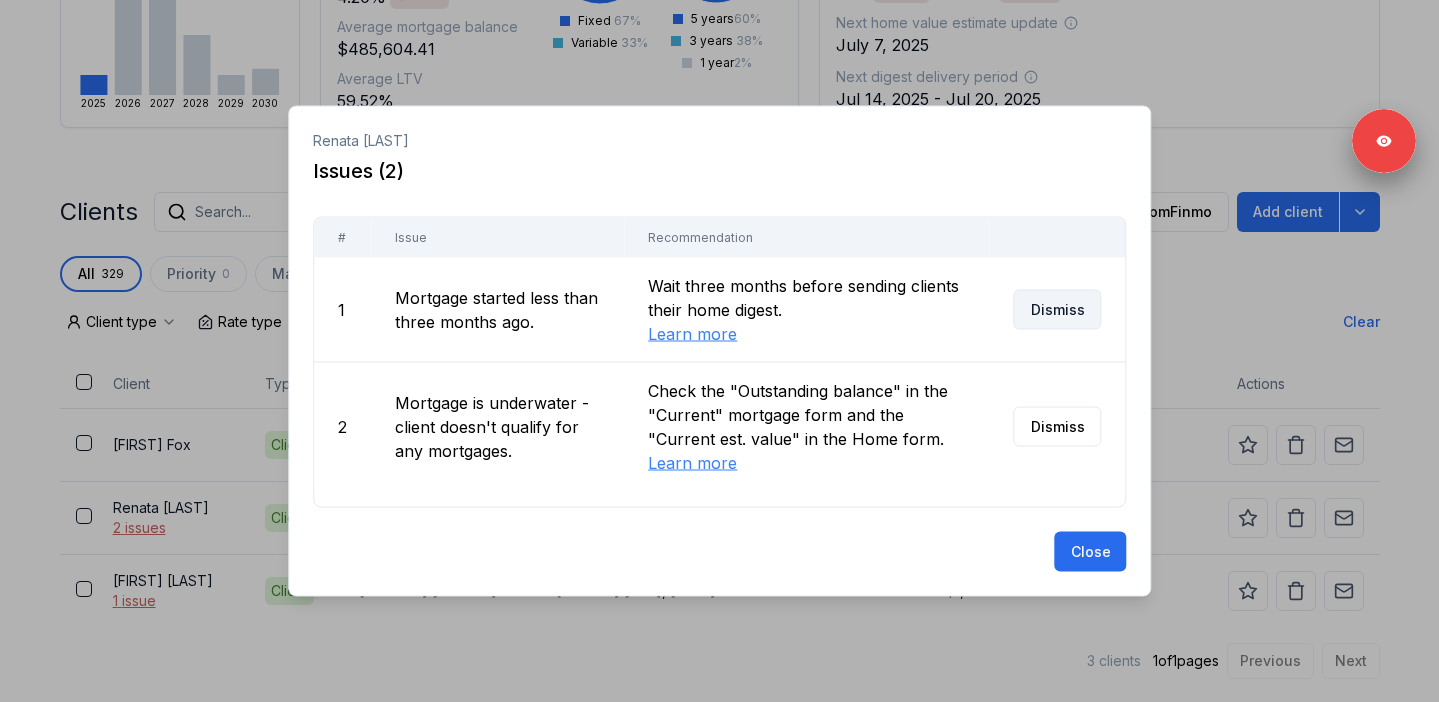 click on "Dismiss" at bounding box center (1057, 310) 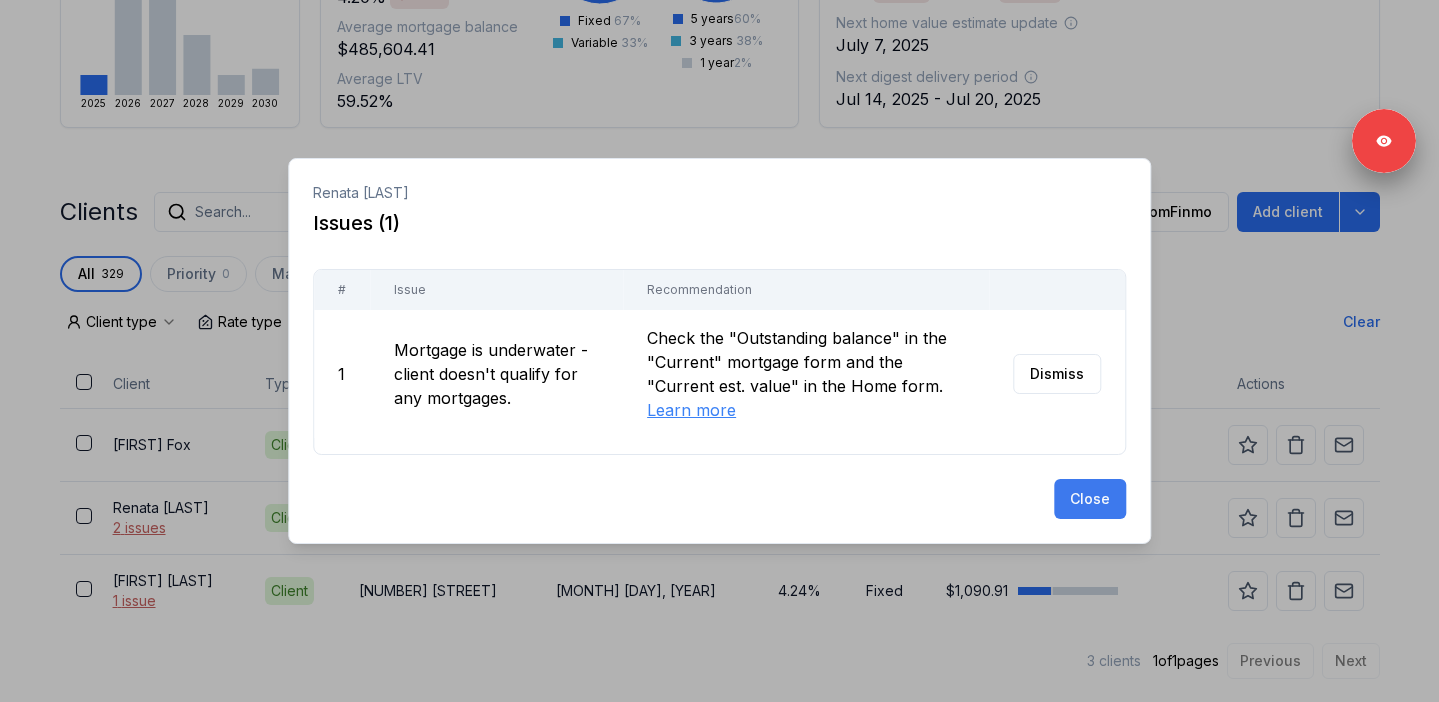 click on "Close" at bounding box center [1090, 499] 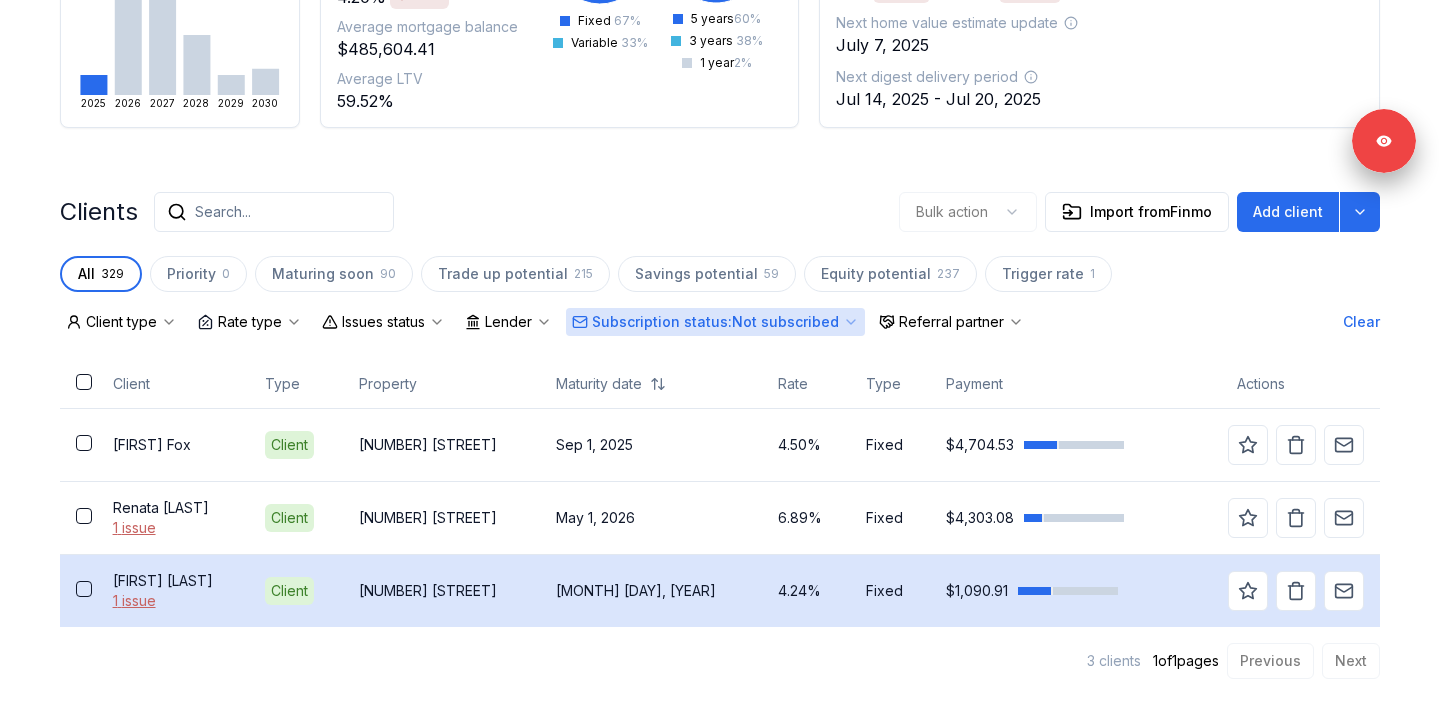 click on "[FIRST] [LAST]" at bounding box center [173, 581] 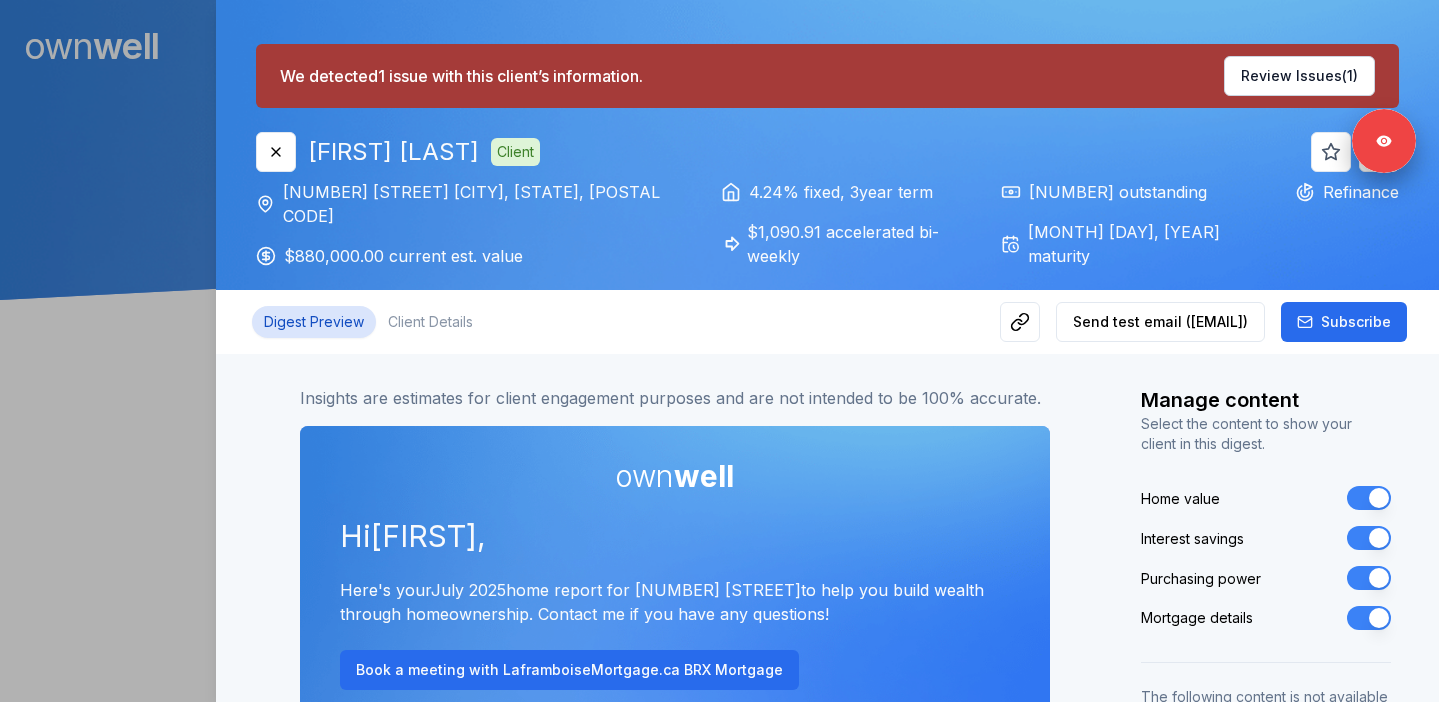 scroll, scrollTop: 0, scrollLeft: 0, axis: both 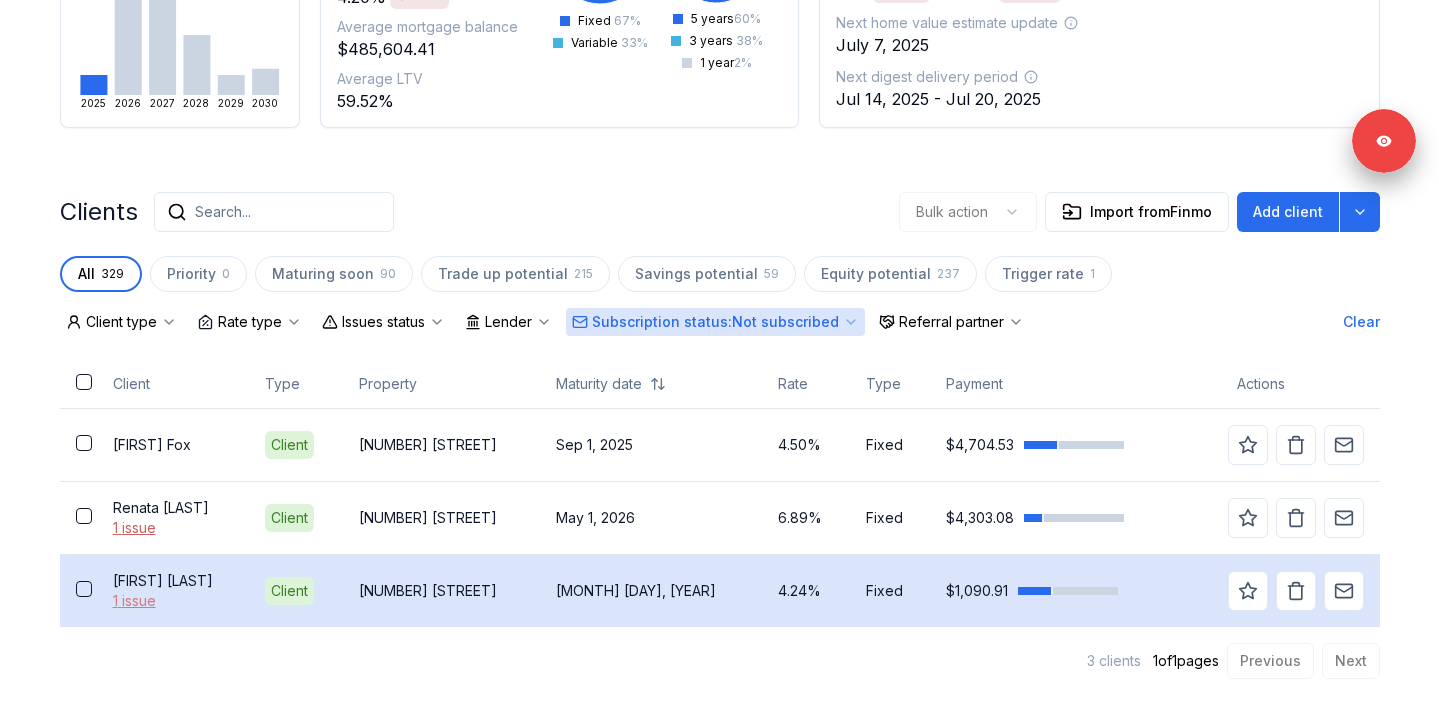 click on "1   issue" at bounding box center (173, 601) 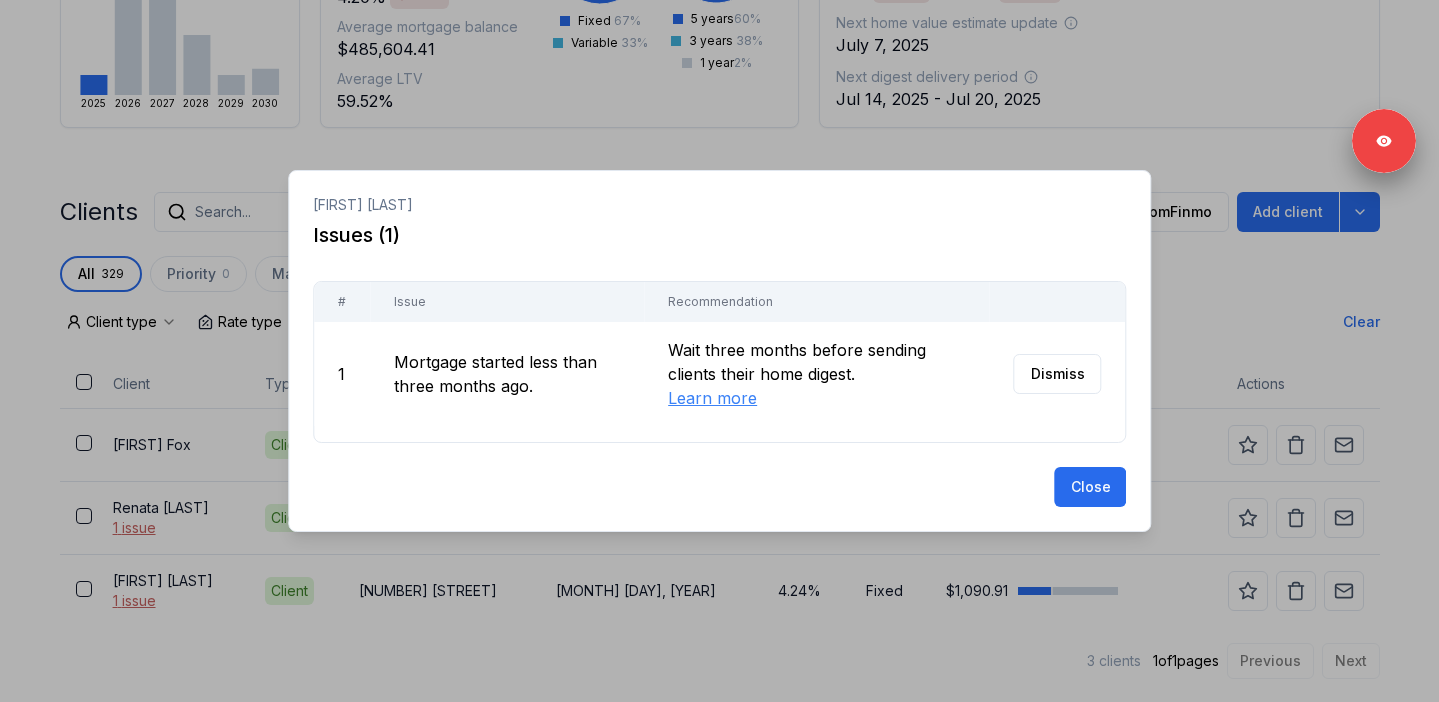 click at bounding box center [719, 351] 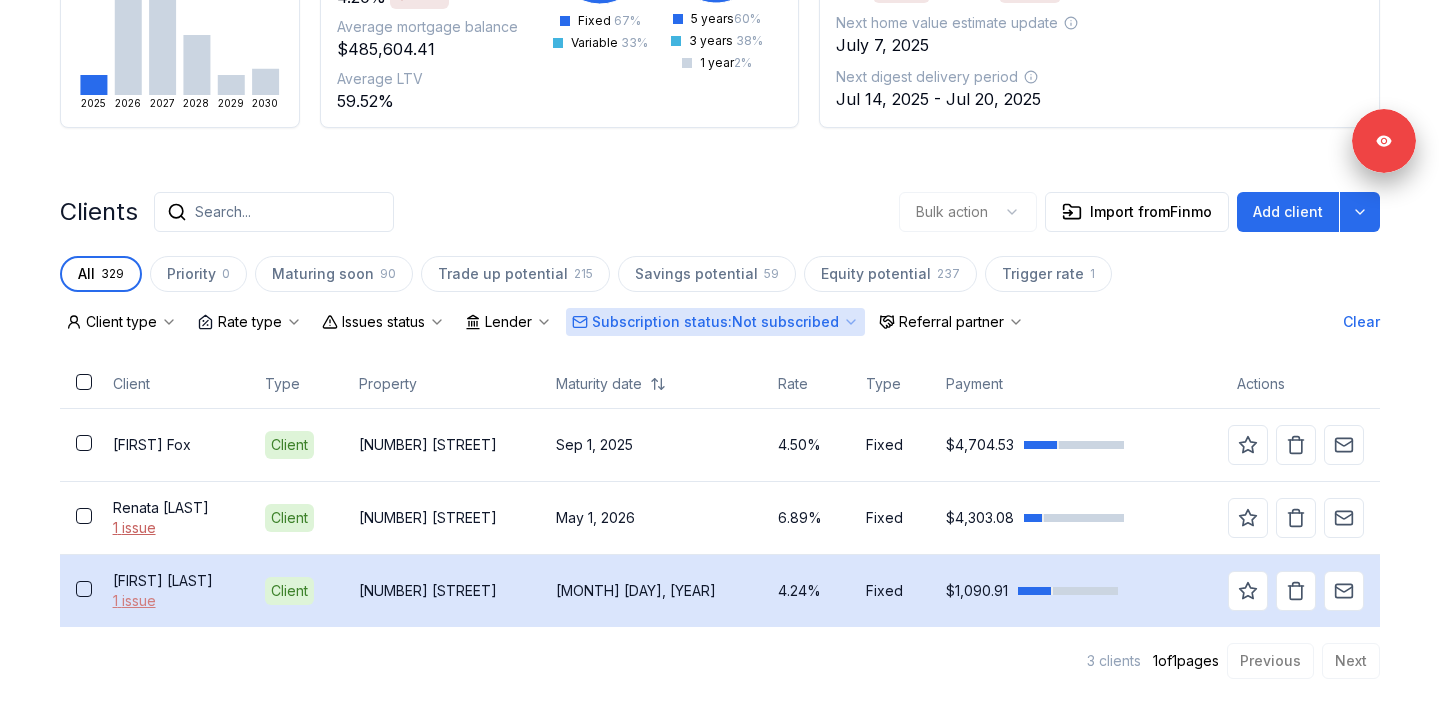 click on "1   issue" at bounding box center [173, 601] 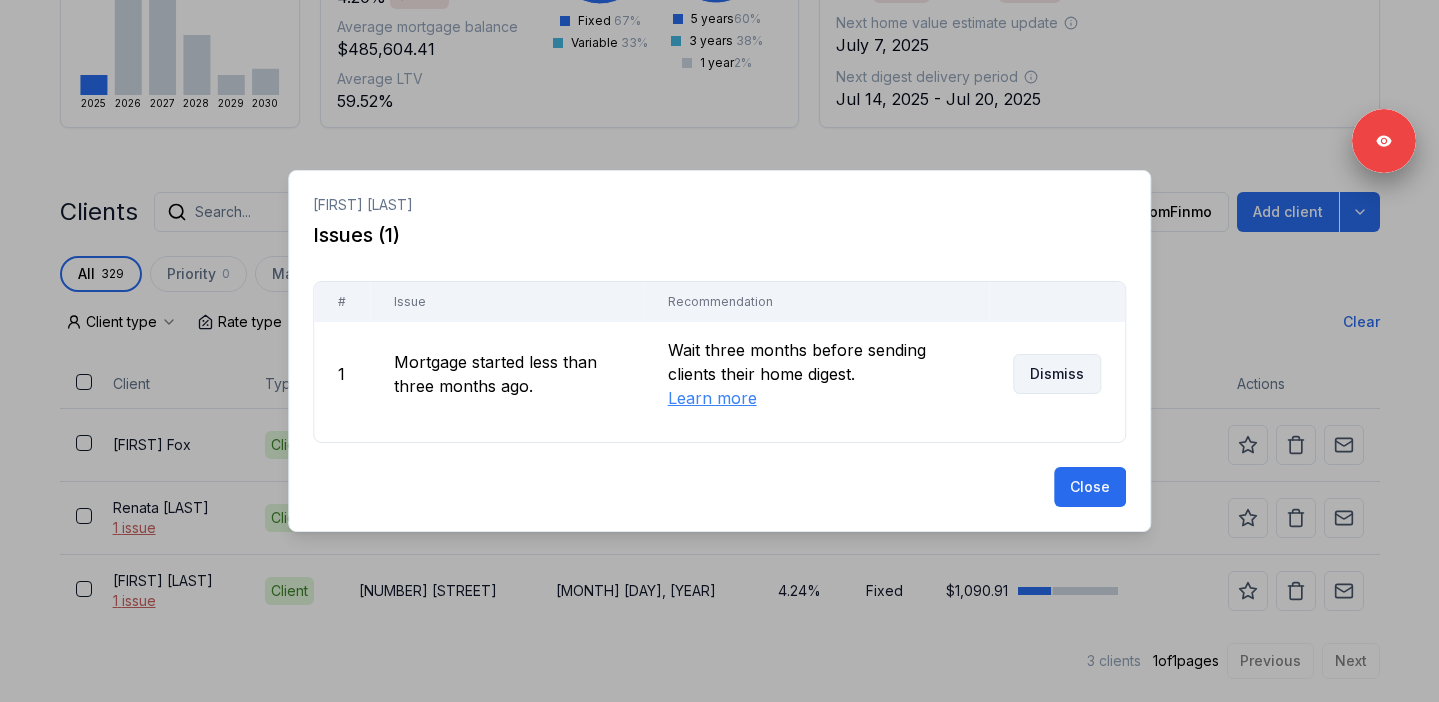 click on "Dismiss" at bounding box center (1057, 374) 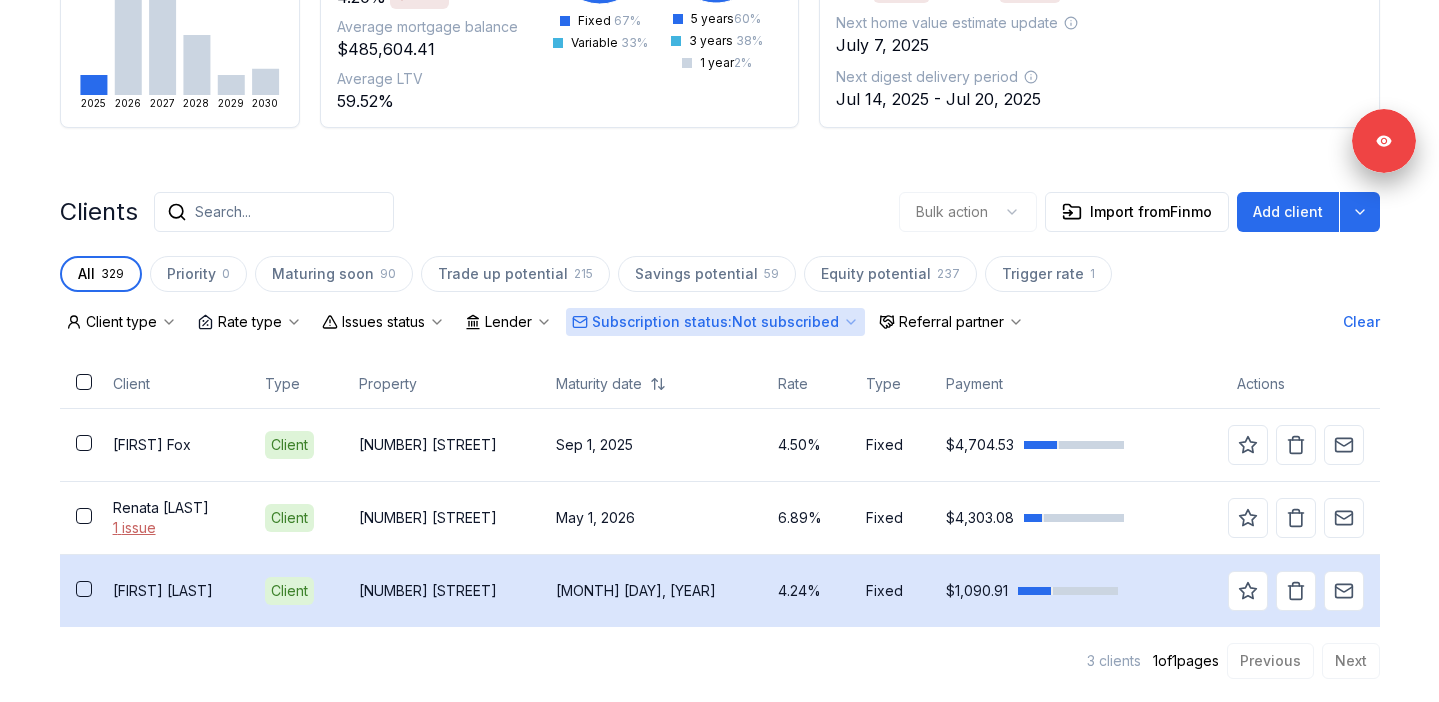 click on "[FIRST] [LAST]" at bounding box center (173, 591) 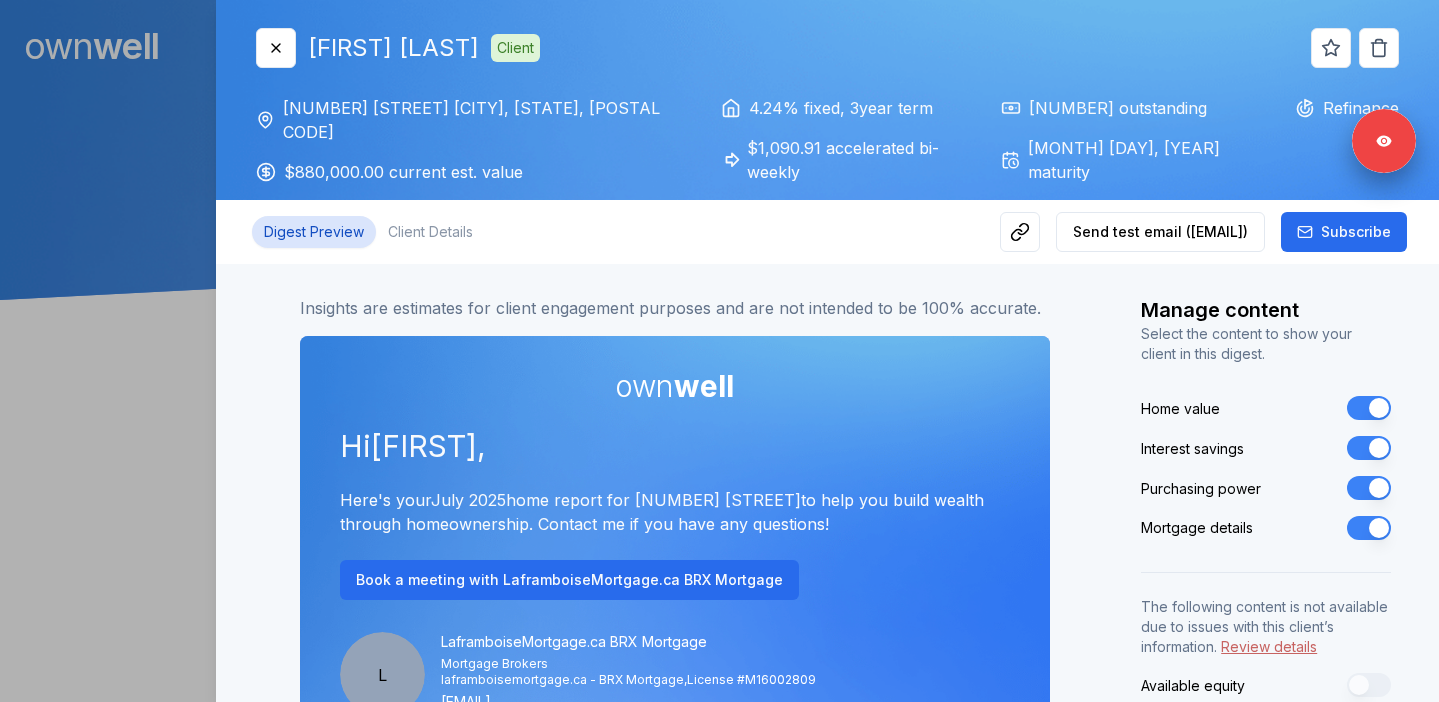 scroll, scrollTop: 0, scrollLeft: 0, axis: both 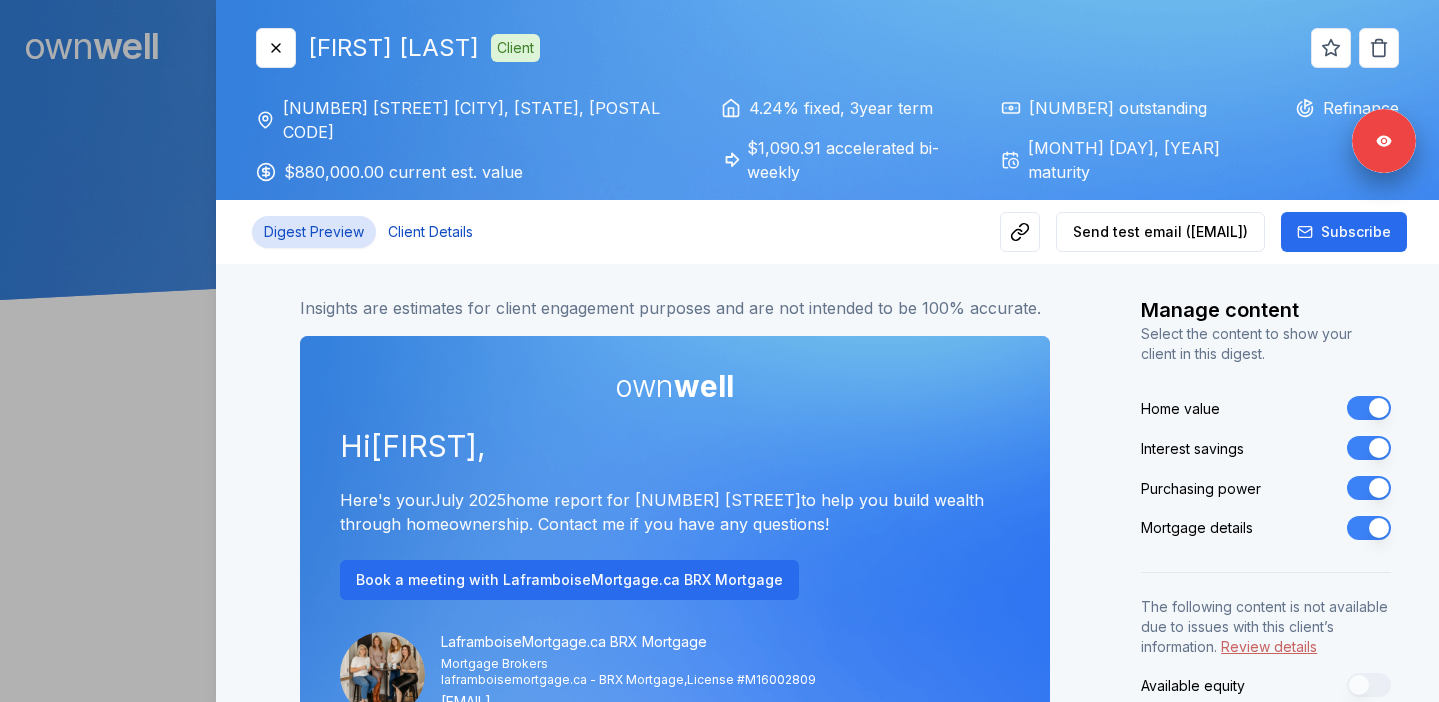 click on "Client Details" at bounding box center (430, 232) 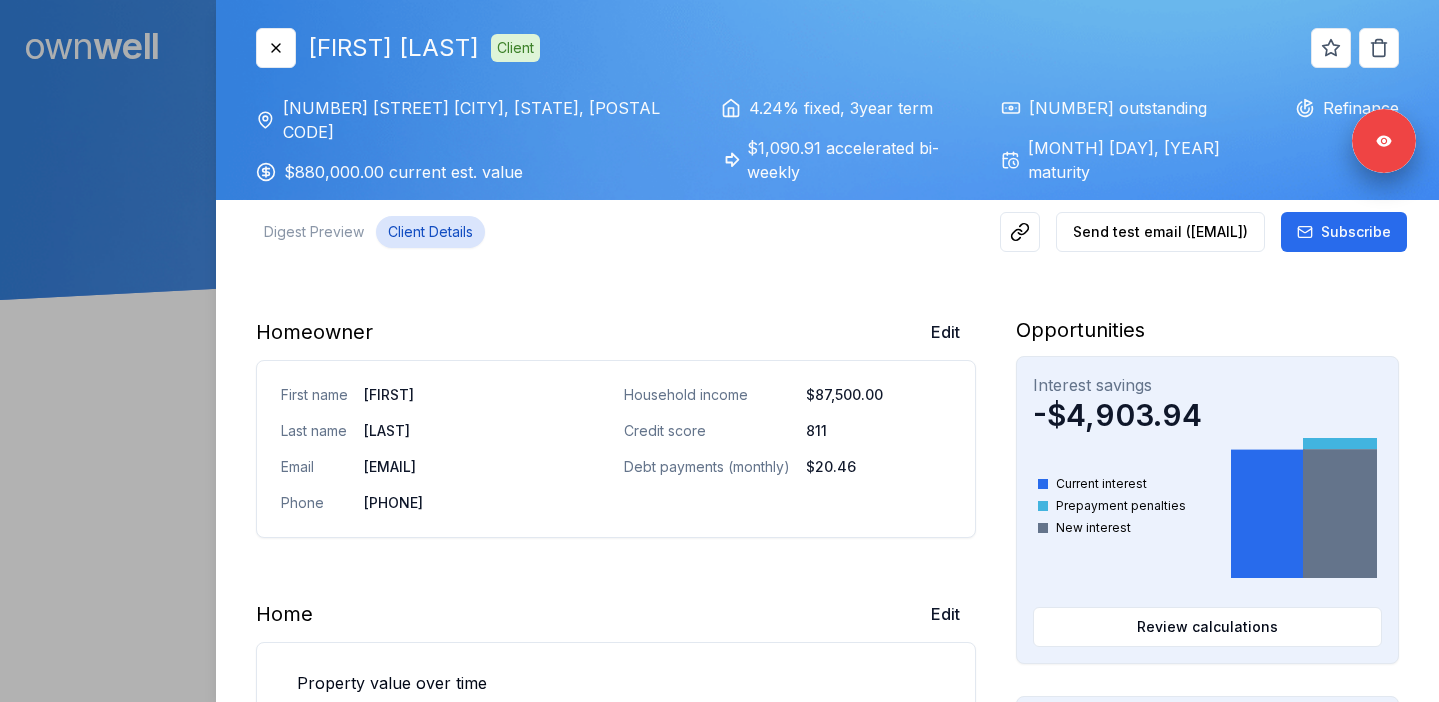 scroll, scrollTop: 464, scrollLeft: 0, axis: vertical 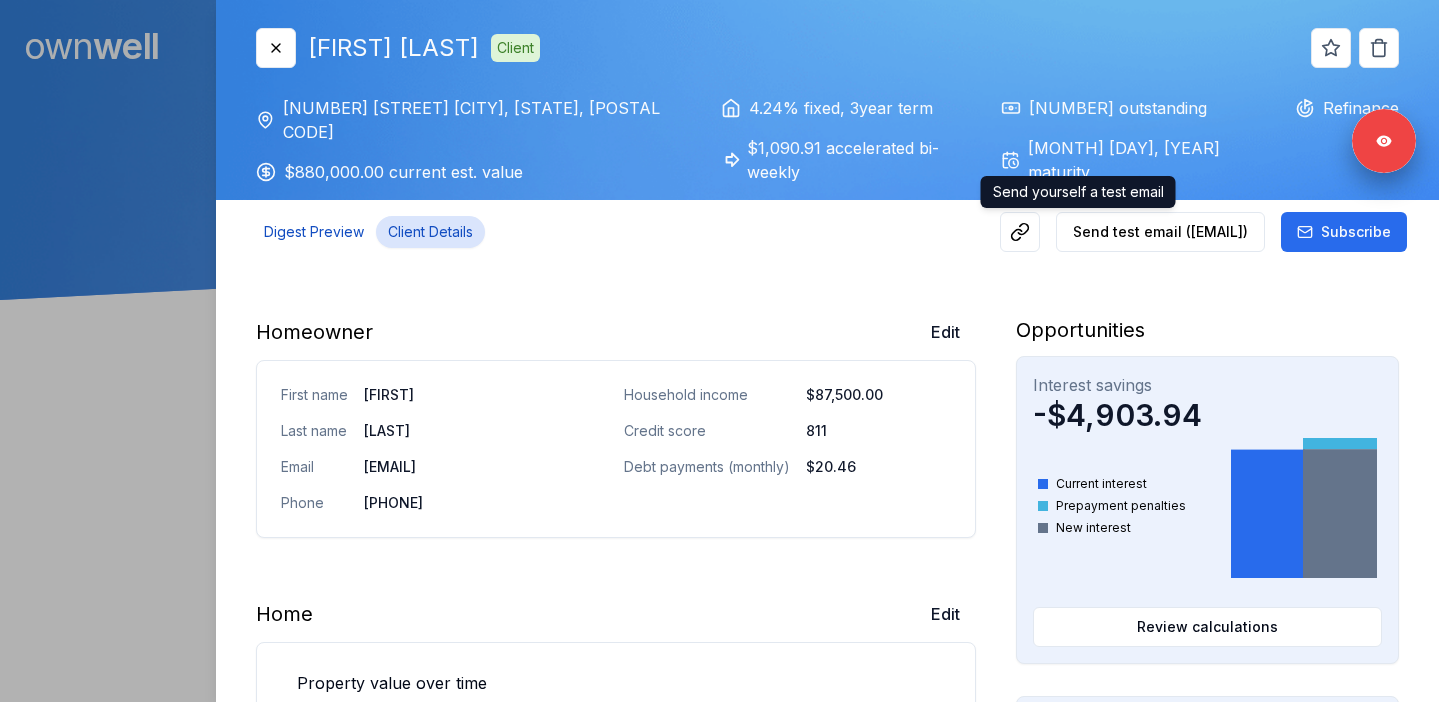 click on "Digest Preview" at bounding box center [314, 232] 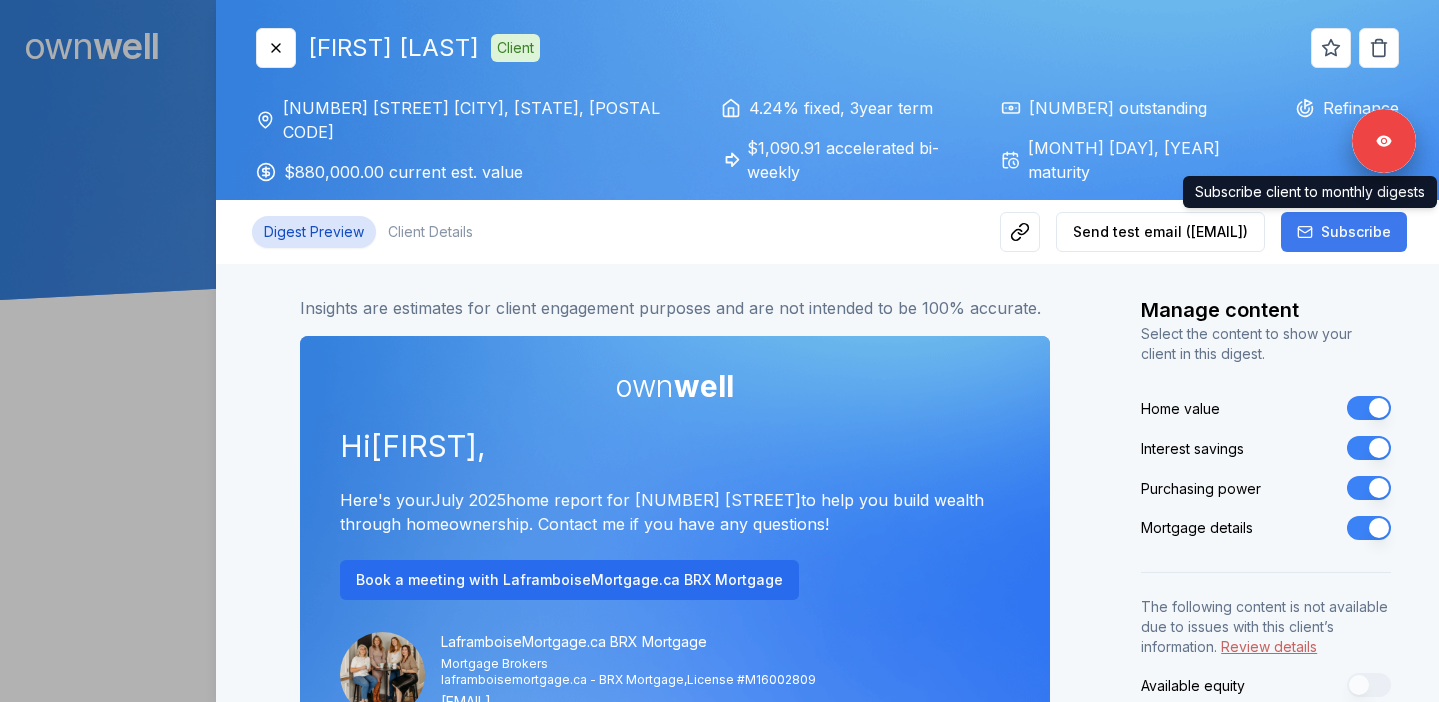 click on "Subscribe" at bounding box center [1356, 232] 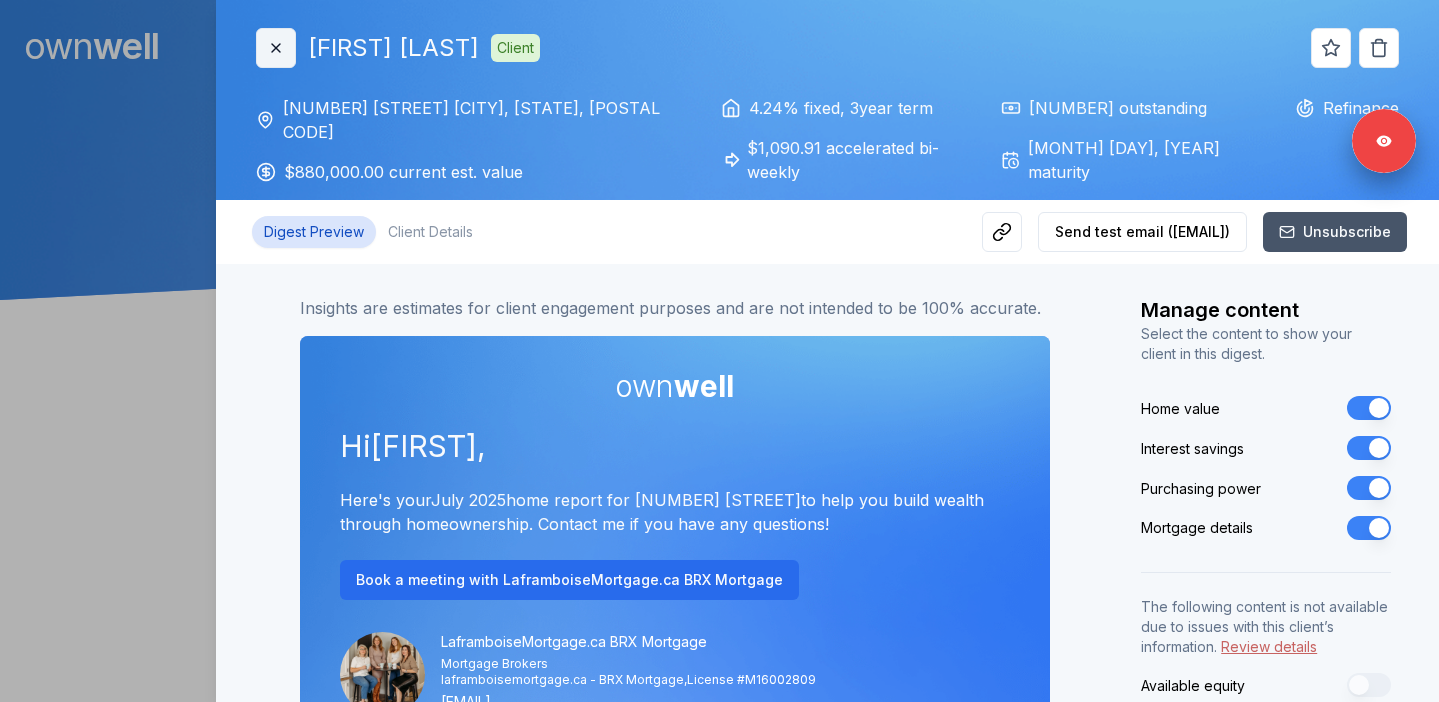 click 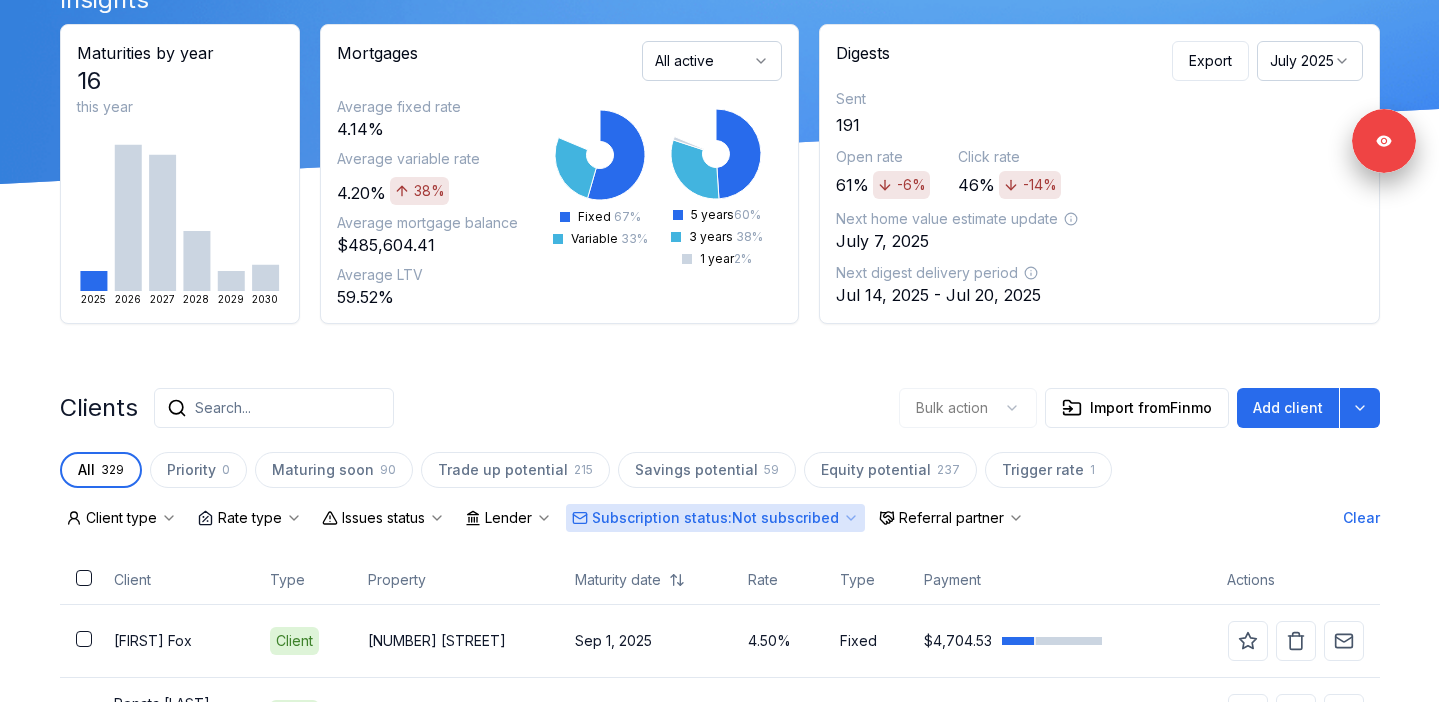 scroll, scrollTop: 239, scrollLeft: 0, axis: vertical 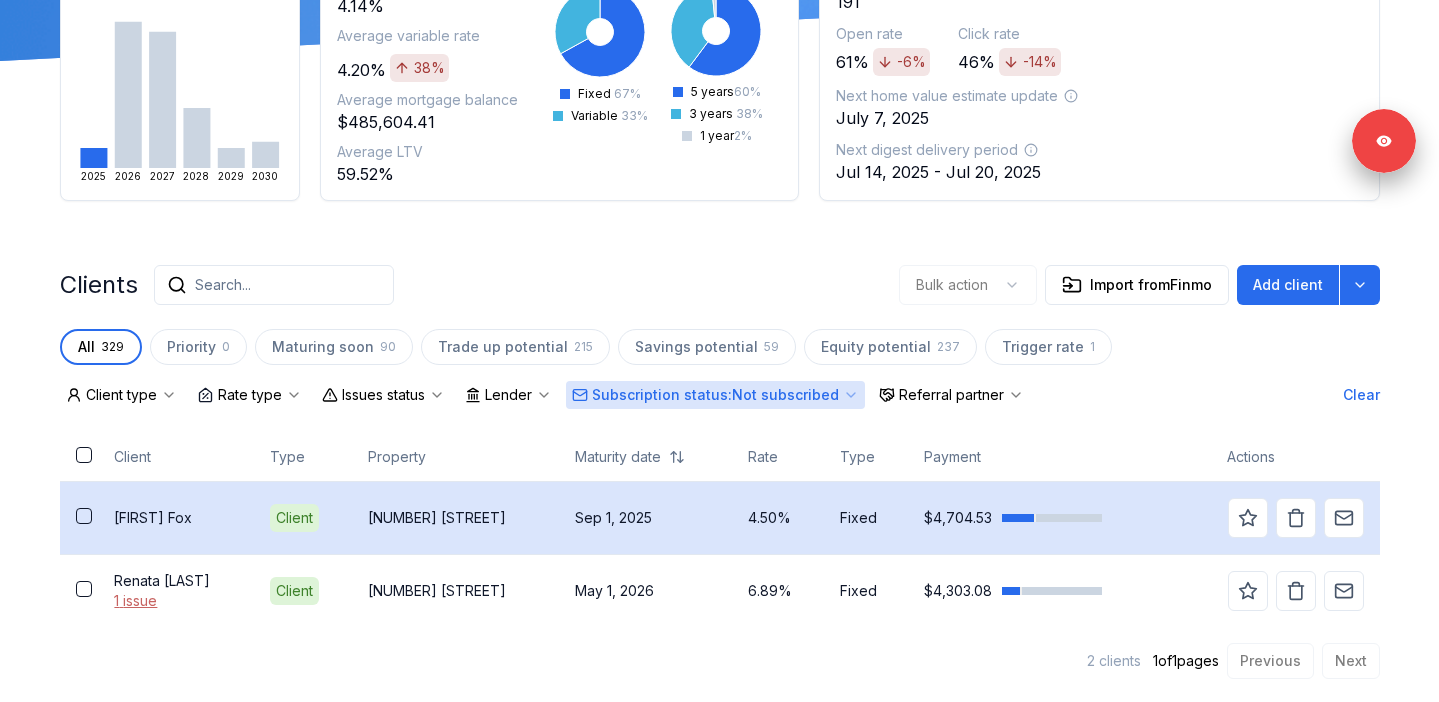 click on "[FIRST]   [LAST]" at bounding box center (176, 518) 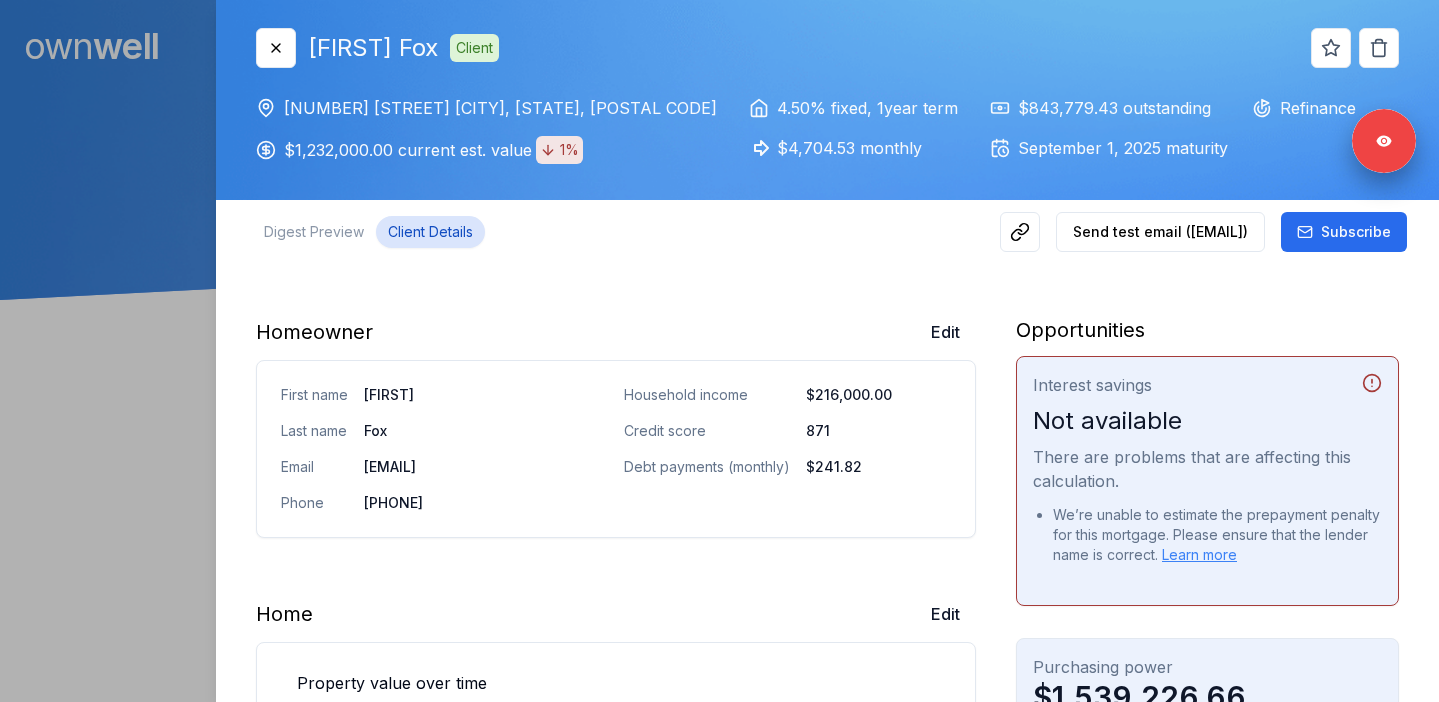 click on "Client Details" at bounding box center (430, 232) 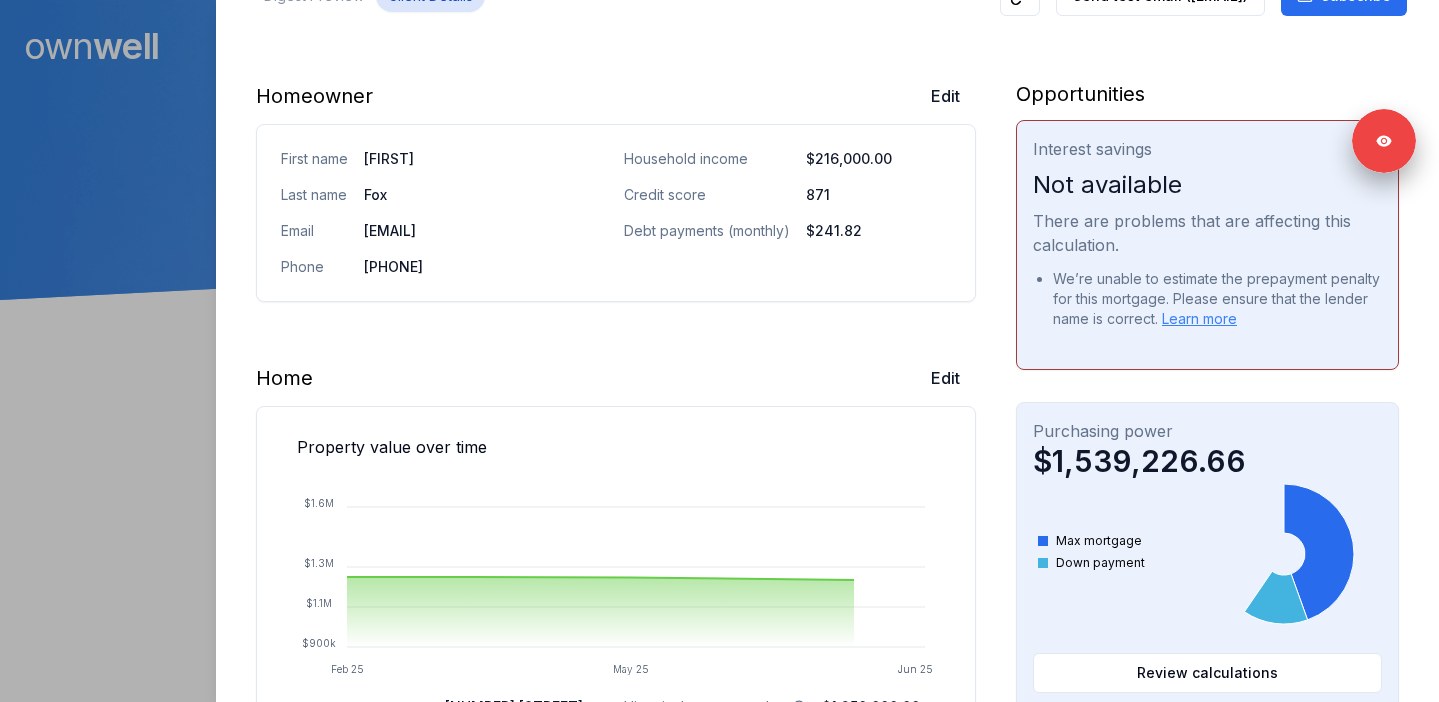 scroll, scrollTop: 392, scrollLeft: 0, axis: vertical 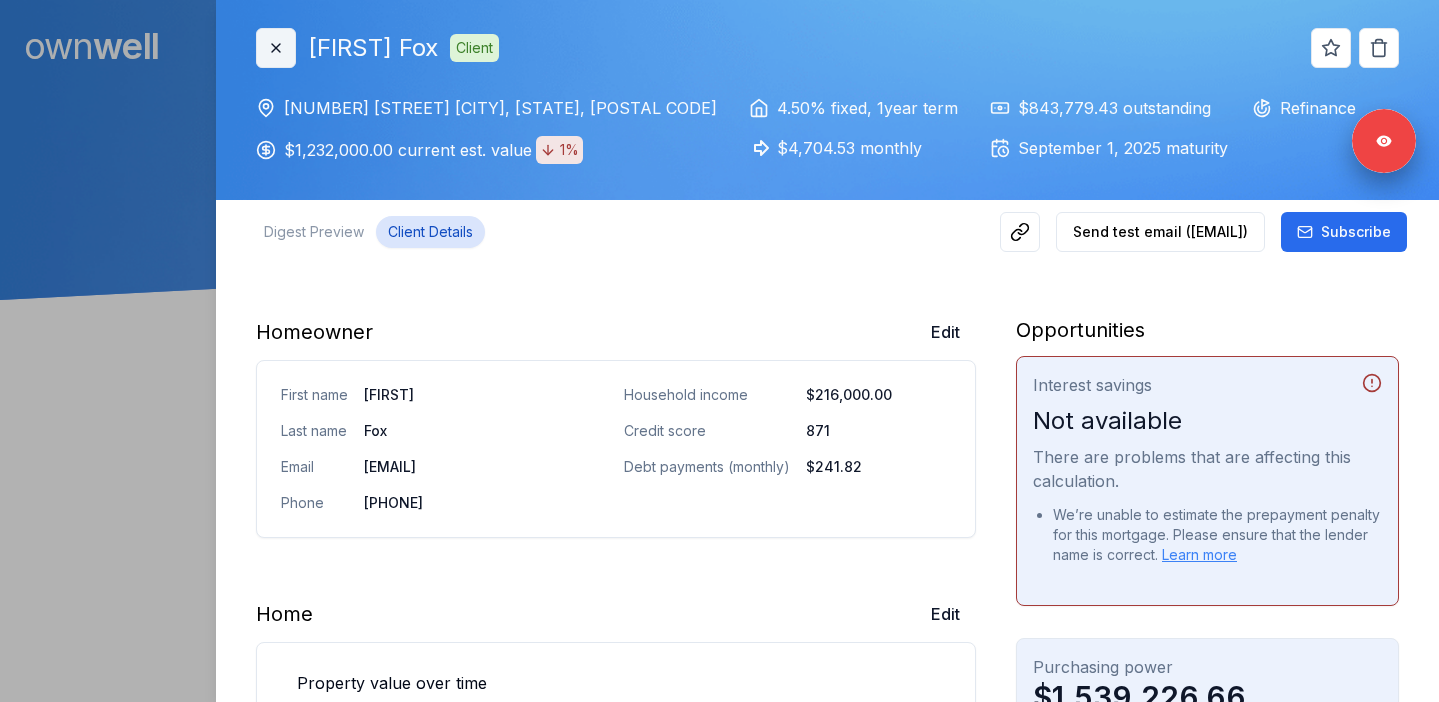 click on "Close" at bounding box center (276, 48) 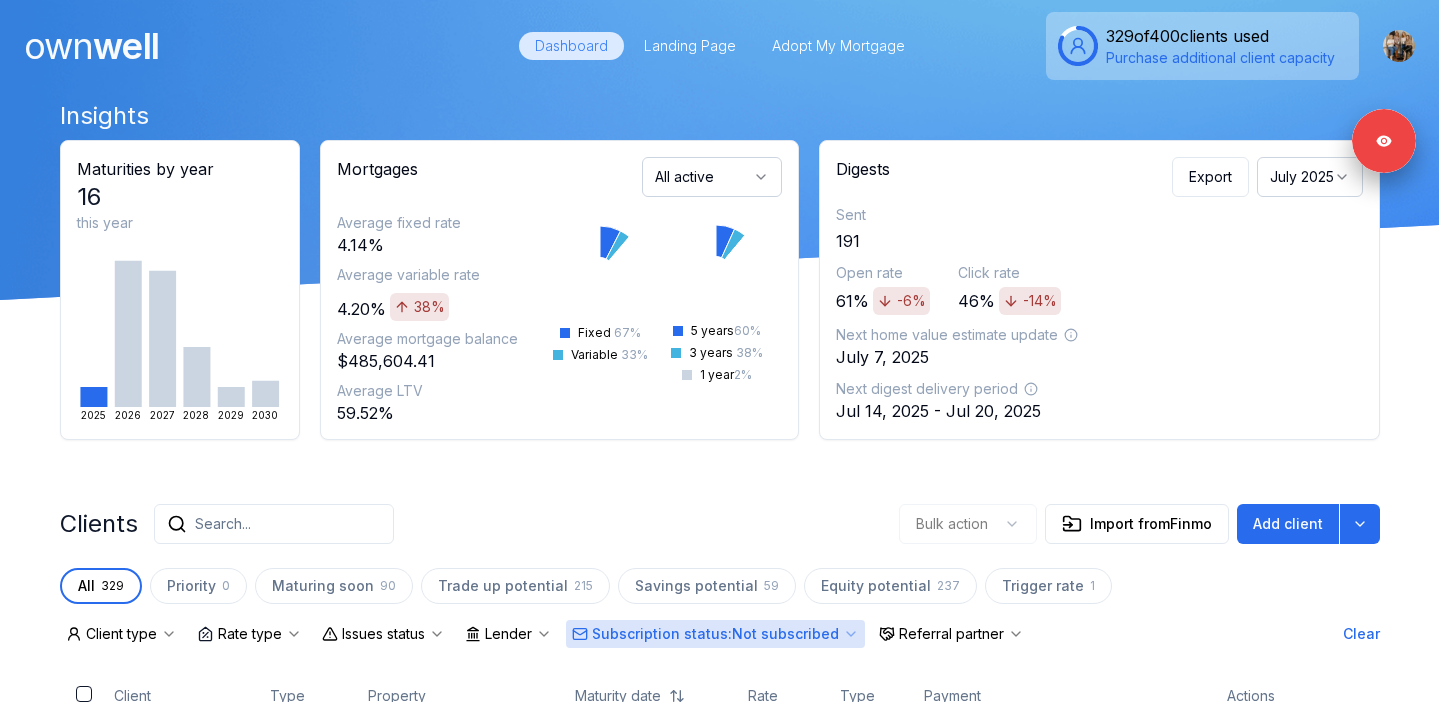 scroll, scrollTop: 239, scrollLeft: 0, axis: vertical 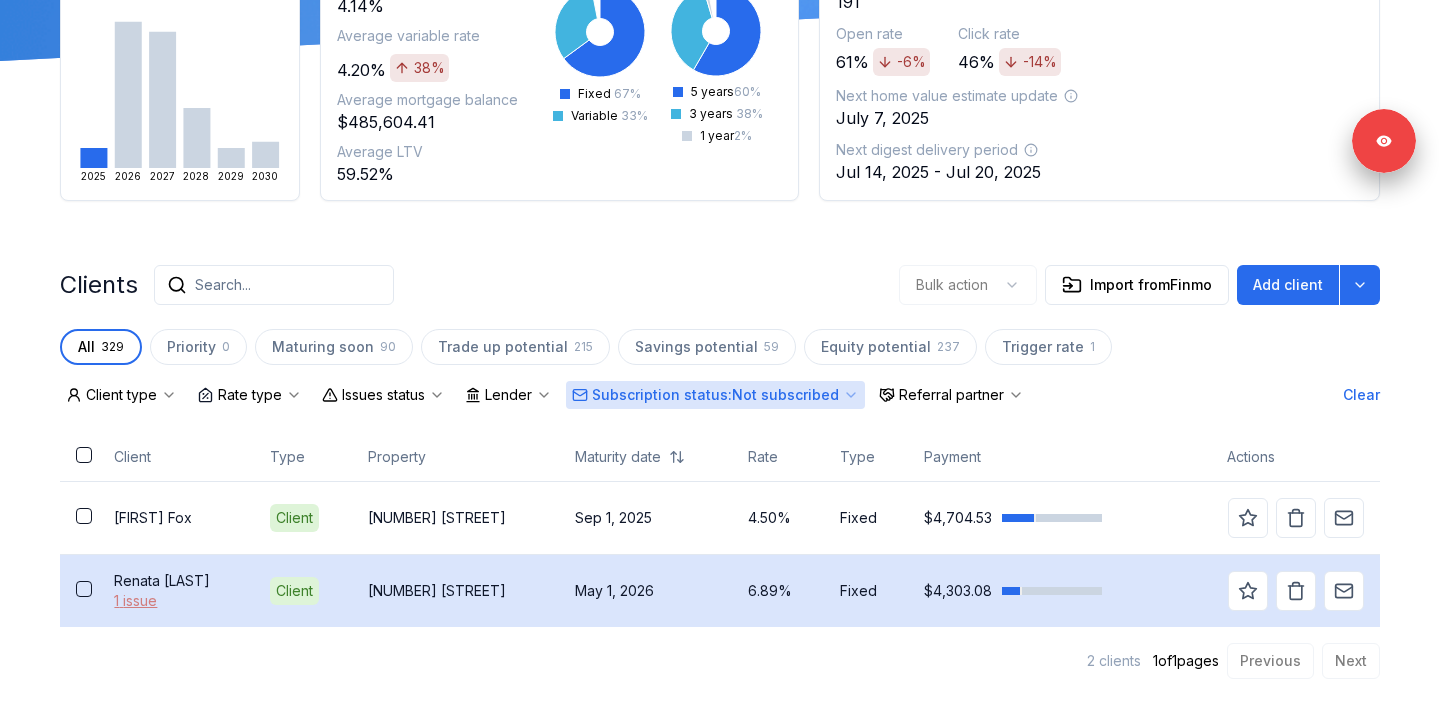 click on "1   issue" at bounding box center [176, 601] 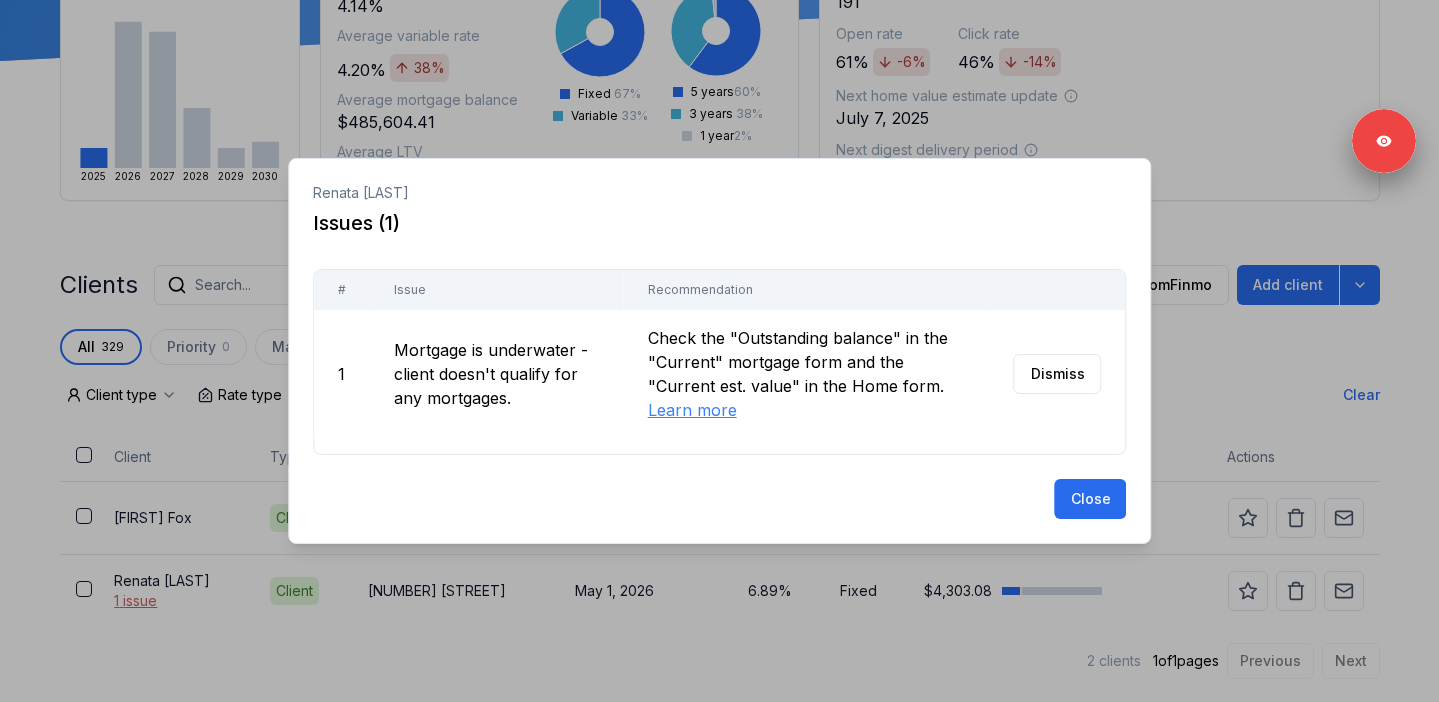 click at bounding box center (719, 351) 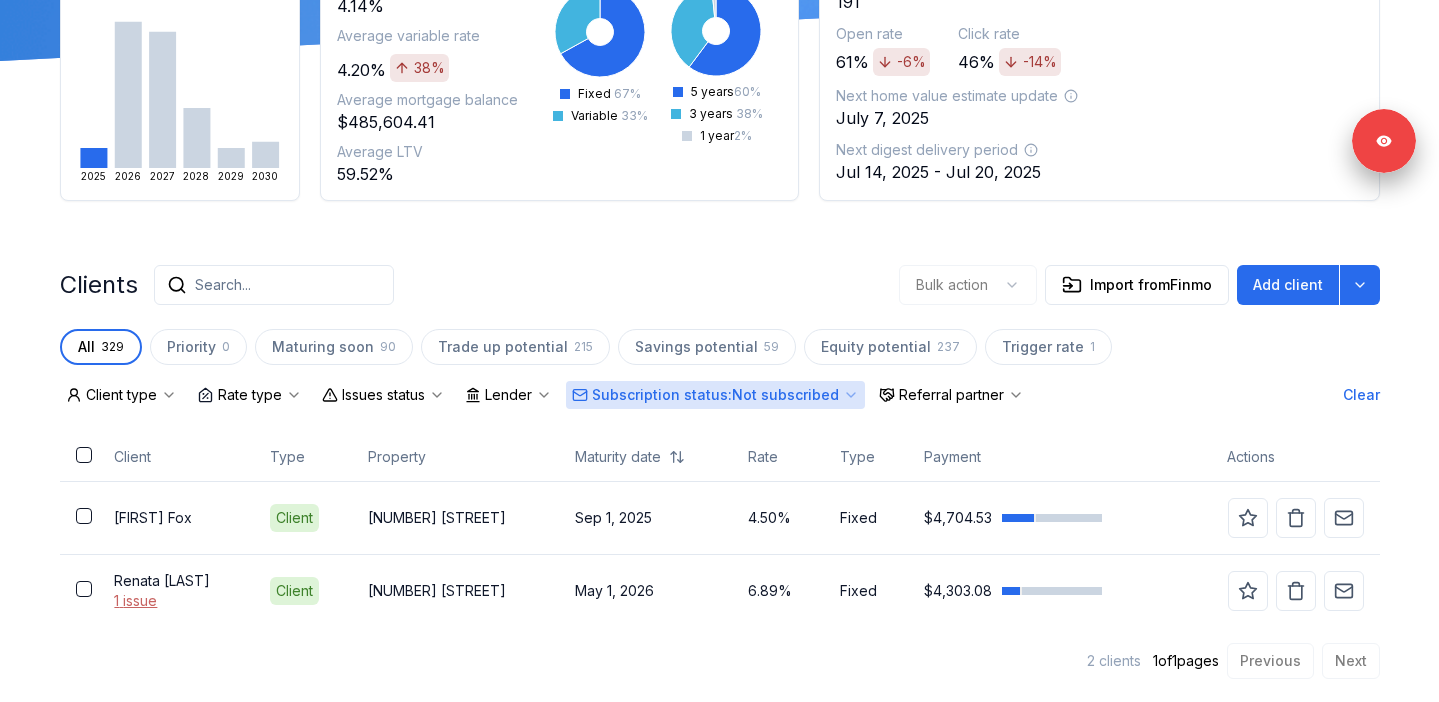 click on "Subscription status :  Not subscribed" at bounding box center (715, 395) 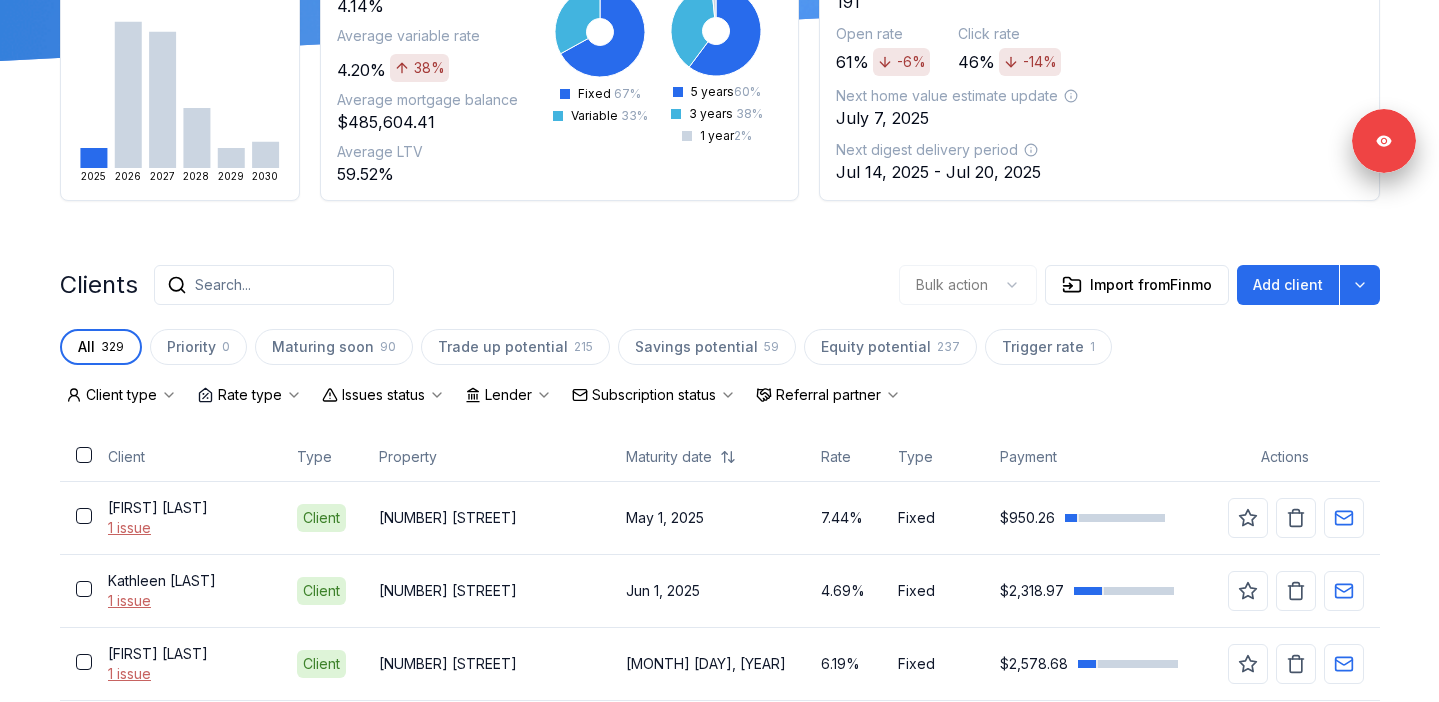 click on "Issues status" at bounding box center [383, 395] 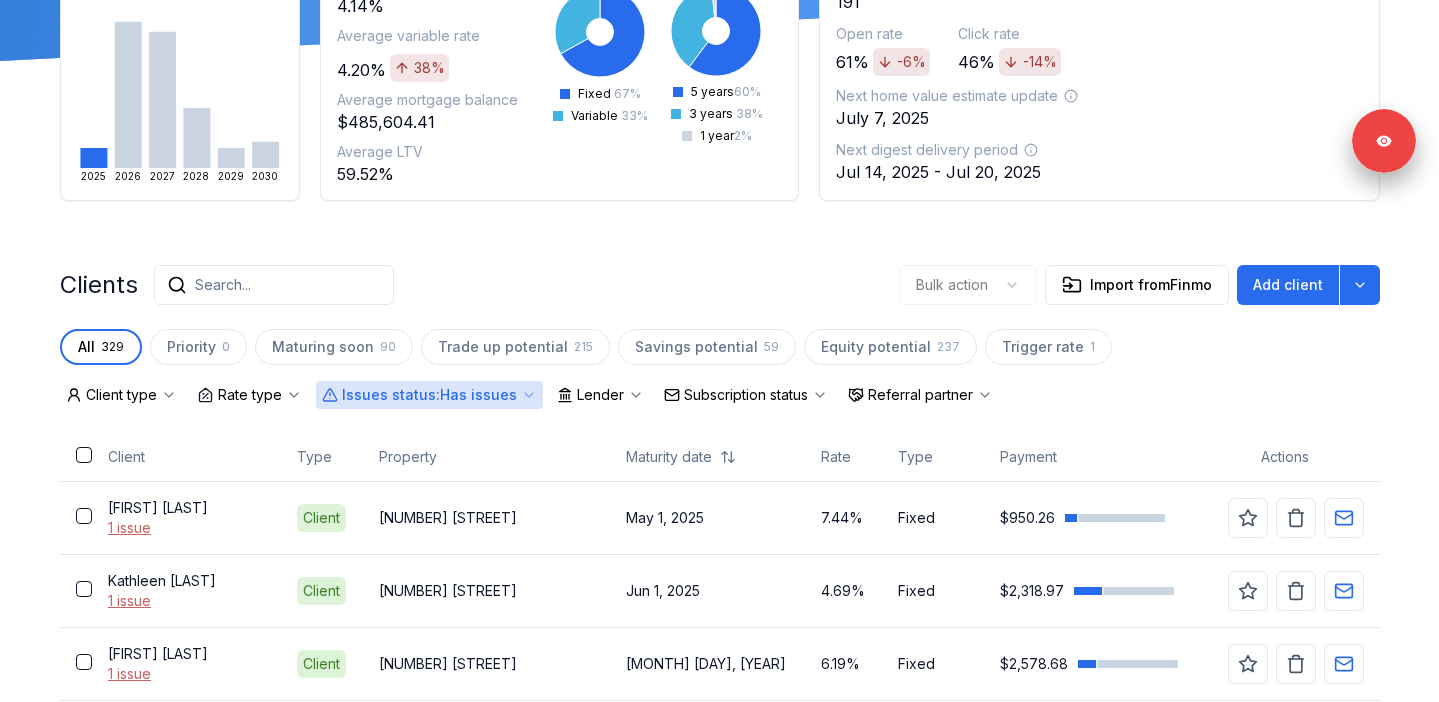click on "Subscription status" at bounding box center (746, 395) 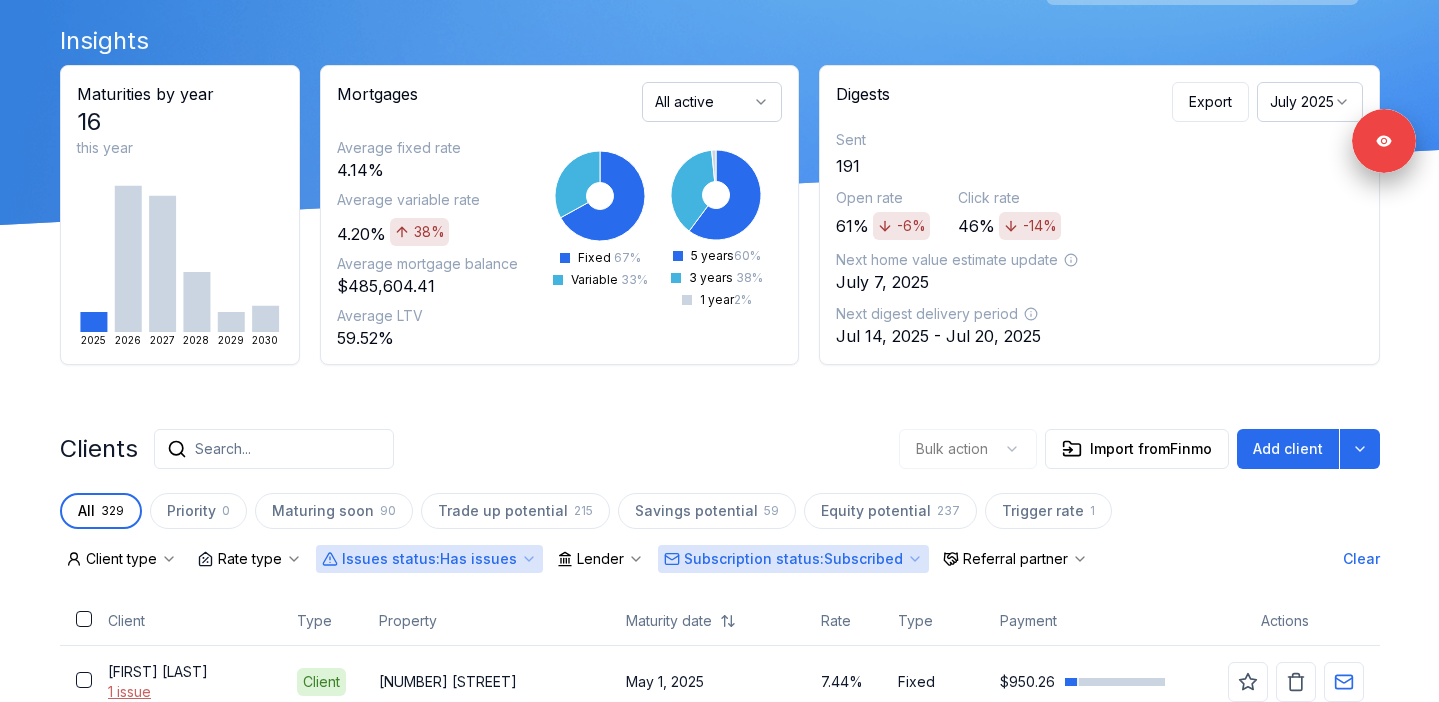 scroll, scrollTop: 77, scrollLeft: 0, axis: vertical 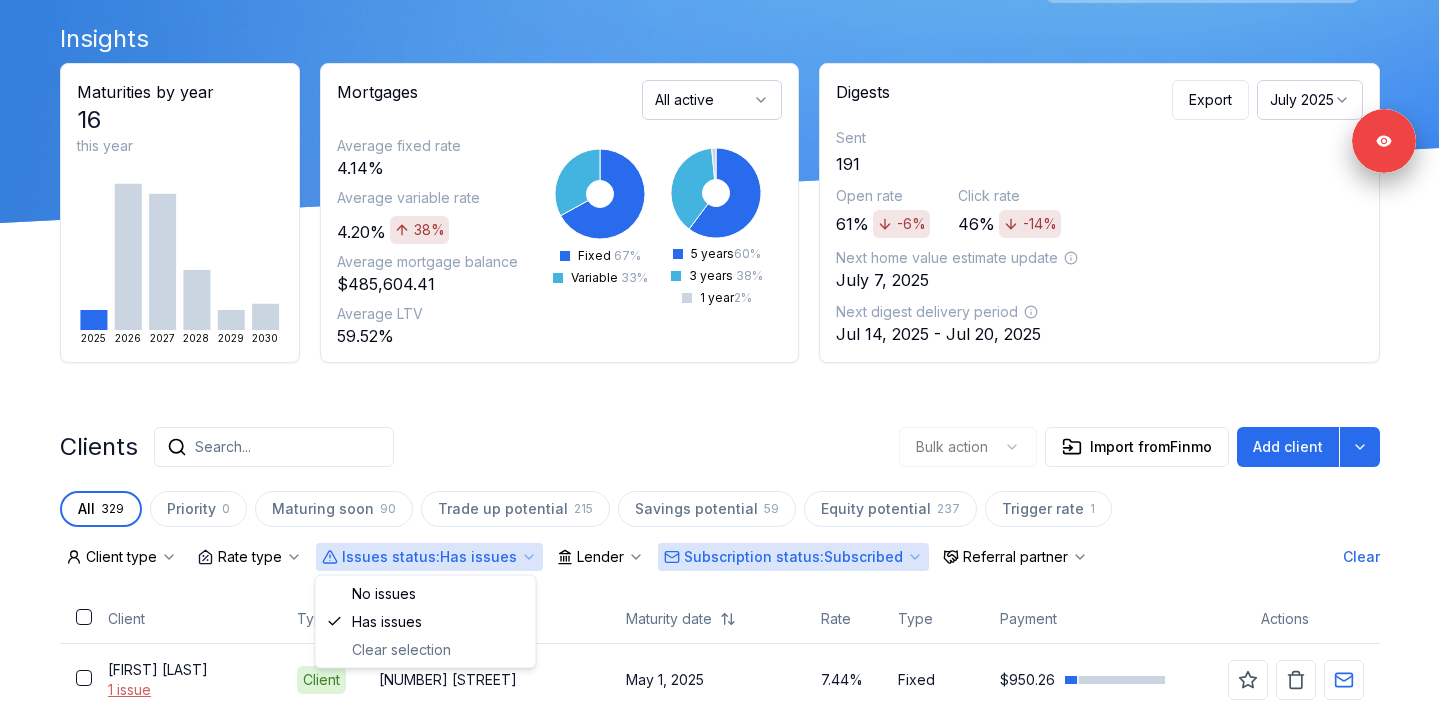 click on "Issues status :  Has issues" at bounding box center [429, 557] 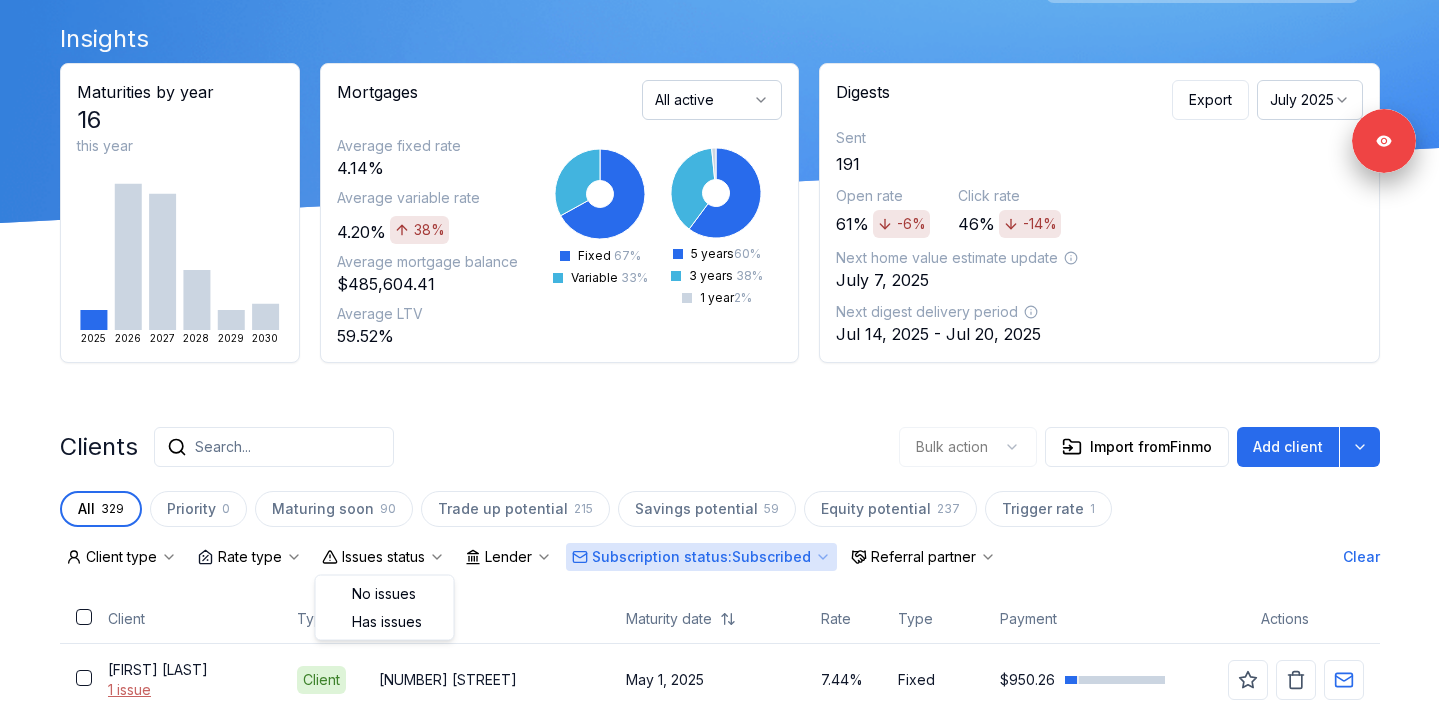 click on "Issues status" at bounding box center [383, 557] 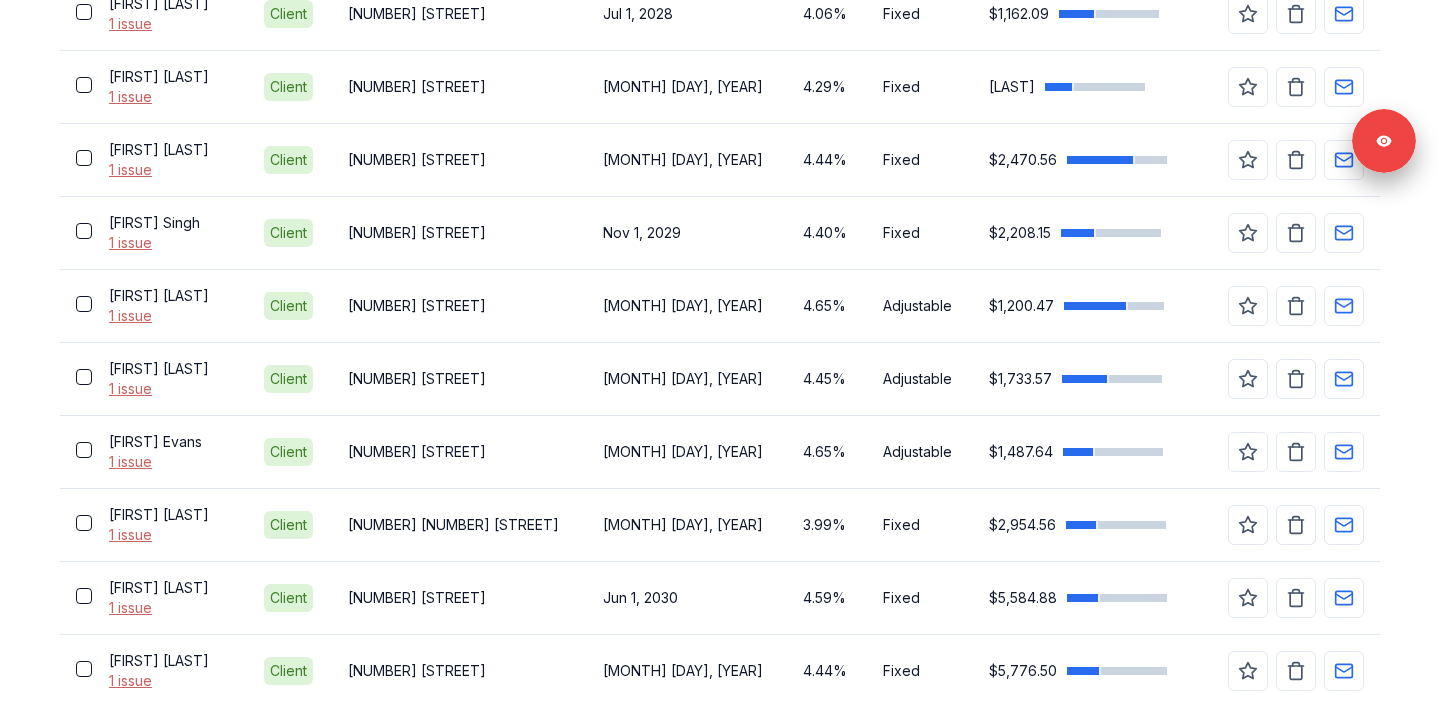 scroll, scrollTop: 2575, scrollLeft: 0, axis: vertical 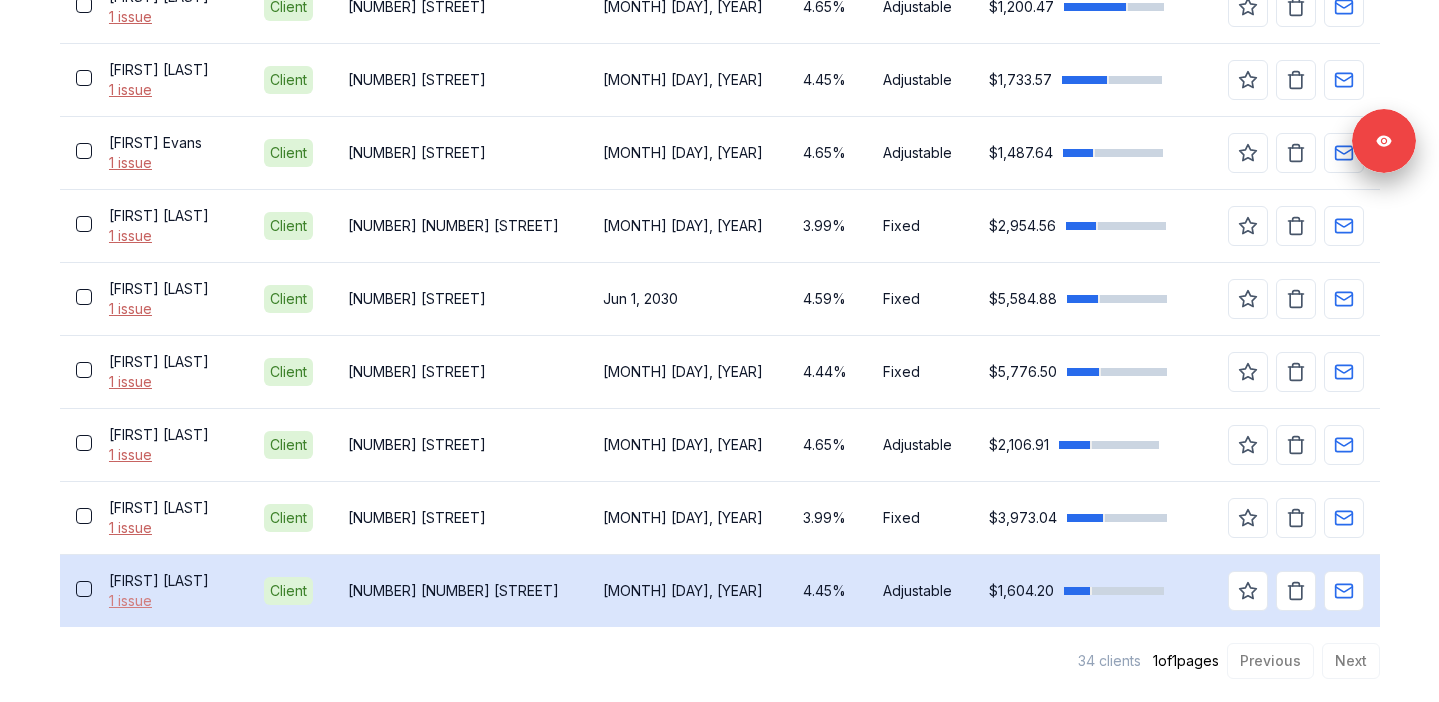 click on "1   issue" at bounding box center [170, 601] 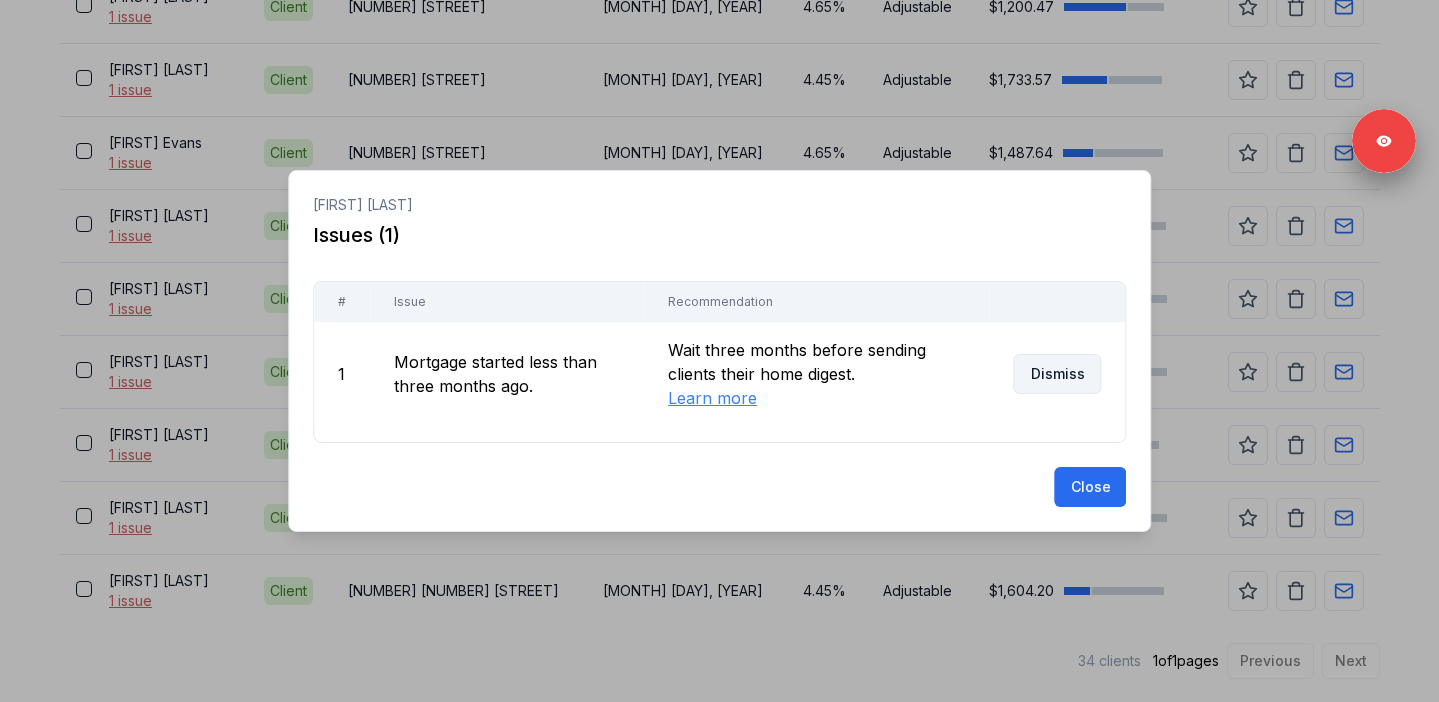 click on "Dismiss" at bounding box center [1057, 374] 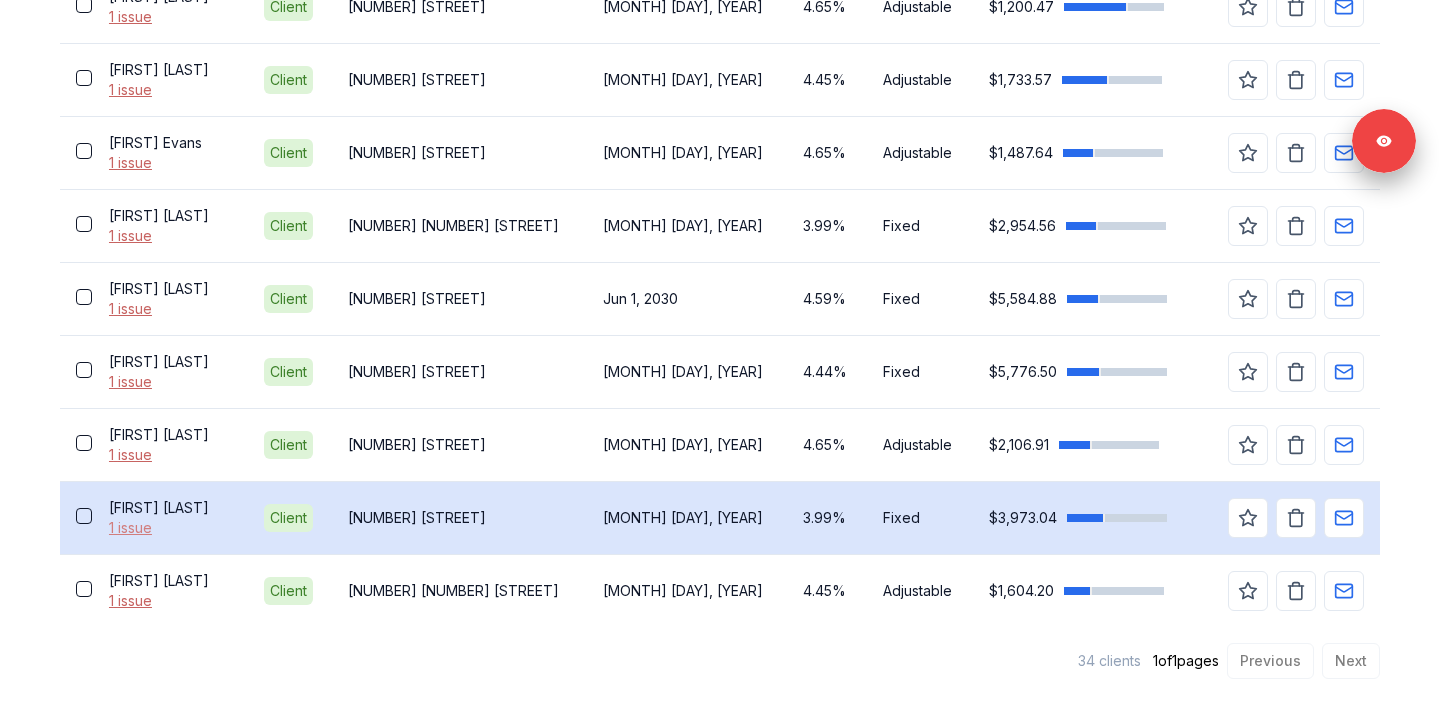 click on "1   issue" at bounding box center (170, 528) 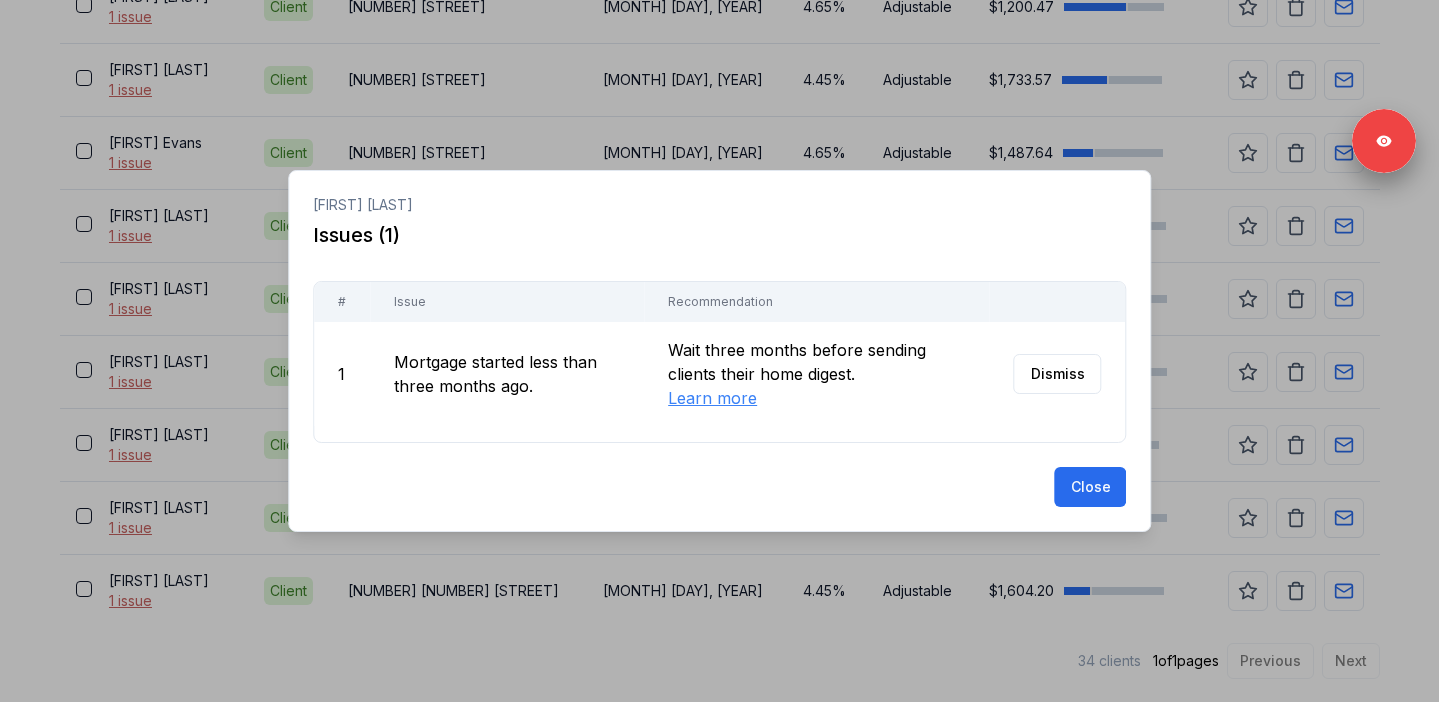 click on "Dismiss" at bounding box center [1057, 374] 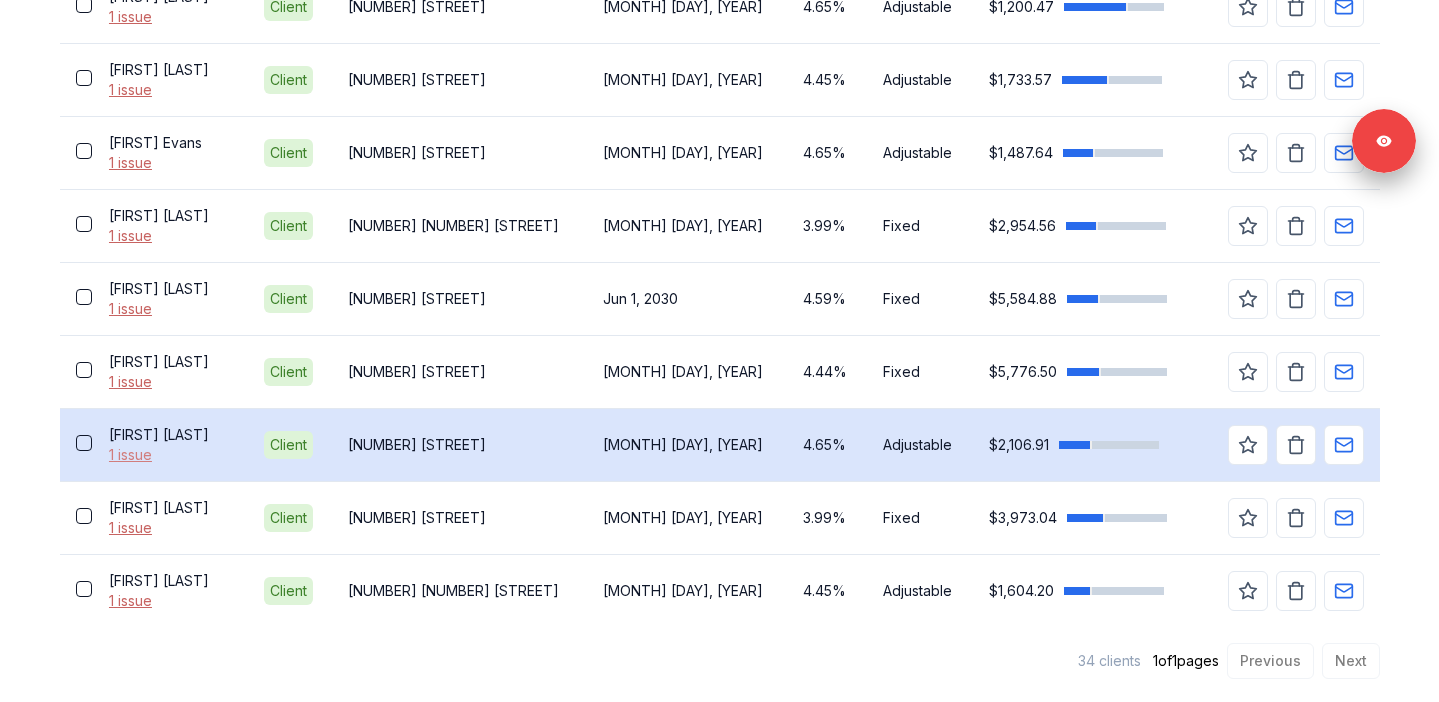 click on "1   issue" at bounding box center [170, 455] 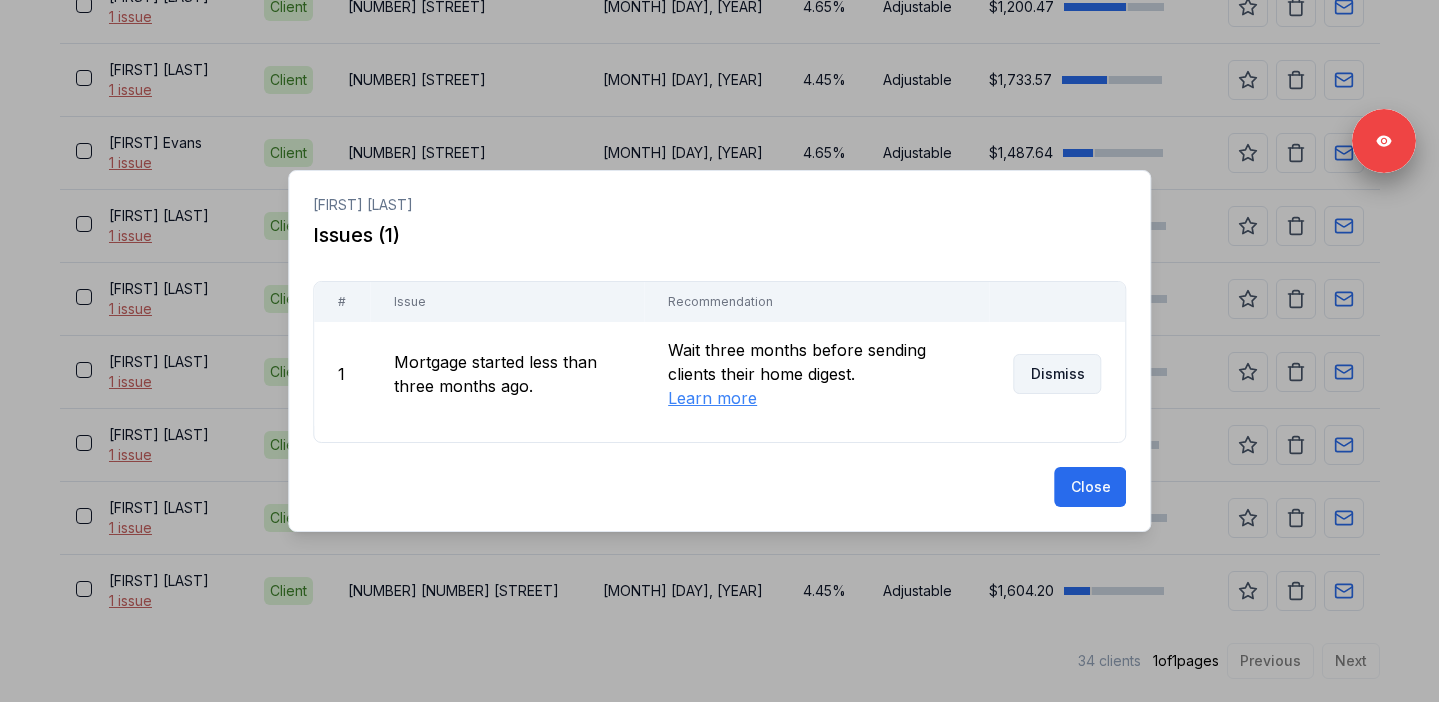 click on "Dismiss" at bounding box center (1057, 374) 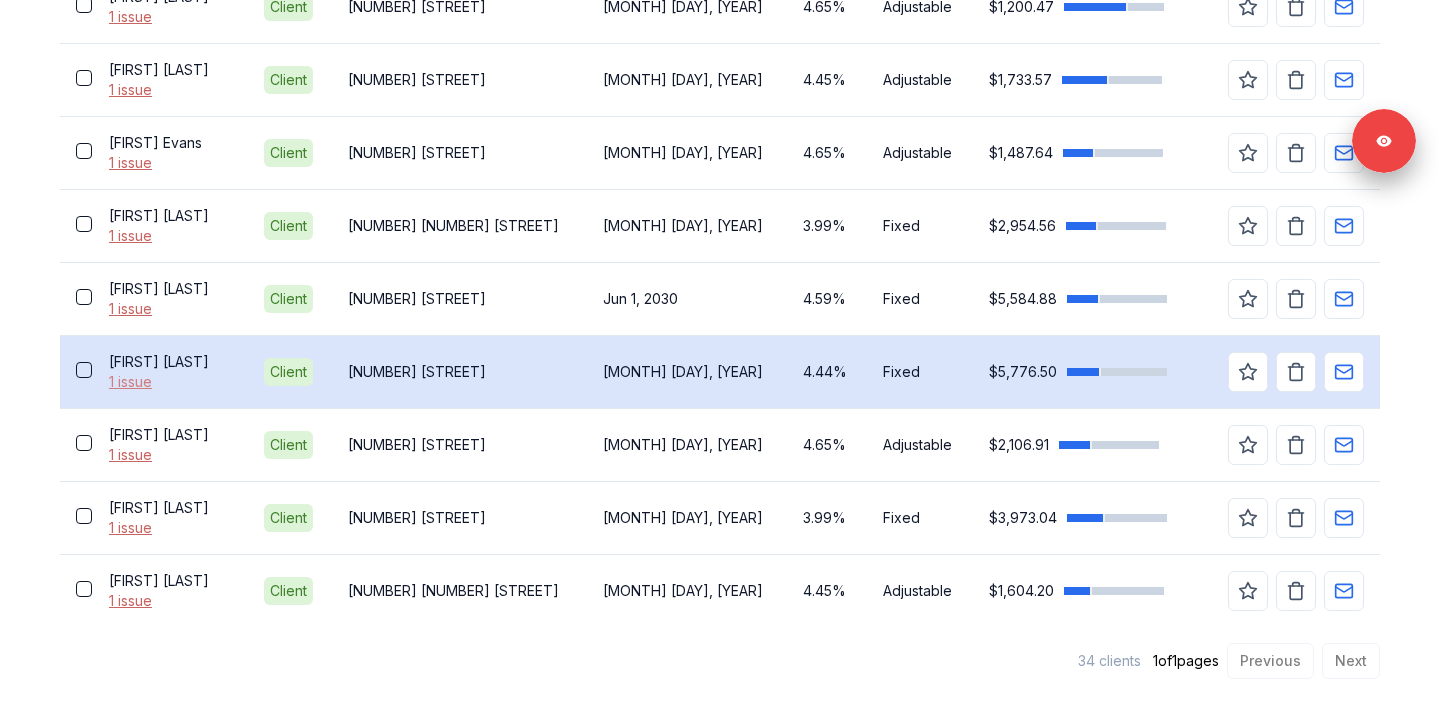 click on "1   issue" at bounding box center (170, 382) 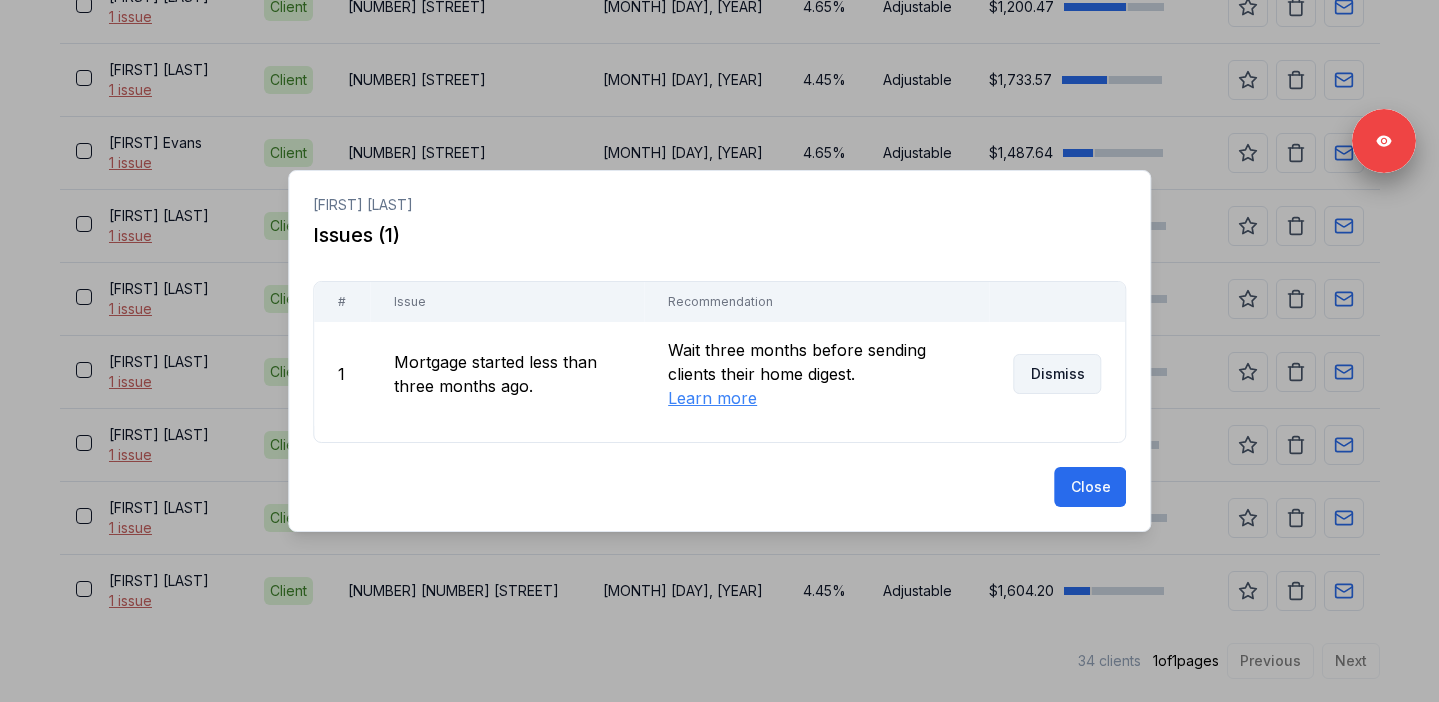 scroll, scrollTop: 2356, scrollLeft: 0, axis: vertical 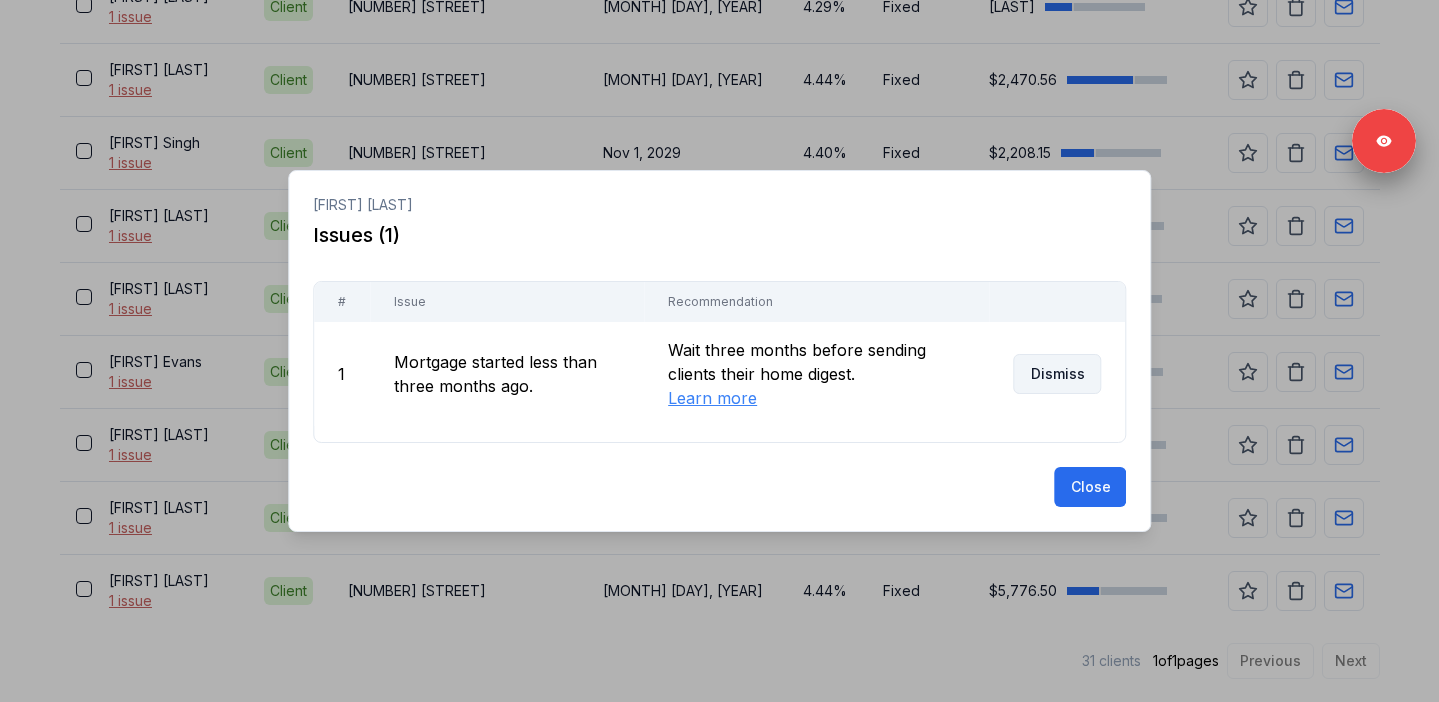 click on "Dismiss" at bounding box center (1057, 374) 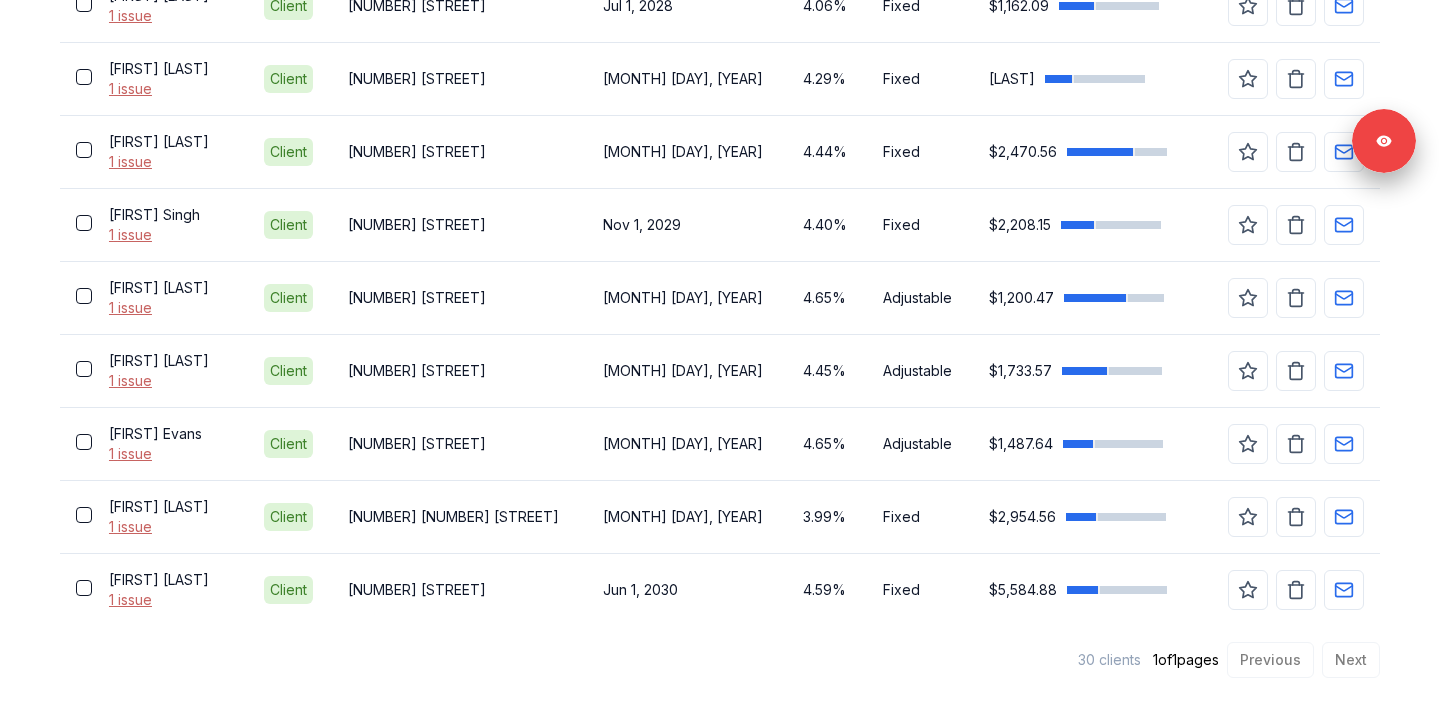 scroll, scrollTop: 2283, scrollLeft: 0, axis: vertical 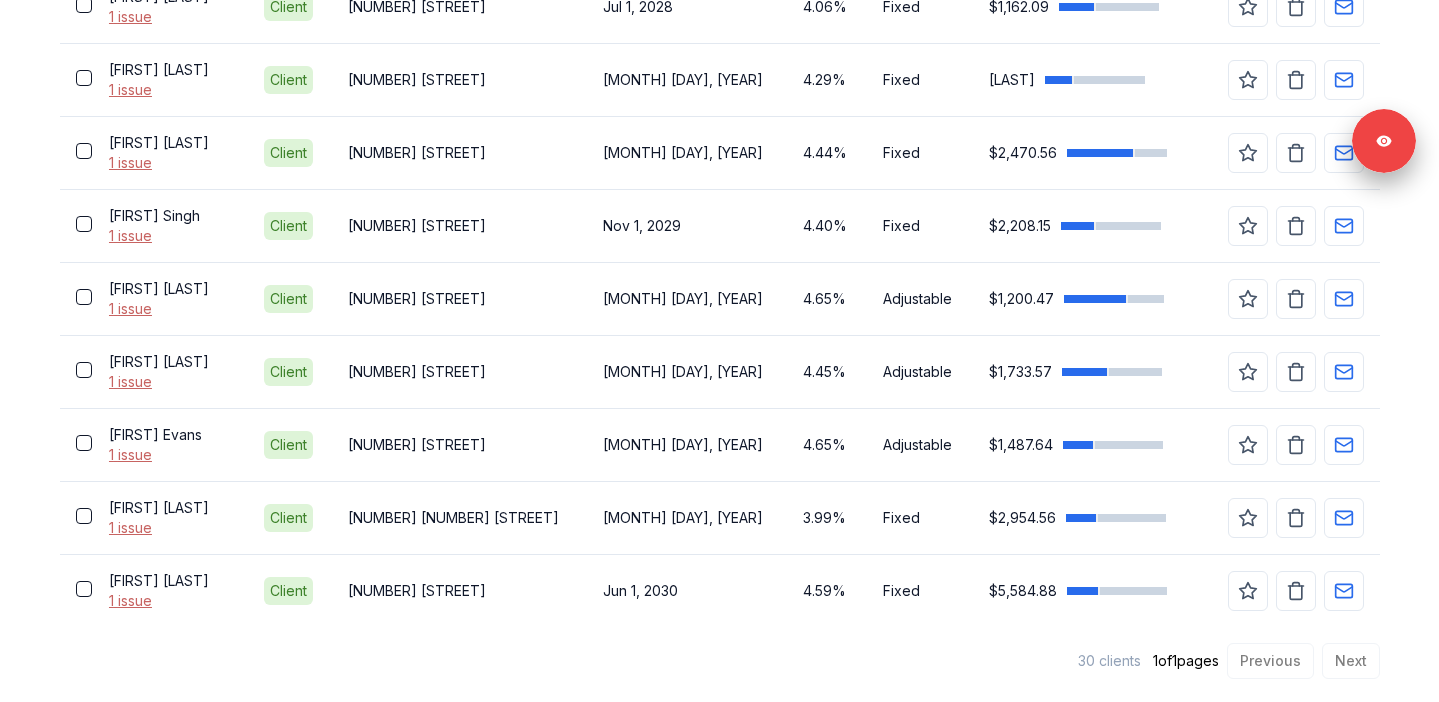 click on "1   issue" at bounding box center [170, 601] 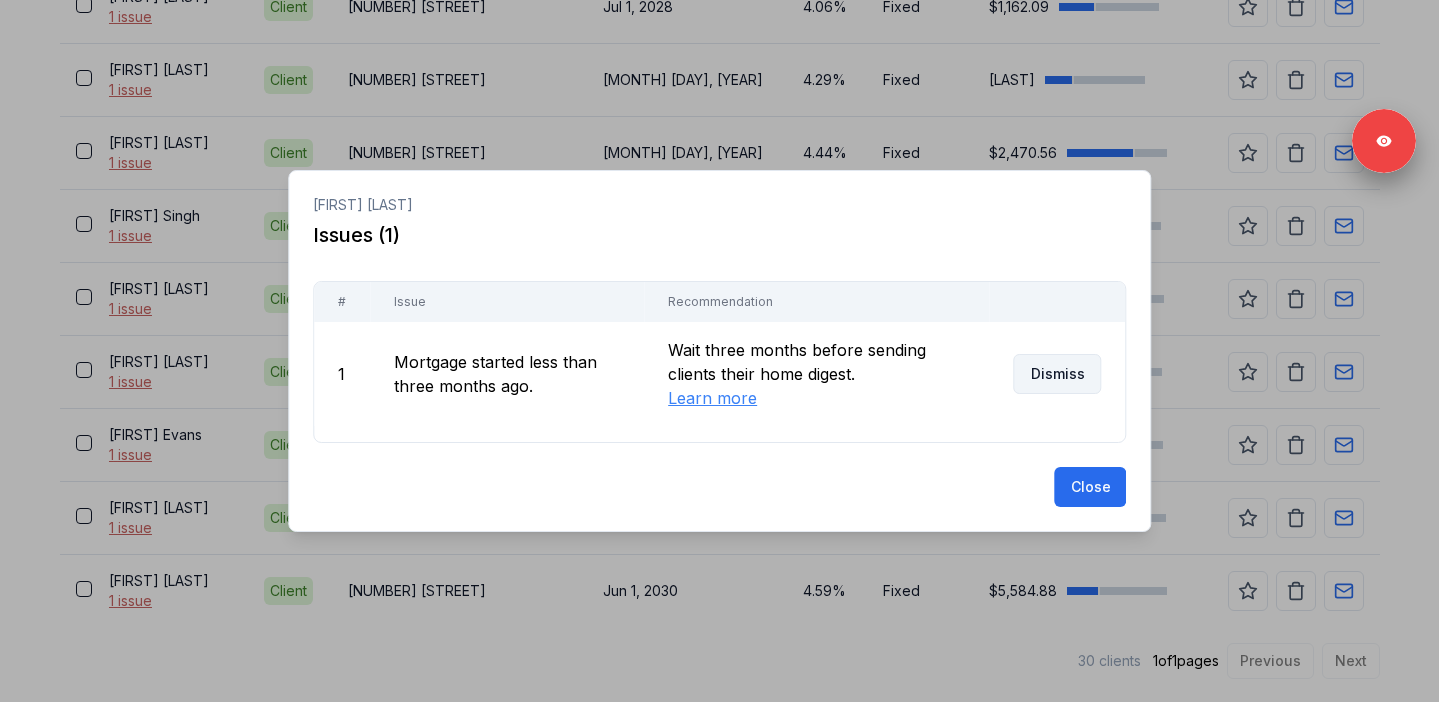 click on "Dismiss" at bounding box center (1057, 374) 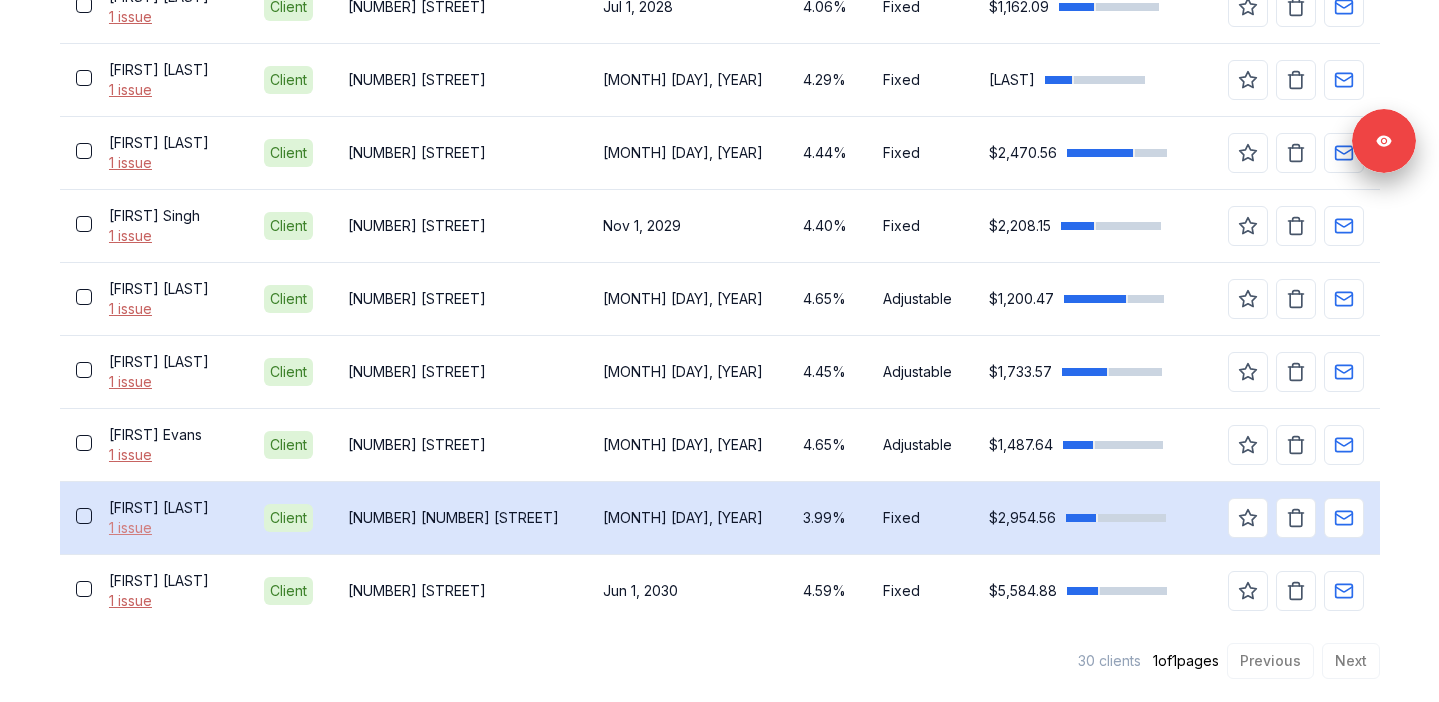 click on "1   issue" at bounding box center [170, 528] 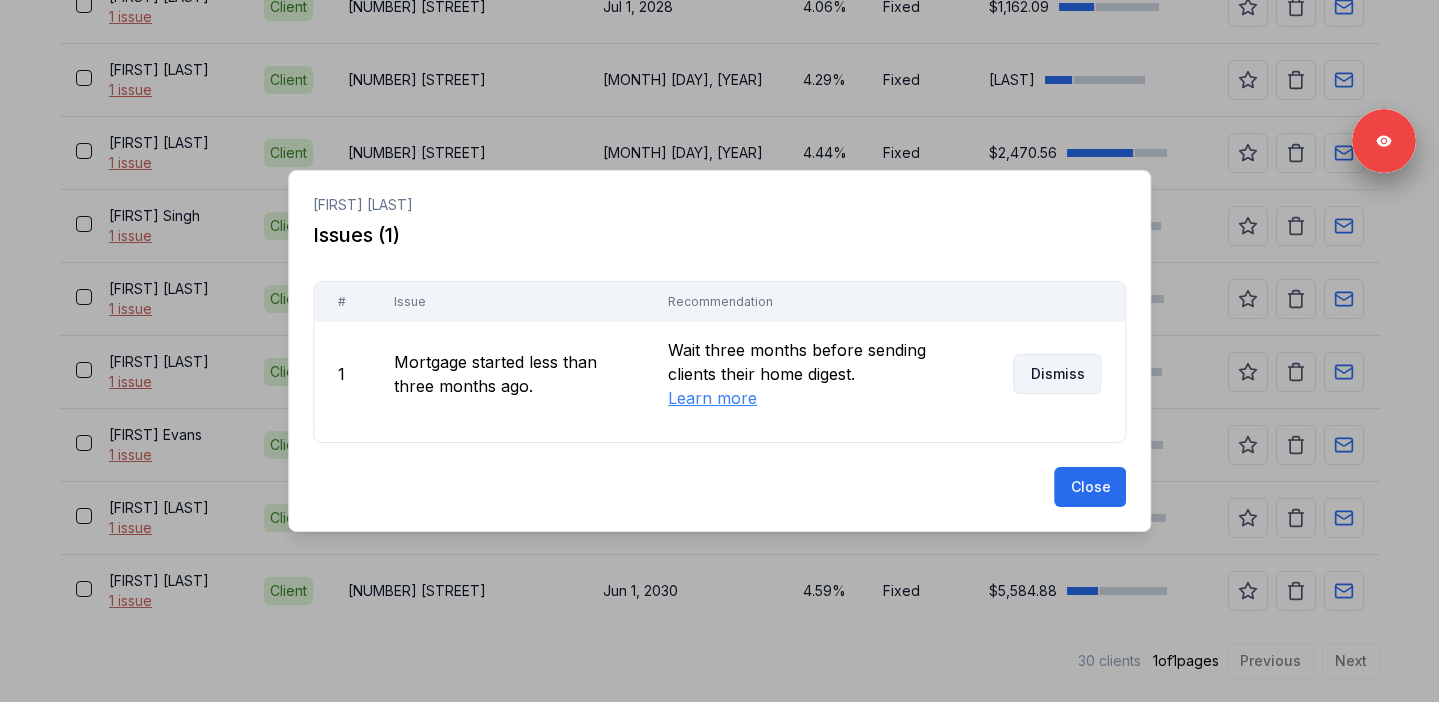 click on "Dismiss" at bounding box center (1057, 374) 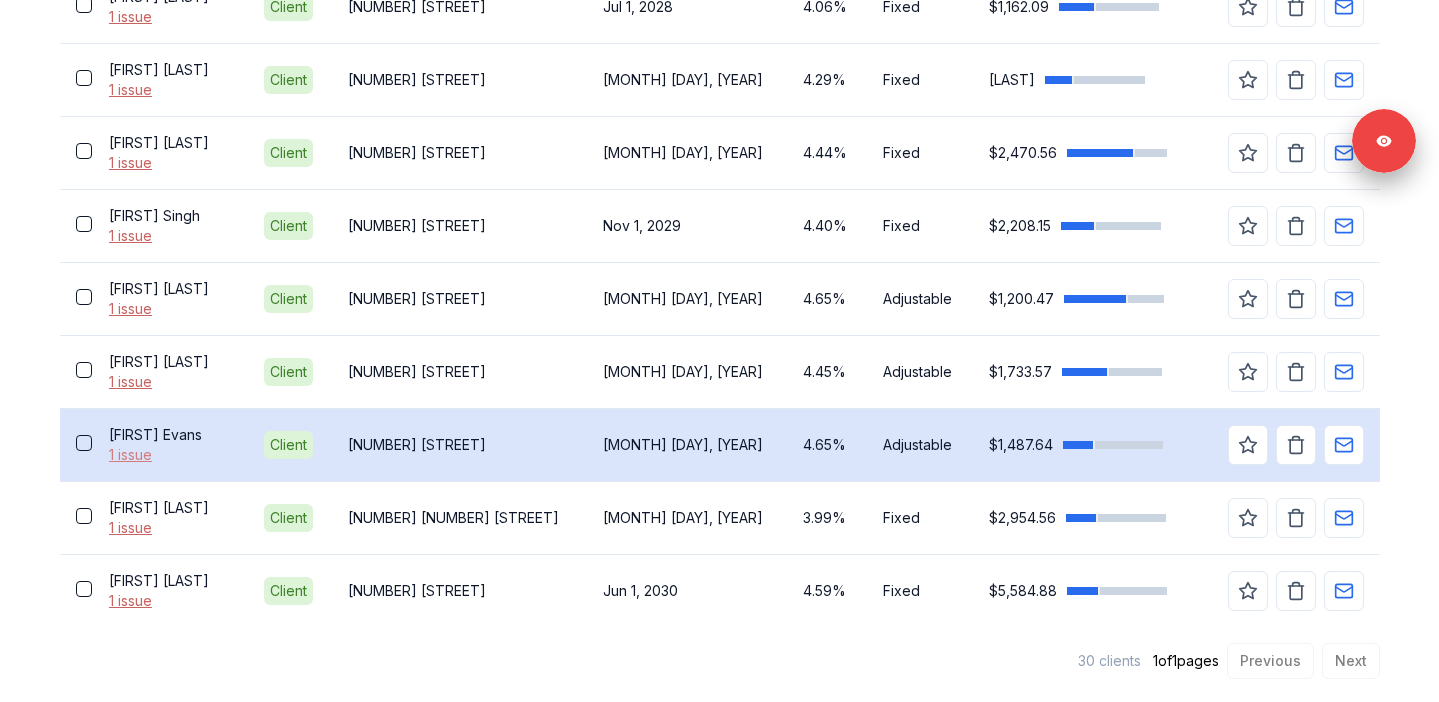 click on "1   issue" at bounding box center (170, 455) 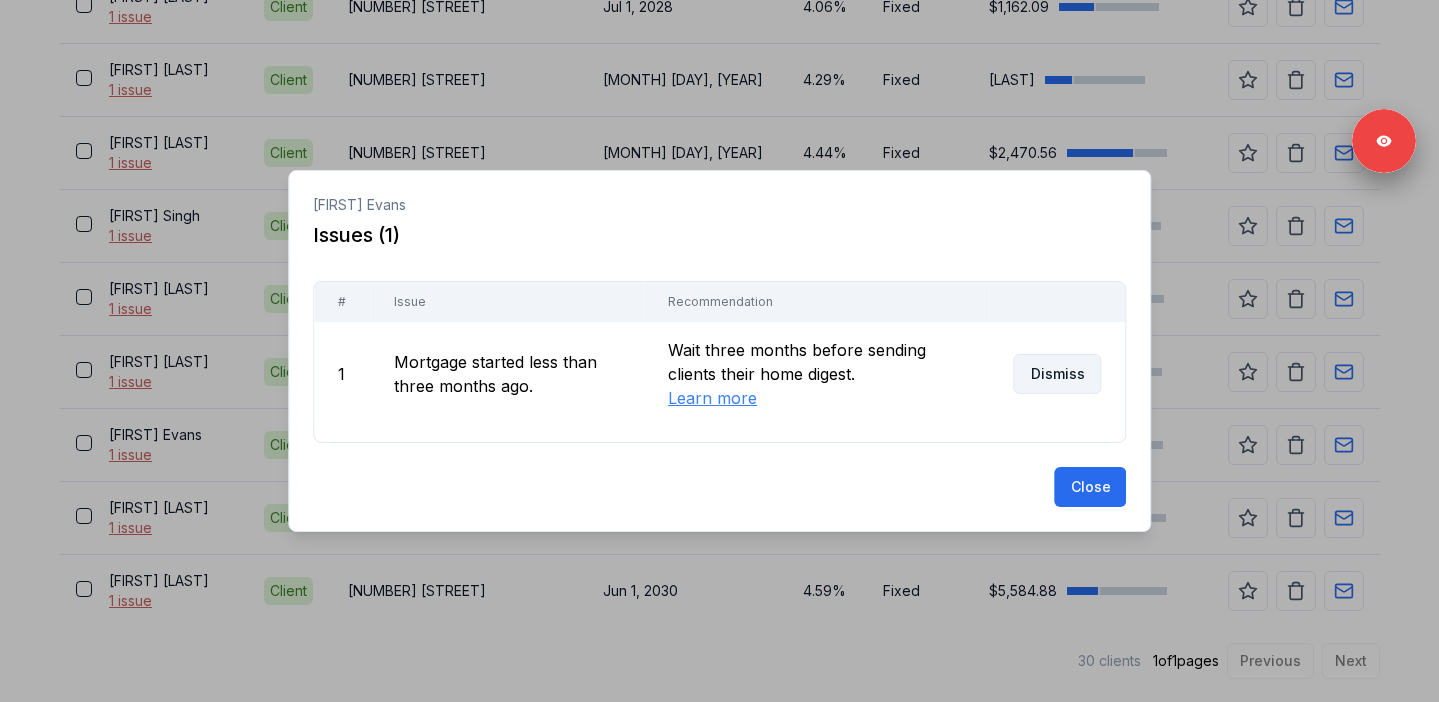 click on "Dismiss" at bounding box center (1057, 374) 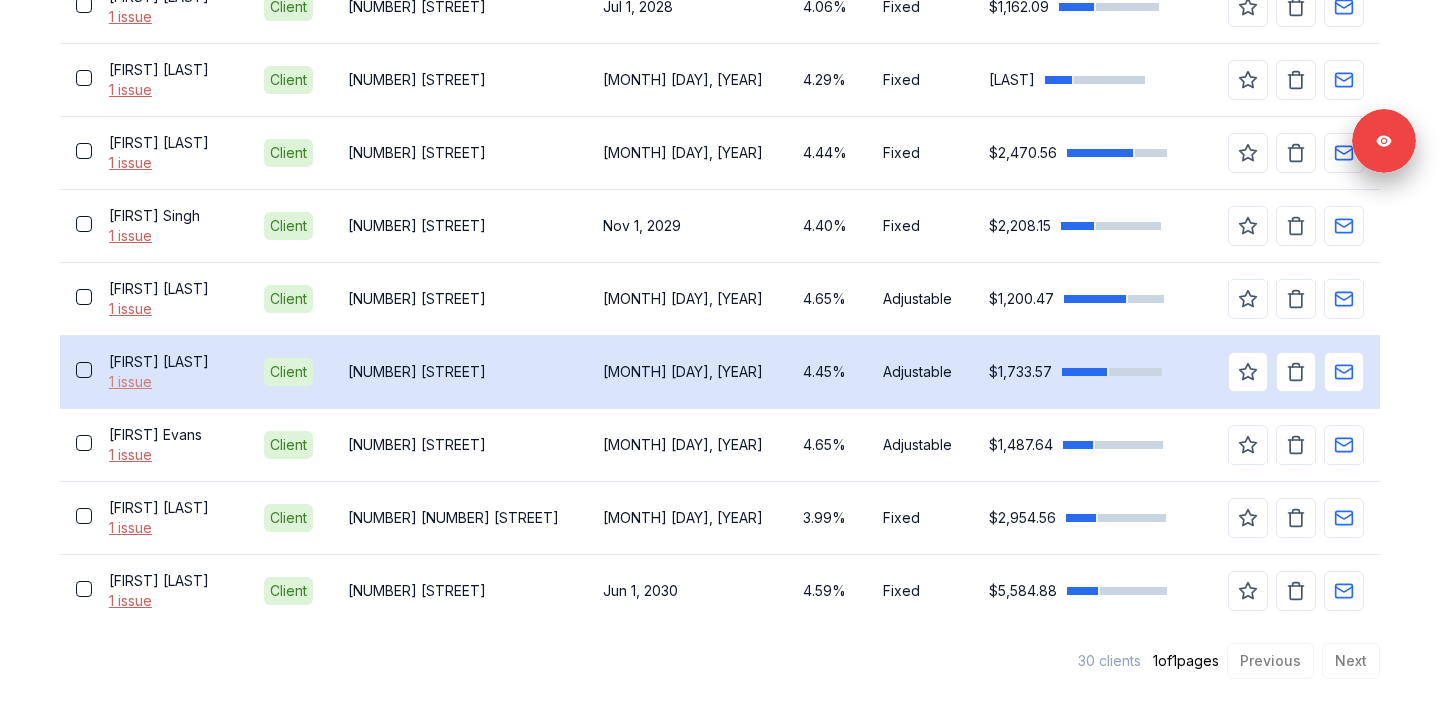 click on "1   issue" at bounding box center (170, 382) 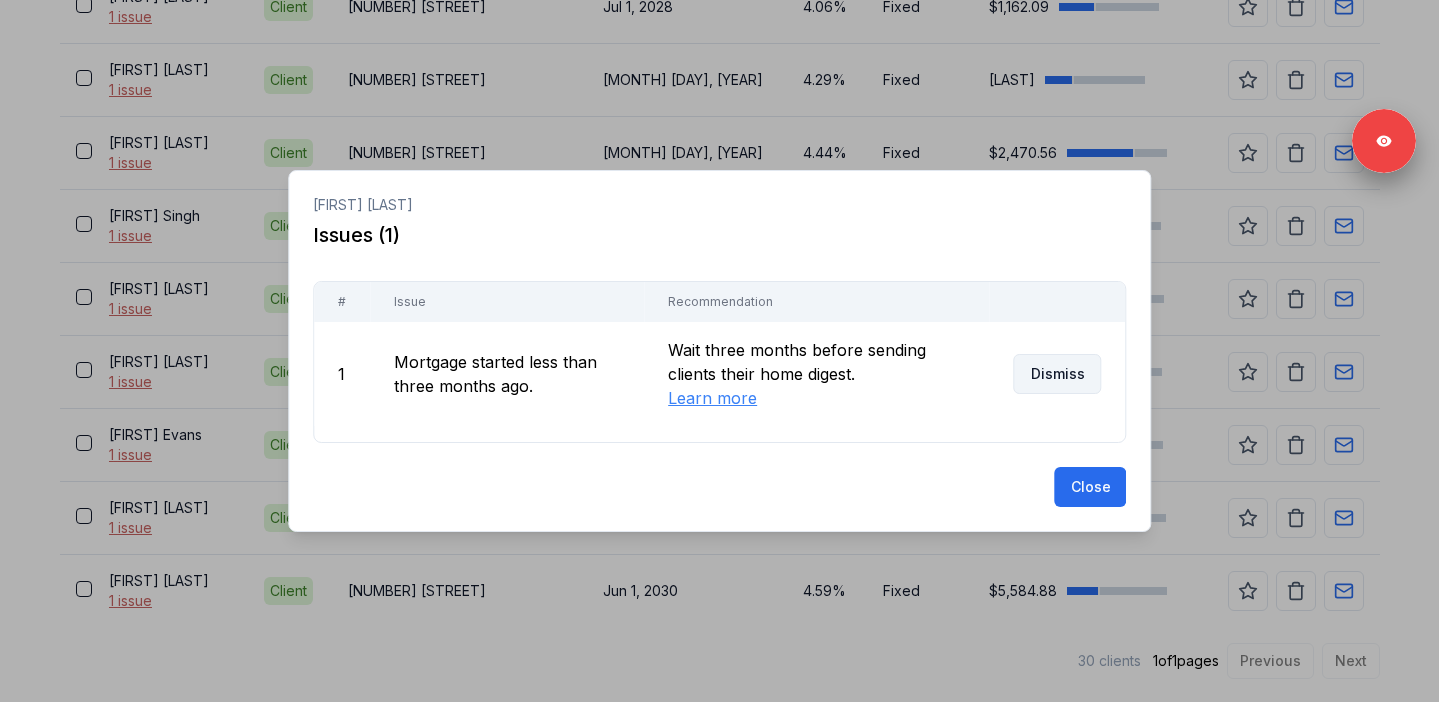 scroll, scrollTop: 2064, scrollLeft: 0, axis: vertical 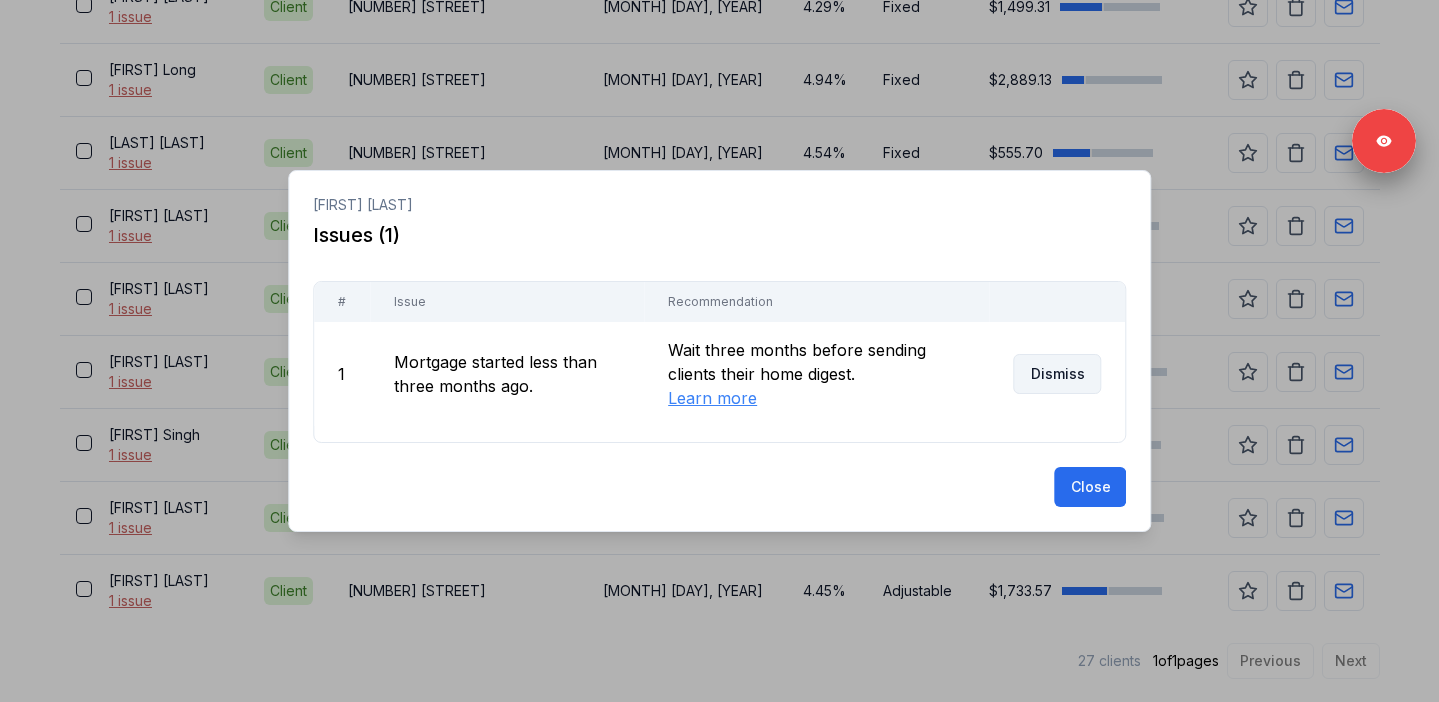 click on "Dismiss" at bounding box center [1057, 374] 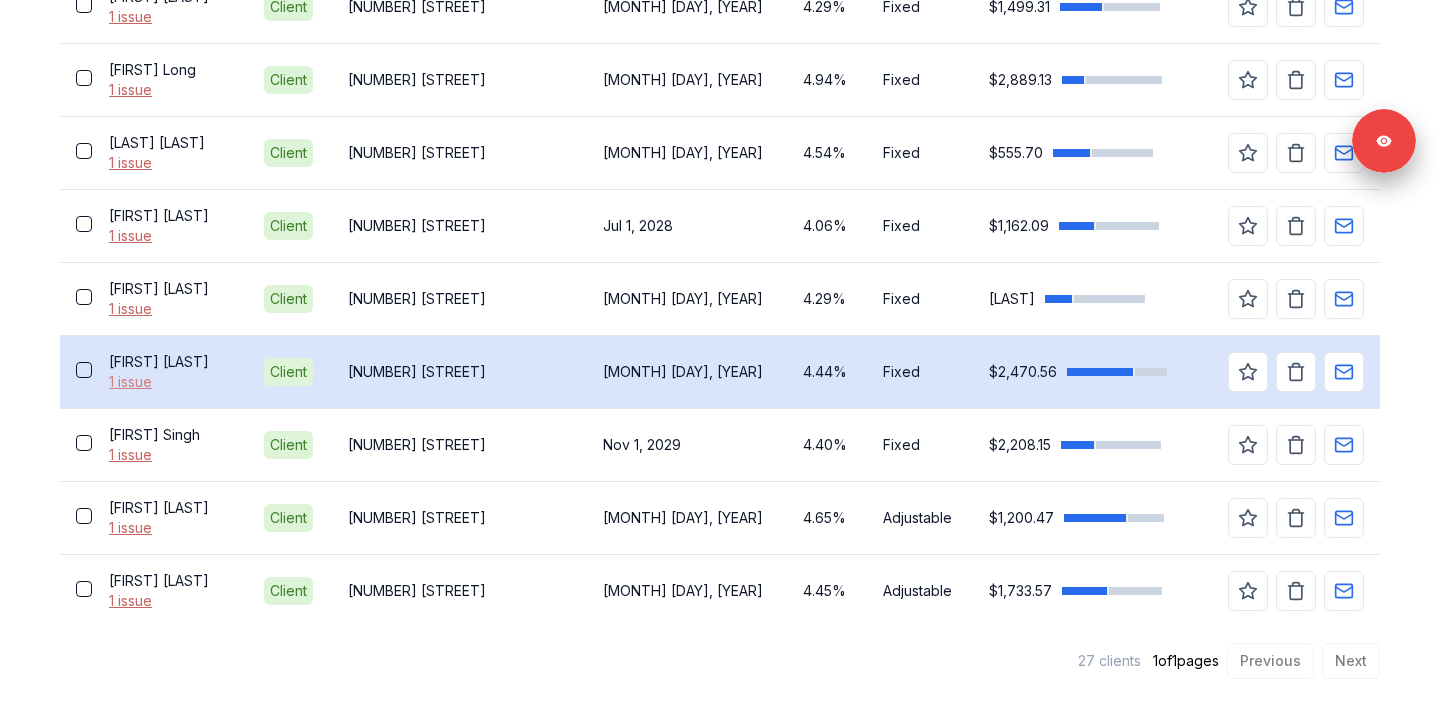 click on "1   issue" at bounding box center (170, 382) 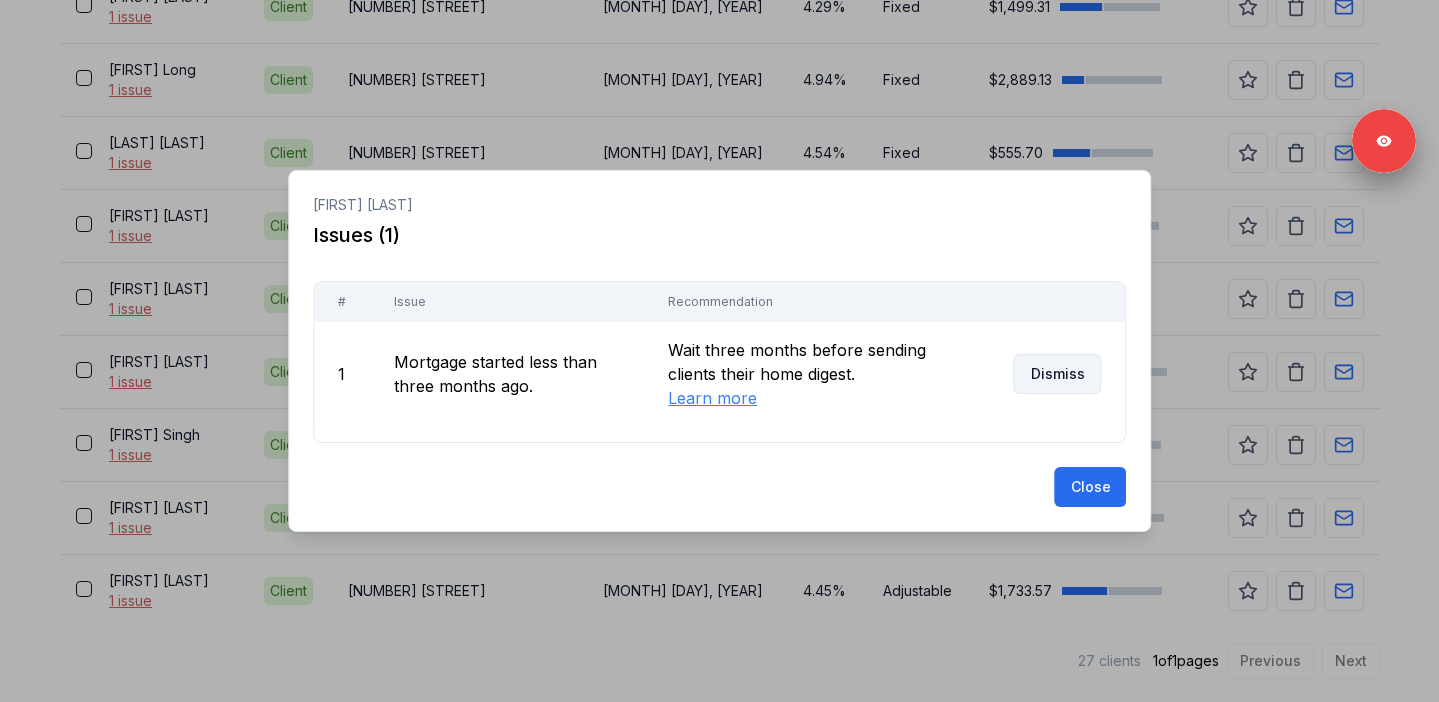 click on "Dismiss" at bounding box center (1057, 374) 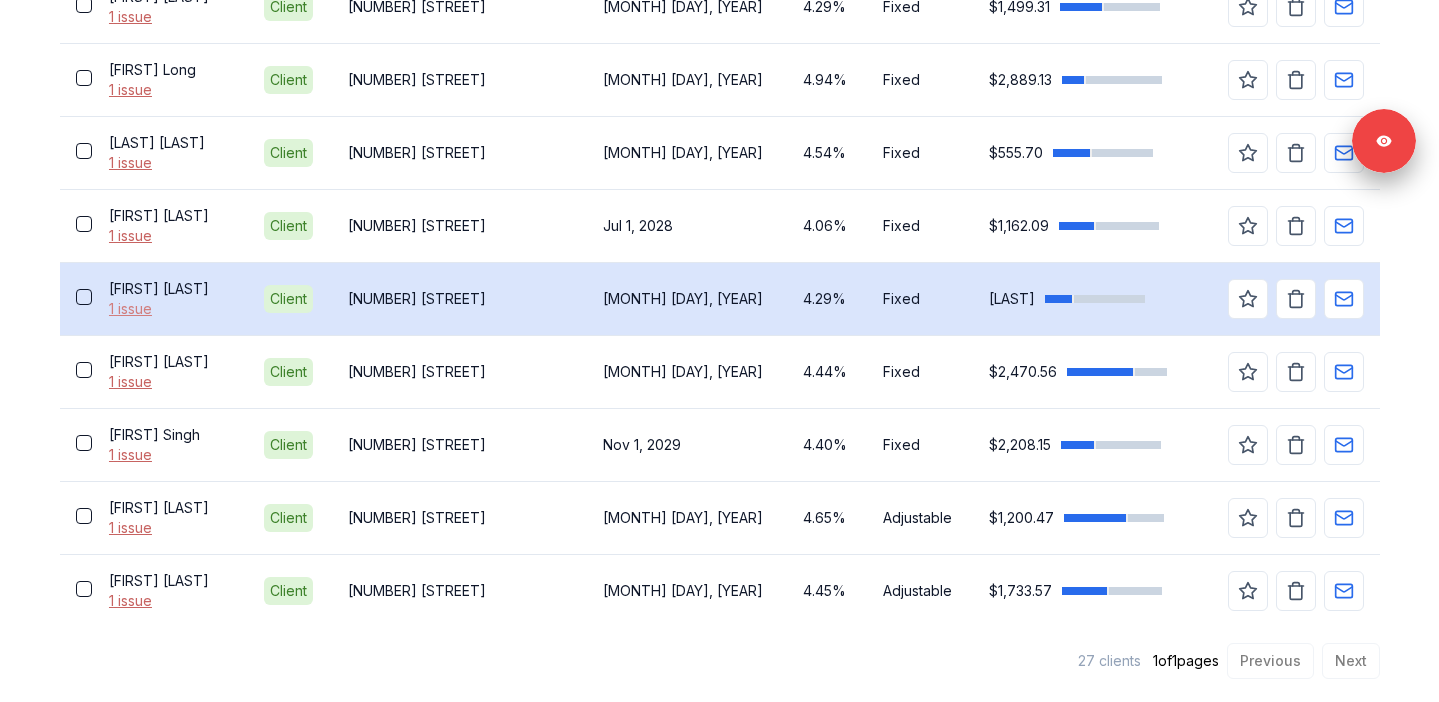 click on "1   issue" at bounding box center (170, 309) 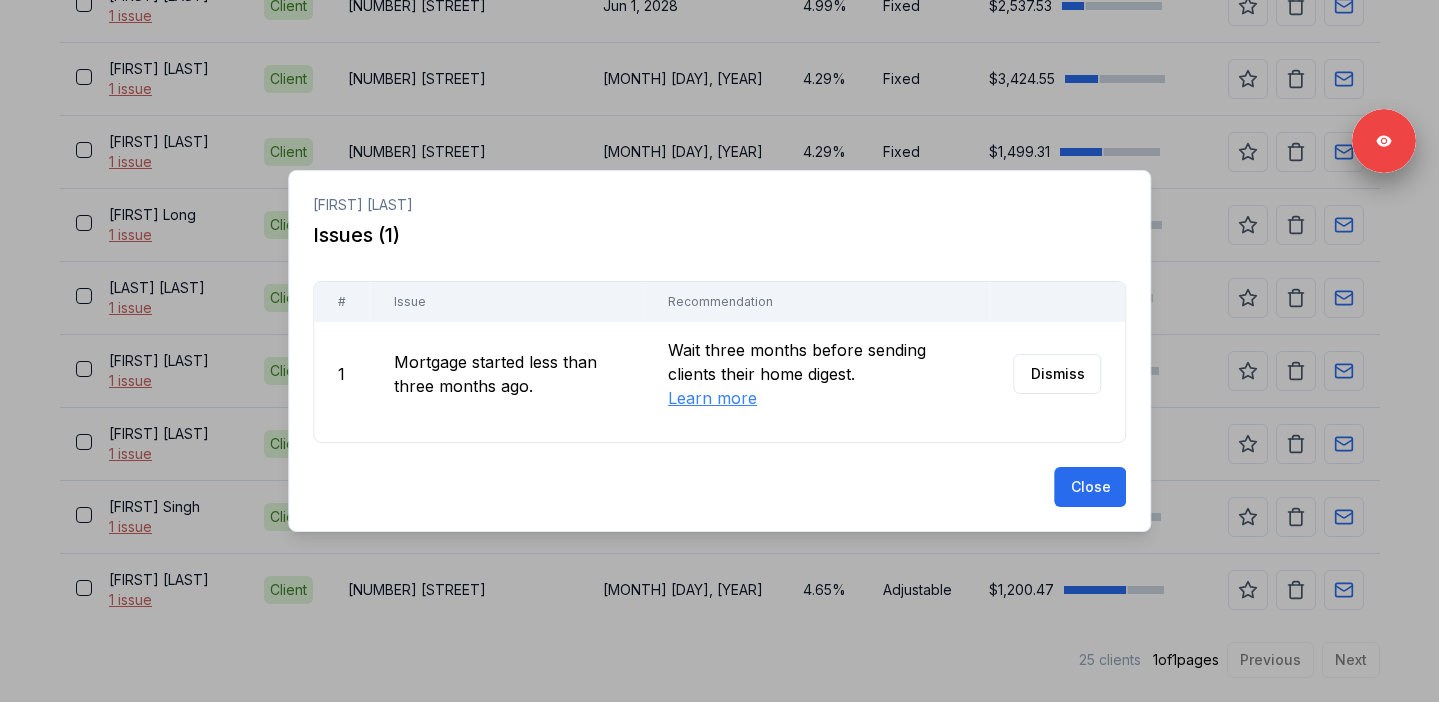 scroll, scrollTop: 1918, scrollLeft: 0, axis: vertical 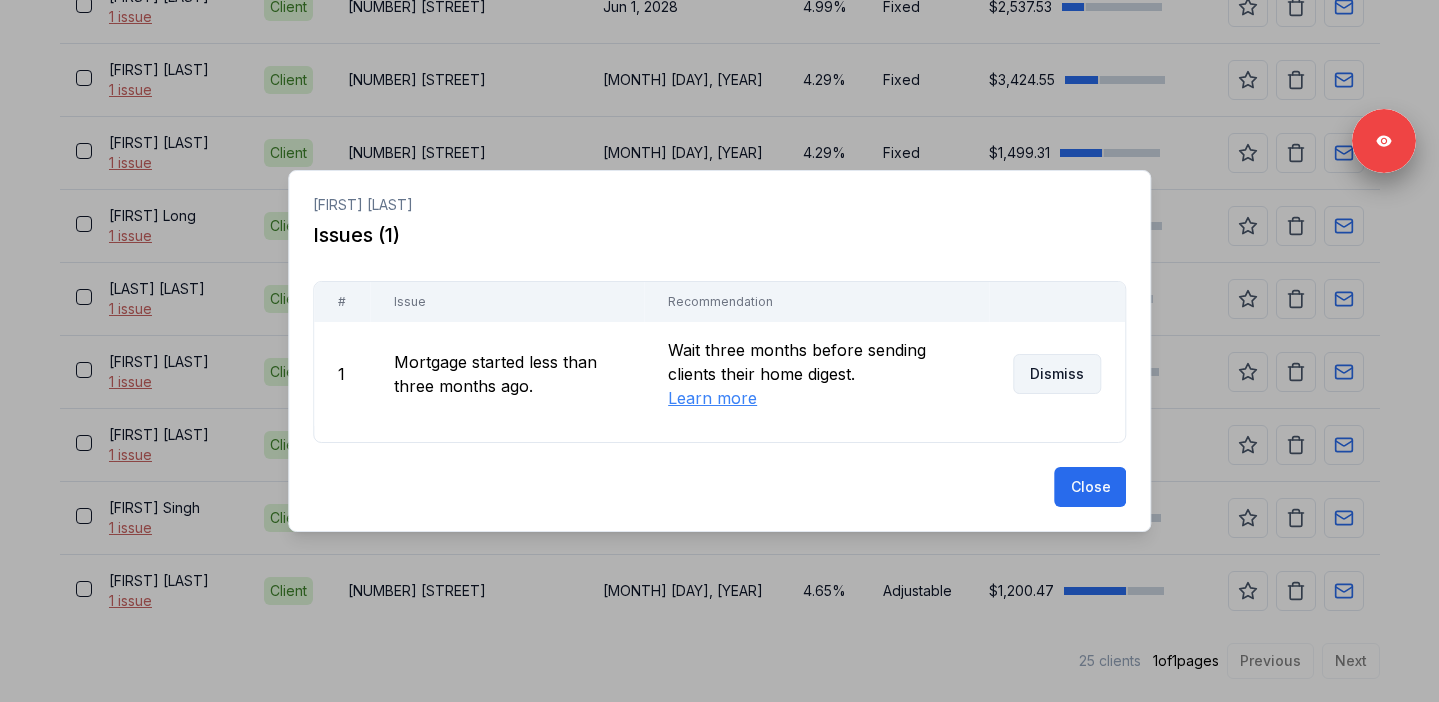 click on "Dismiss" at bounding box center (1057, 374) 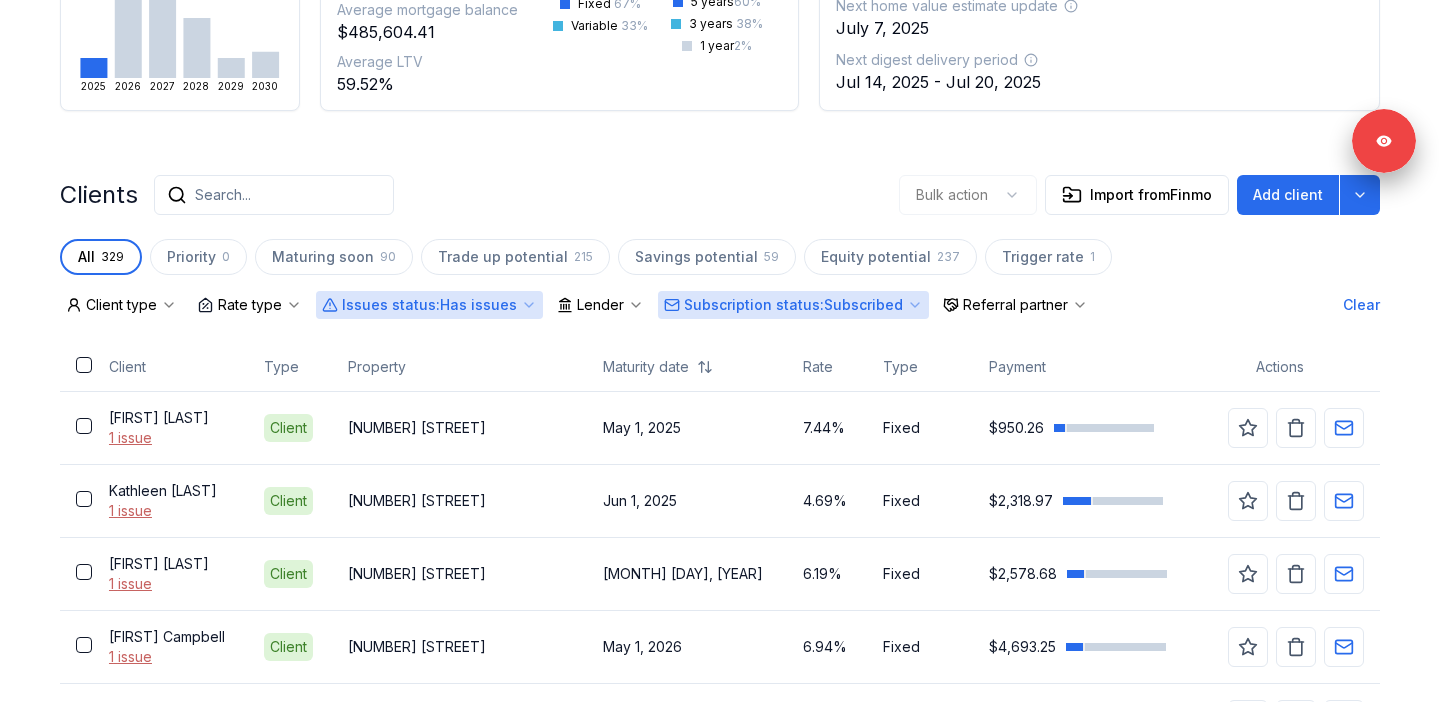 scroll, scrollTop: 558, scrollLeft: 0, axis: vertical 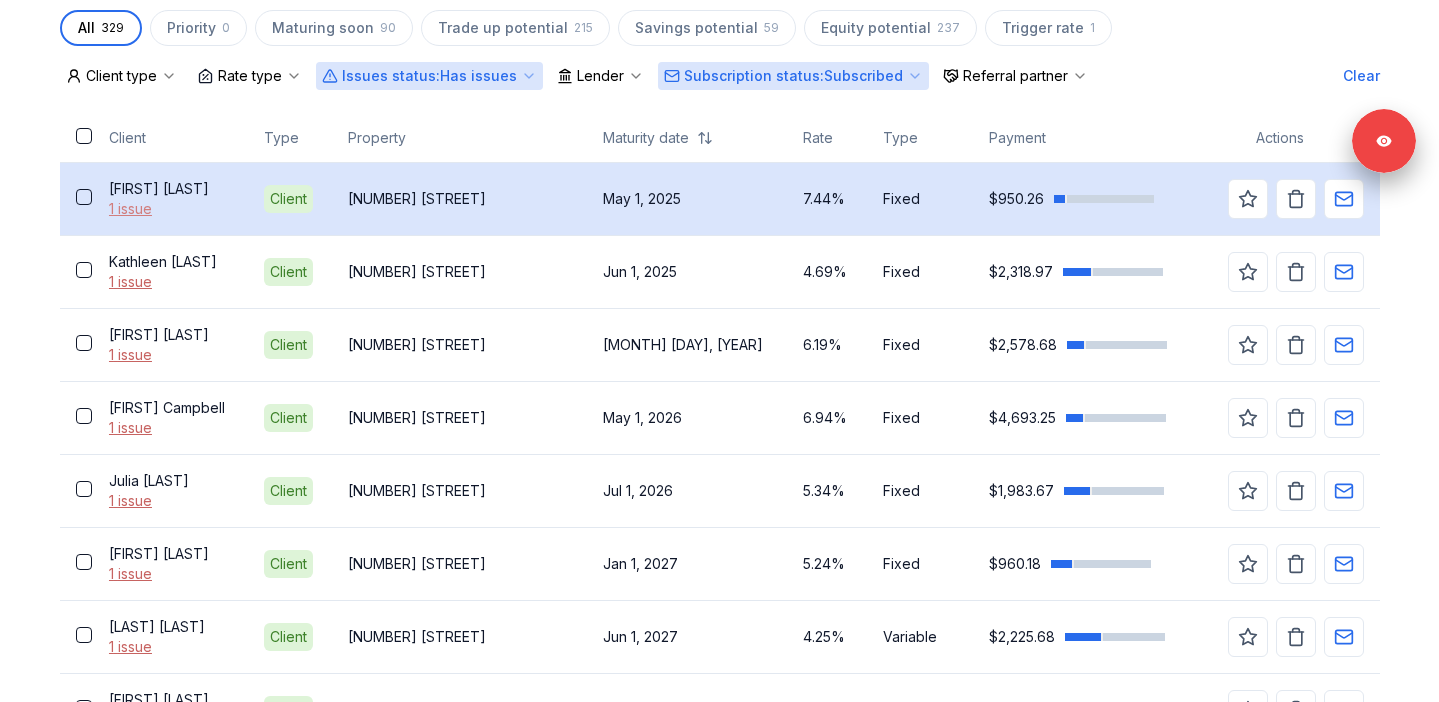 click on "1   issue" at bounding box center [170, 209] 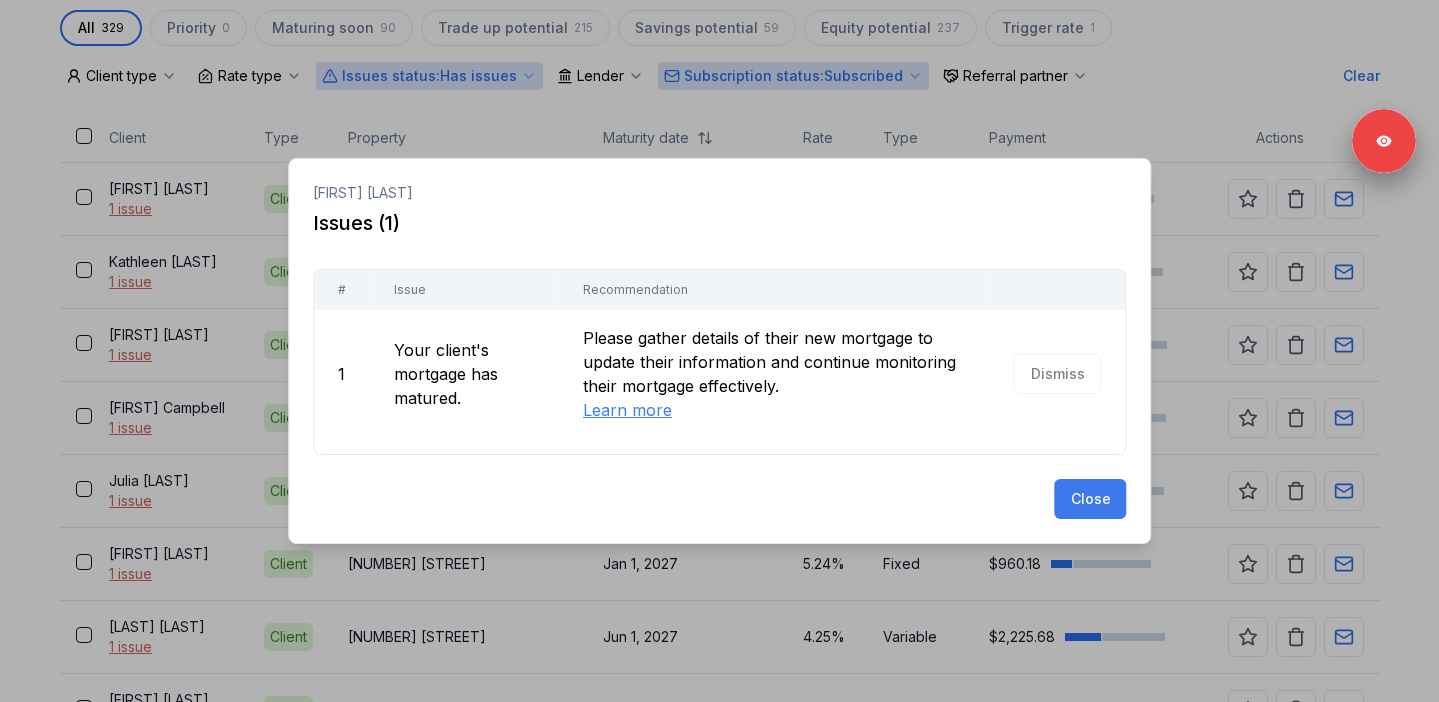 click on "Close" at bounding box center [1090, 499] 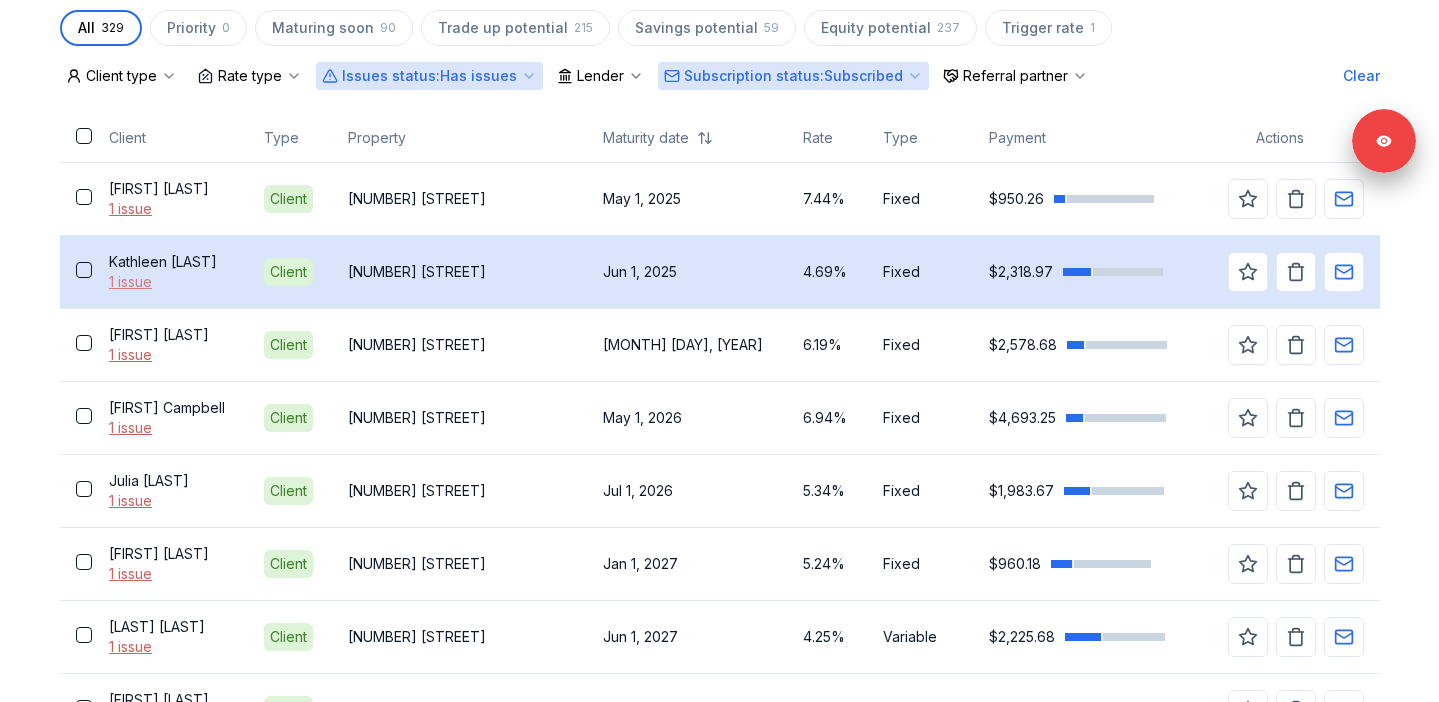 click on "1   issue" at bounding box center [170, 282] 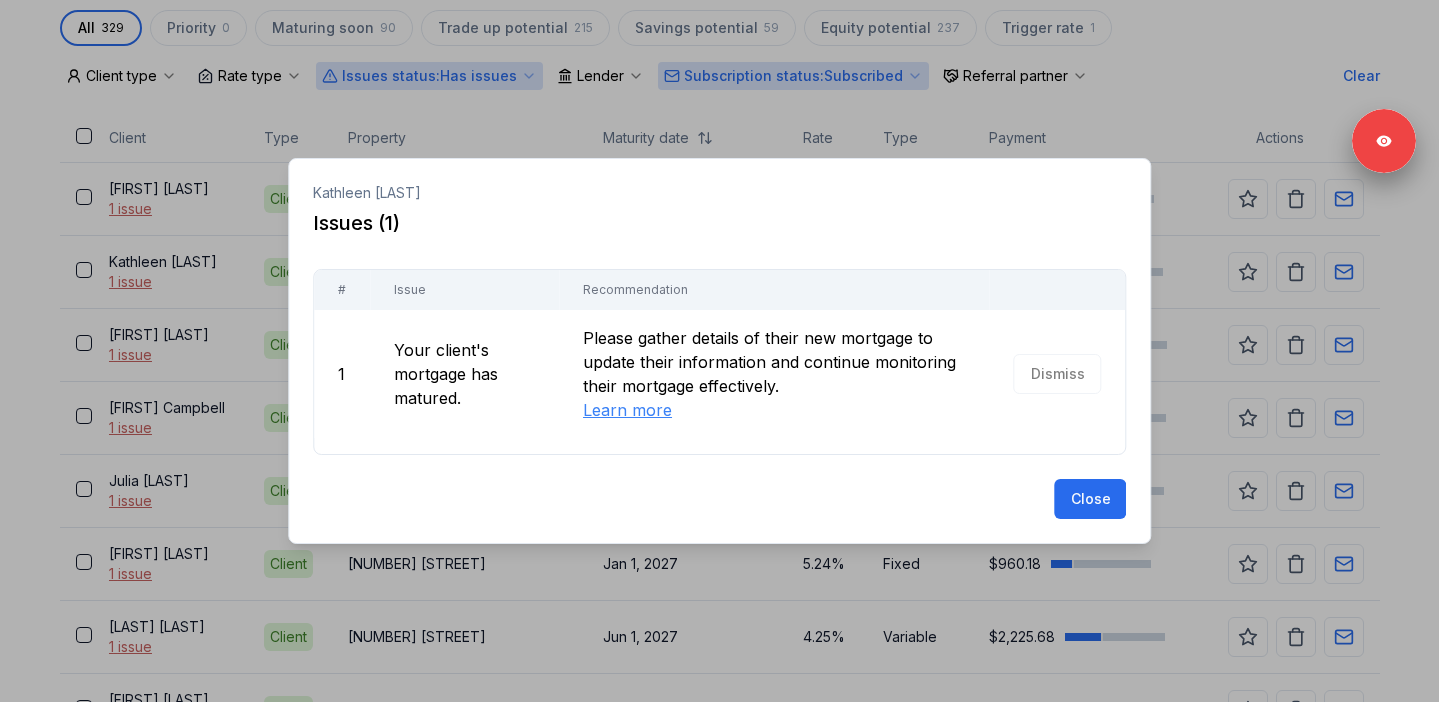 click at bounding box center (719, 351) 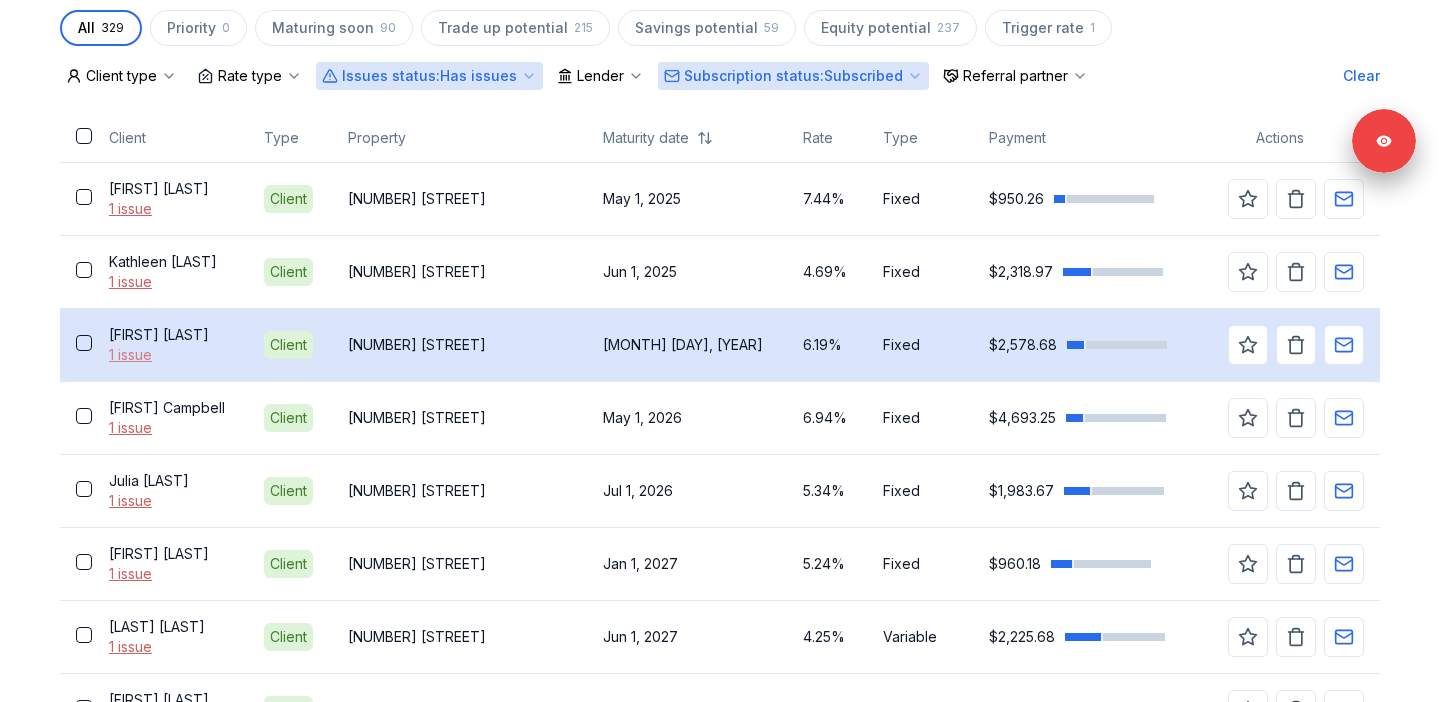 click on "1   issue" at bounding box center (170, 355) 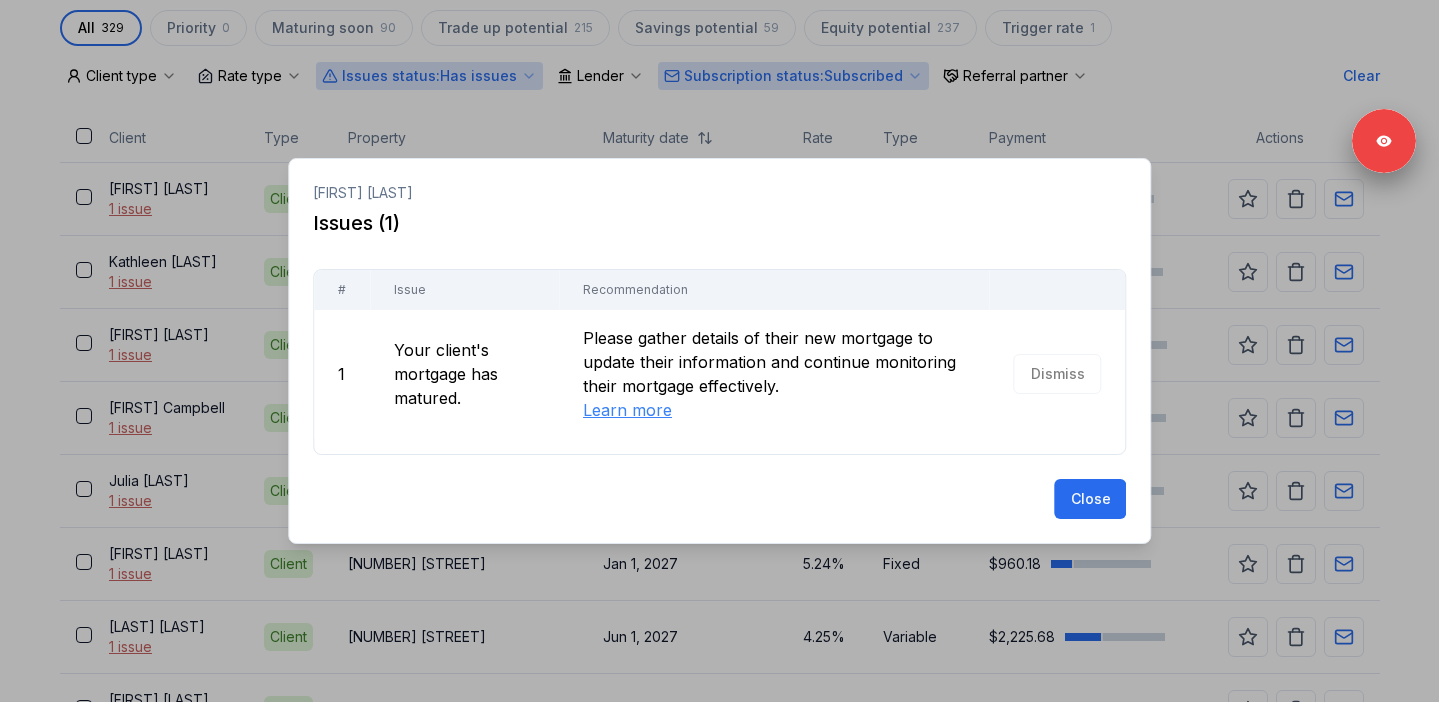 click at bounding box center (719, 351) 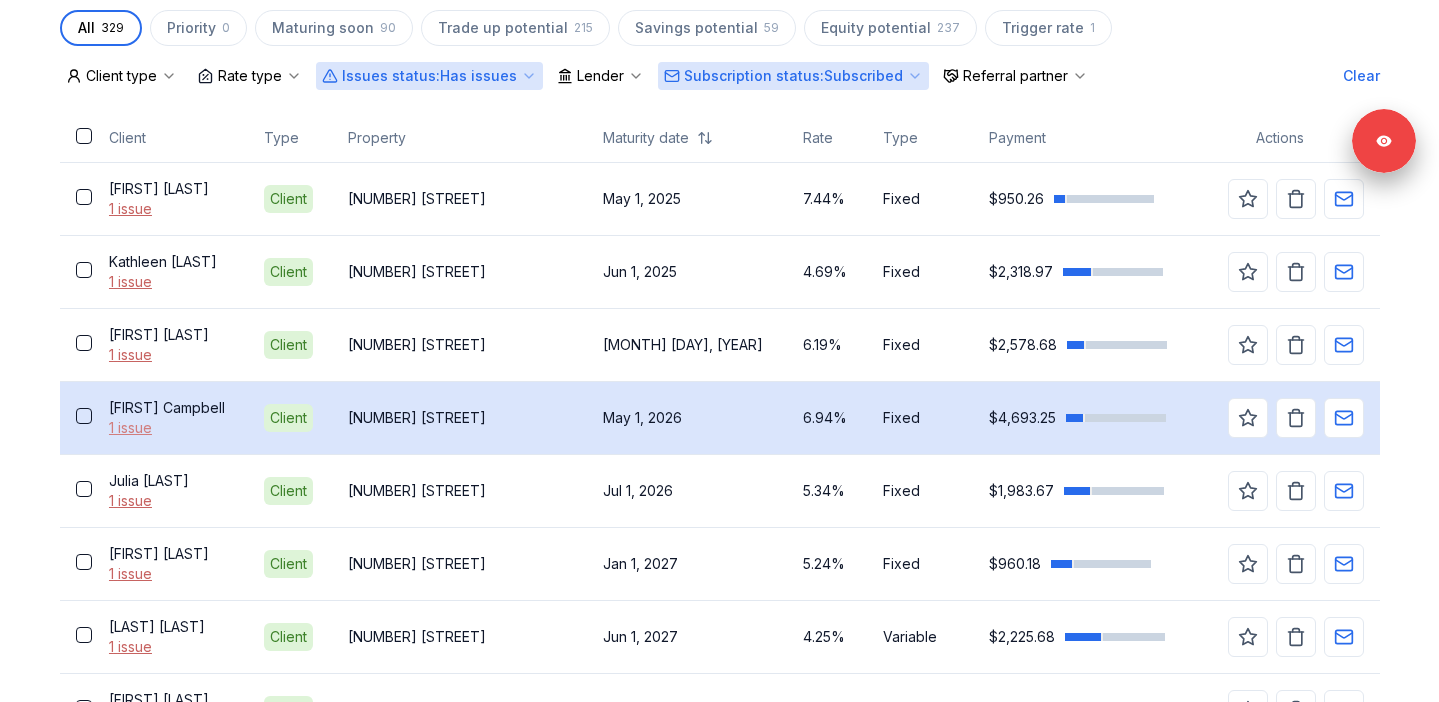 click on "1   issue" at bounding box center (170, 428) 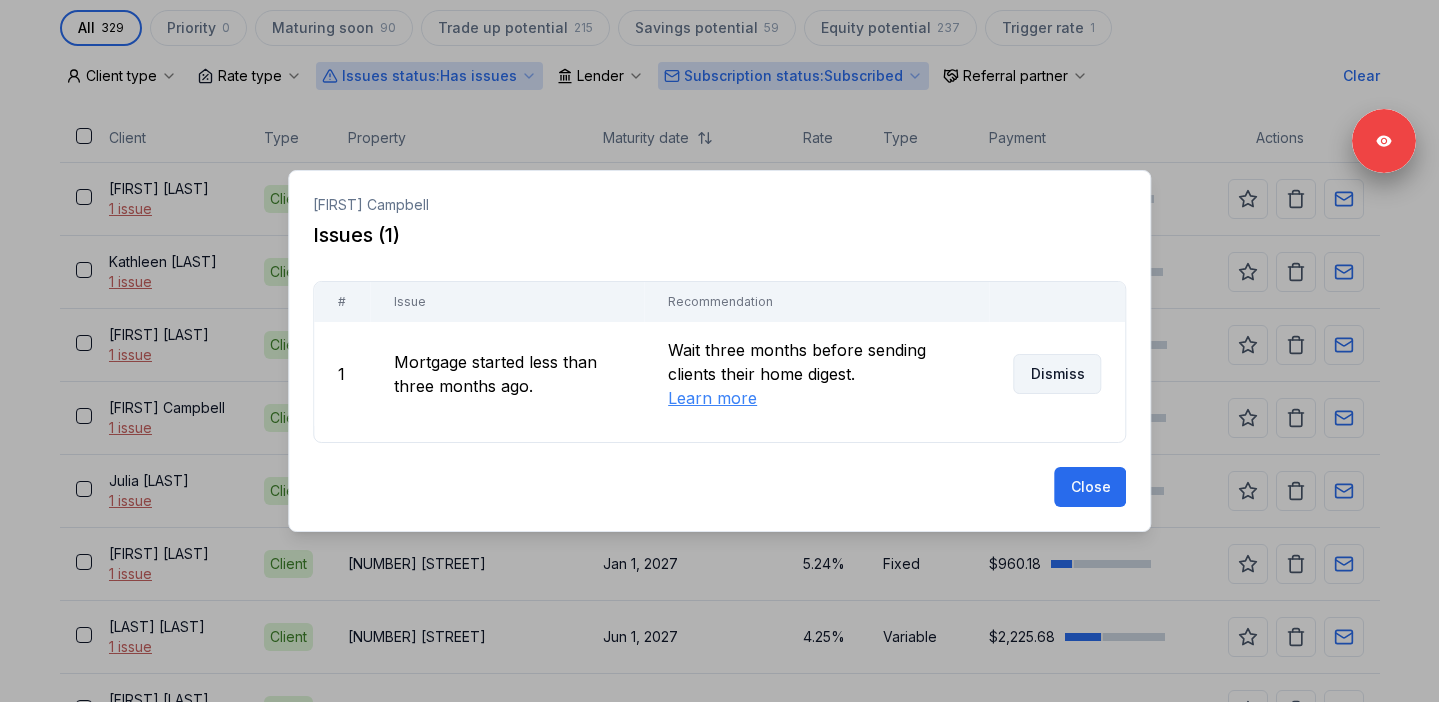 click on "Dismiss" at bounding box center (1057, 374) 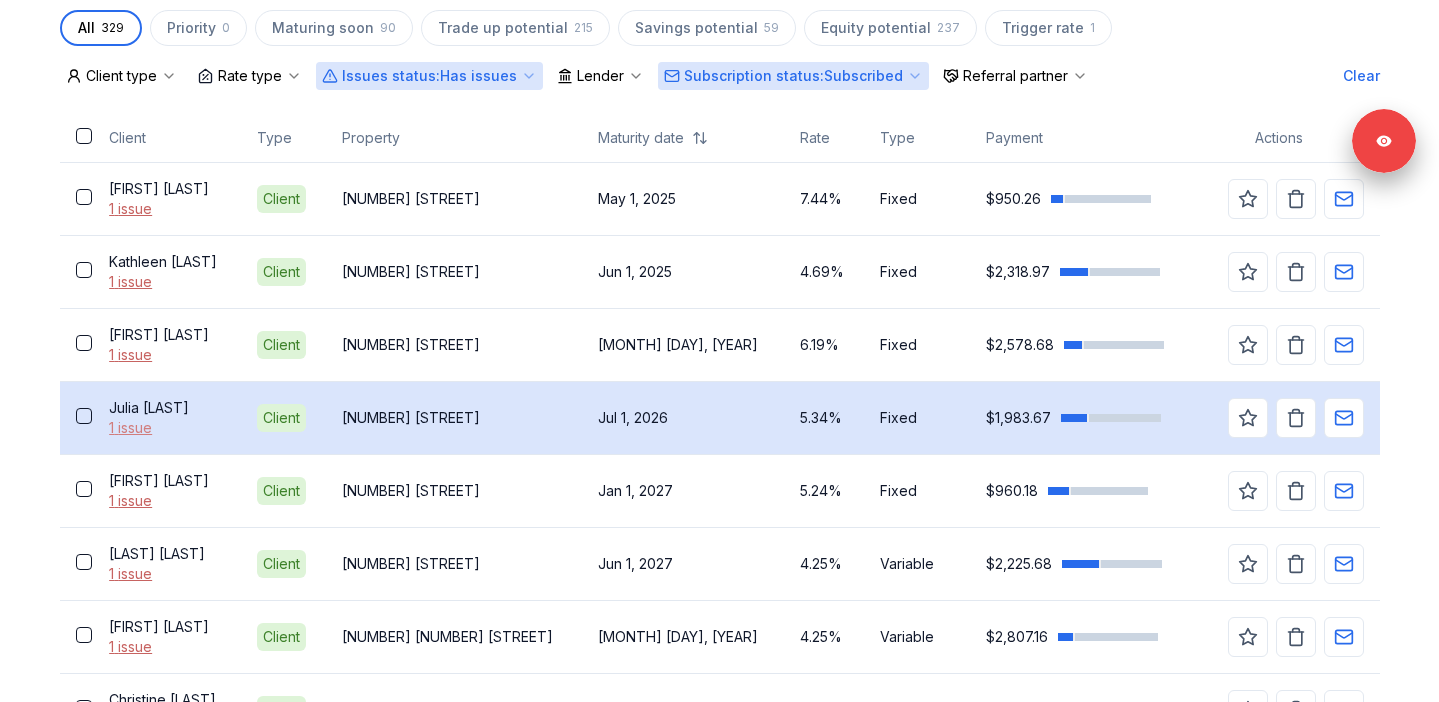 click on "1   issue" at bounding box center [166, 428] 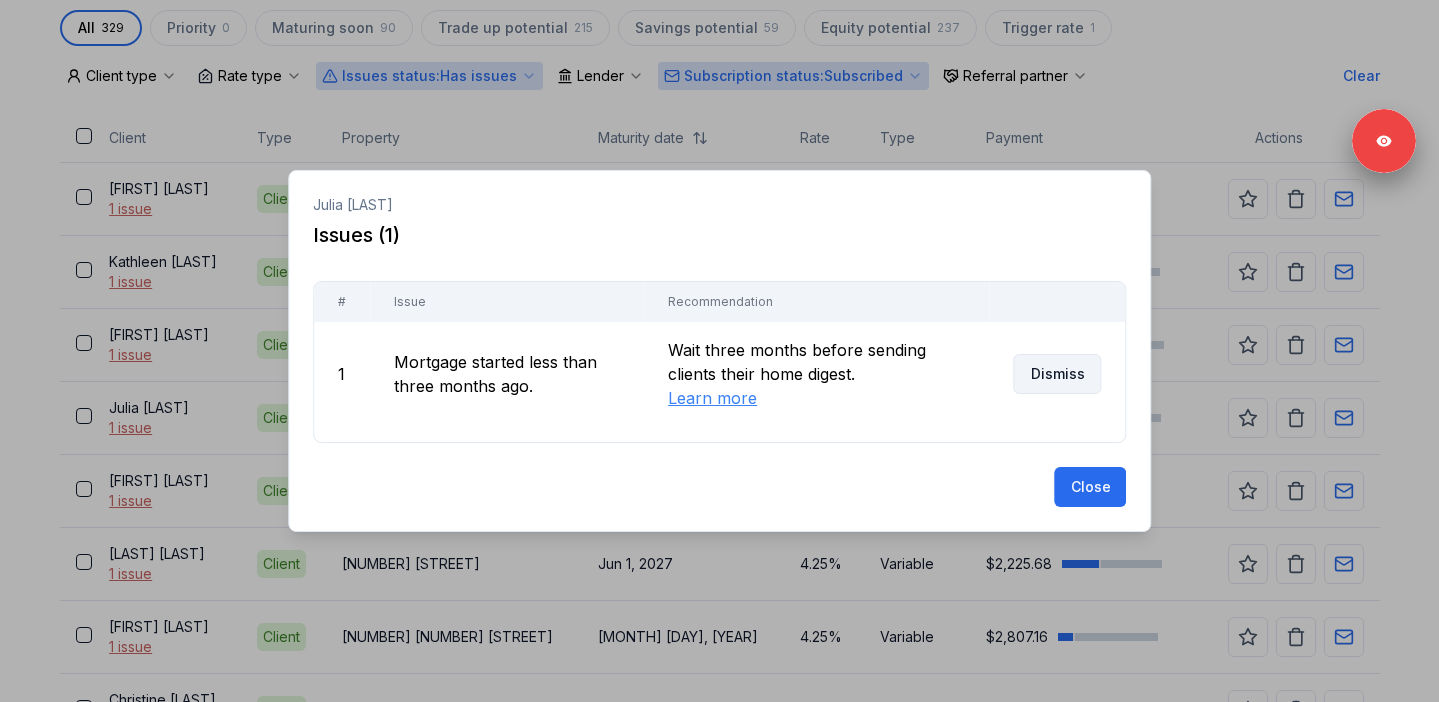 click on "Dismiss" at bounding box center (1057, 374) 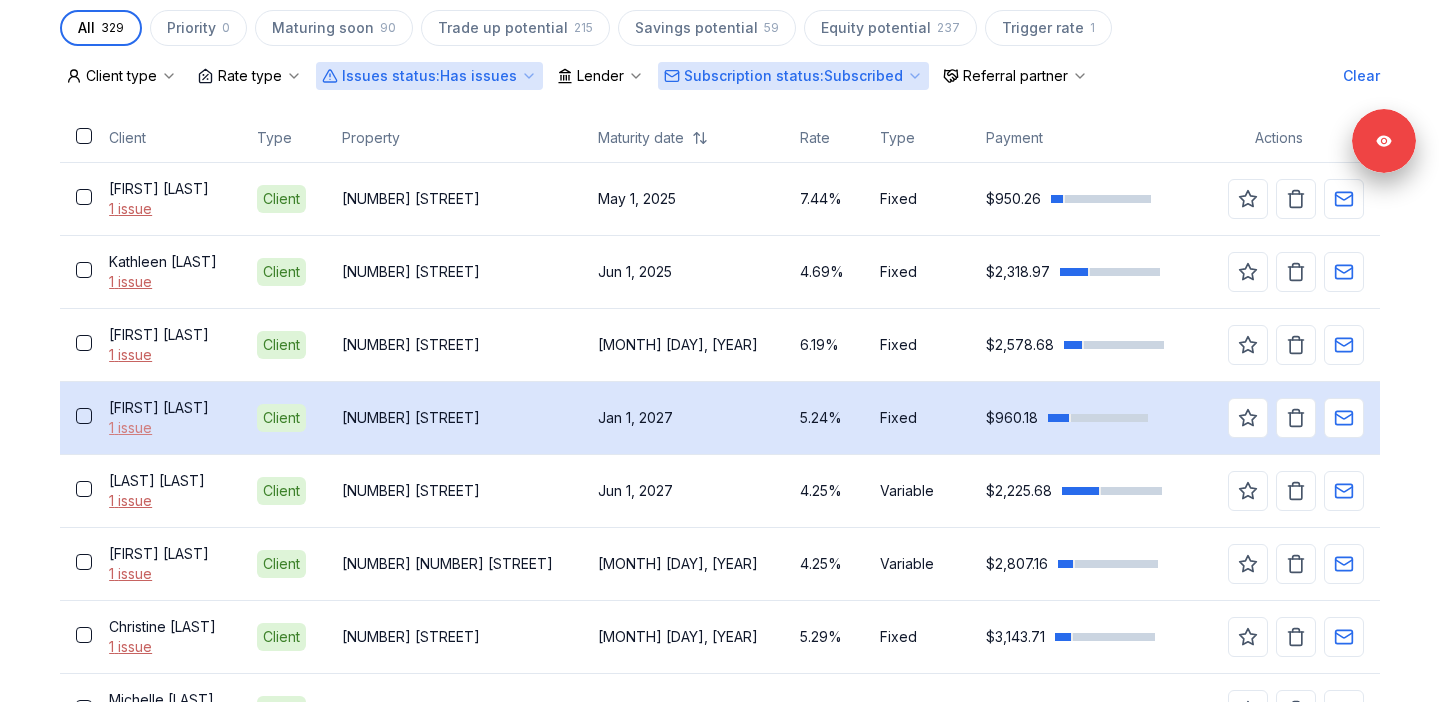 click on "1   issue" at bounding box center (166, 428) 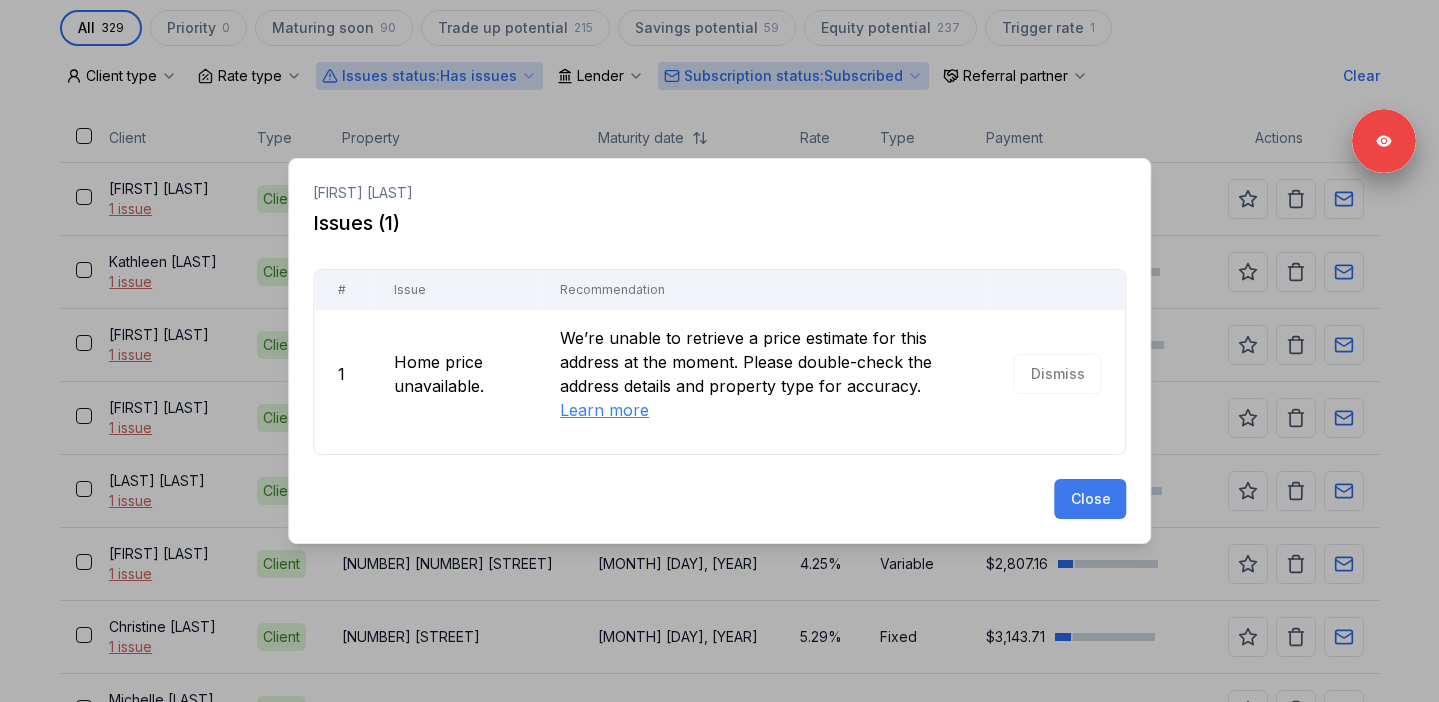 click on "Close" at bounding box center (1090, 499) 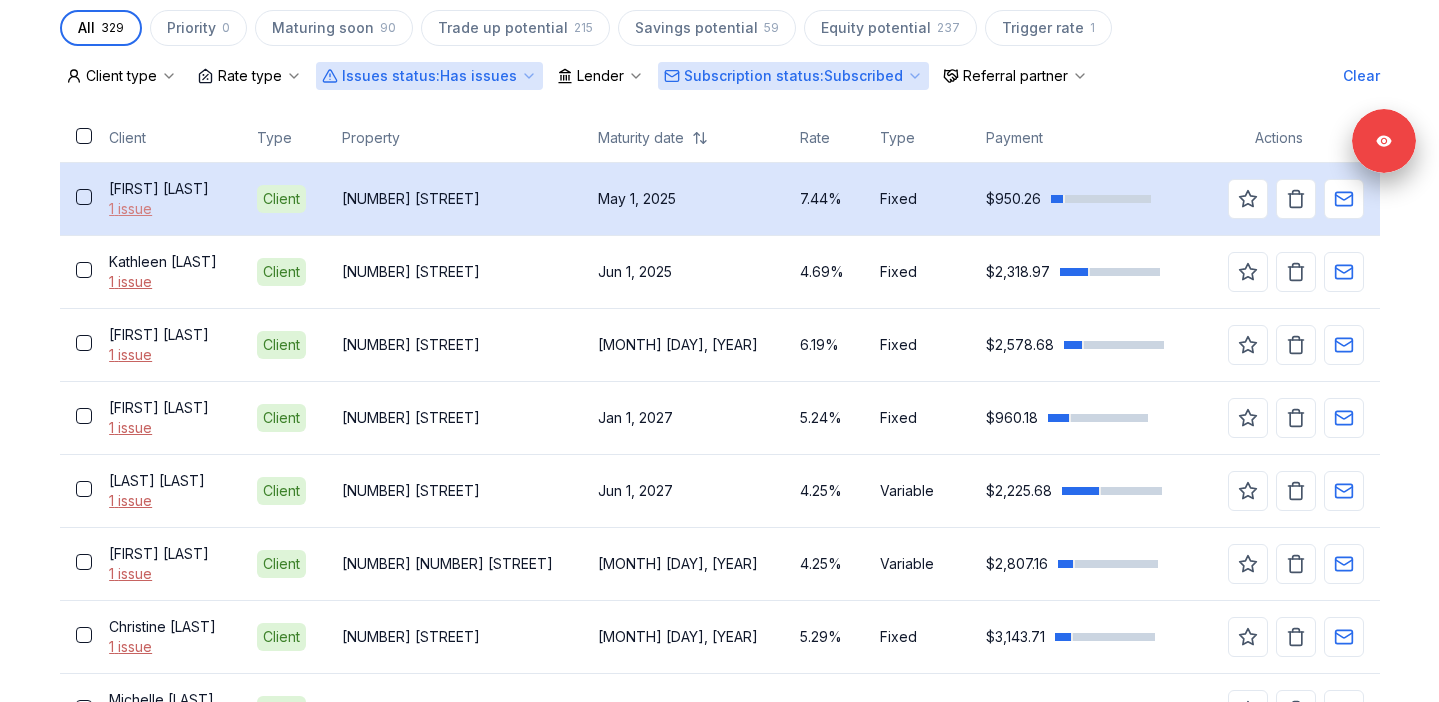 click on "1   issue" at bounding box center [166, 209] 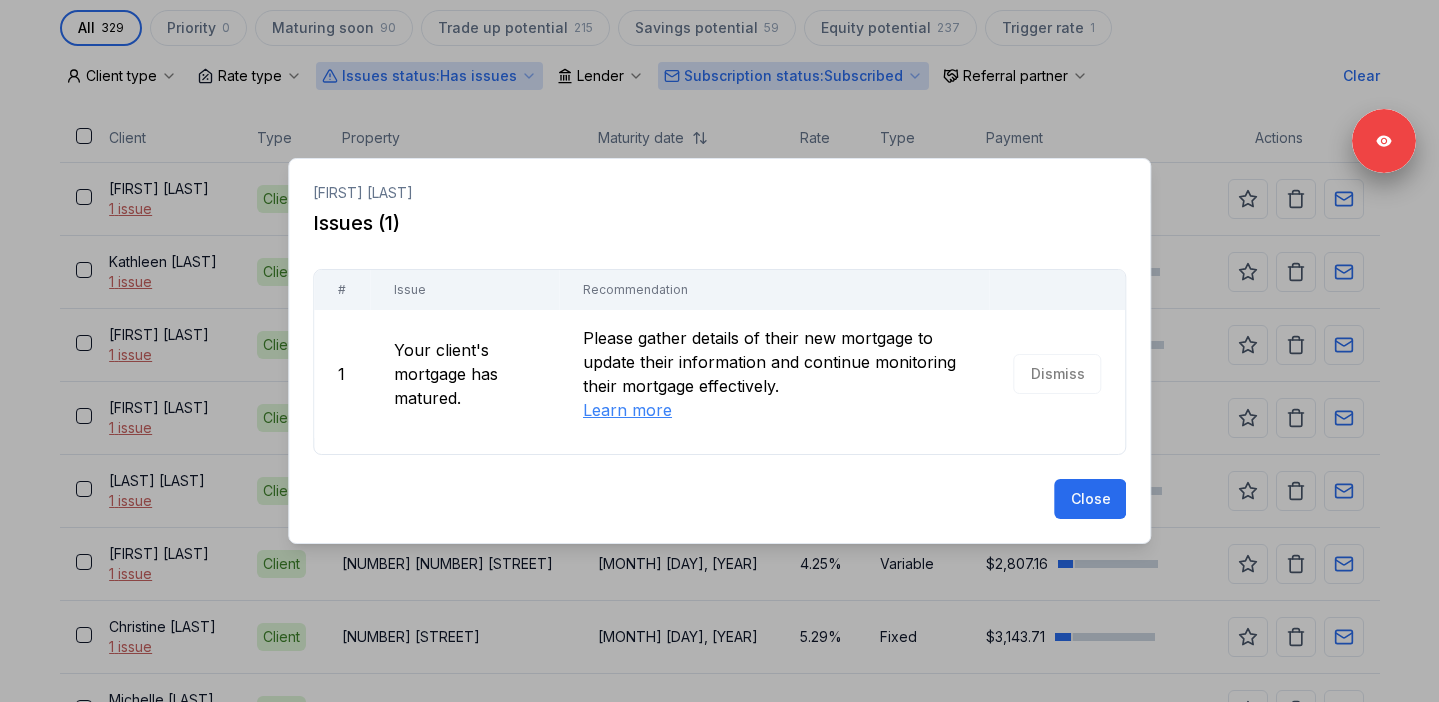 click at bounding box center [719, 351] 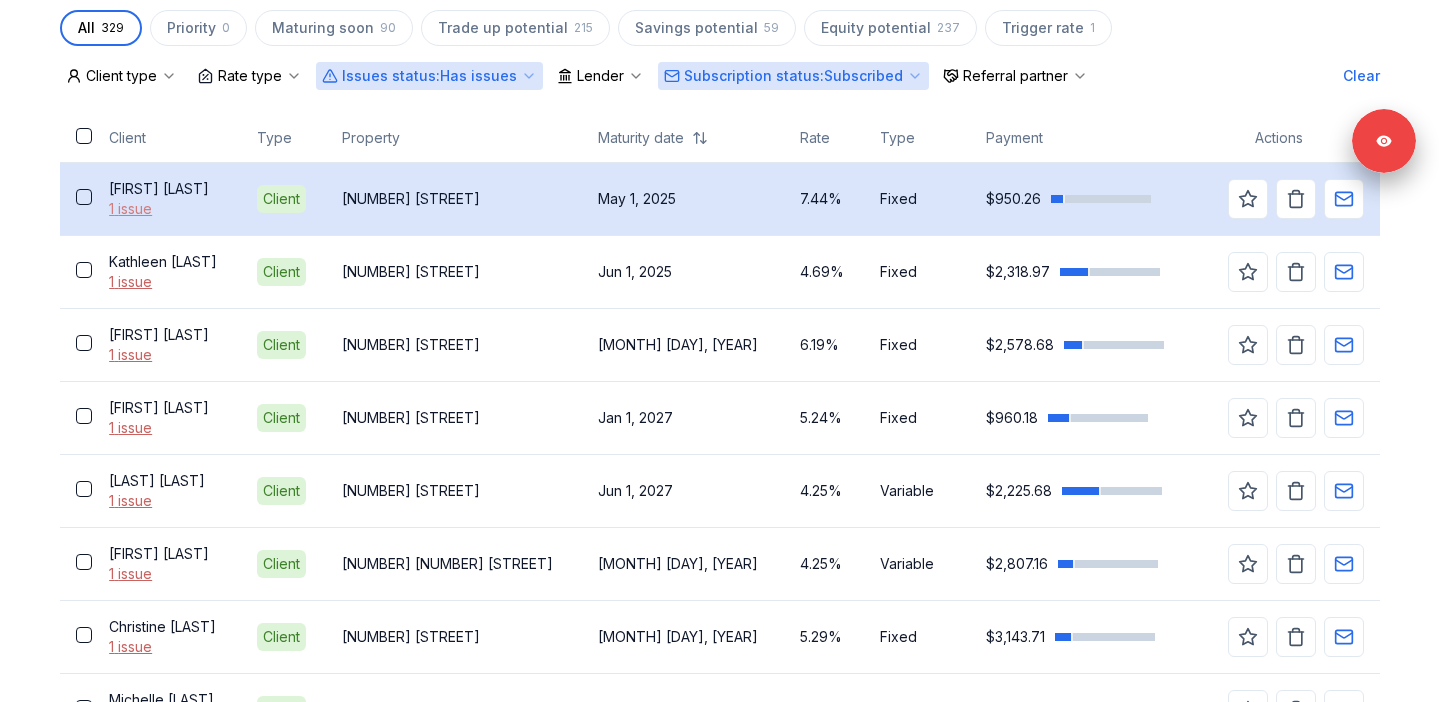 click on "1   issue" at bounding box center (166, 209) 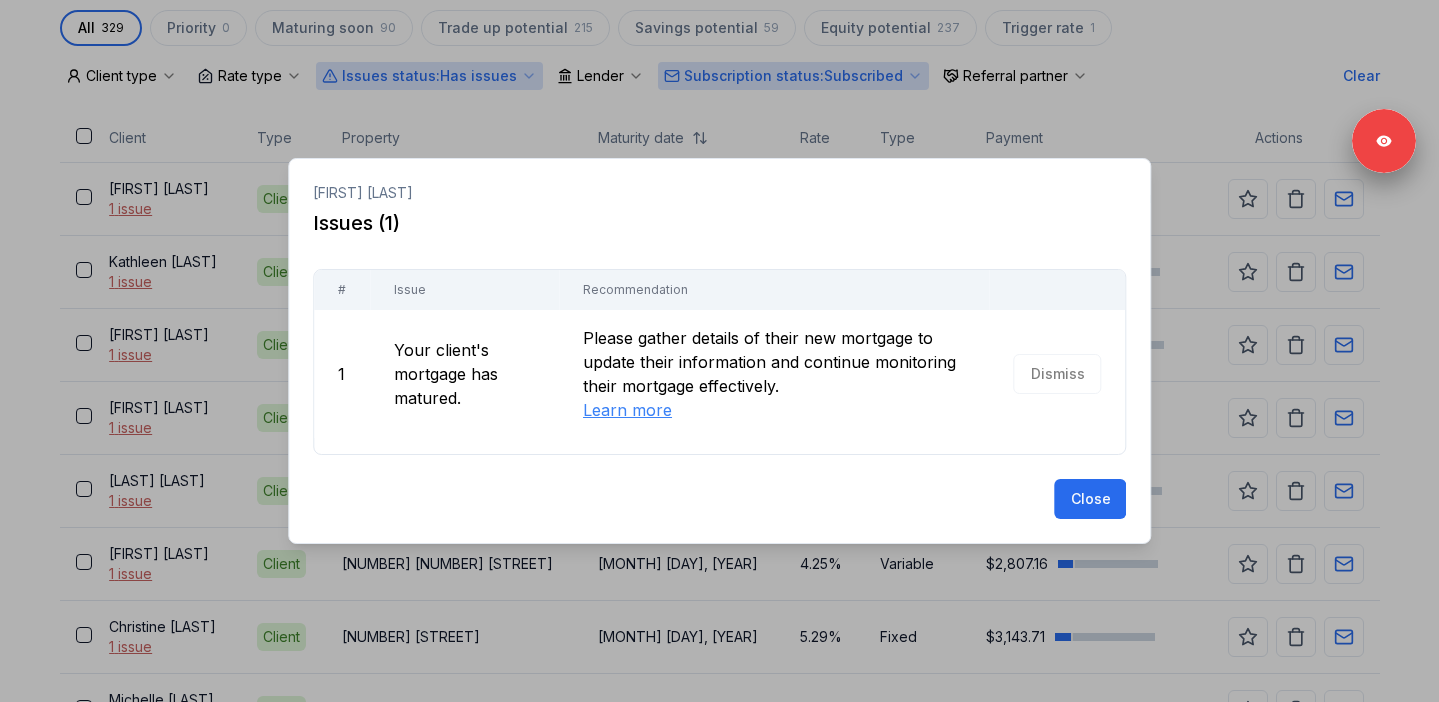 click at bounding box center (719, 351) 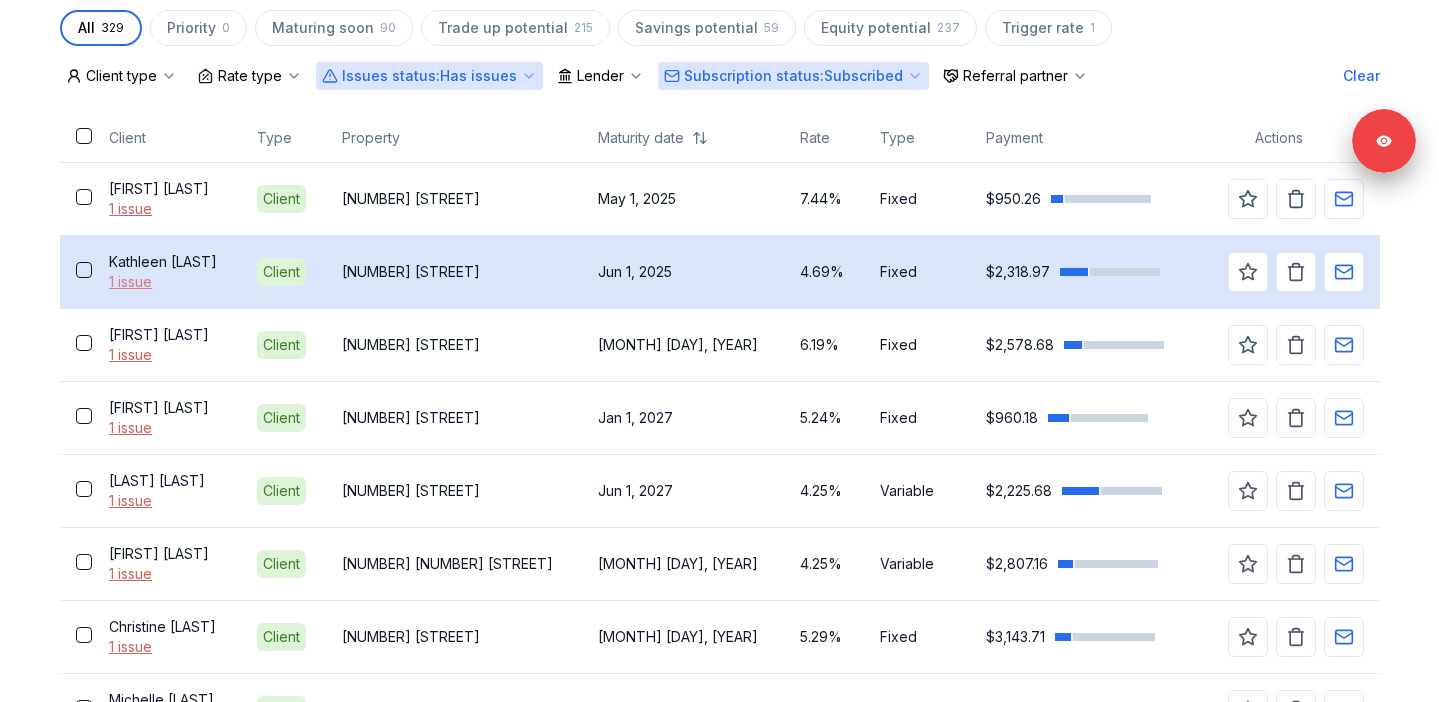 click on "1   issue" at bounding box center (166, 282) 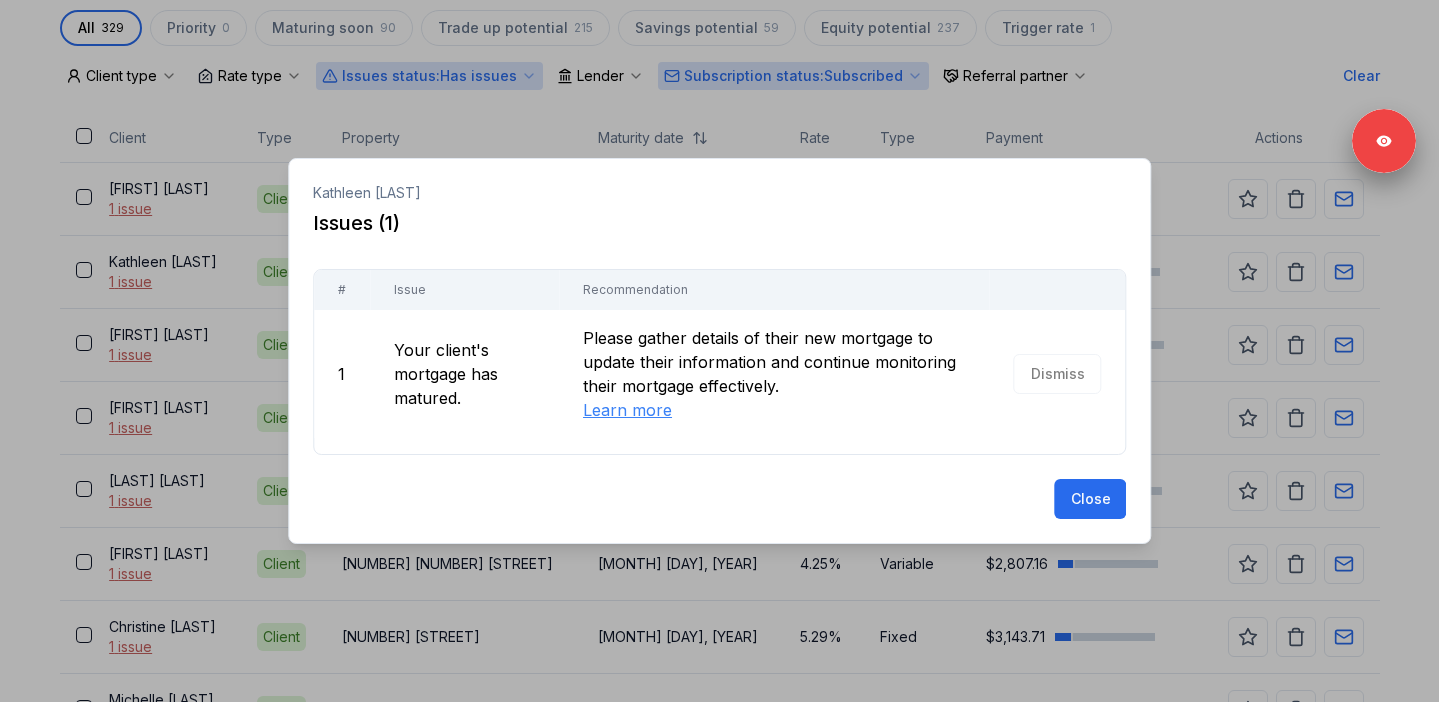 click at bounding box center (719, 351) 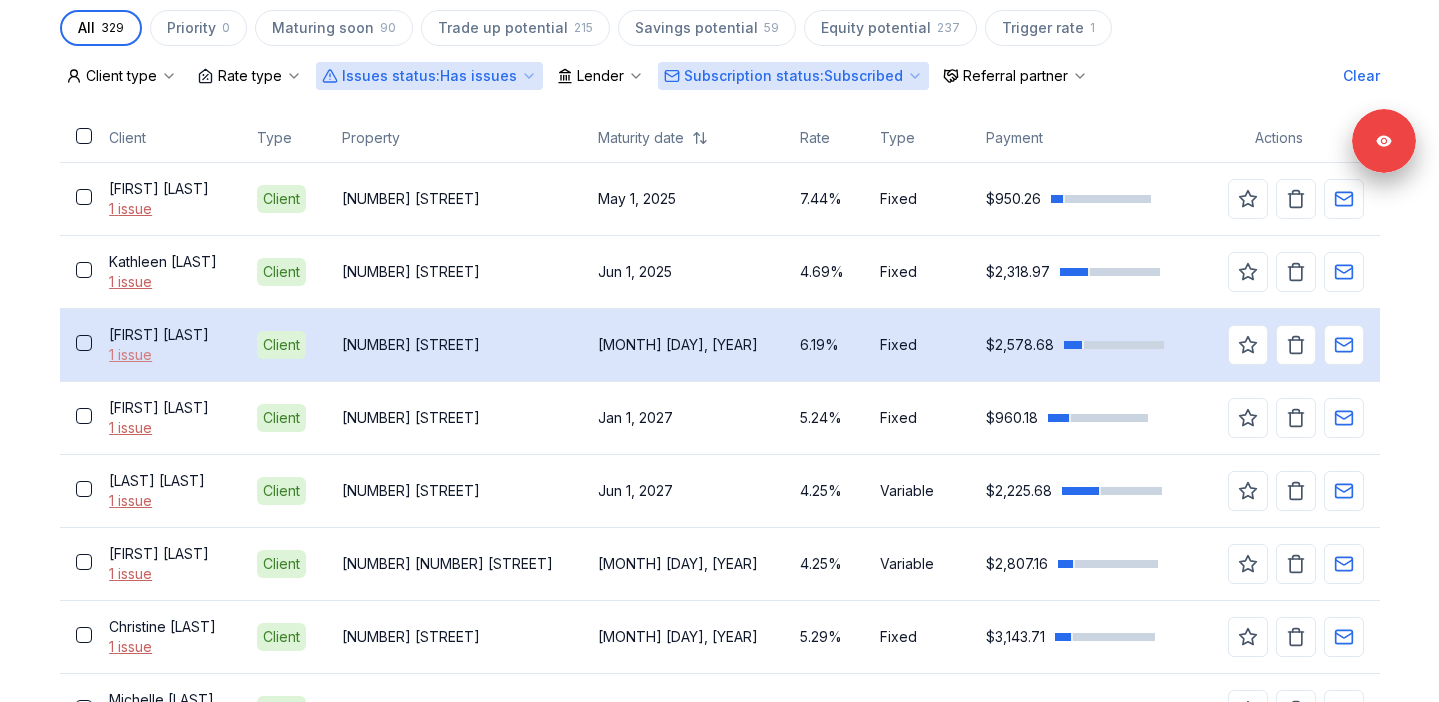 click on "1   issue" at bounding box center [166, 355] 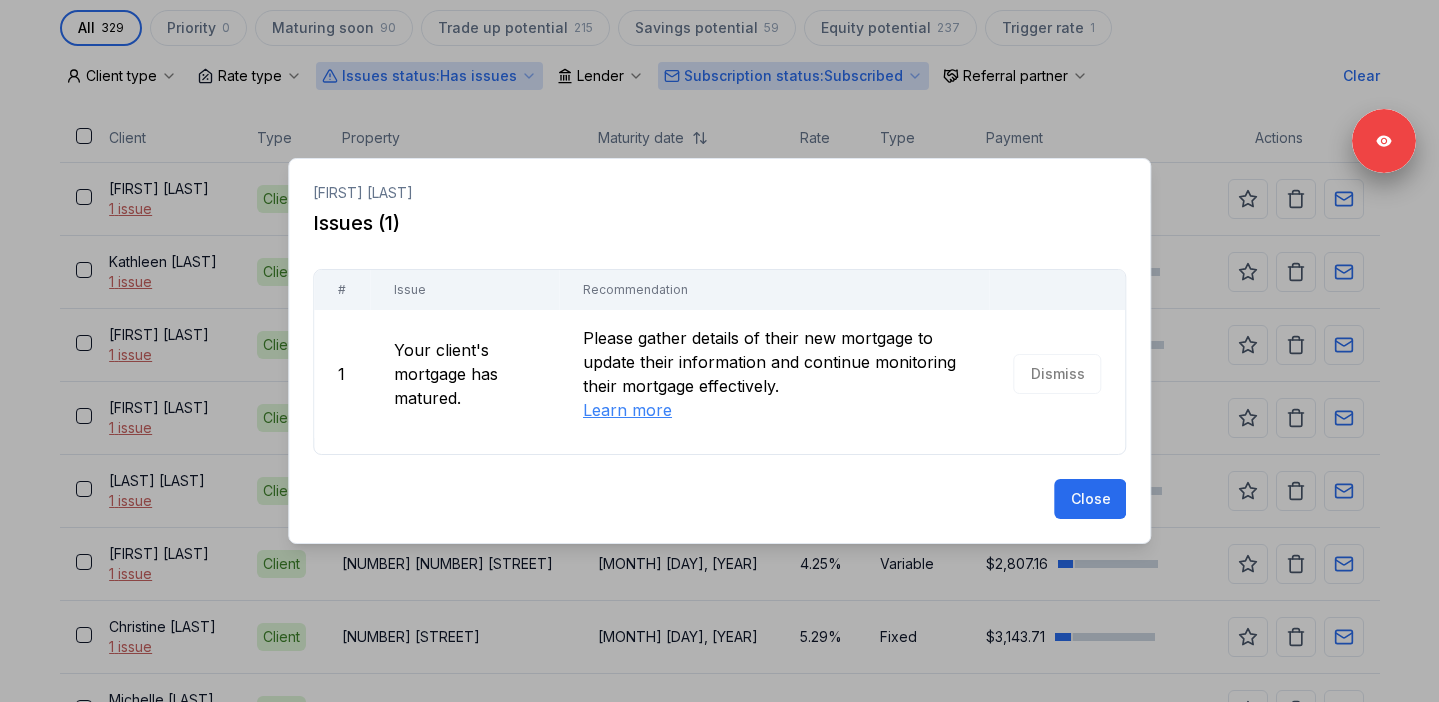 click at bounding box center [719, 351] 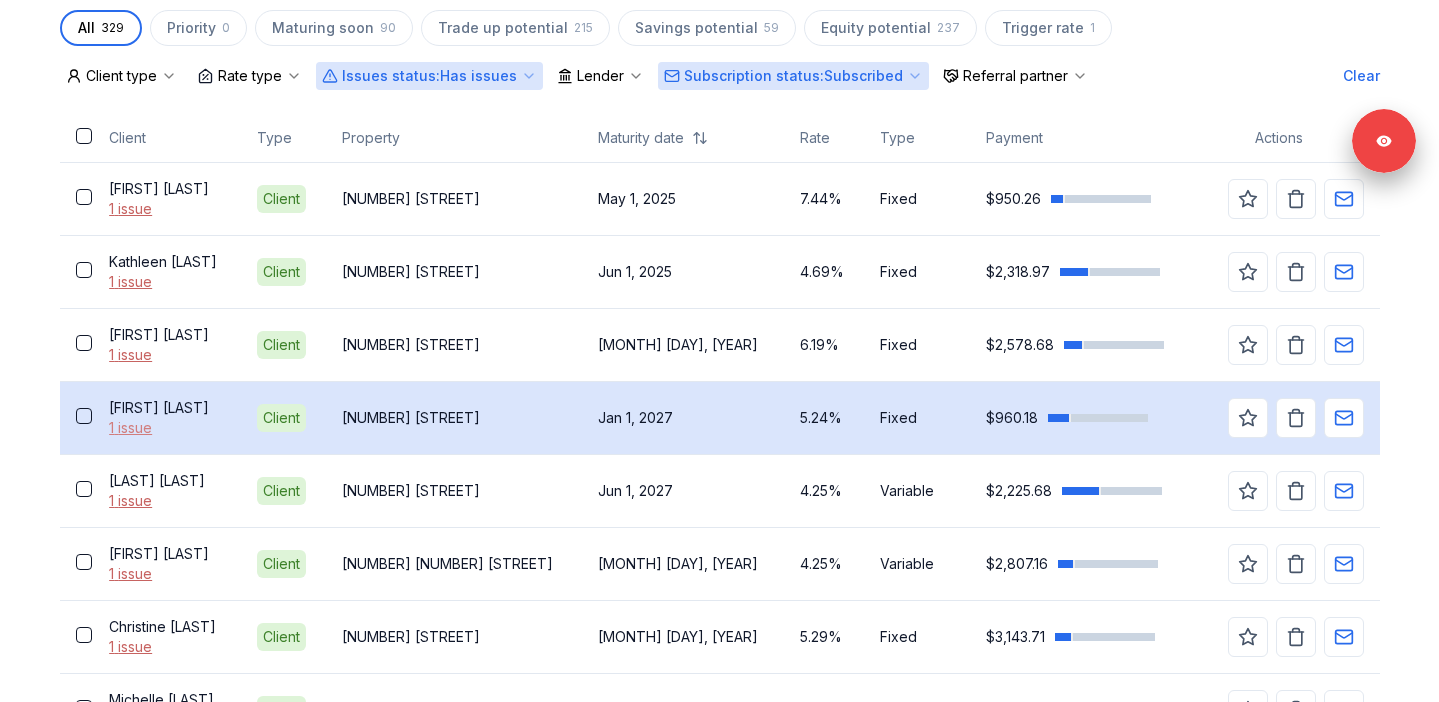 click on "1   issue" at bounding box center [166, 428] 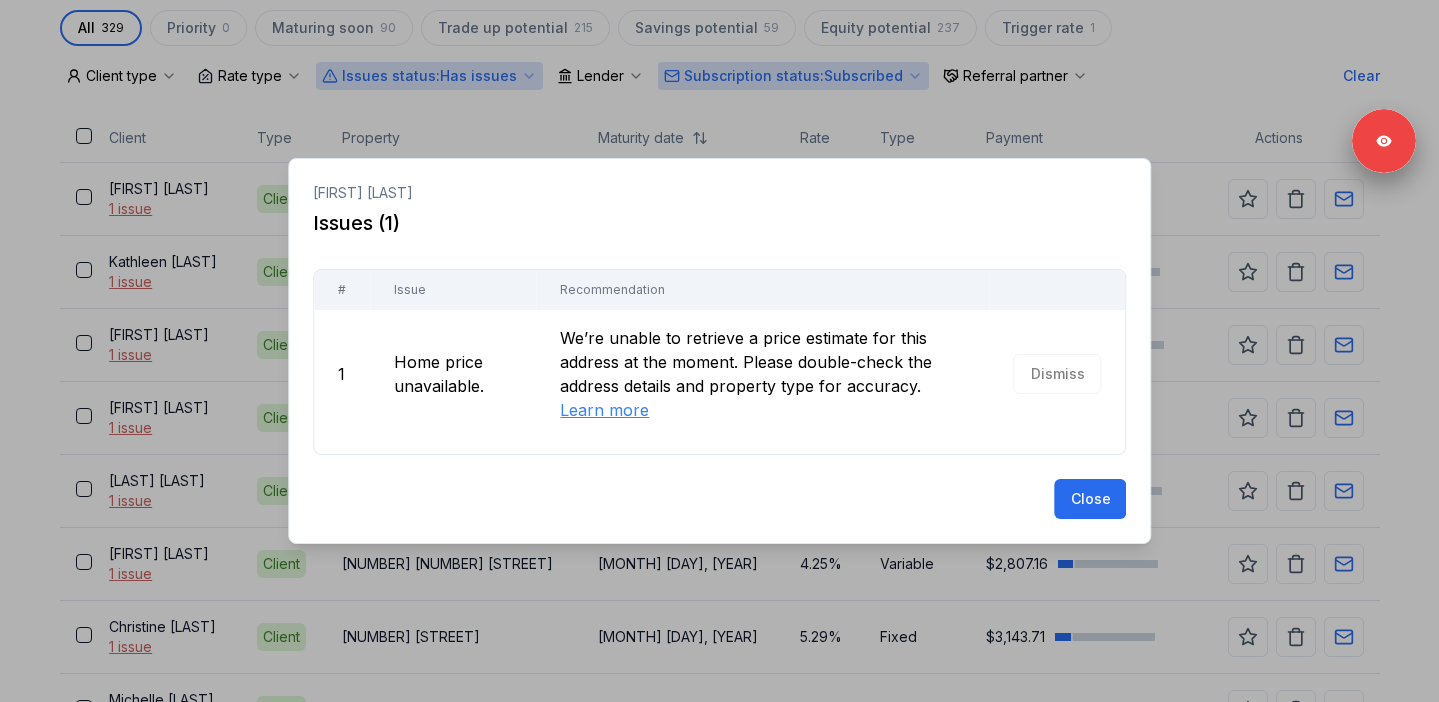 click at bounding box center (719, 351) 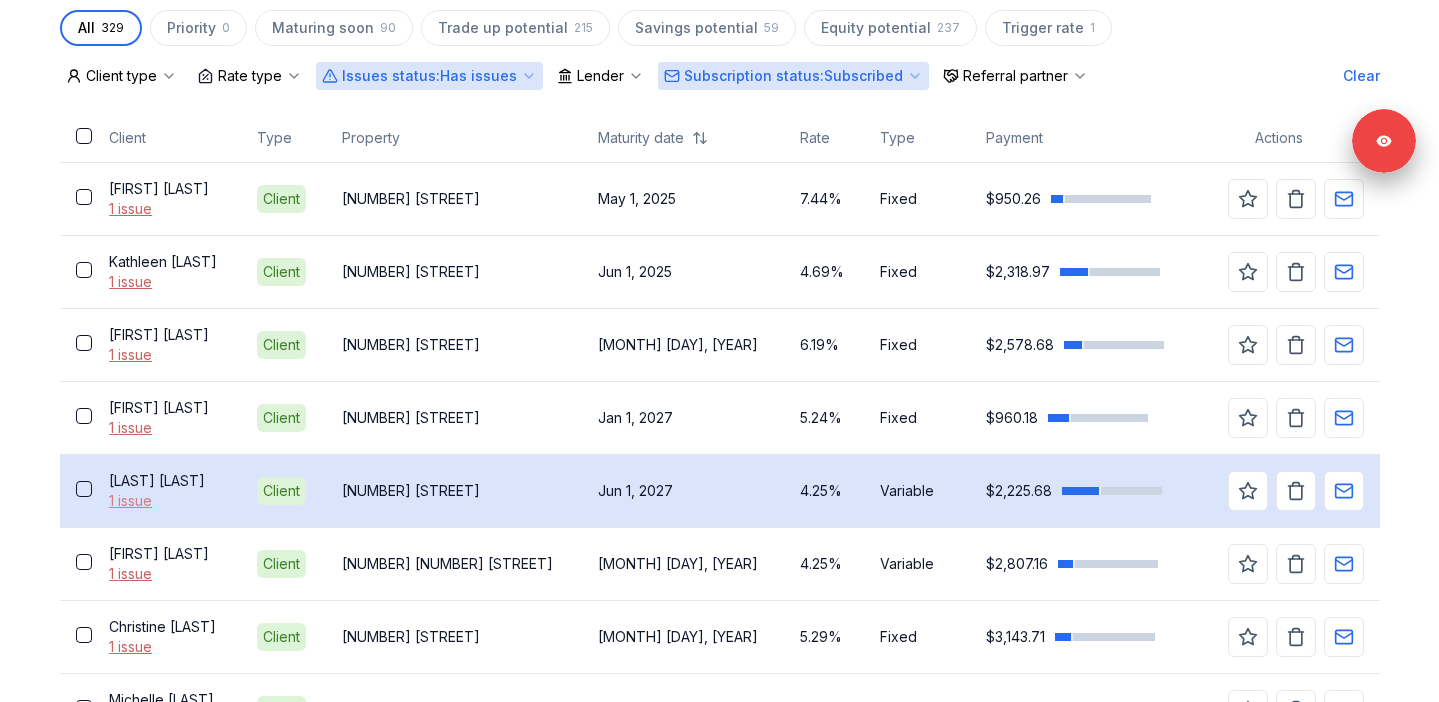 click on "1   issue" at bounding box center (166, 501) 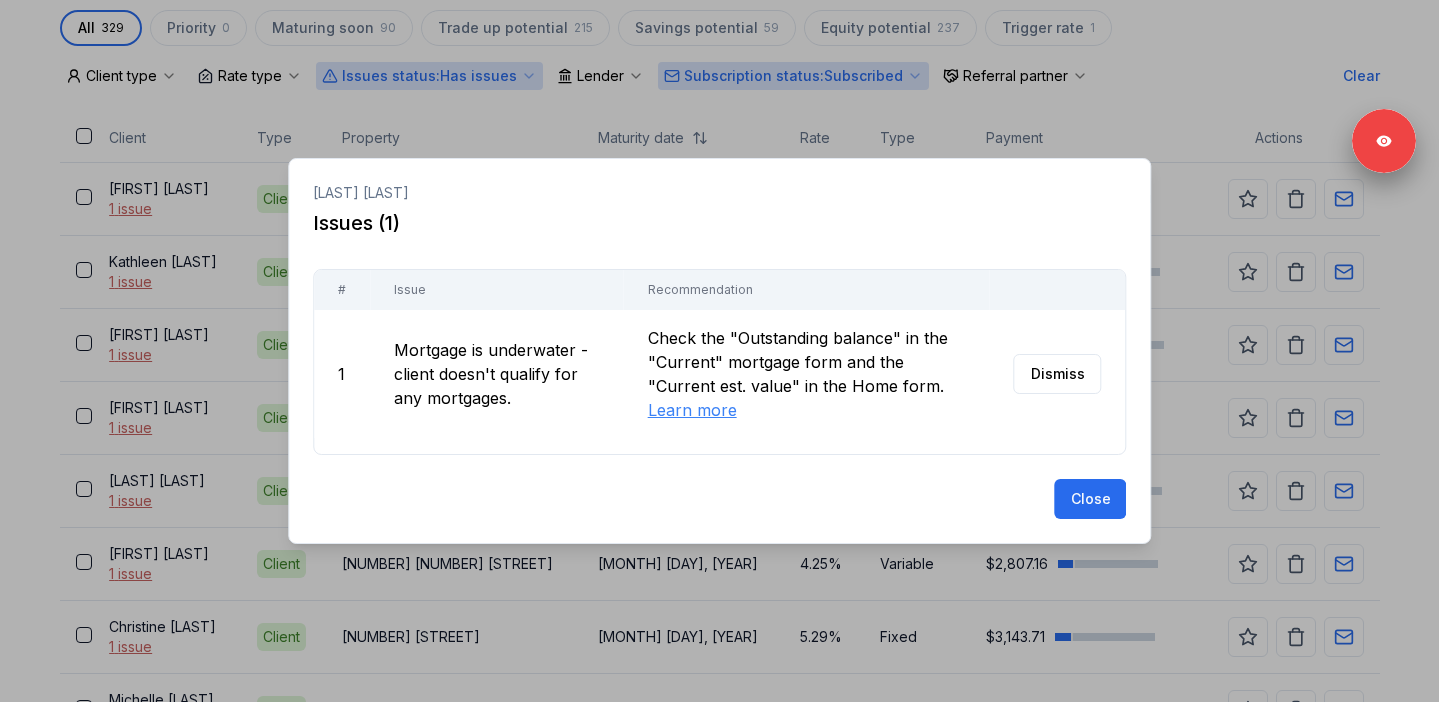 click at bounding box center (719, 351) 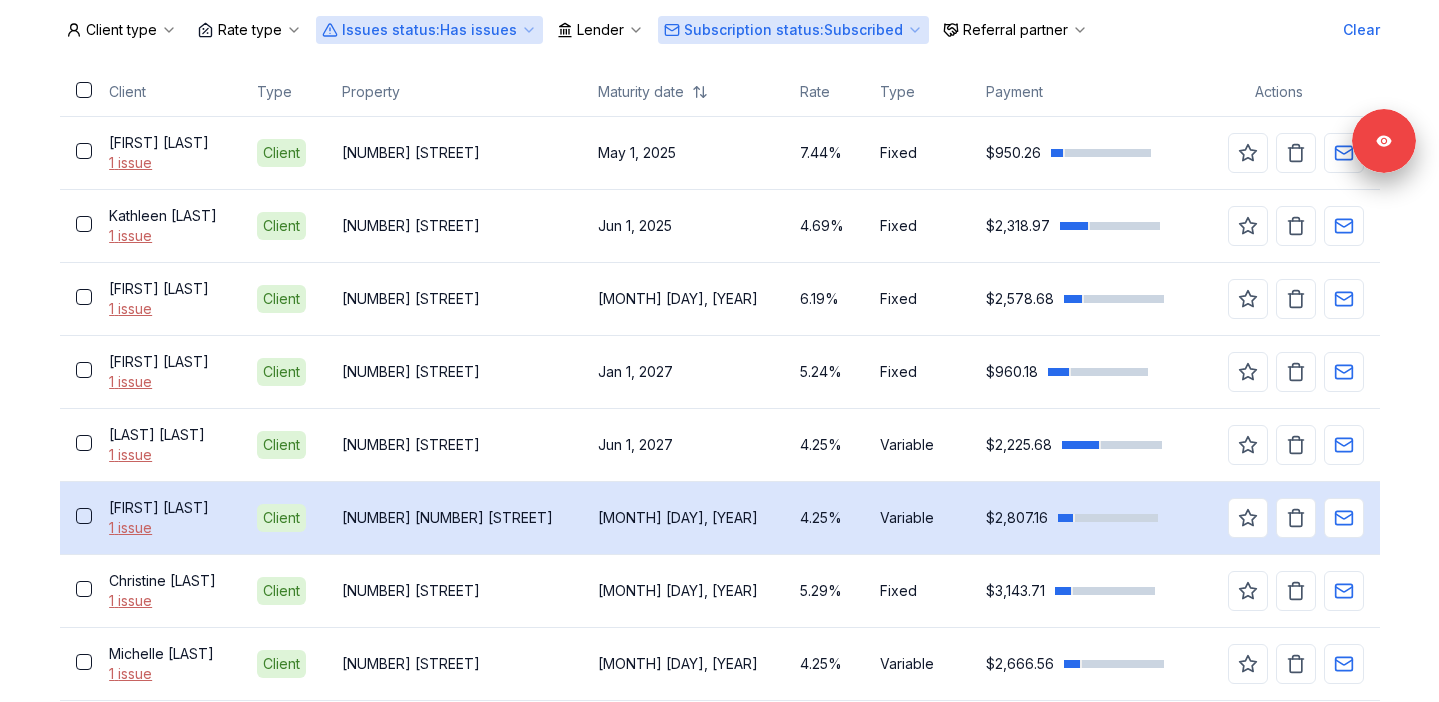 scroll, scrollTop: 662, scrollLeft: 0, axis: vertical 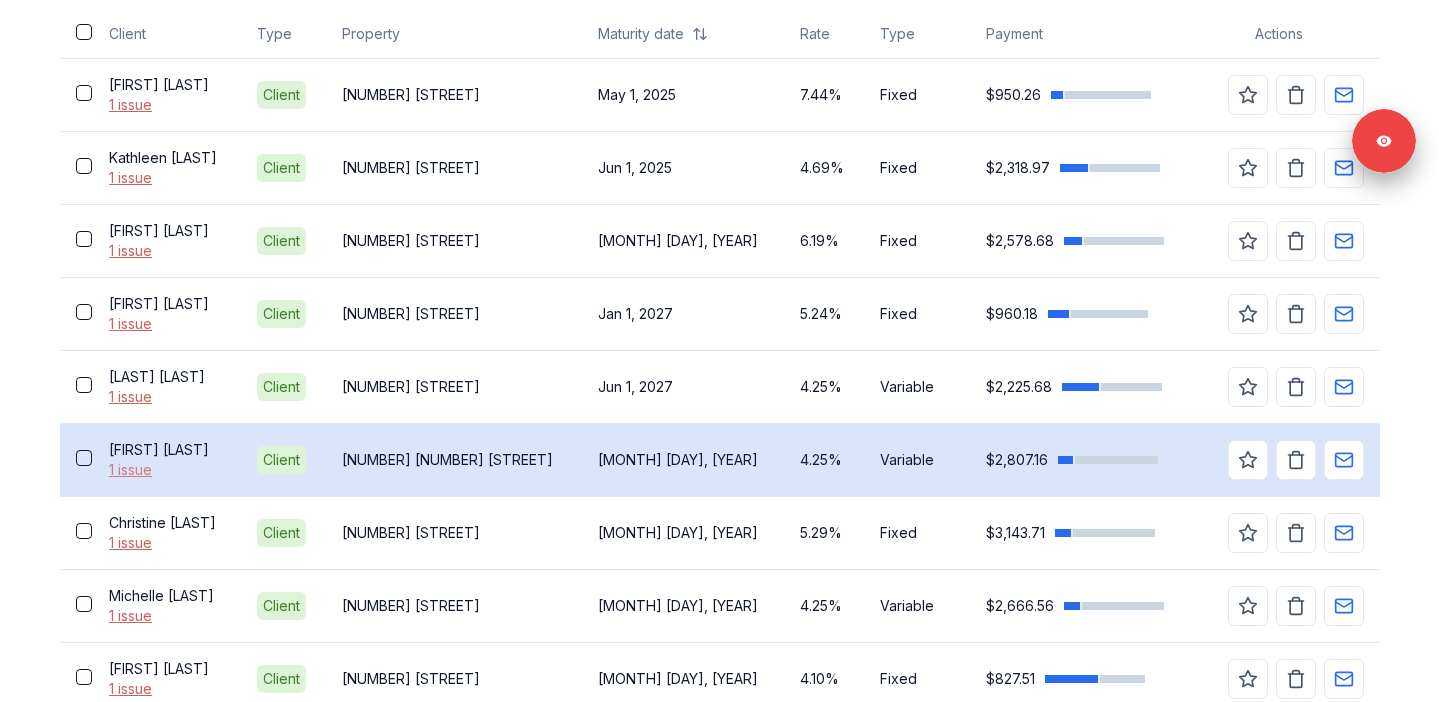 click on "1   issue" at bounding box center [166, 470] 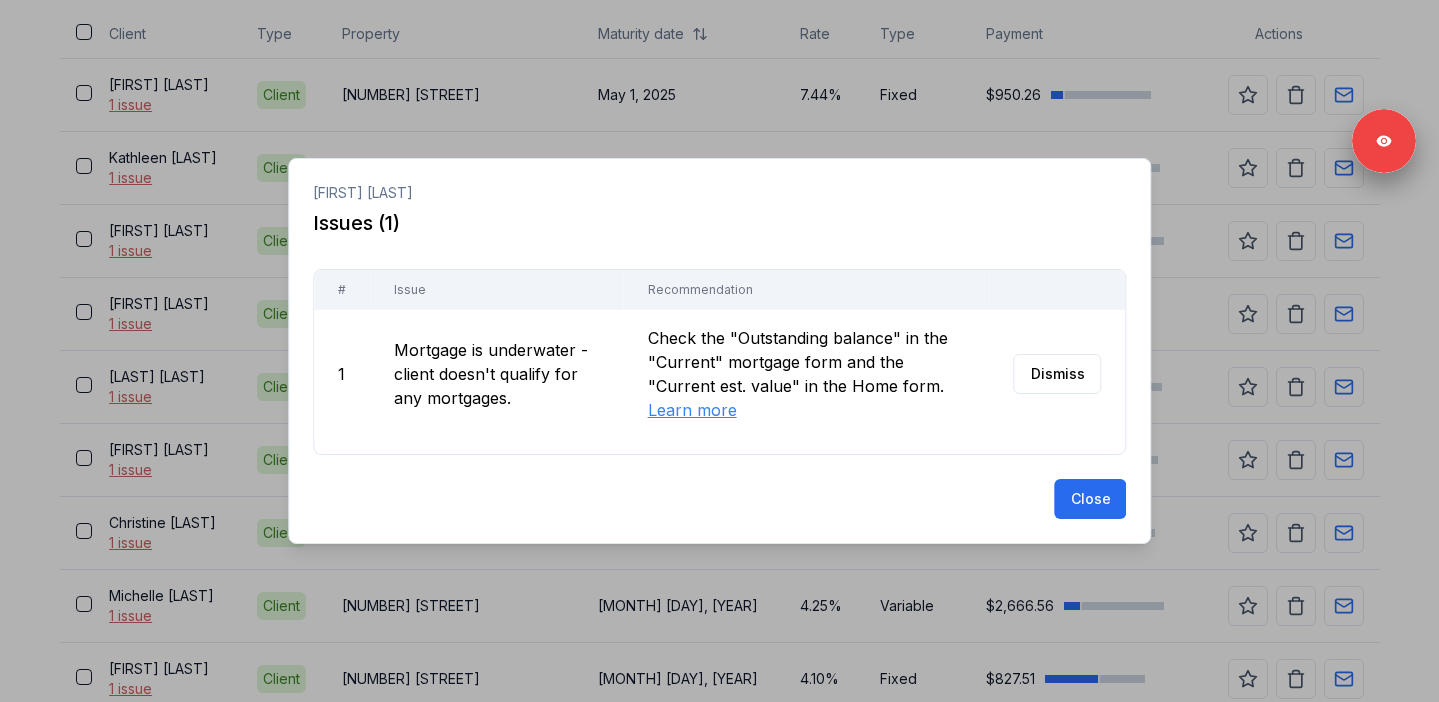 click at bounding box center [719, 351] 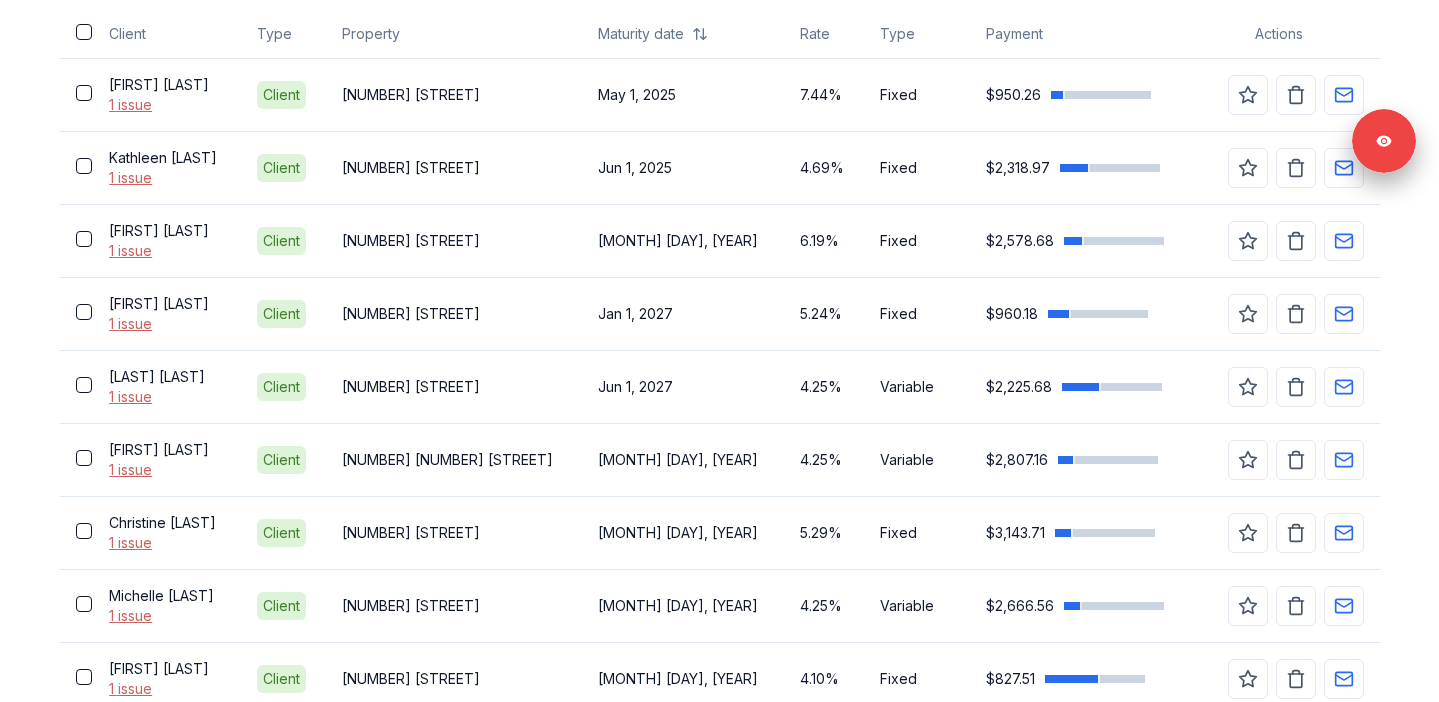 scroll, scrollTop: 750, scrollLeft: 0, axis: vertical 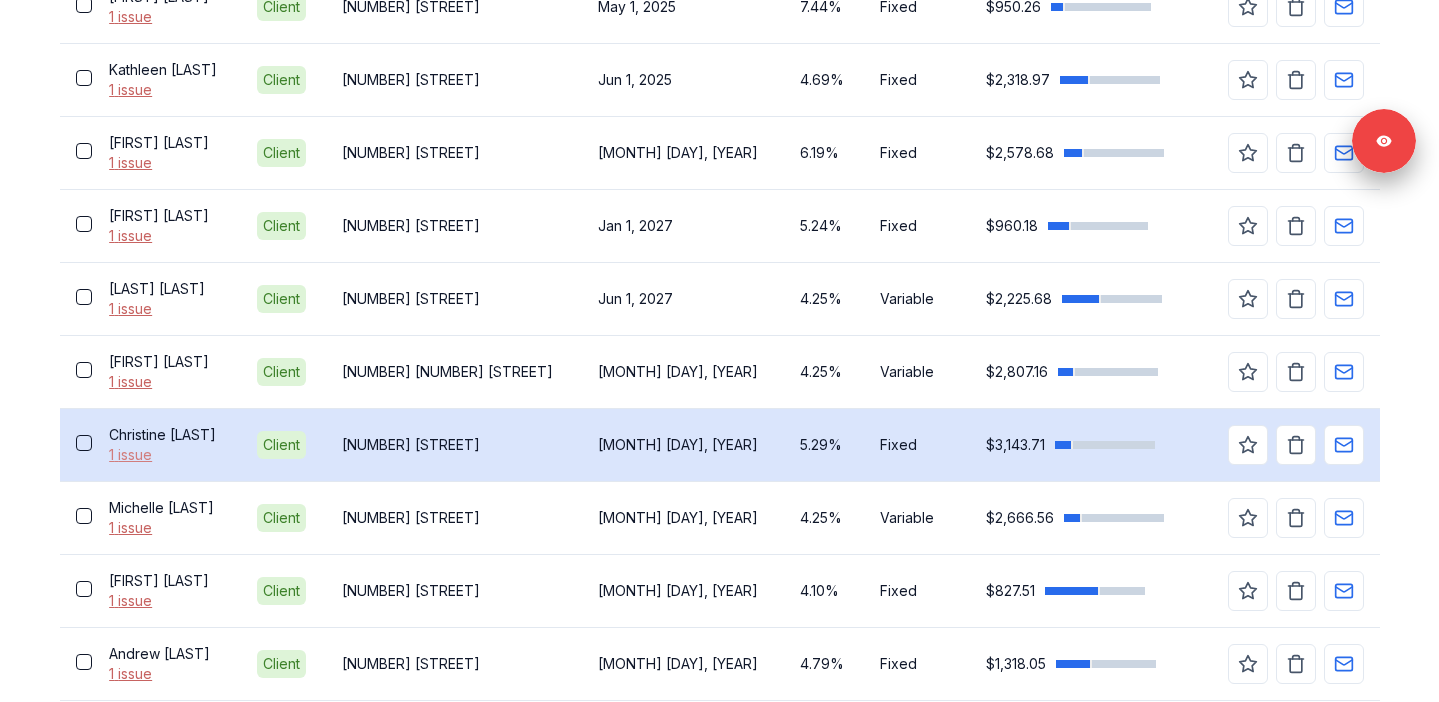 click on "1   issue" at bounding box center [166, 455] 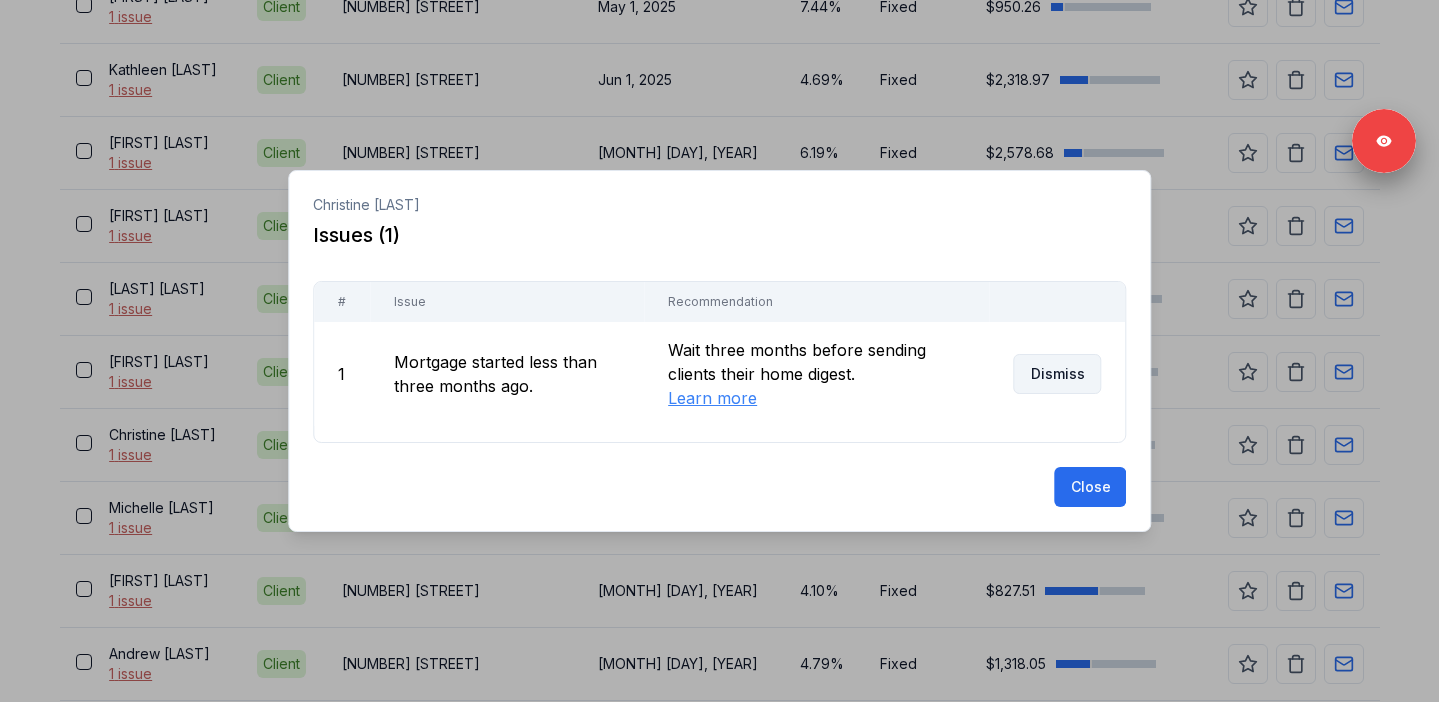 click on "Dismiss" at bounding box center (1057, 374) 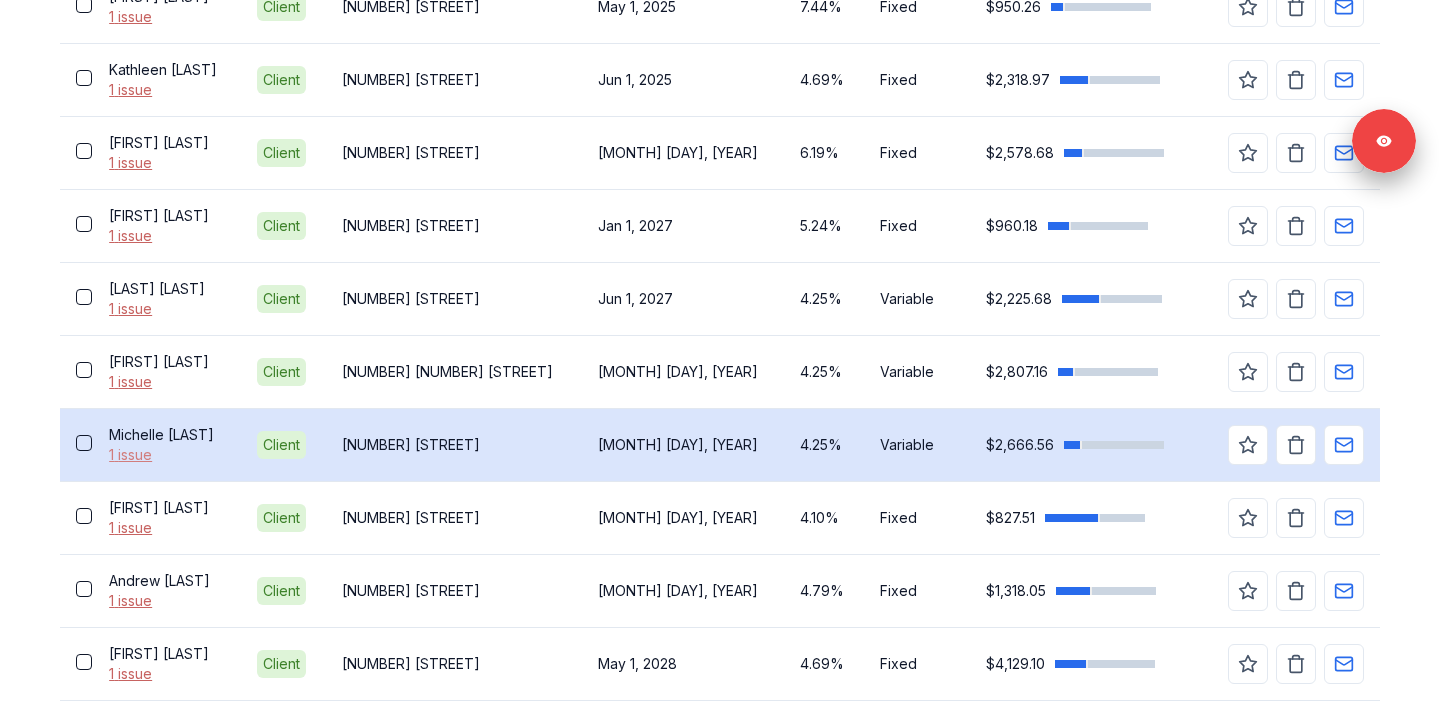 click on "1   issue" at bounding box center [166, 455] 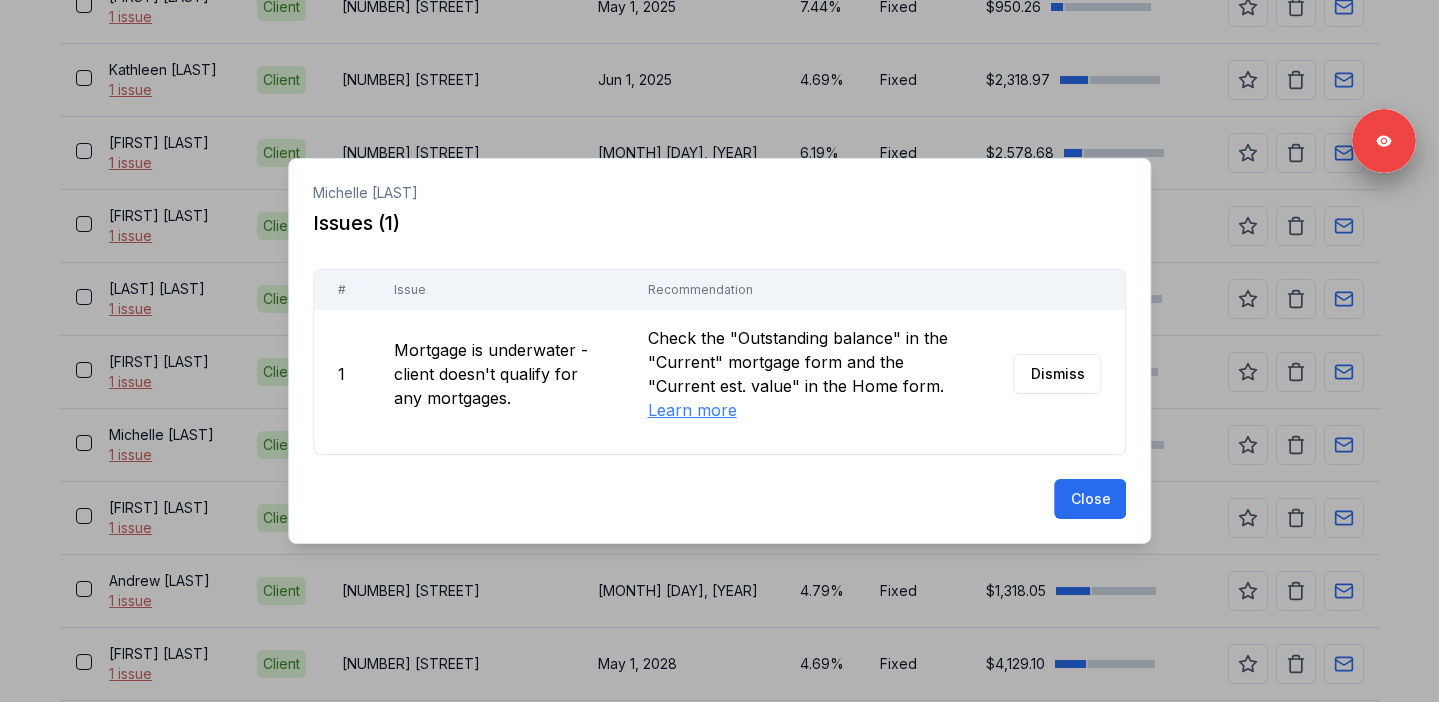 click at bounding box center [719, 351] 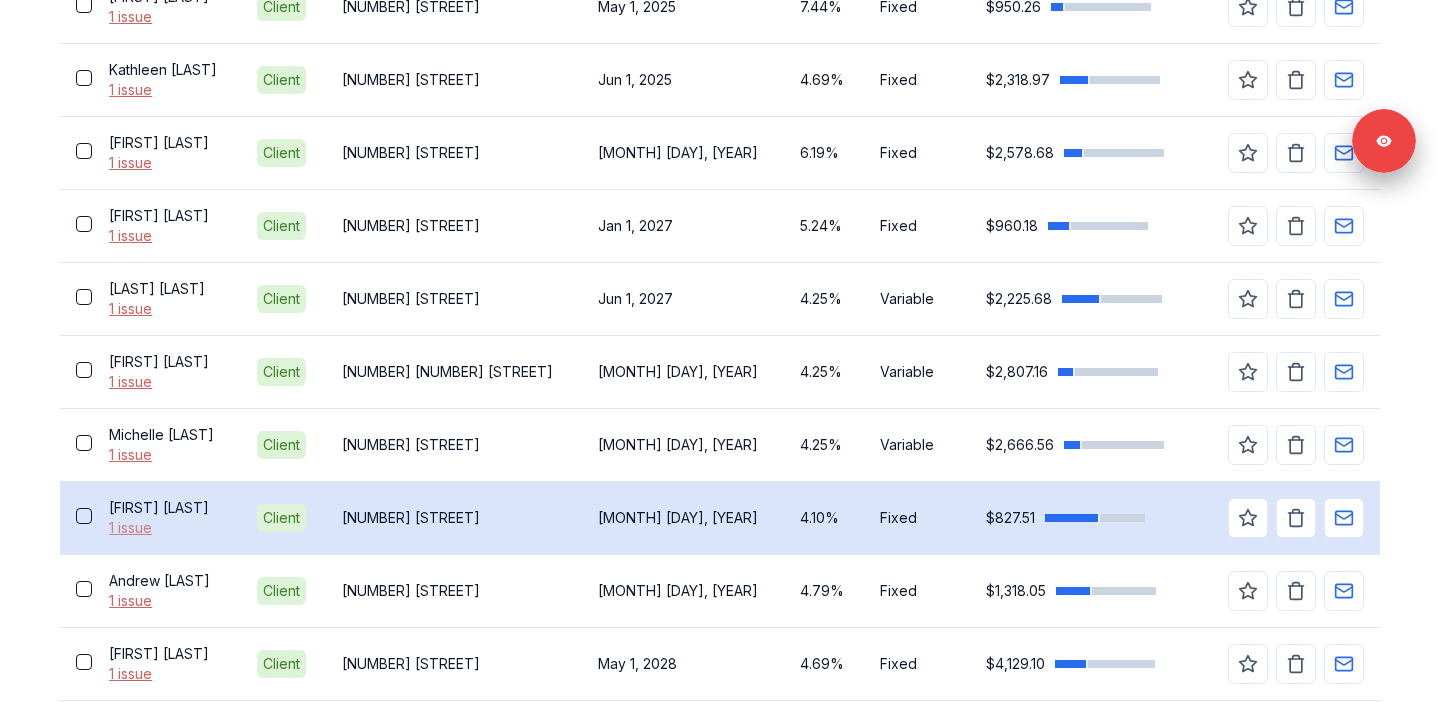 click on "1   issue" at bounding box center [166, 528] 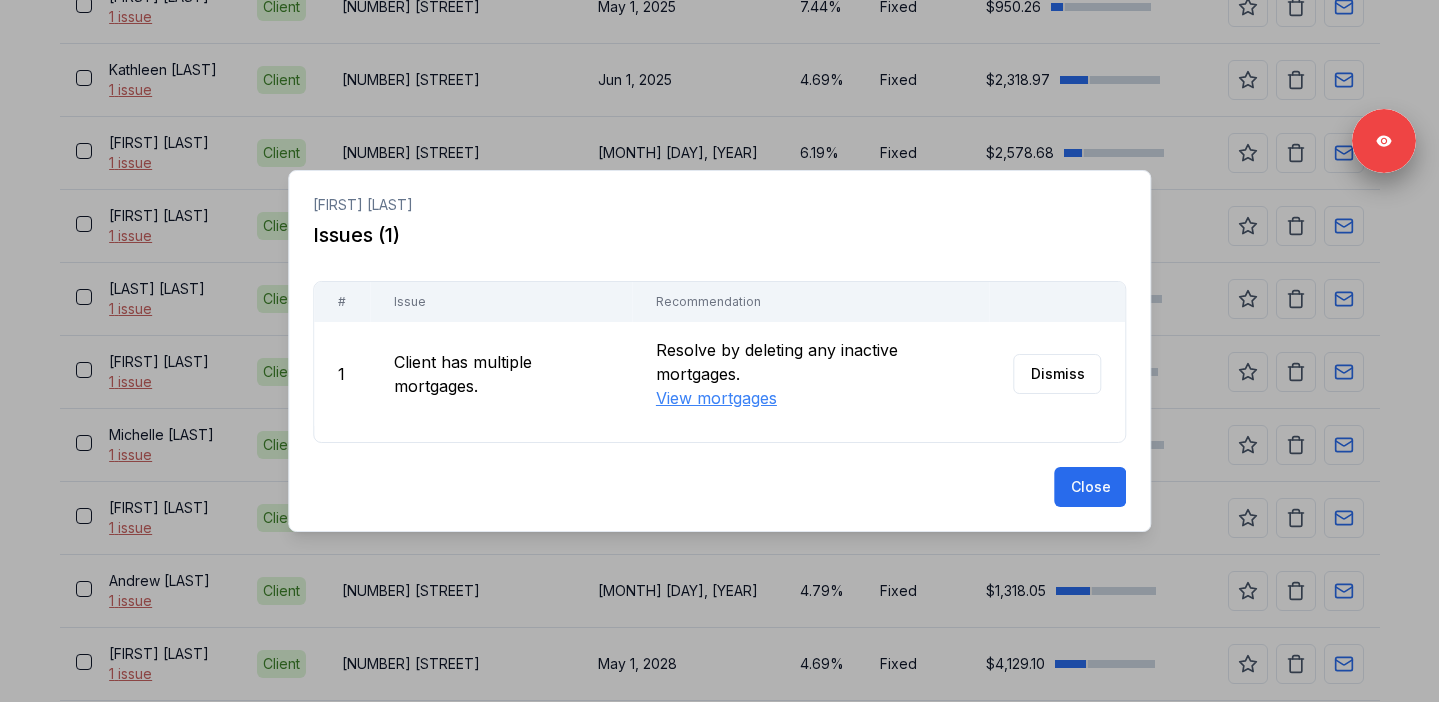 click on "Resolve by deleting any inactive mortgages. View mortgages" at bounding box center (810, 374) 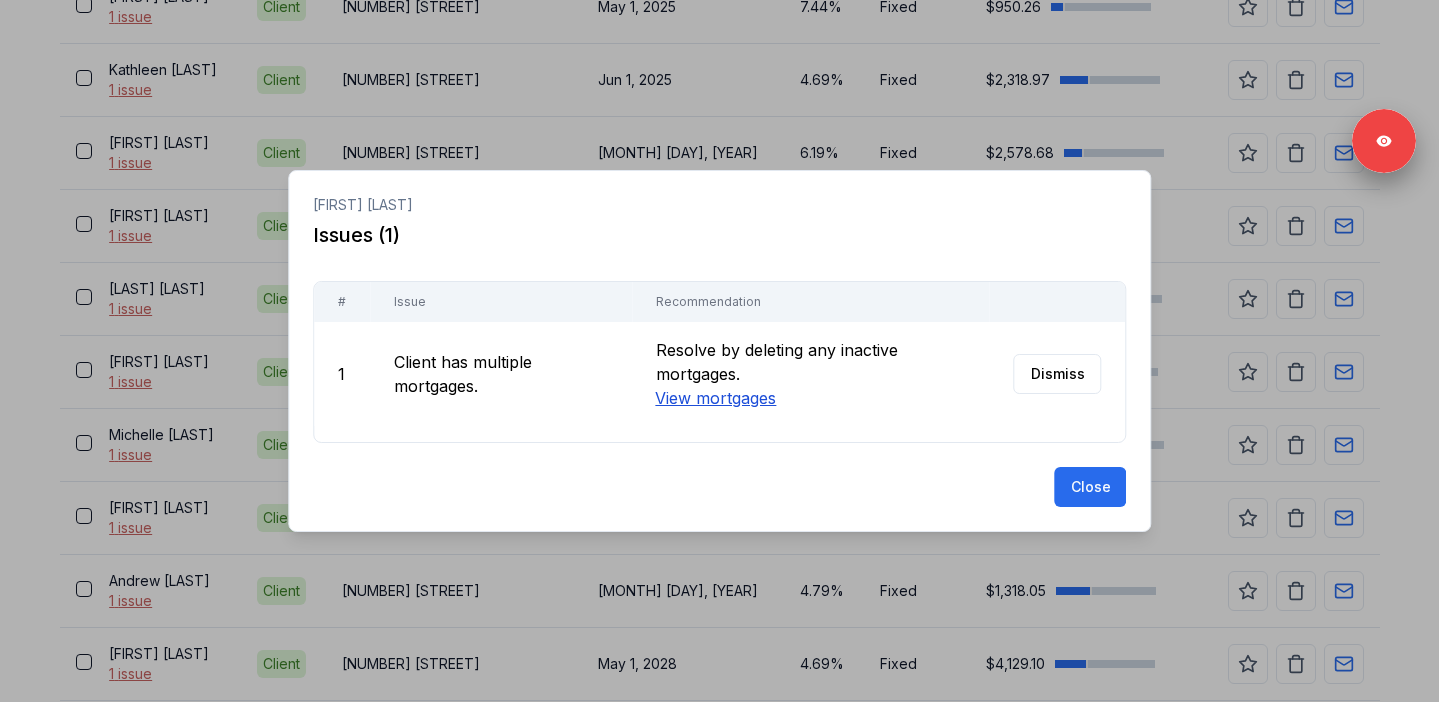 click on "View mortgages" at bounding box center [715, 398] 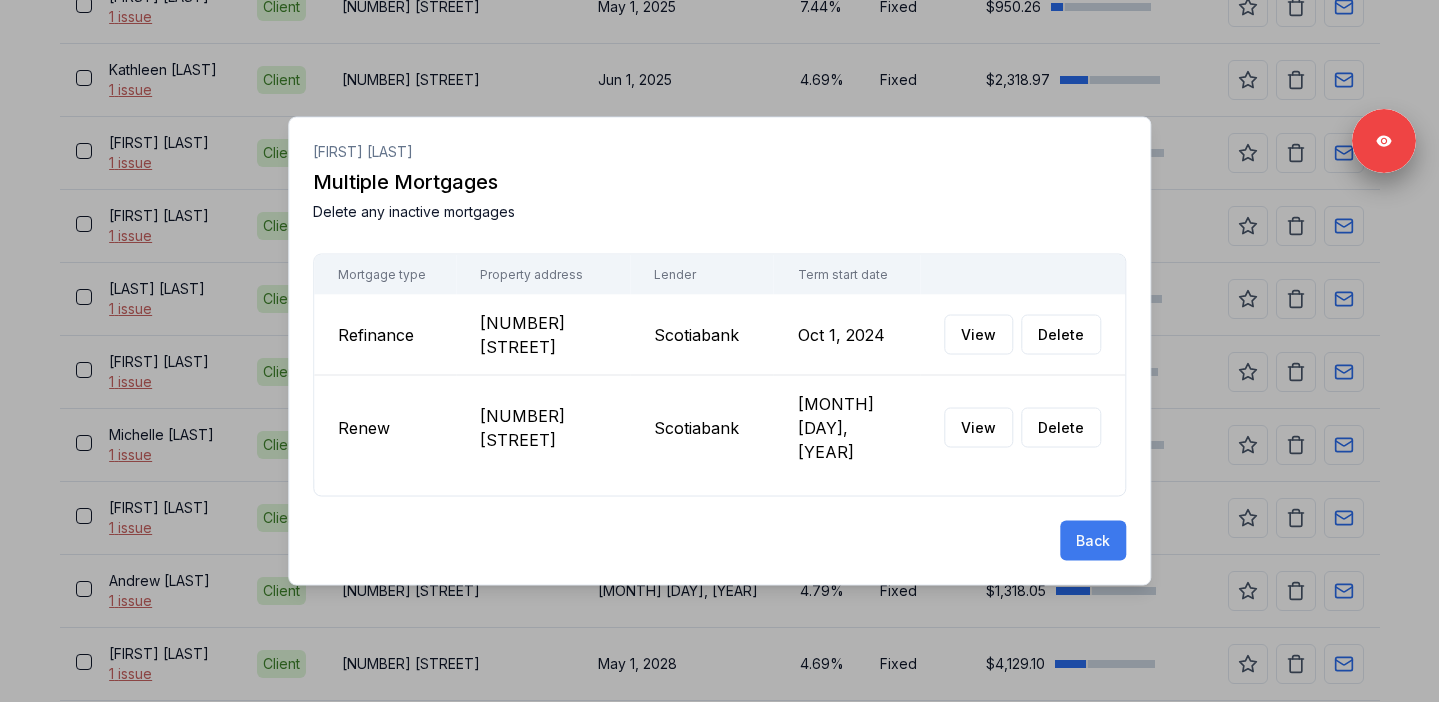 click on "Back" at bounding box center (1093, 541) 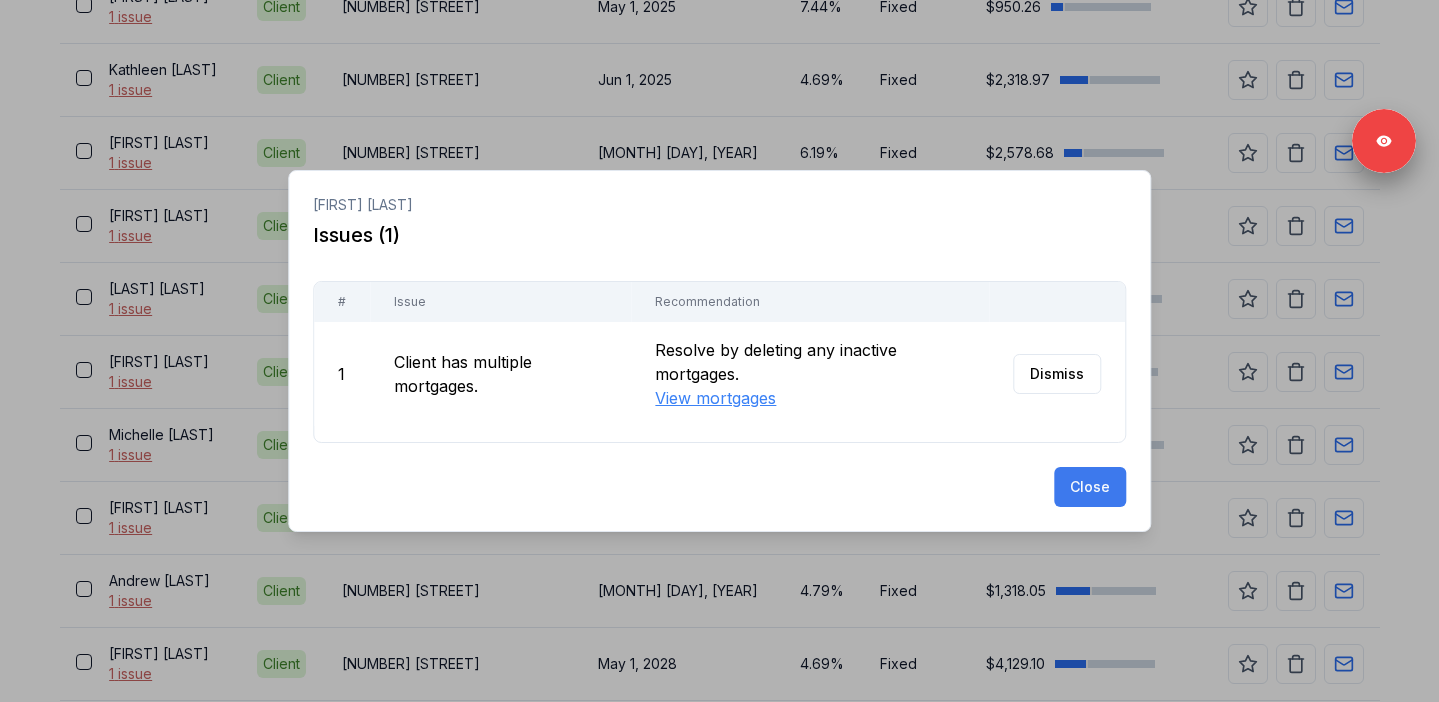 click on "Close" at bounding box center (1090, 487) 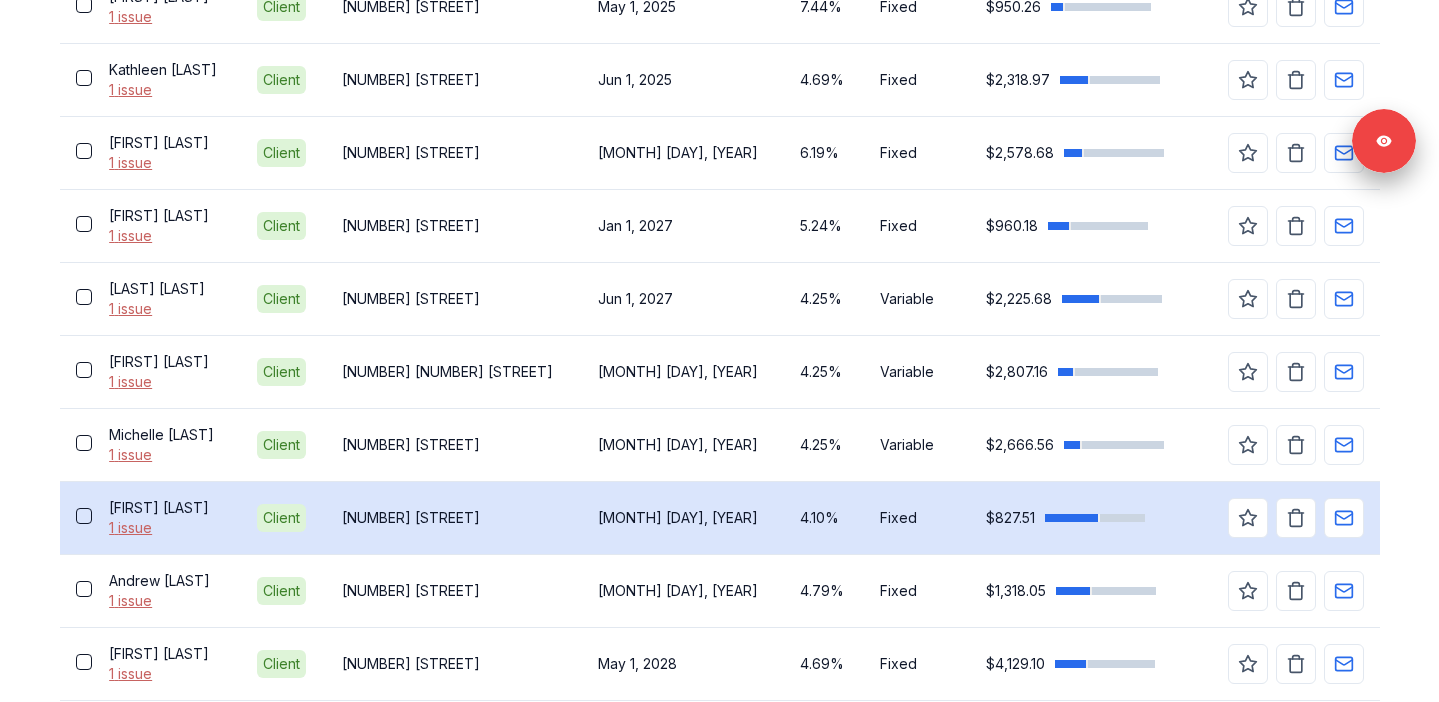 click on "[FIRST]   [LAST] [NUMBER] issue" at bounding box center (166, 517) 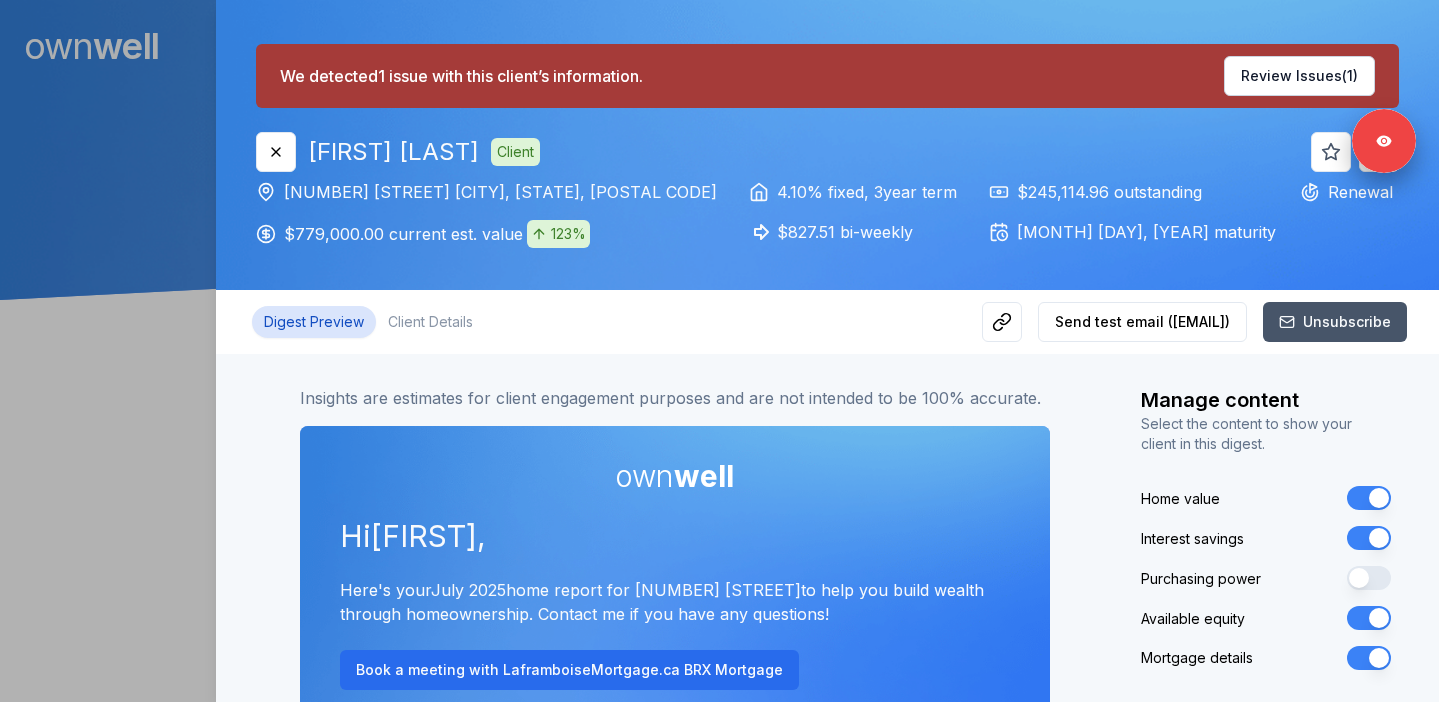 scroll, scrollTop: 0, scrollLeft: 0, axis: both 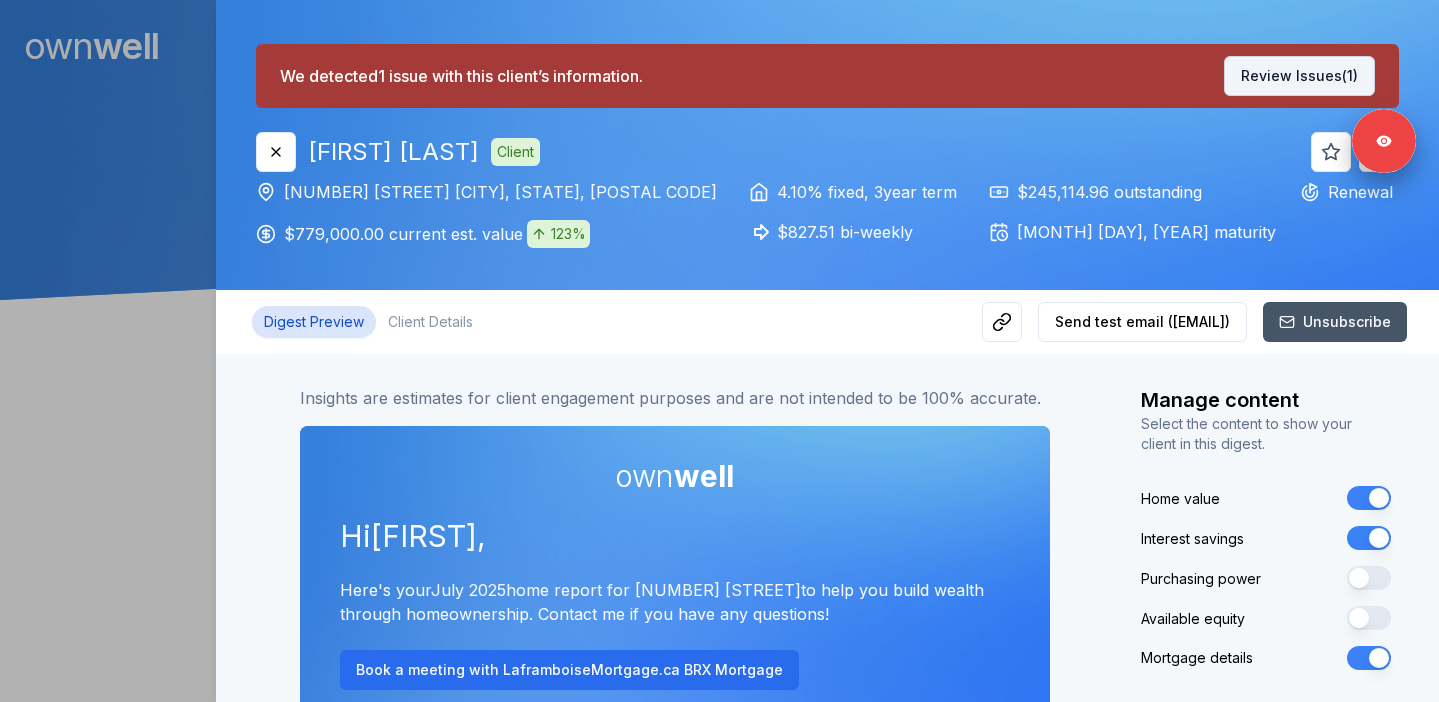 click on "Review Issues  (1)" at bounding box center (1299, 76) 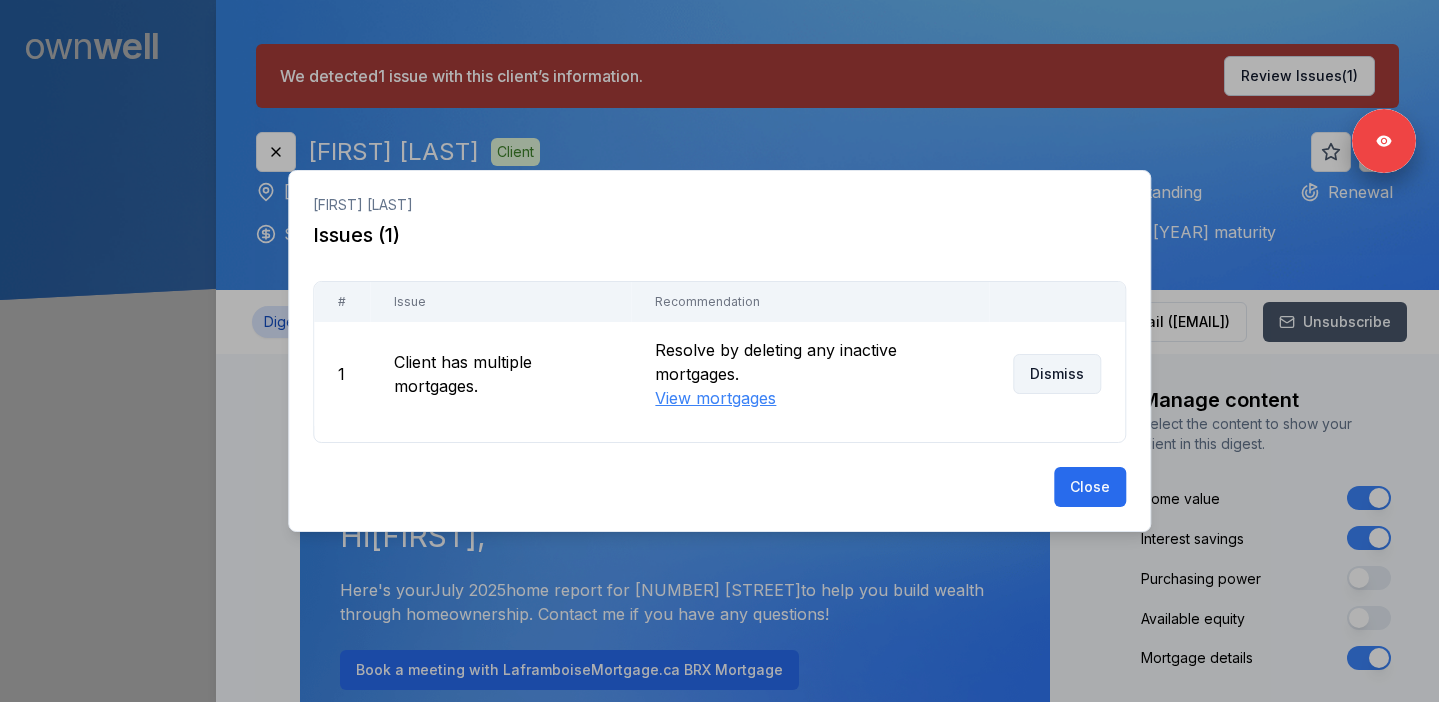 click on "Dismiss" at bounding box center (1057, 374) 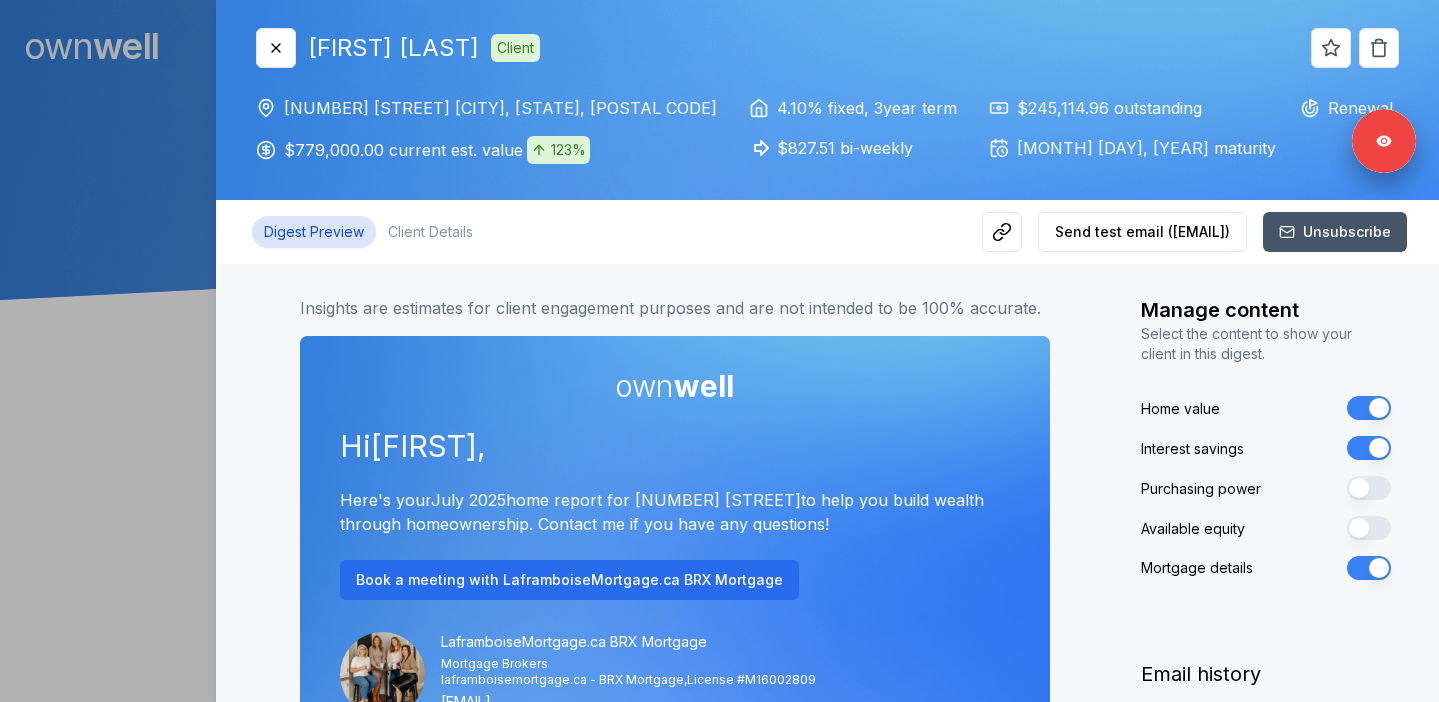 click at bounding box center (719, 351) 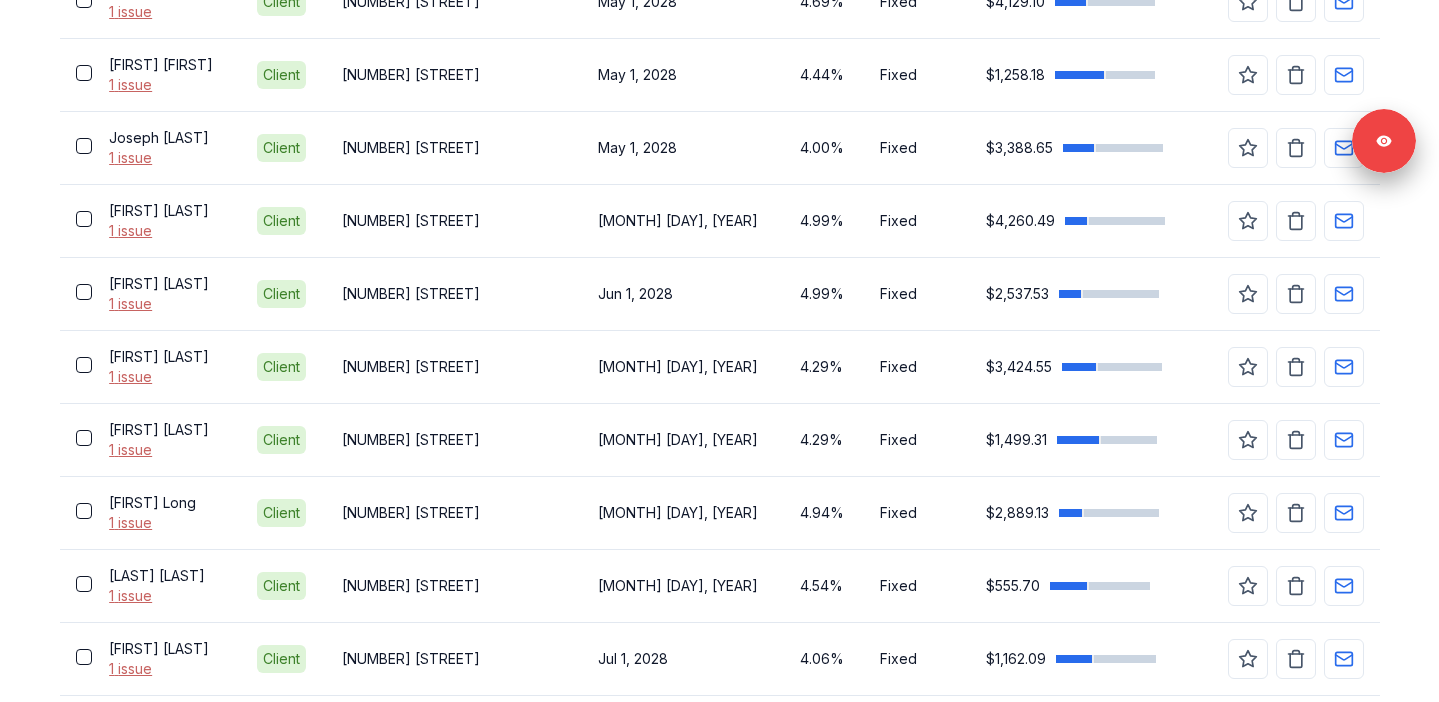 scroll, scrollTop: 1553, scrollLeft: 0, axis: vertical 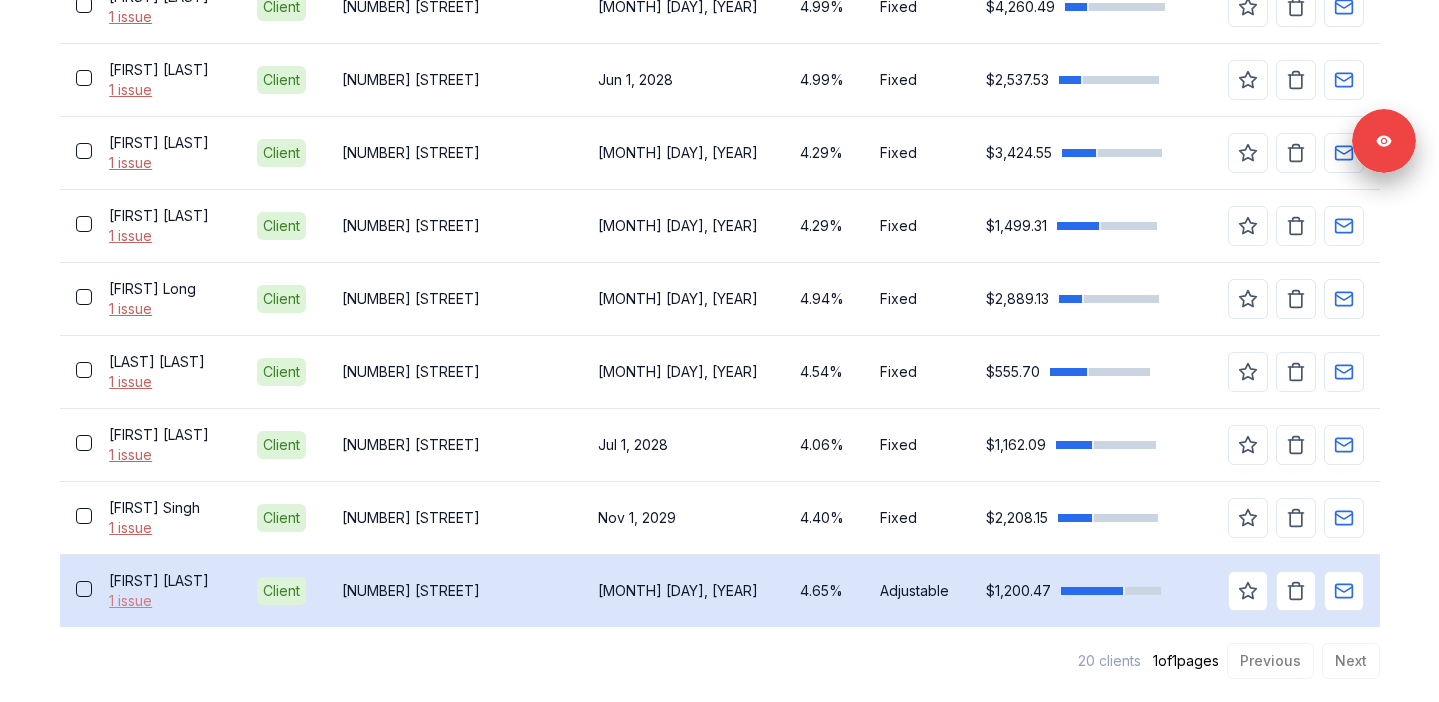 click on "1   issue" at bounding box center [166, 601] 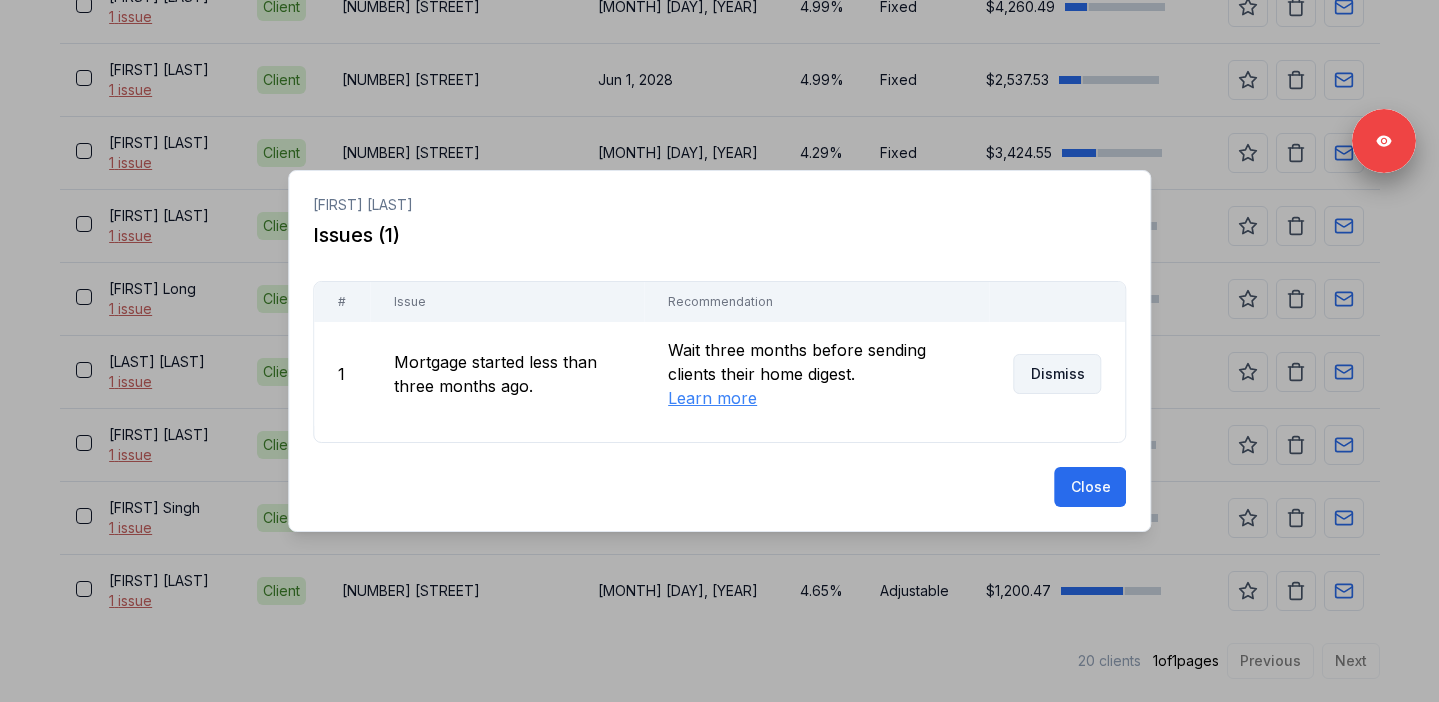 click on "Dismiss" at bounding box center [1057, 374] 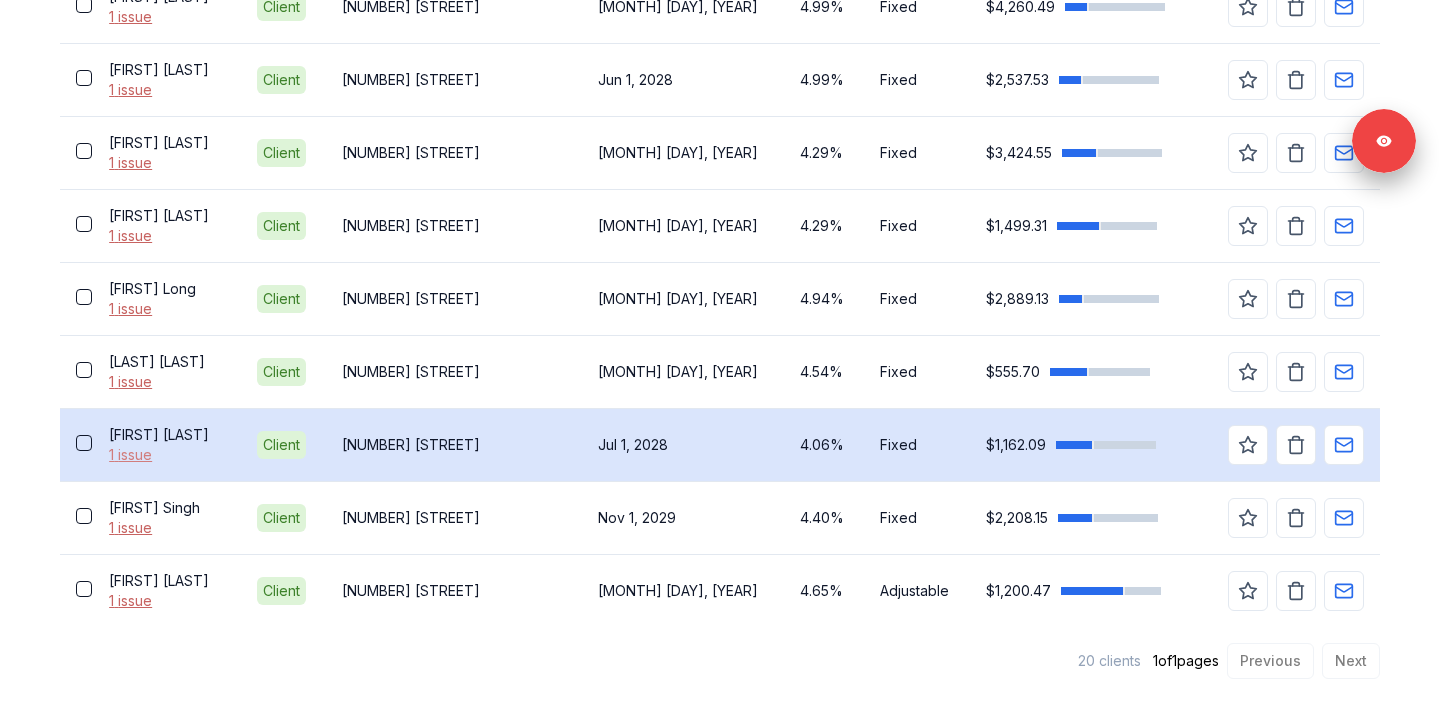 scroll, scrollTop: 1480, scrollLeft: 0, axis: vertical 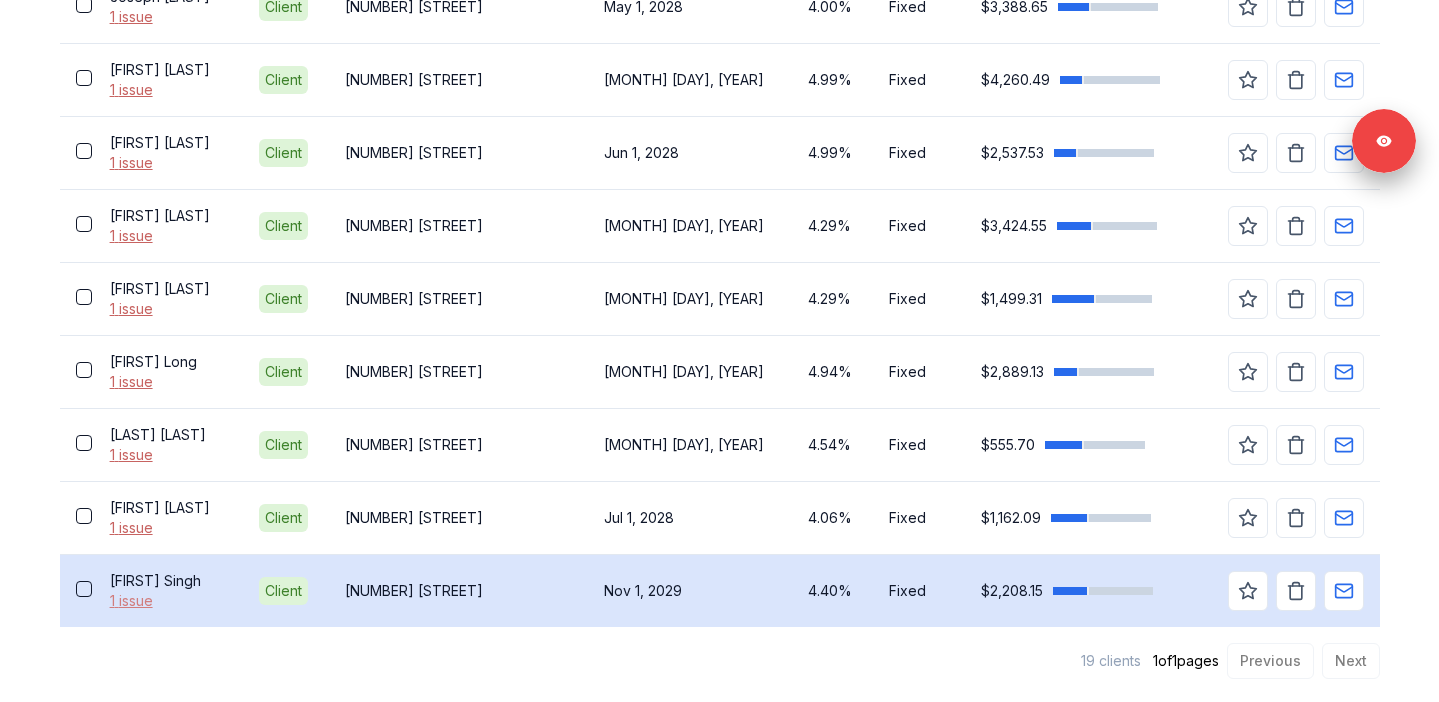 click on "1   issue" at bounding box center (168, 601) 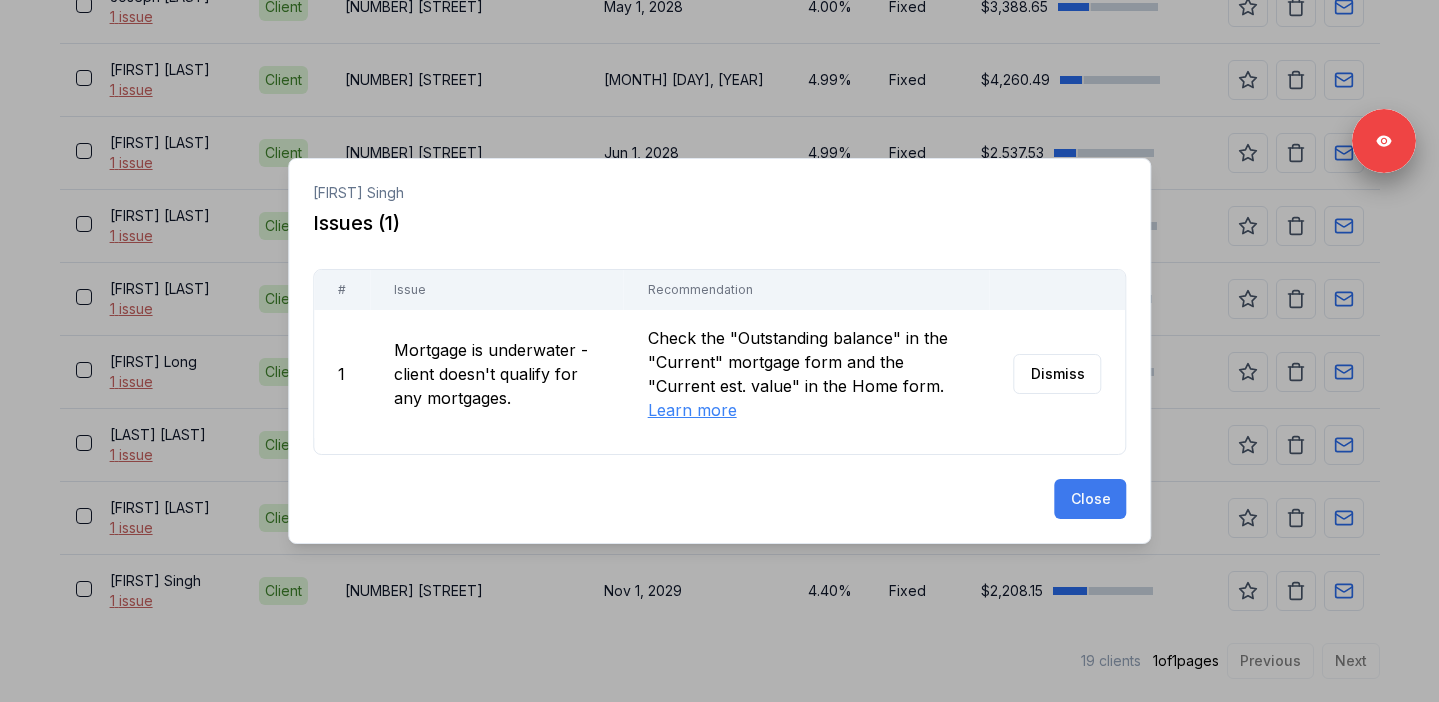 click on "Close" at bounding box center (1090, 499) 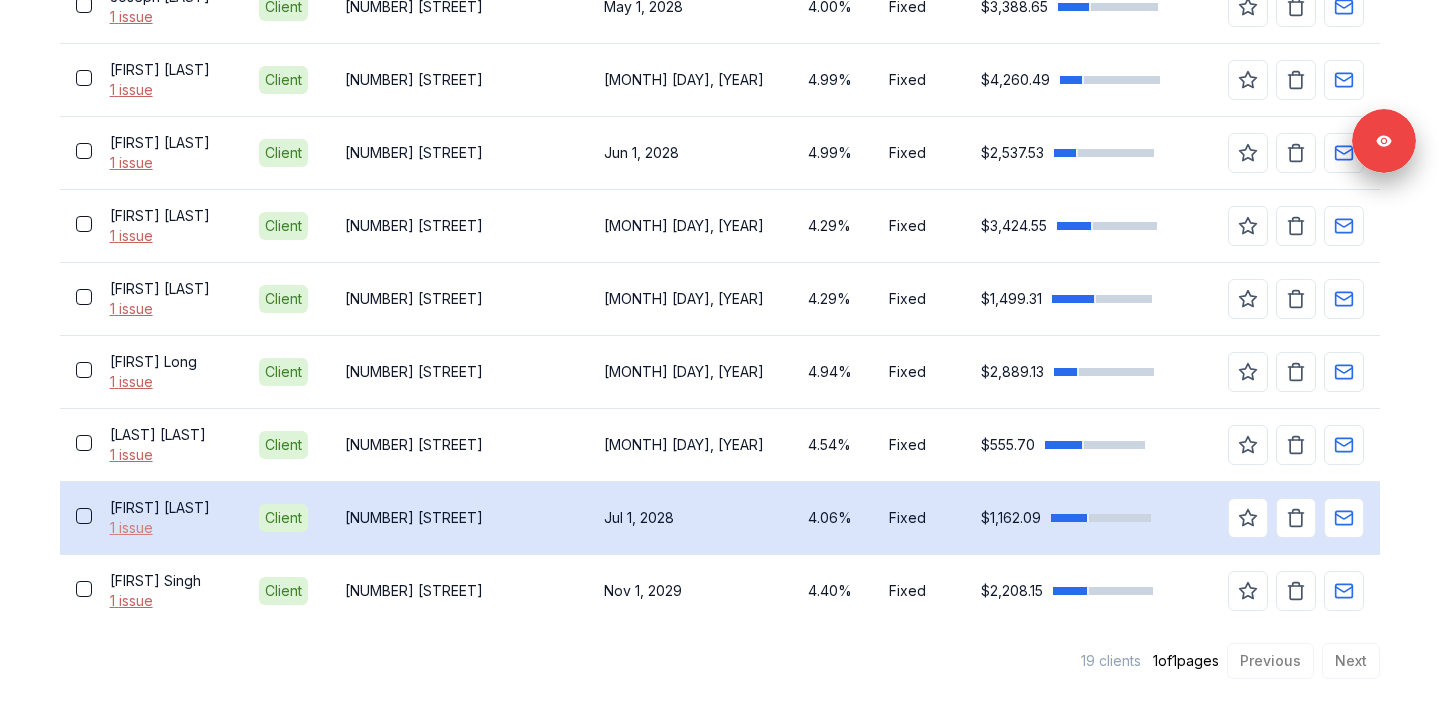 click on "1   issue" at bounding box center (168, 528) 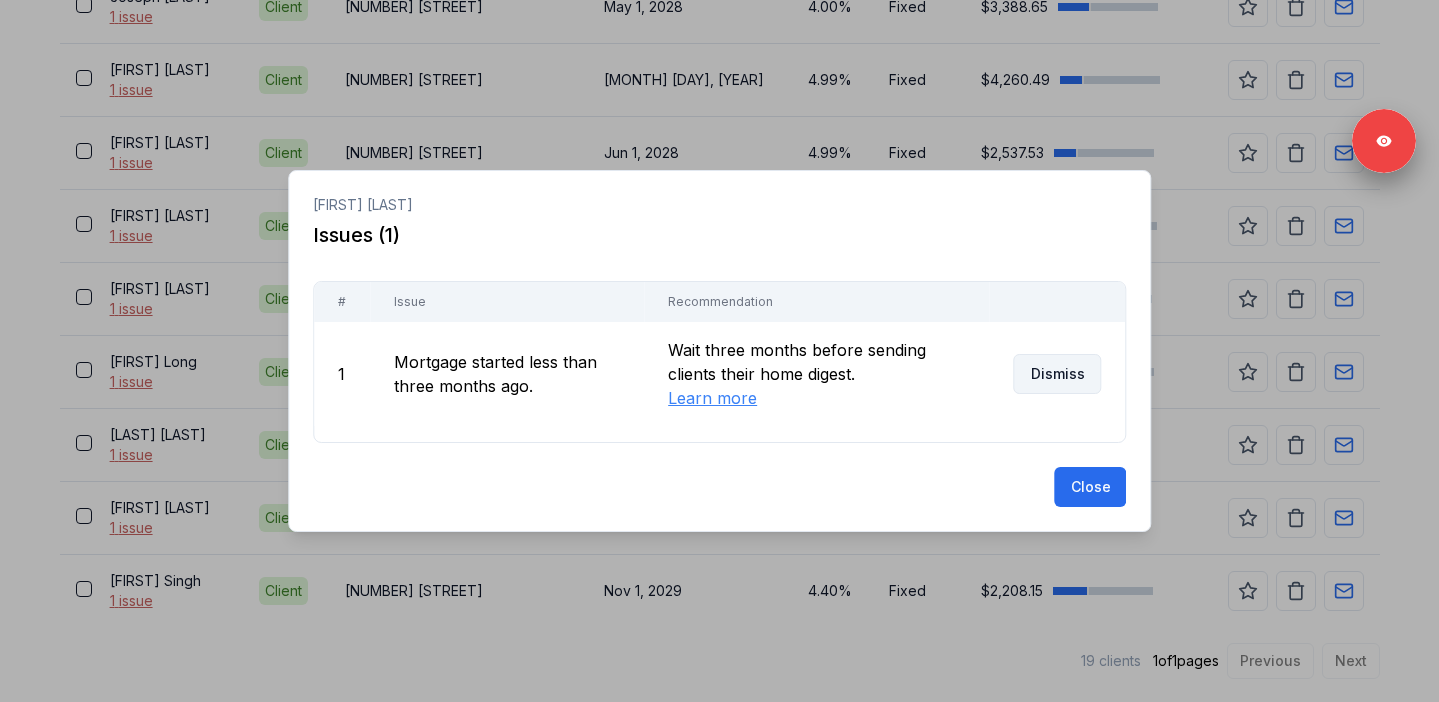 click on "Dismiss" at bounding box center (1057, 374) 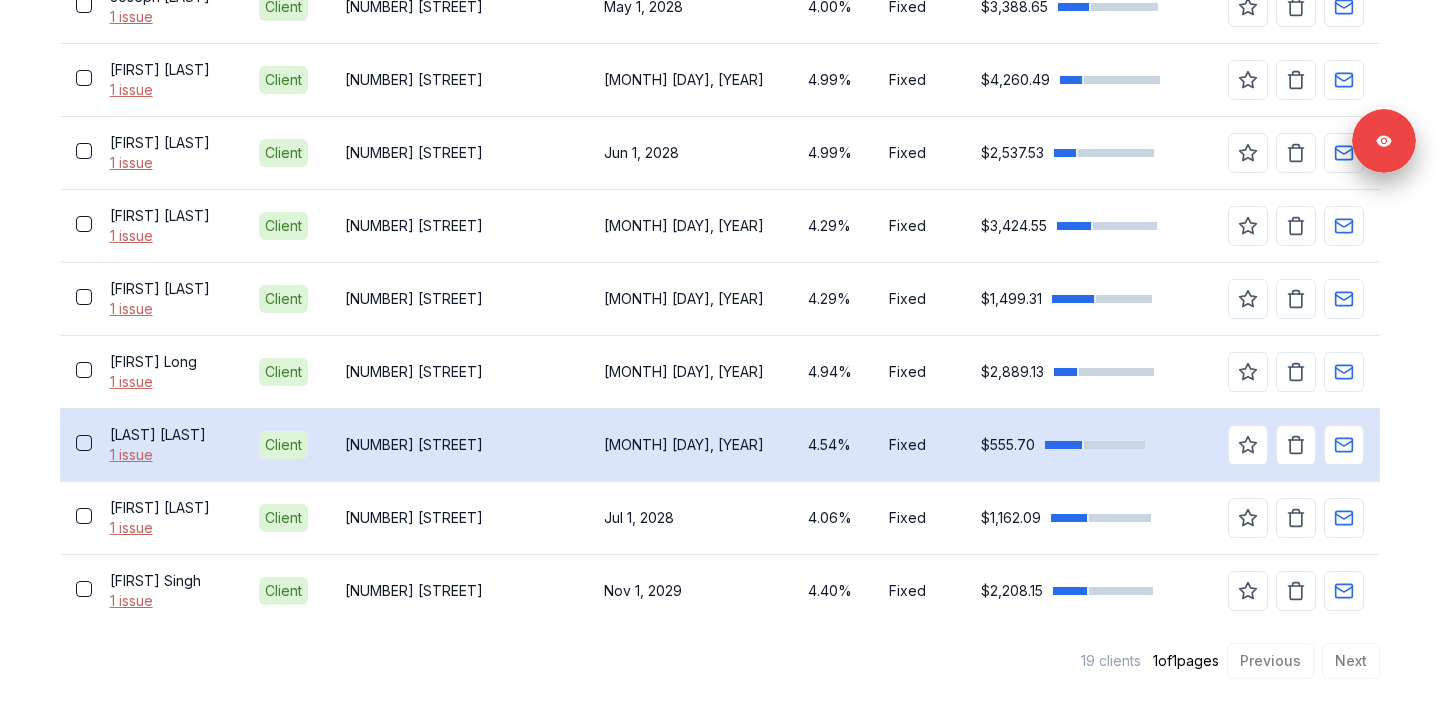 scroll, scrollTop: 1407, scrollLeft: 0, axis: vertical 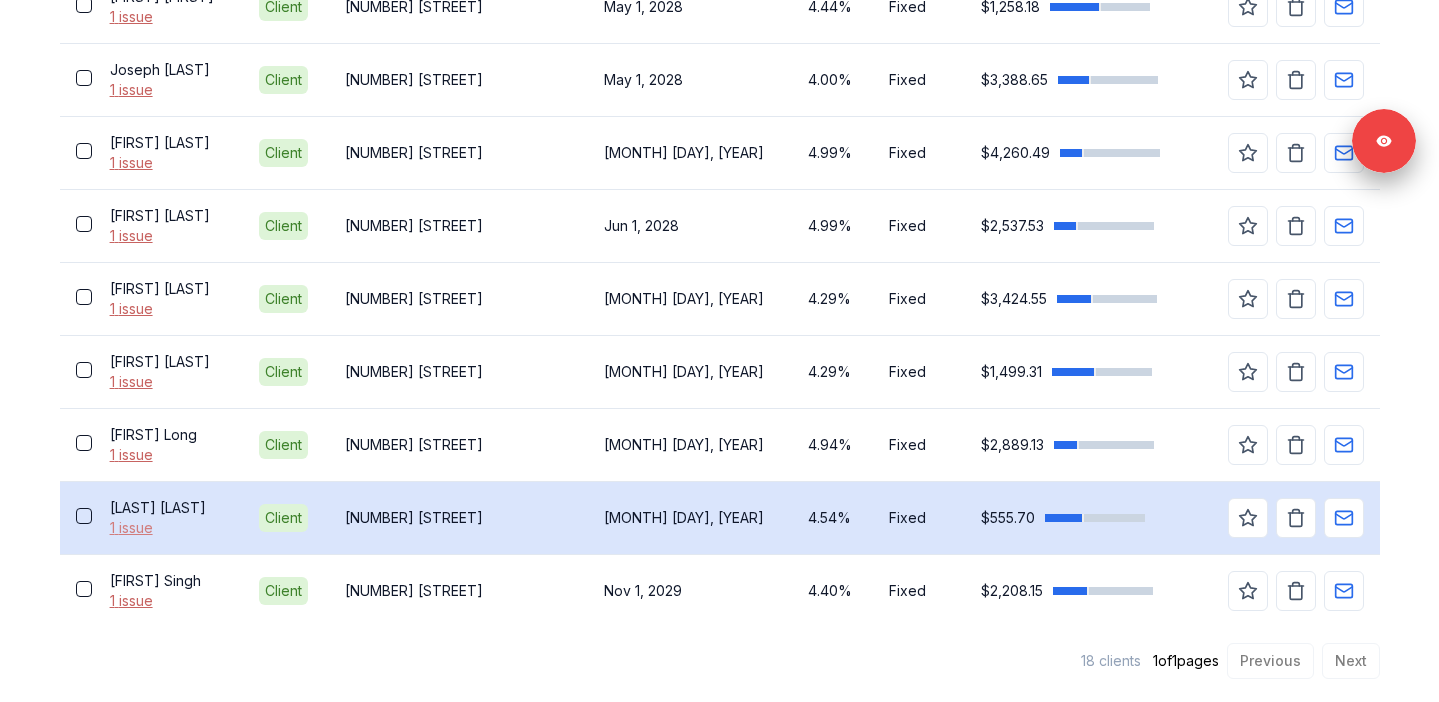 click on "1   issue" at bounding box center (168, 528) 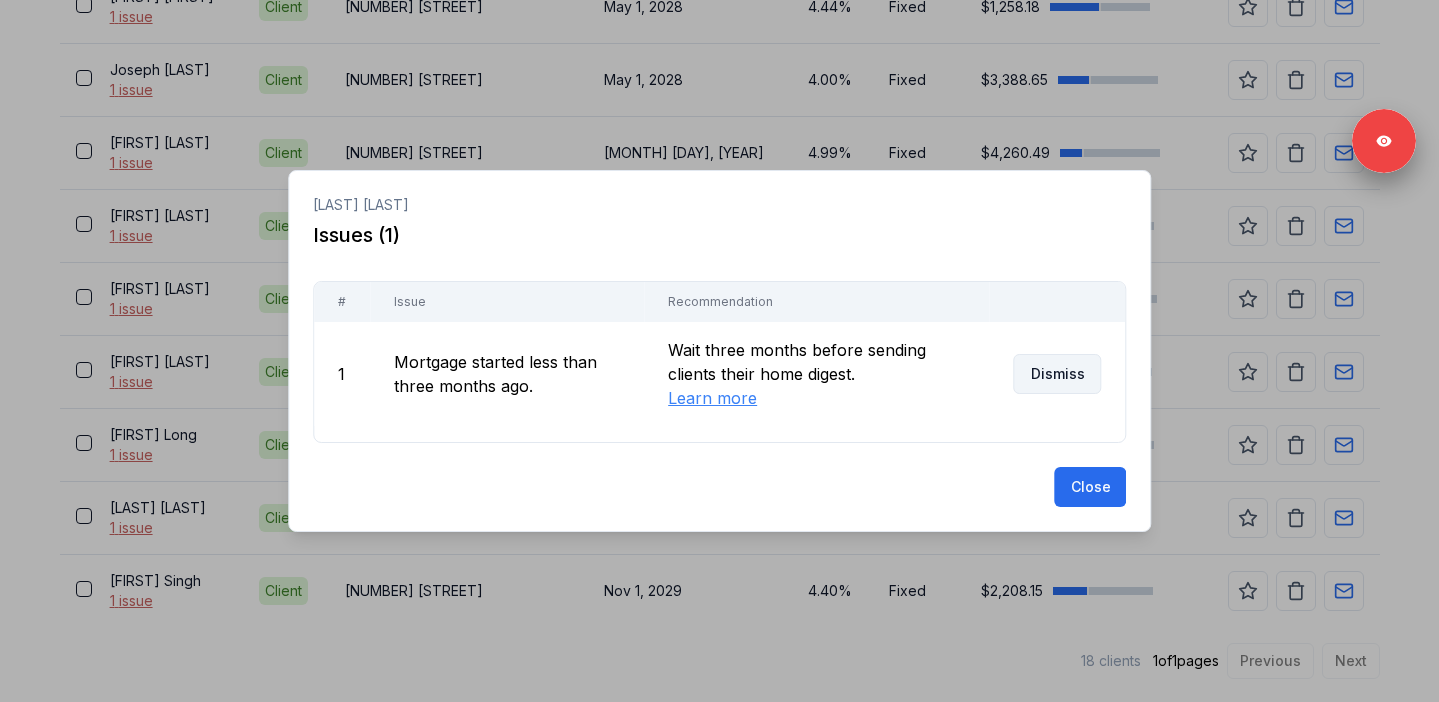 click on "Dismiss" at bounding box center [1057, 374] 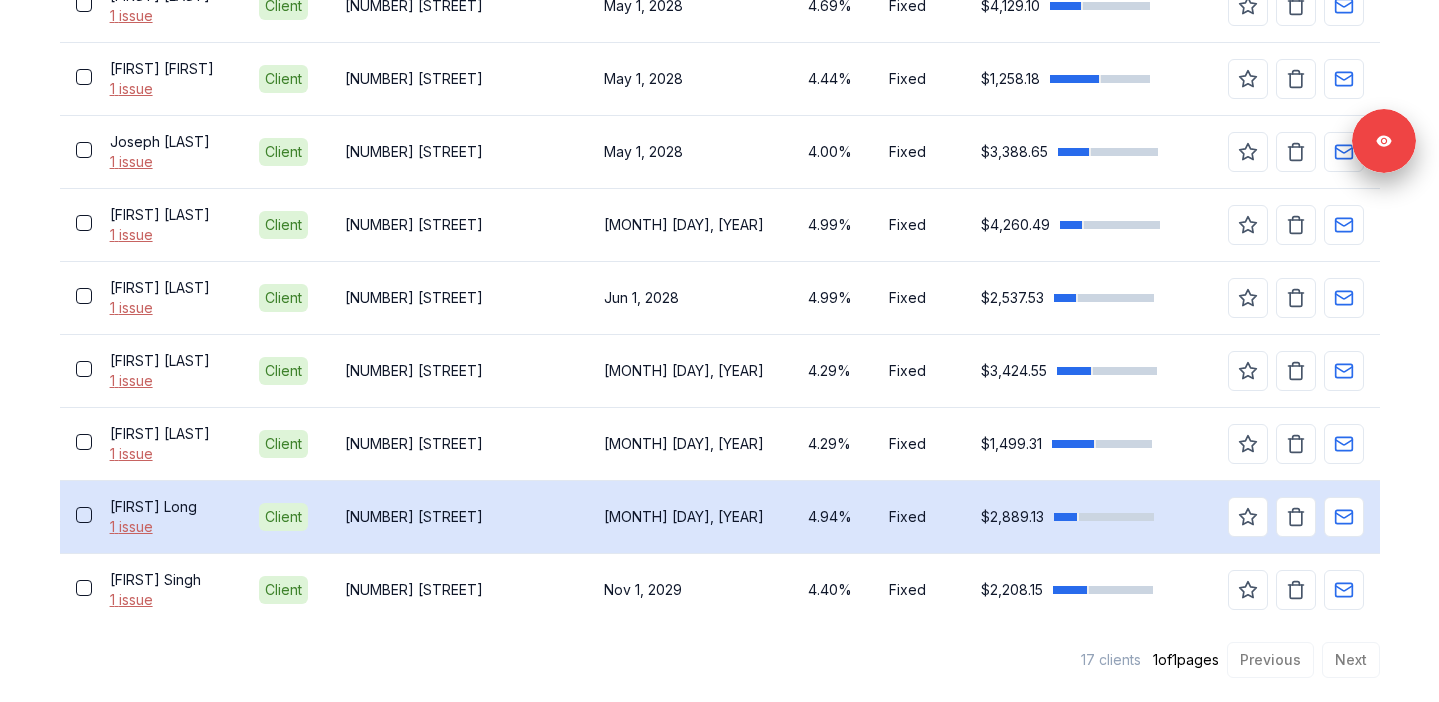 scroll, scrollTop: 1334, scrollLeft: 0, axis: vertical 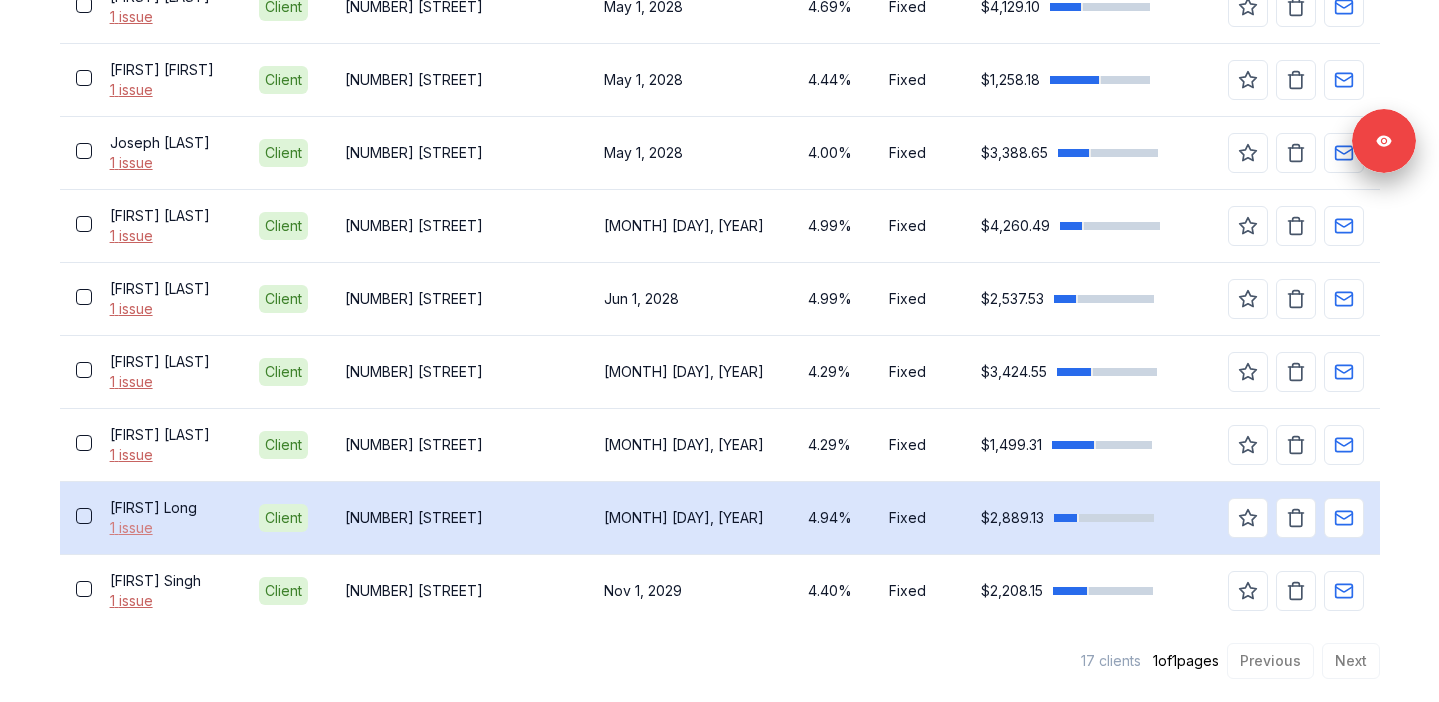 click on "1   issue" at bounding box center (168, 528) 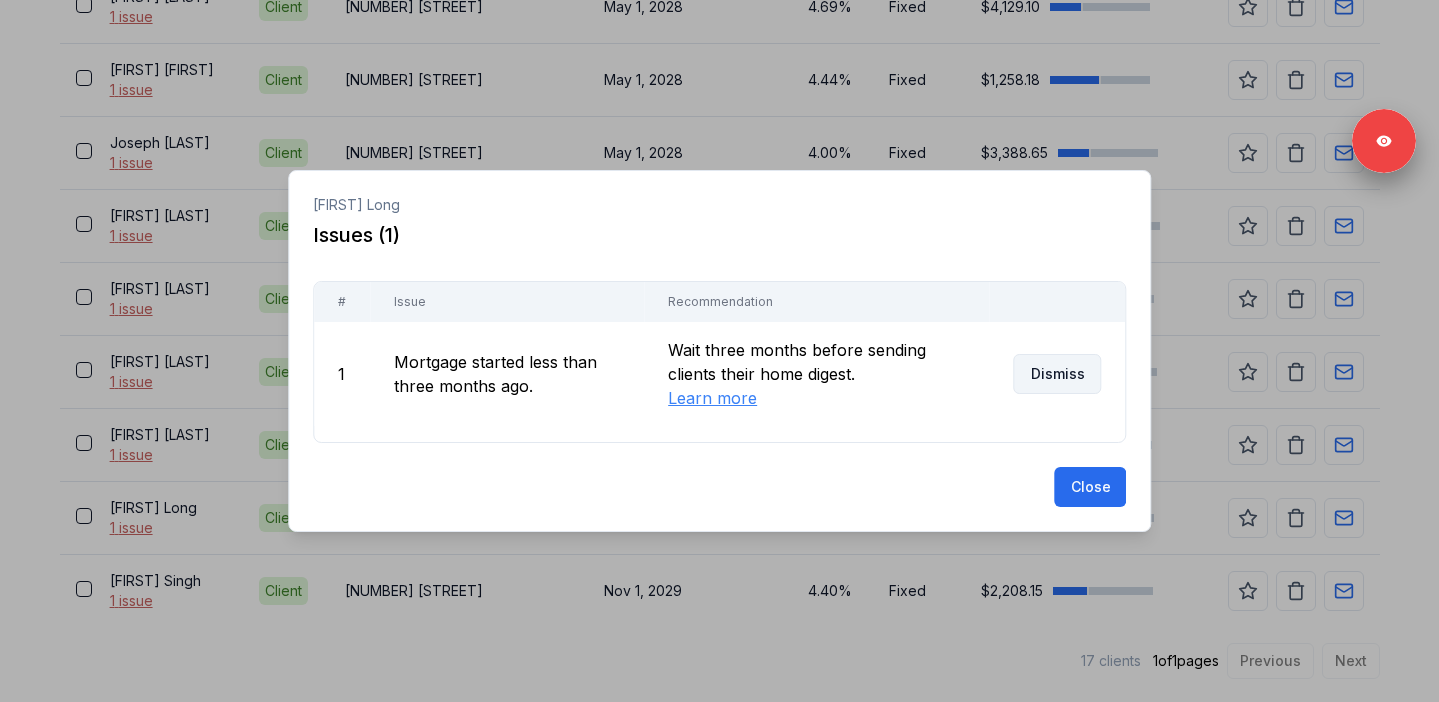 click on "Dismiss" at bounding box center (1057, 374) 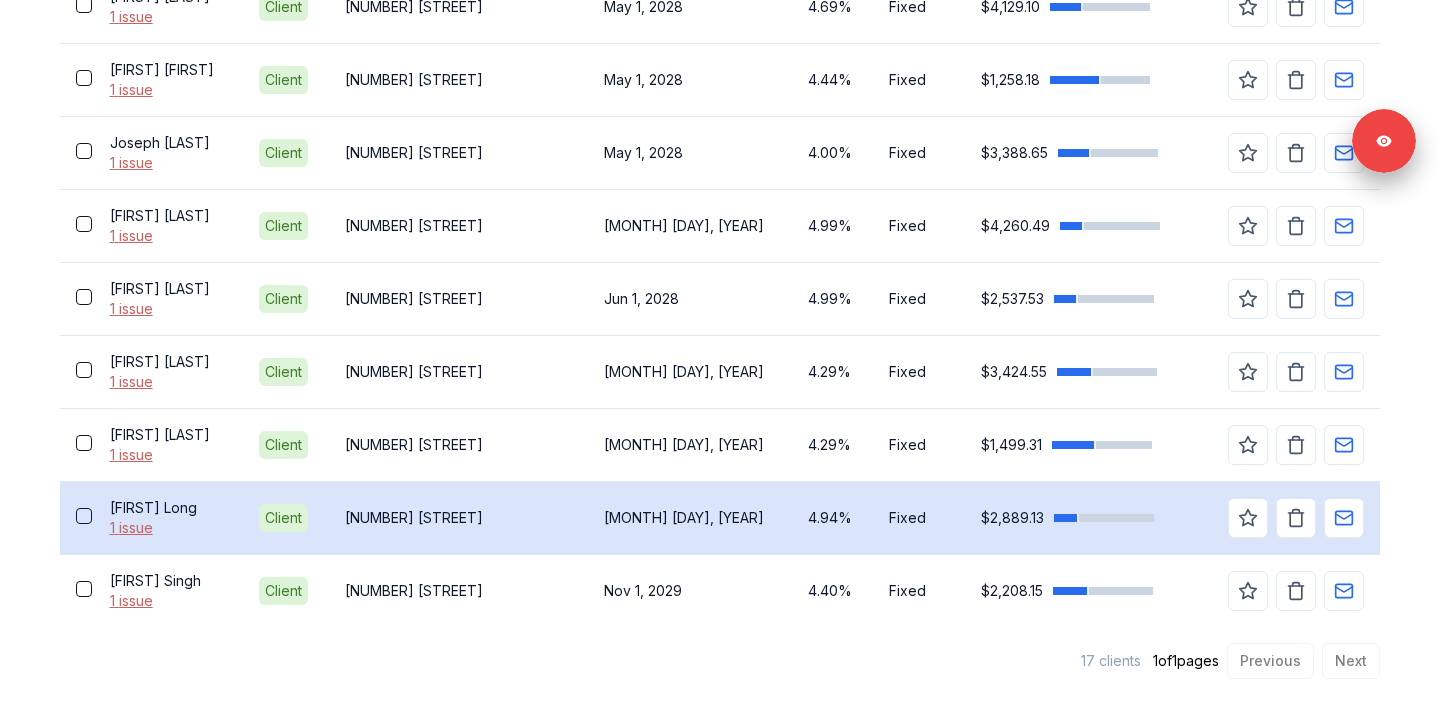 scroll, scrollTop: 1261, scrollLeft: 0, axis: vertical 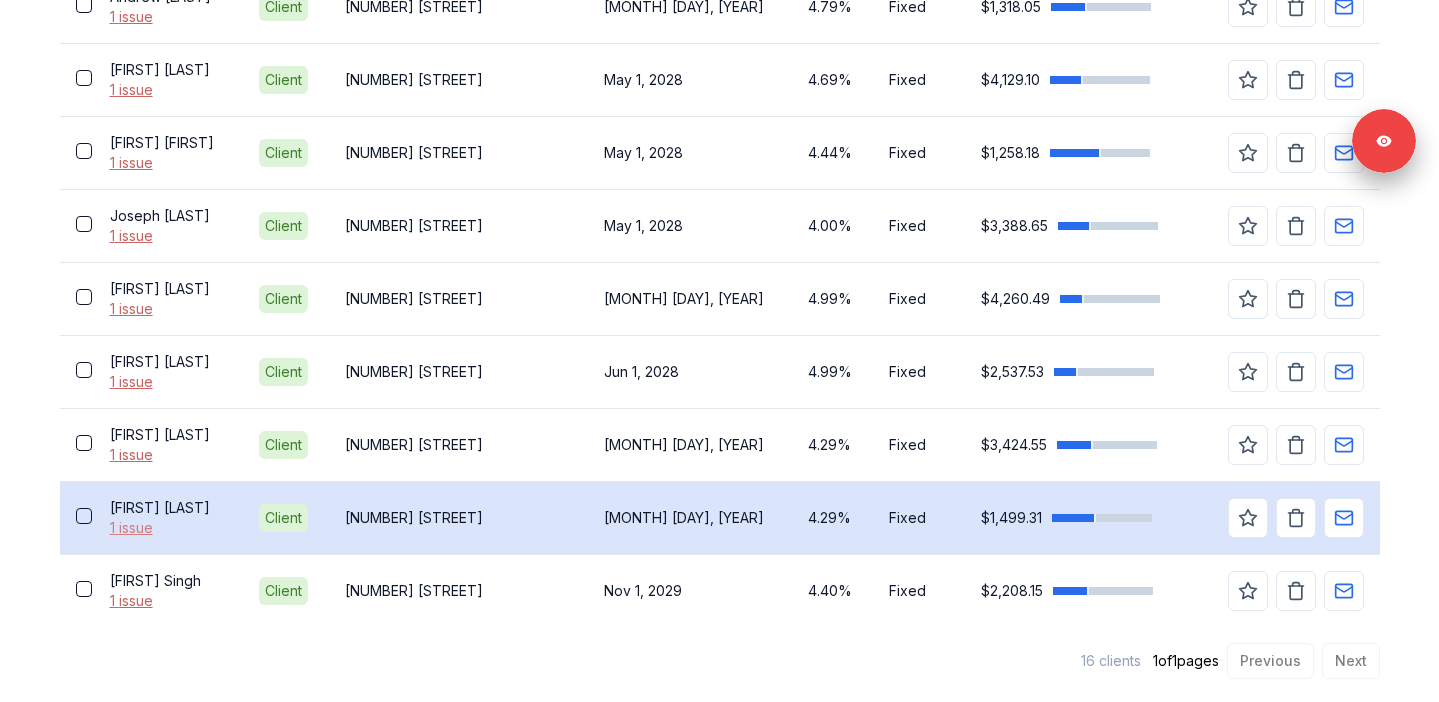 click on "1   issue" at bounding box center [168, 528] 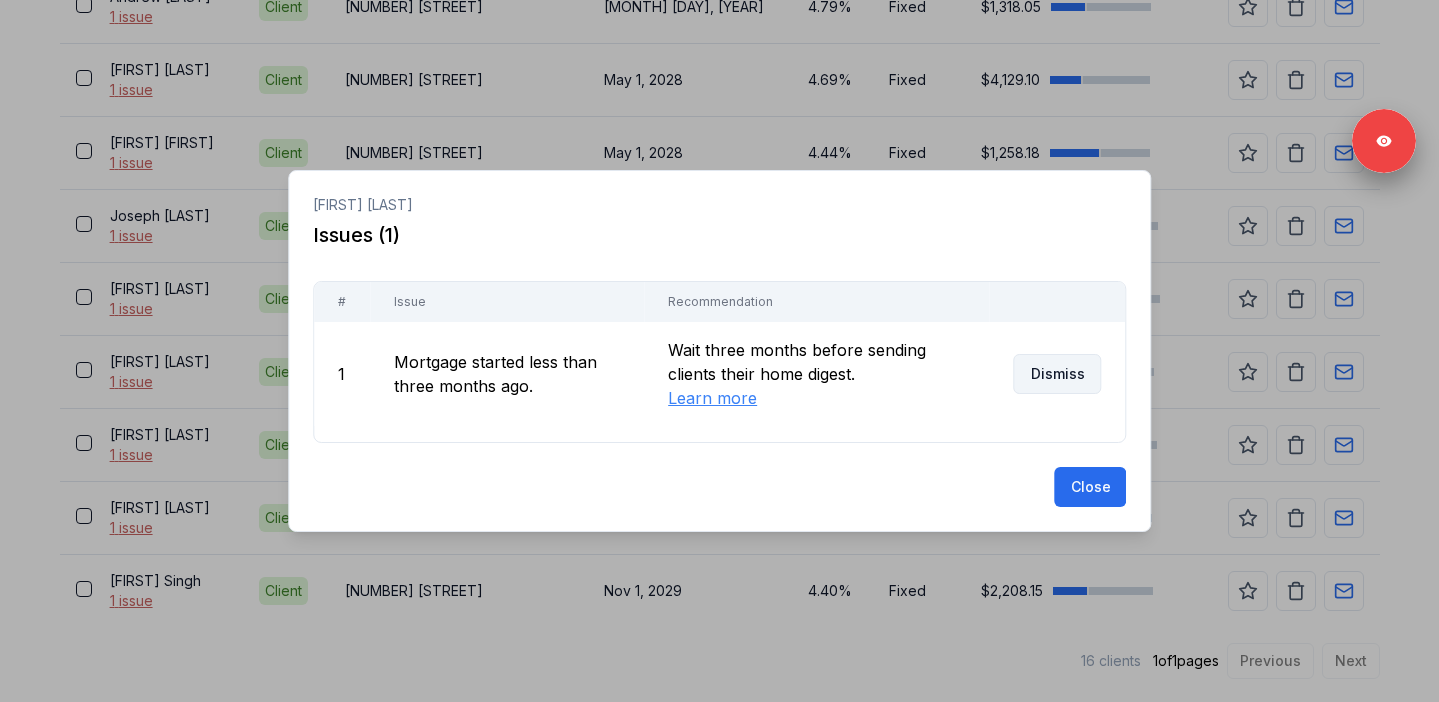 click on "Dismiss" at bounding box center (1057, 374) 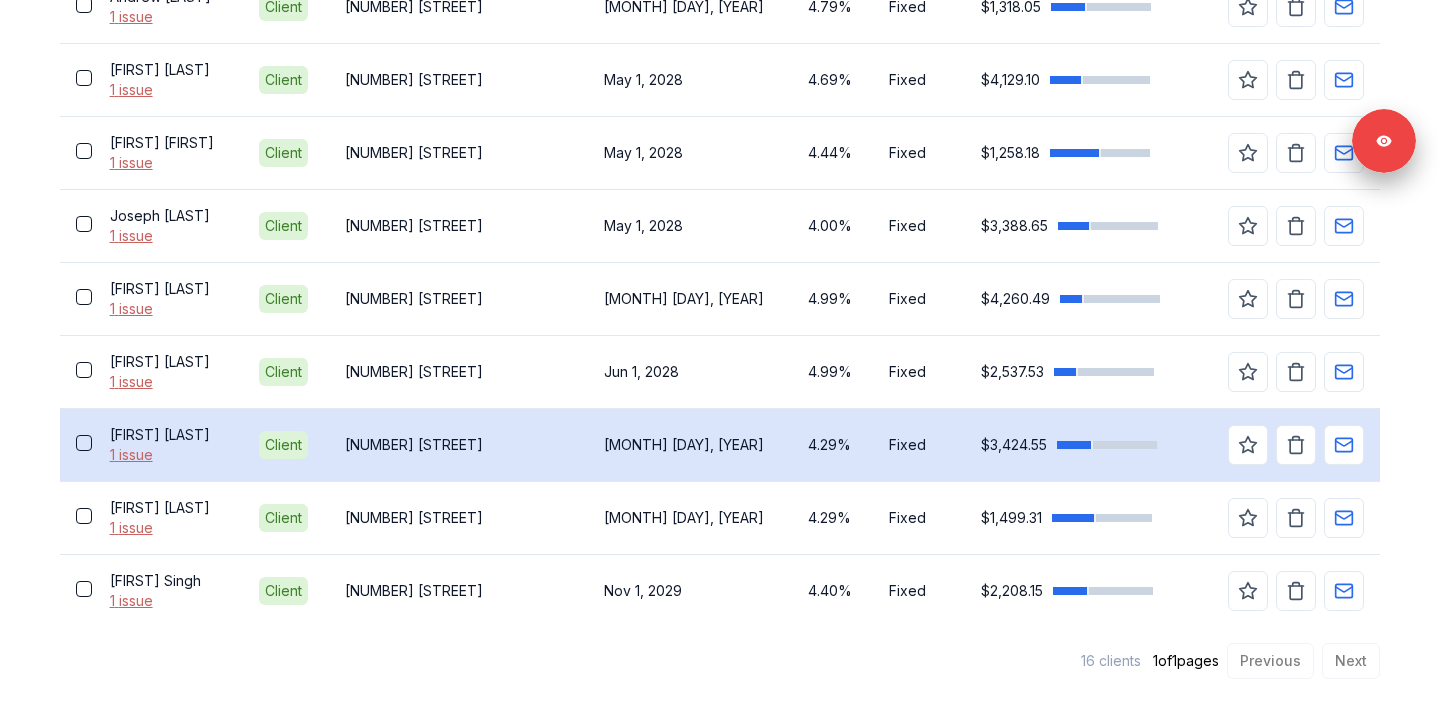 scroll, scrollTop: 1188, scrollLeft: 0, axis: vertical 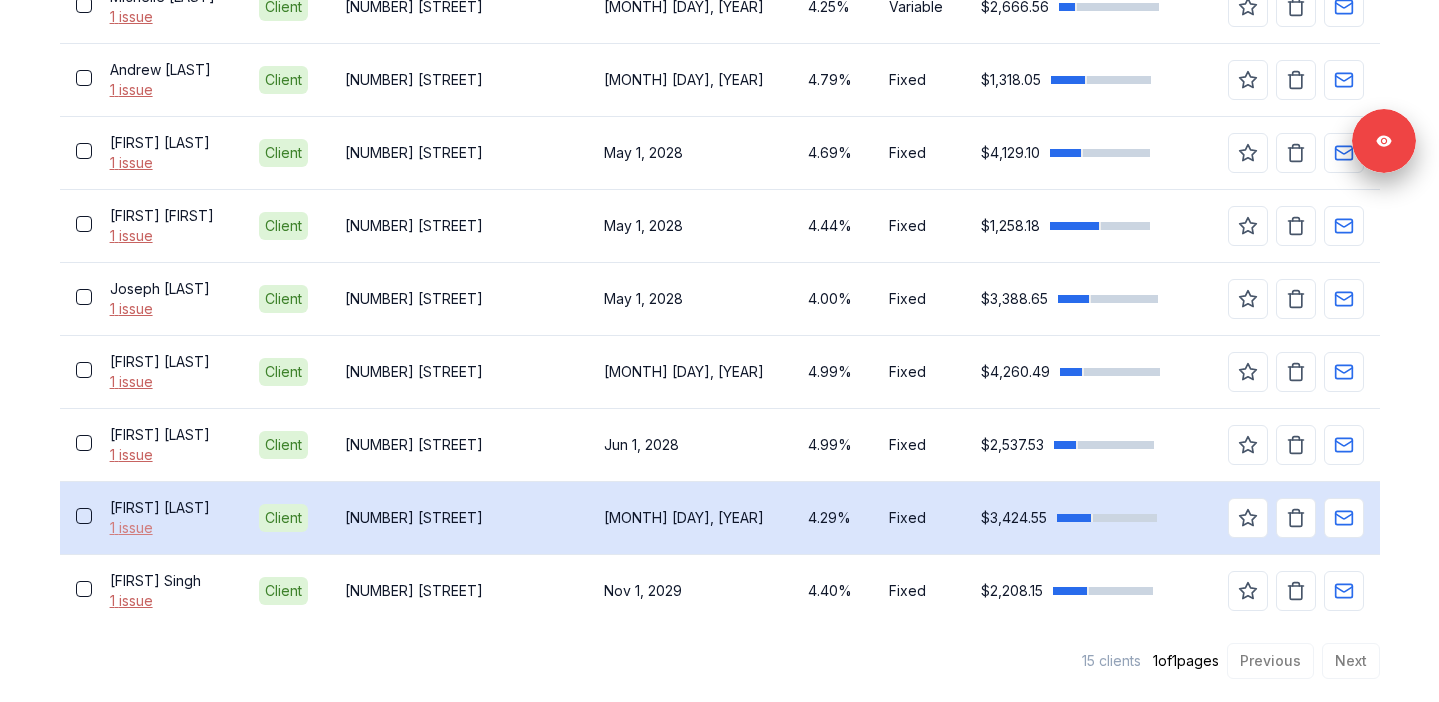 click on "1   issue" at bounding box center (168, 528) 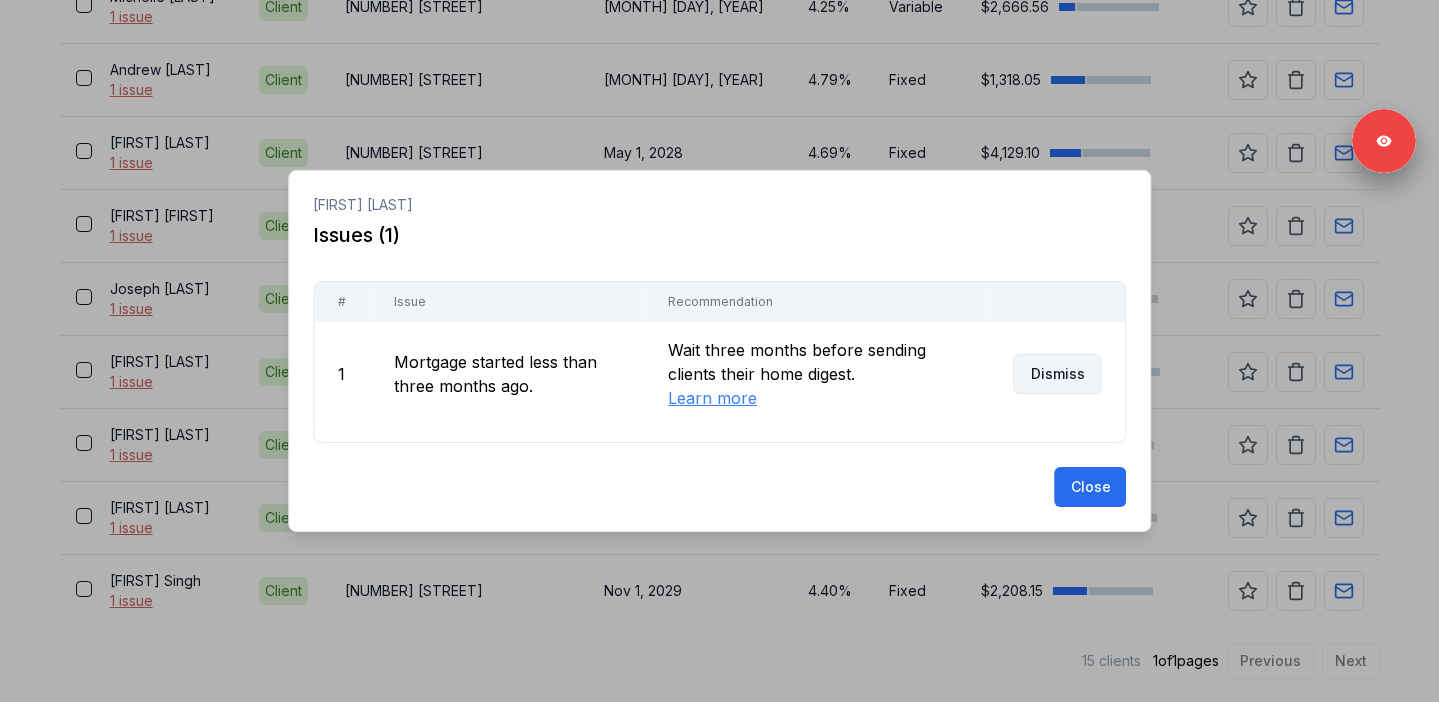 click on "Dismiss" at bounding box center (1057, 374) 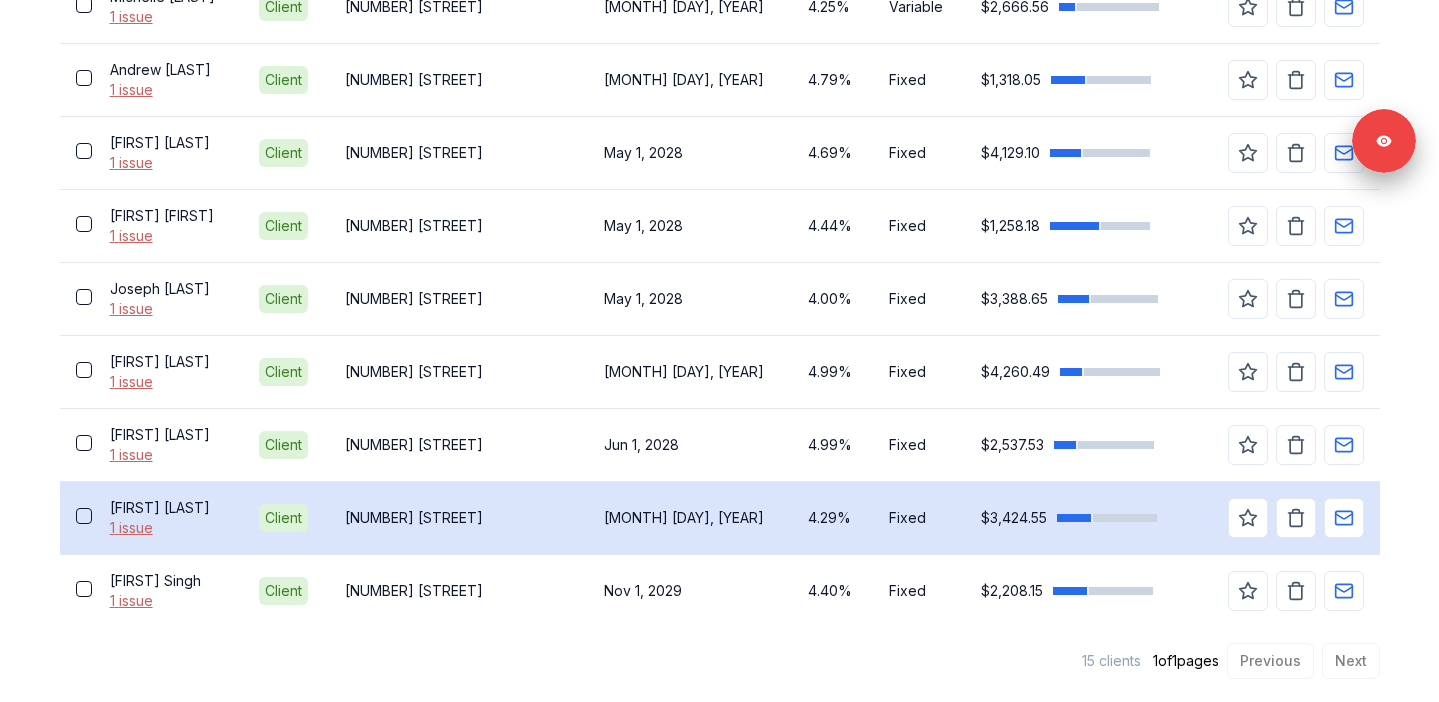 scroll, scrollTop: 1115, scrollLeft: 0, axis: vertical 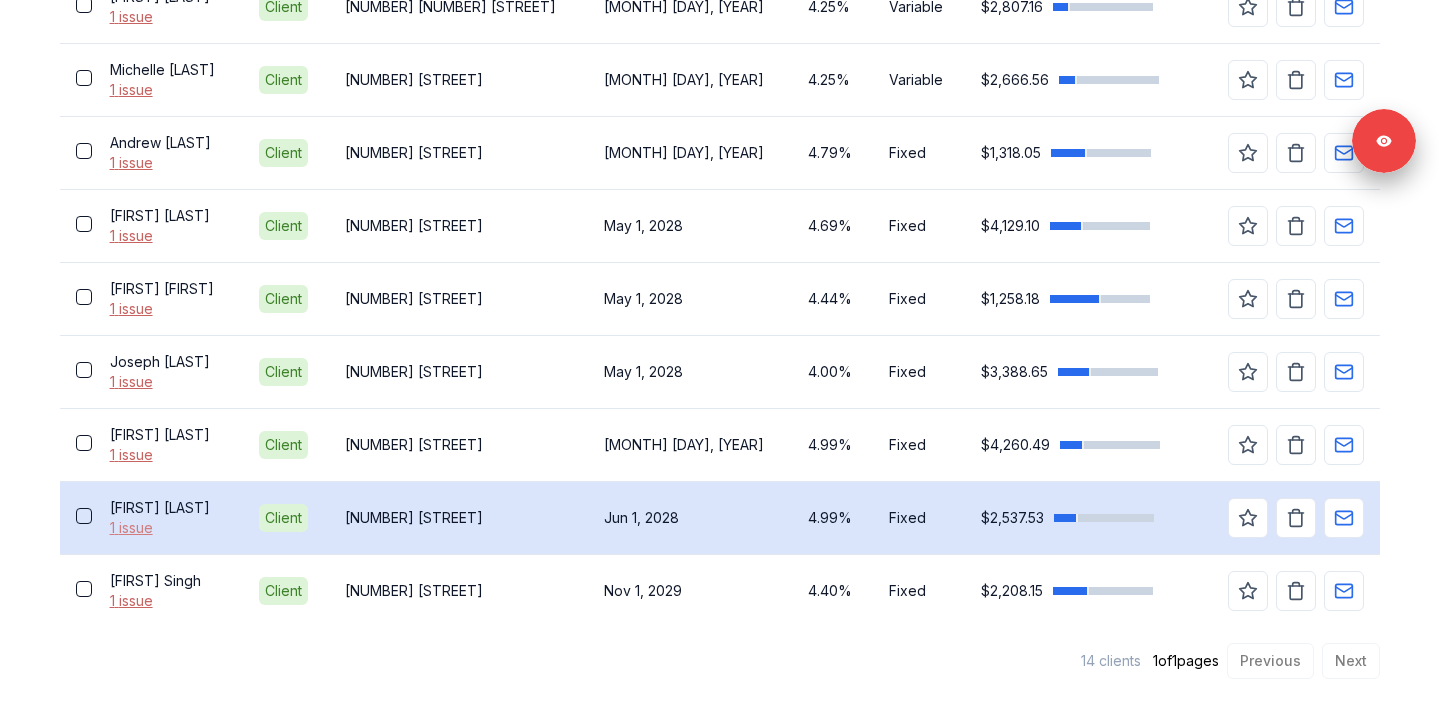 click on "1   issue" at bounding box center (168, 528) 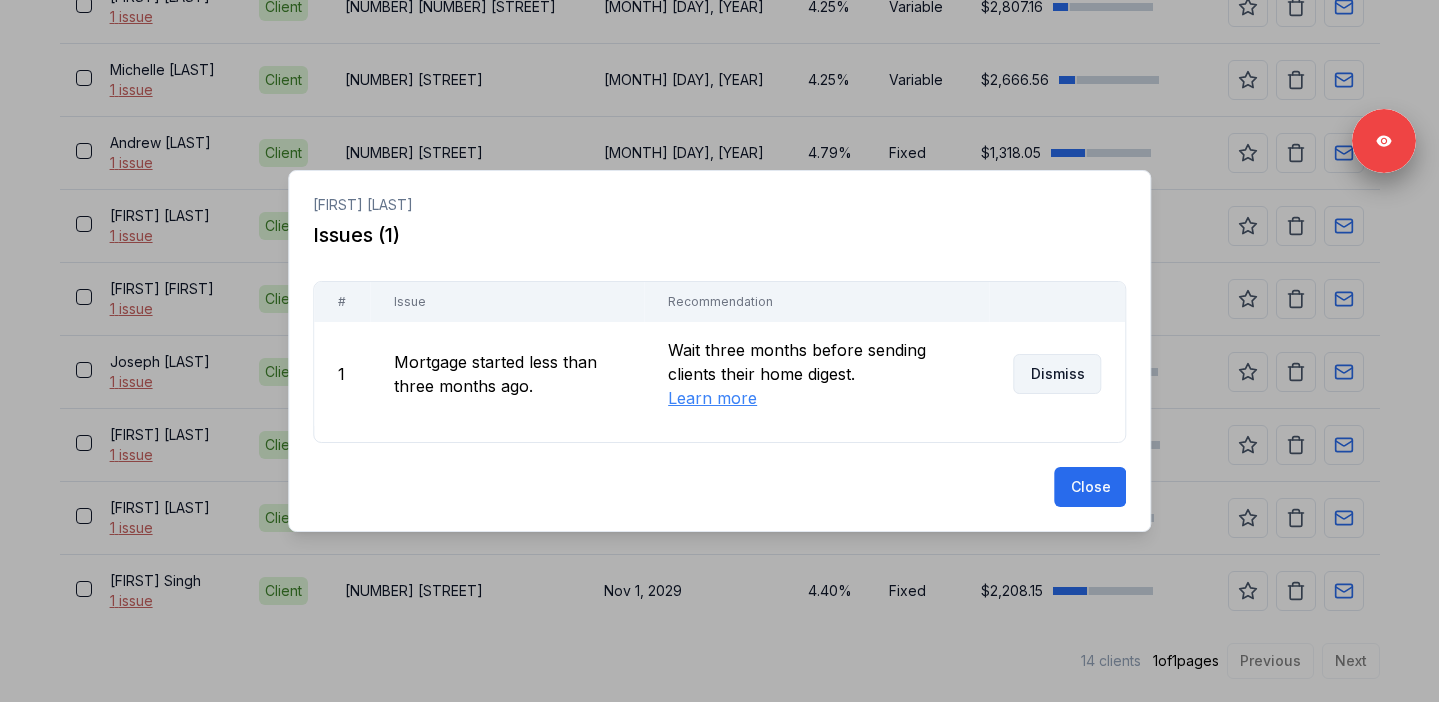 click on "Dismiss" at bounding box center (1057, 374) 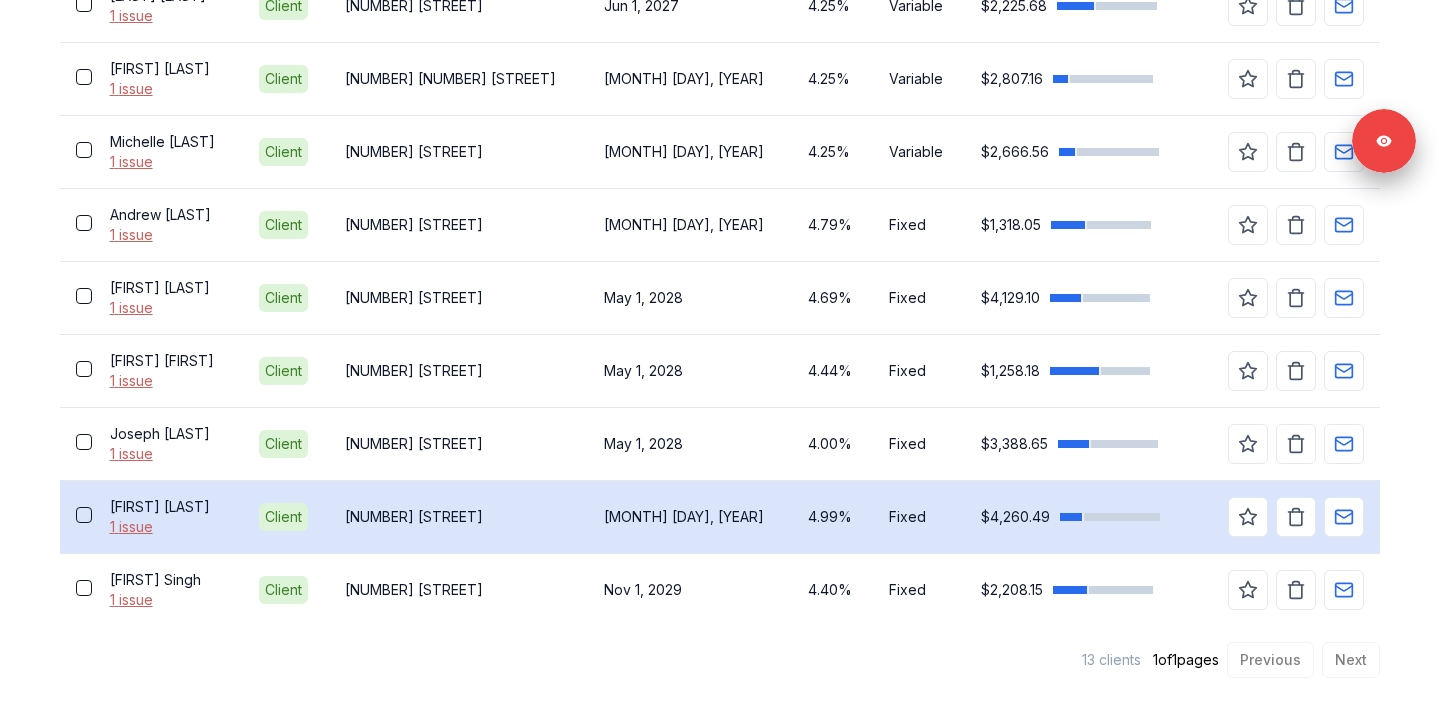scroll, scrollTop: 1042, scrollLeft: 0, axis: vertical 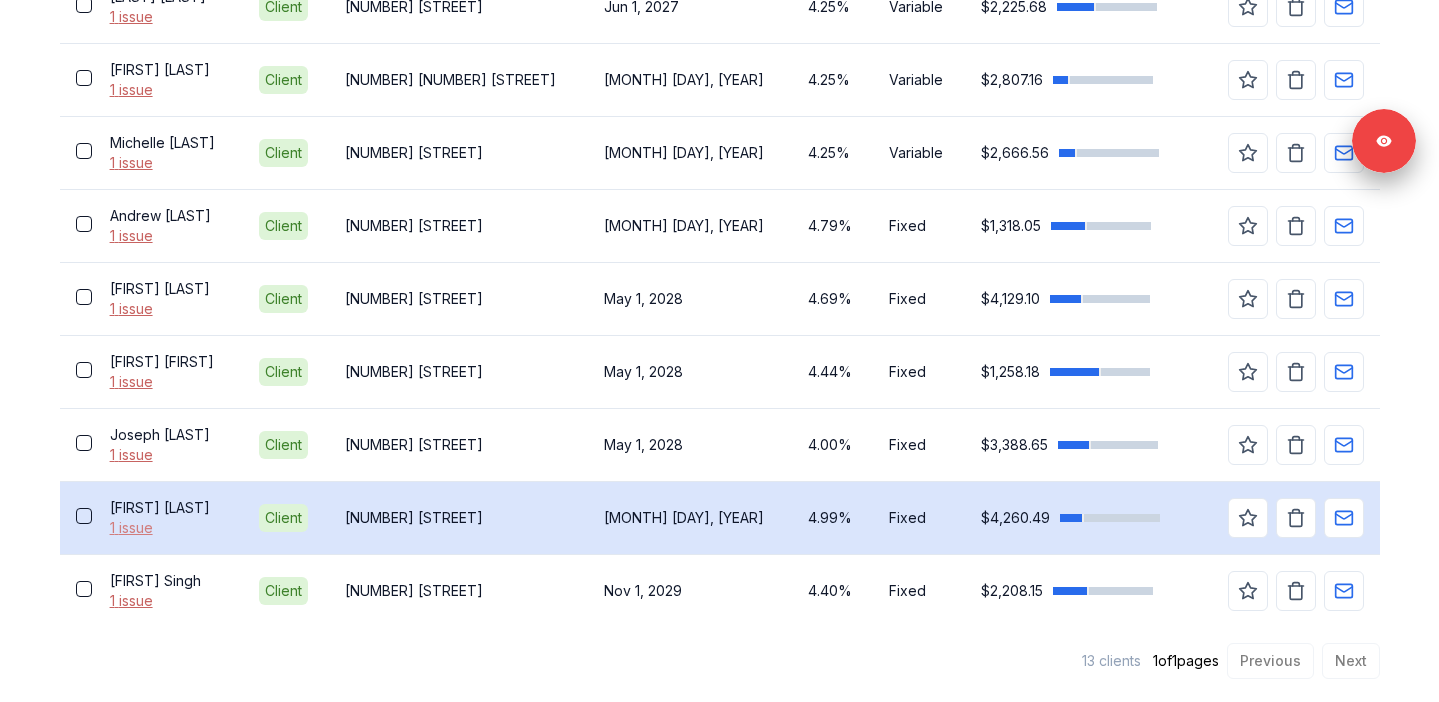 click on "1   issue" at bounding box center [168, 528] 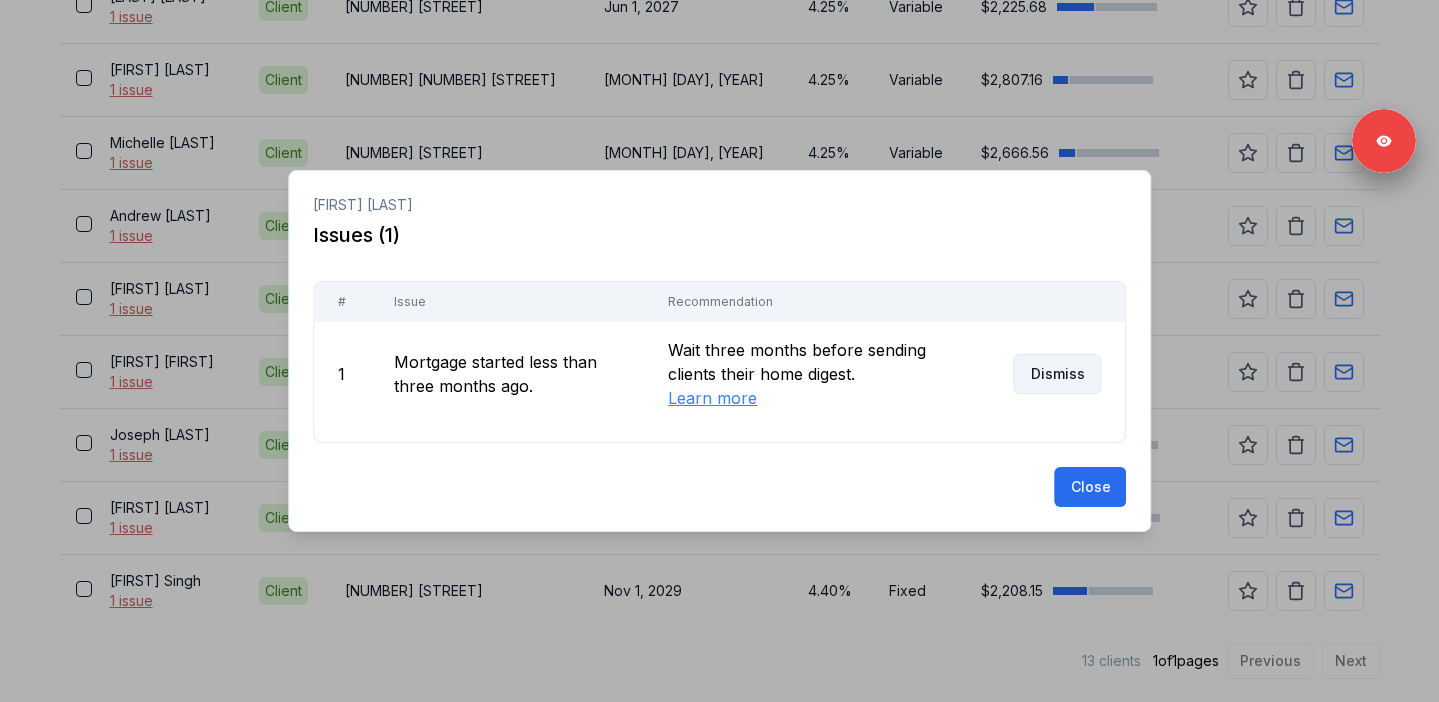 click on "Dismiss" at bounding box center (1057, 374) 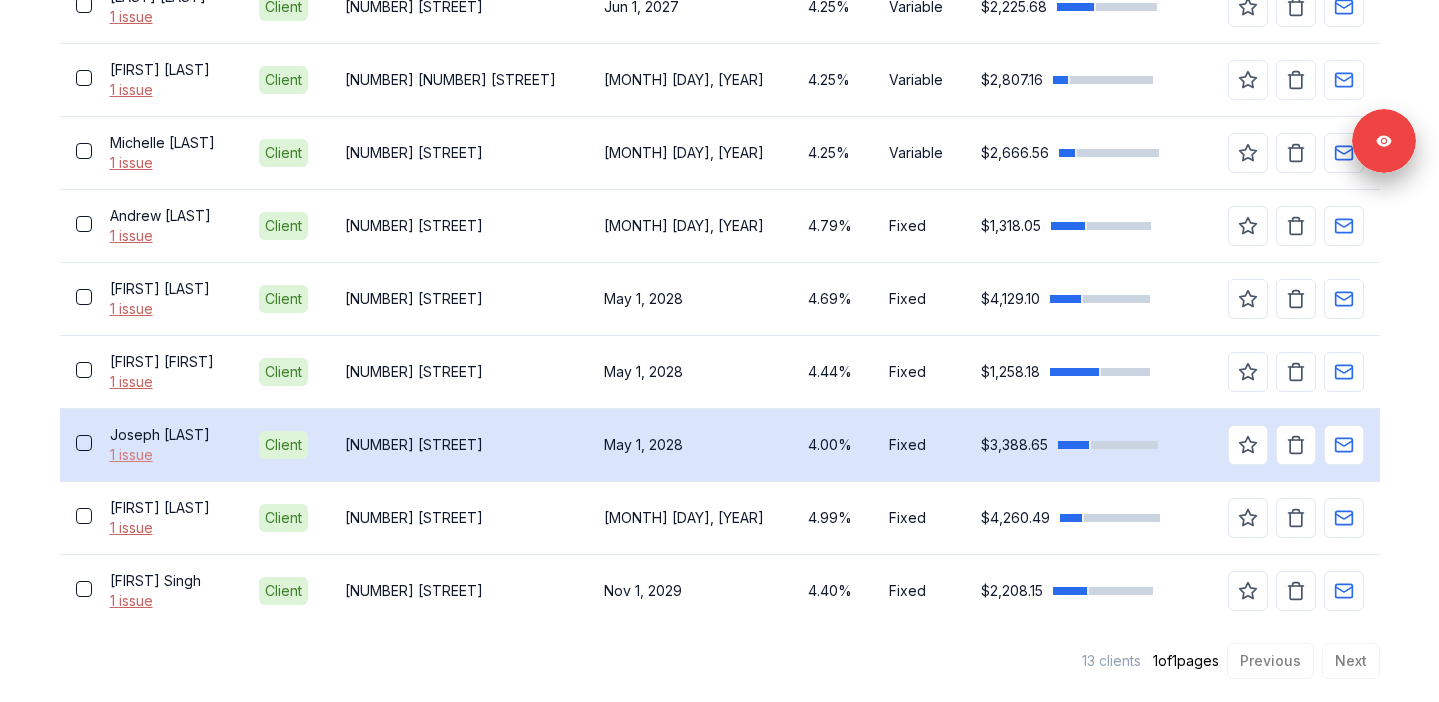 scroll, scrollTop: 969, scrollLeft: 0, axis: vertical 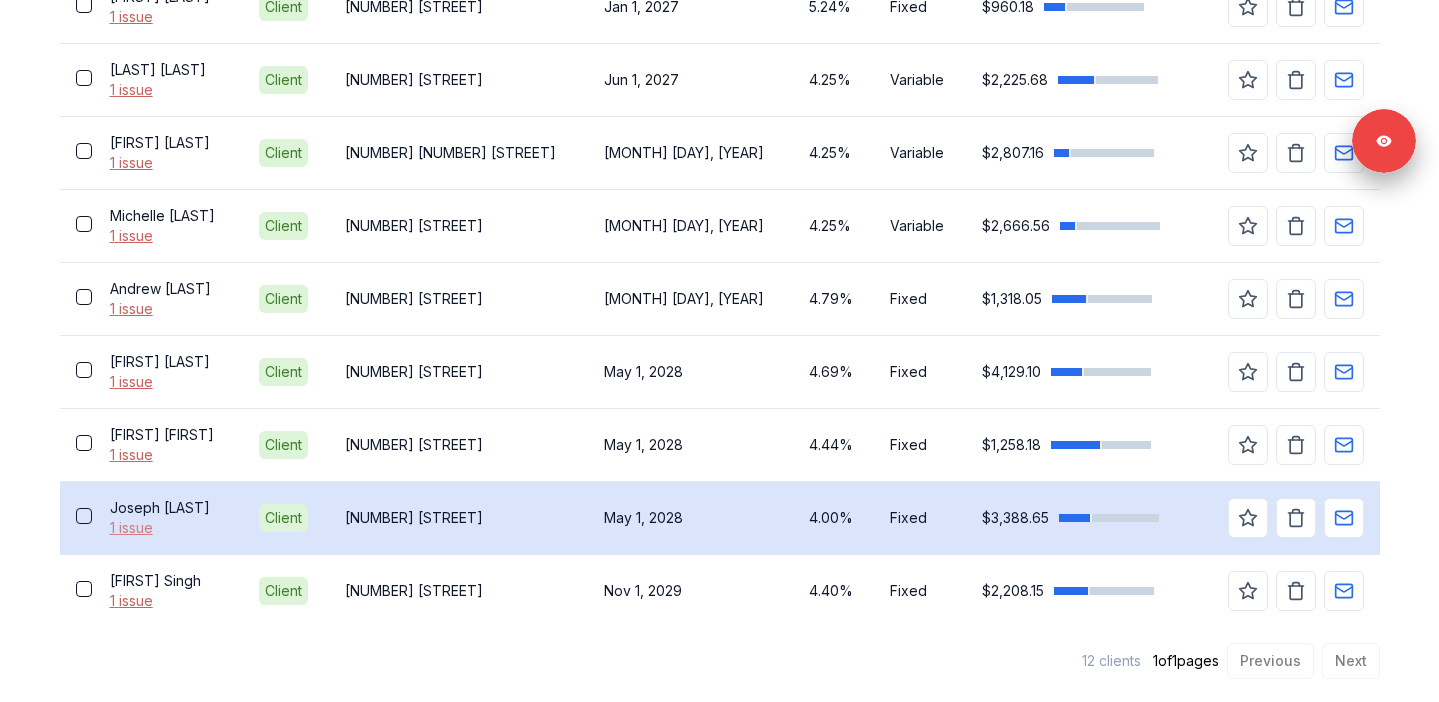 click on "1   issue" at bounding box center [168, 528] 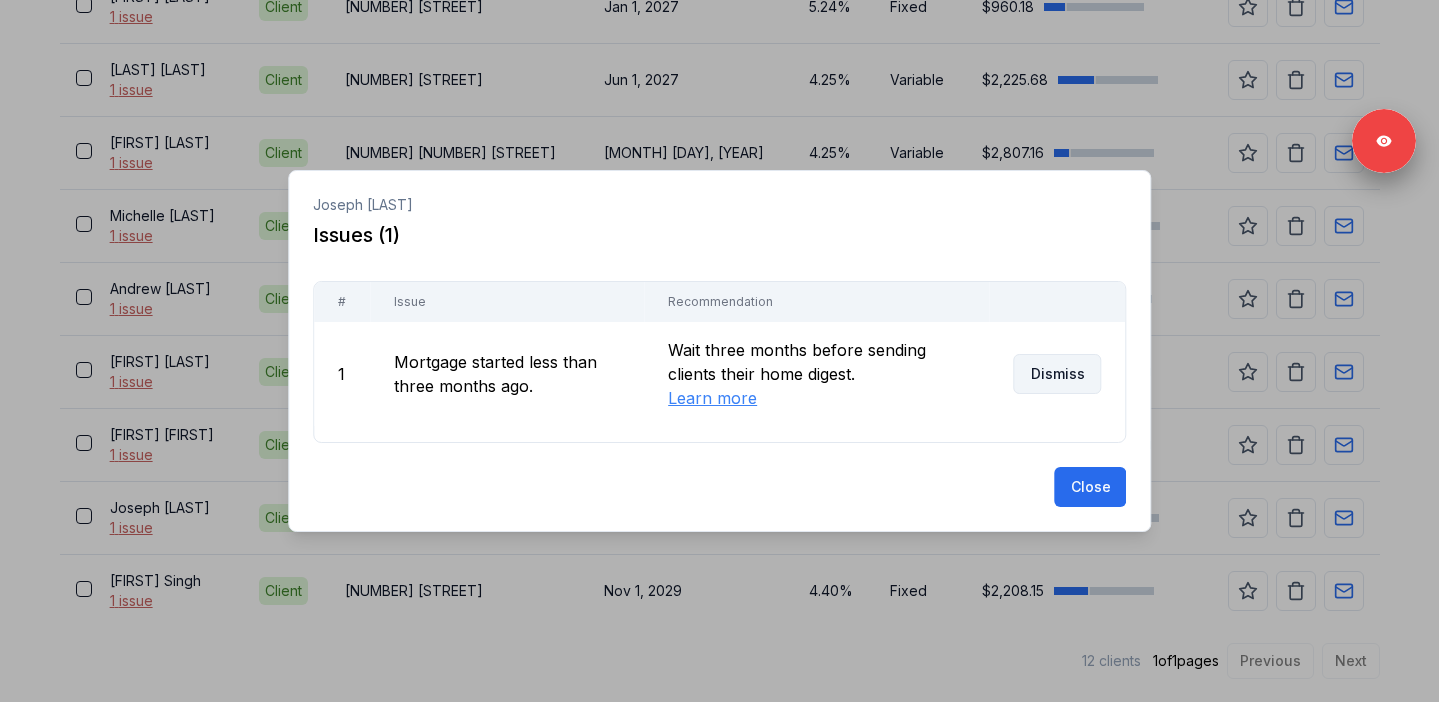 click on "Dismiss" at bounding box center [1057, 374] 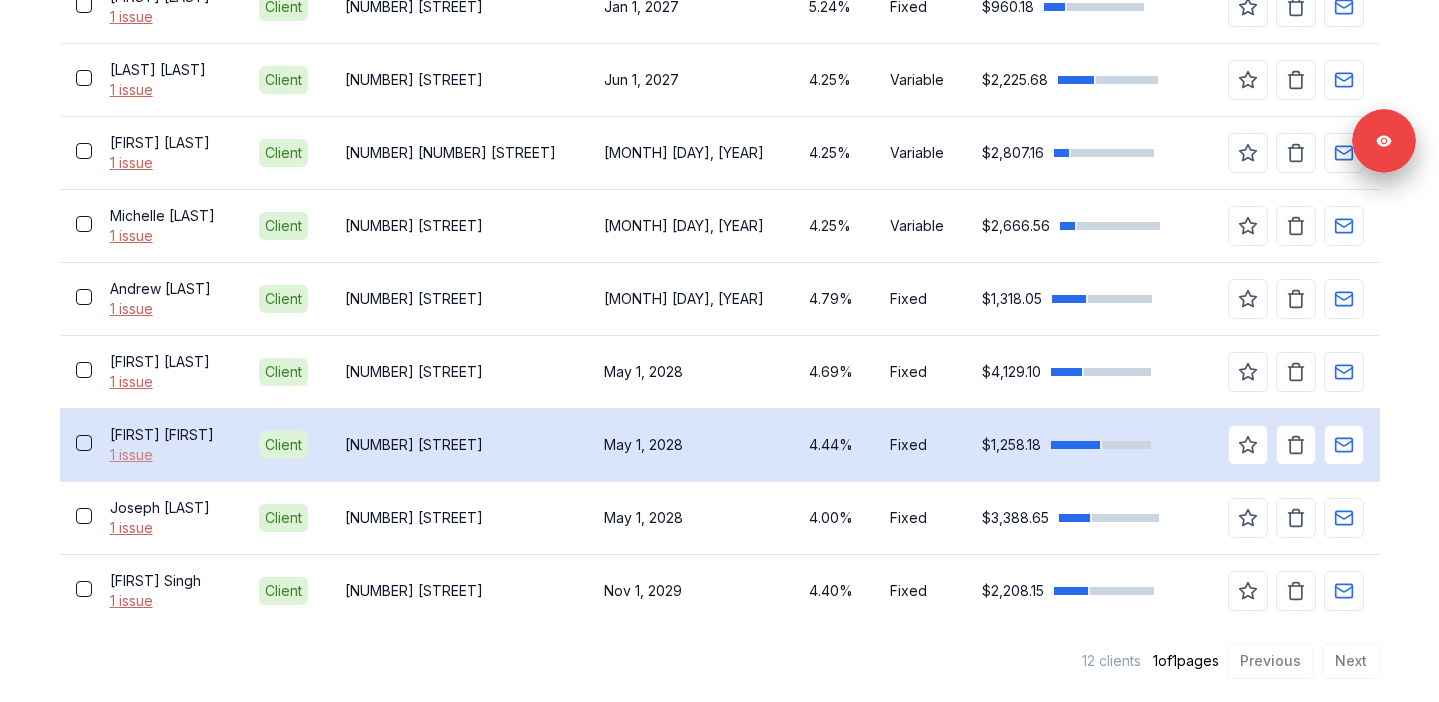 scroll, scrollTop: 896, scrollLeft: 0, axis: vertical 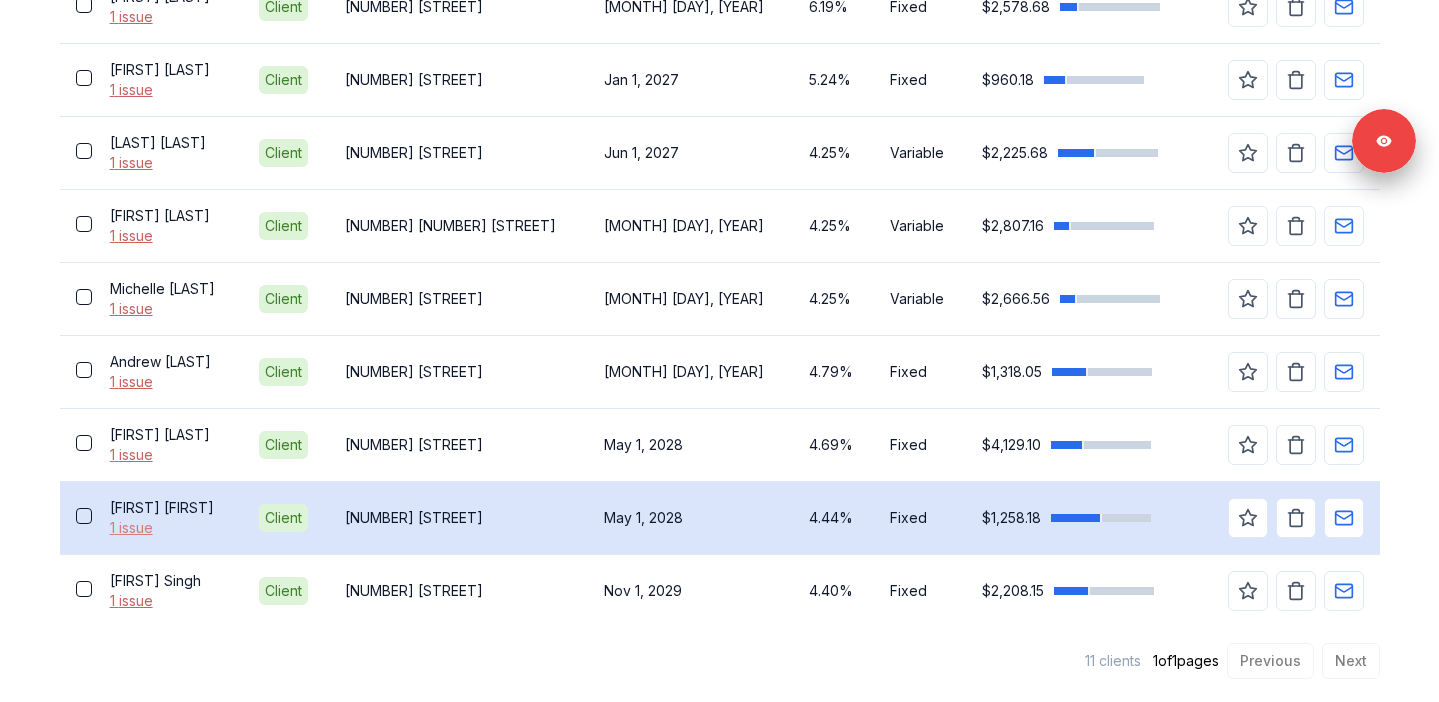 click on "1   issue" at bounding box center [168, 528] 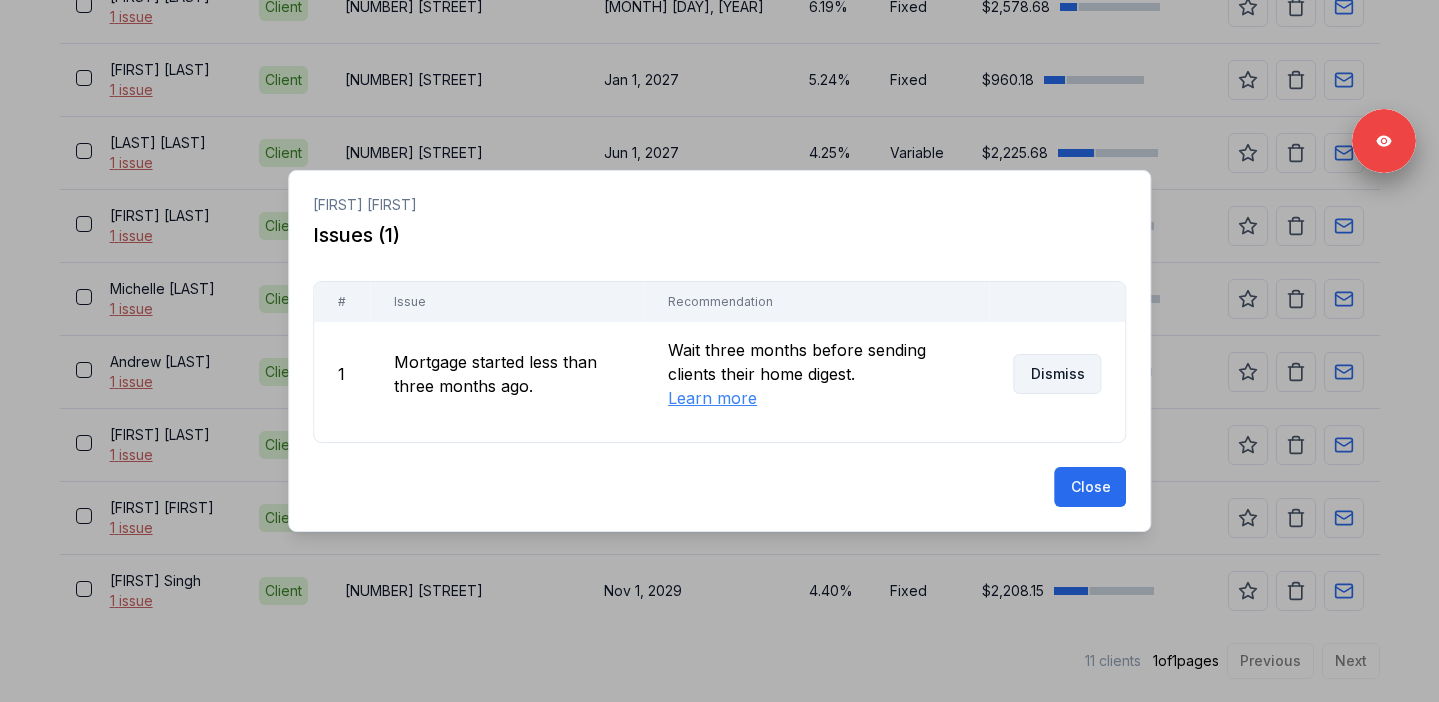 click on "Dismiss" at bounding box center [1057, 374] 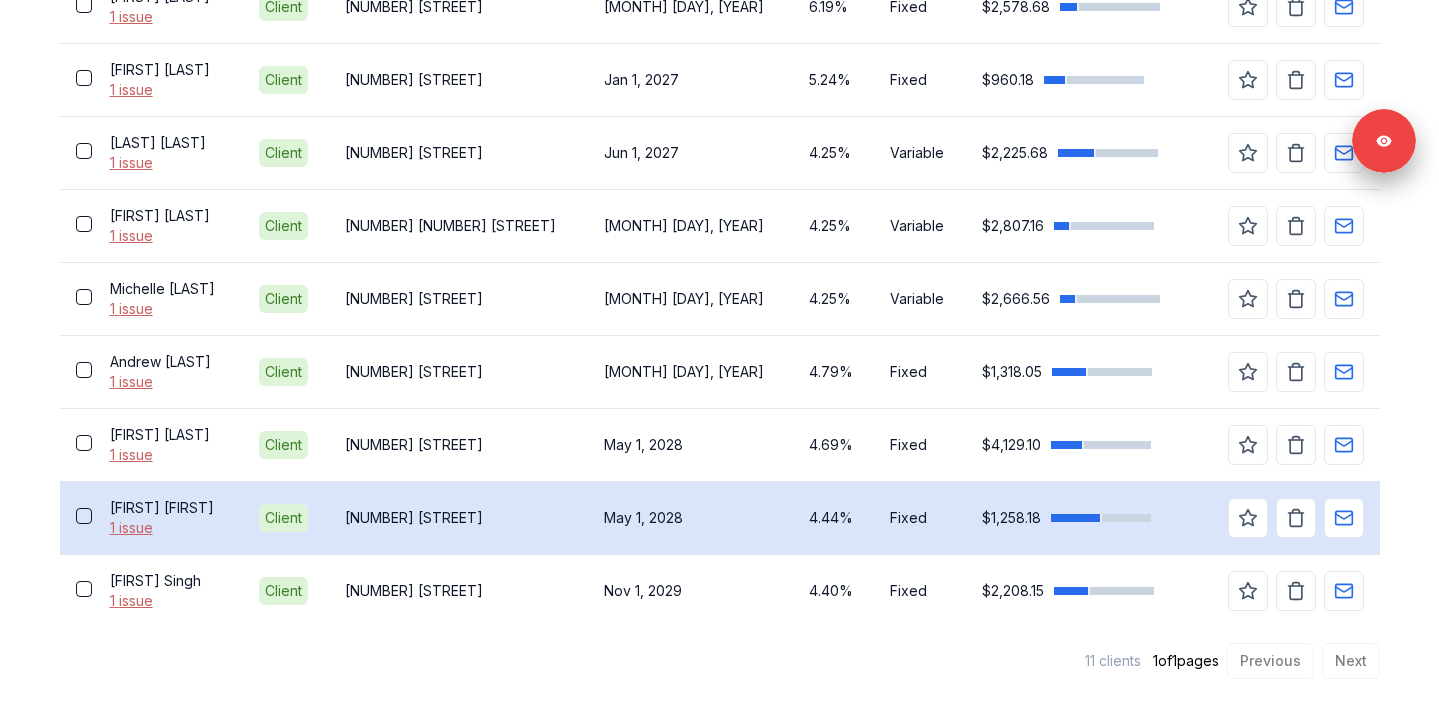 scroll, scrollTop: 823, scrollLeft: 0, axis: vertical 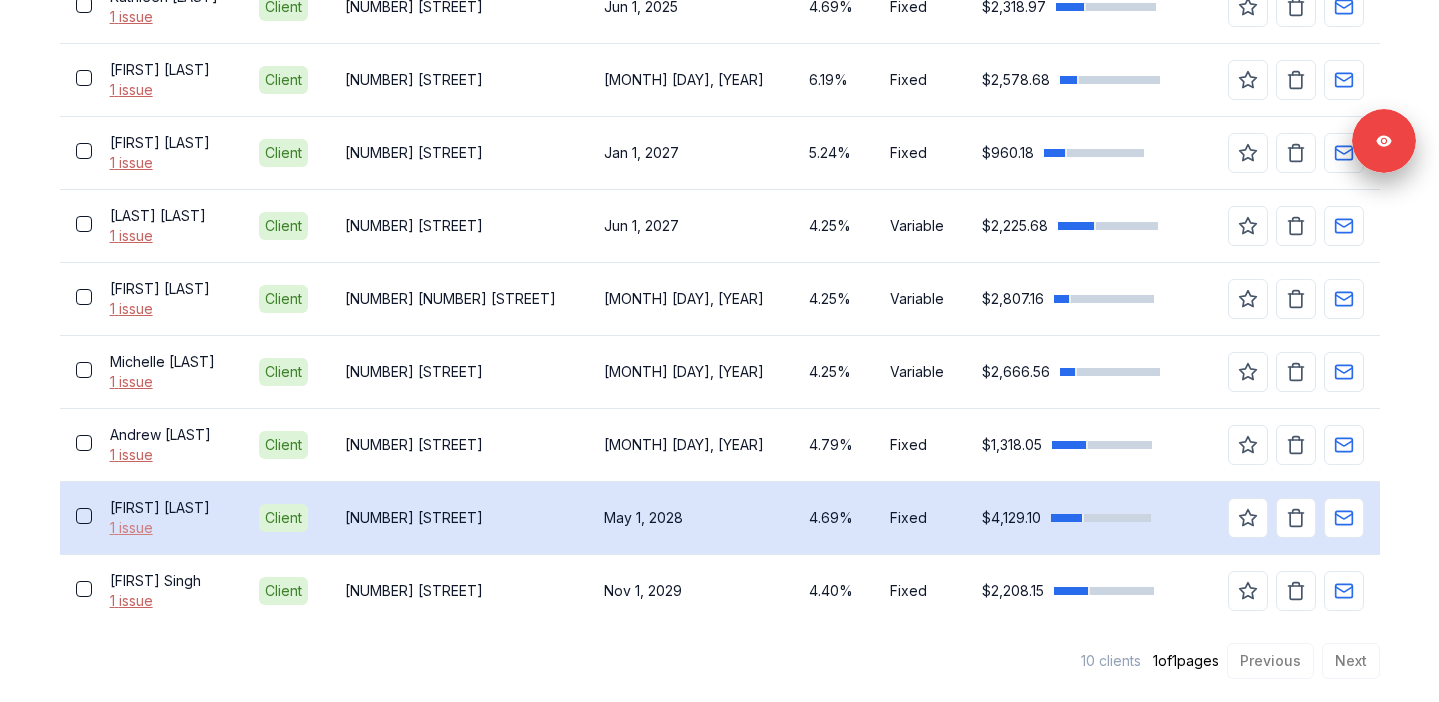 click on "1   issue" at bounding box center [168, 528] 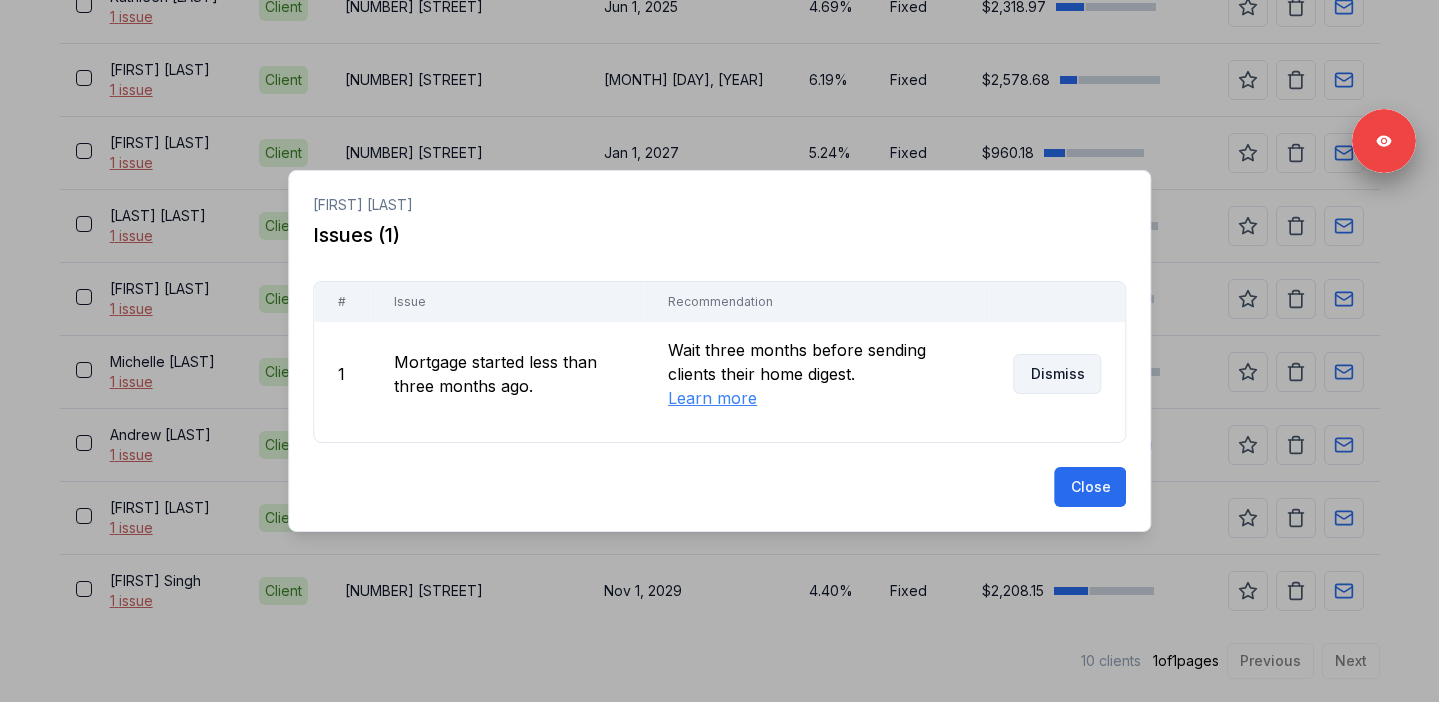 click on "Dismiss" at bounding box center (1057, 374) 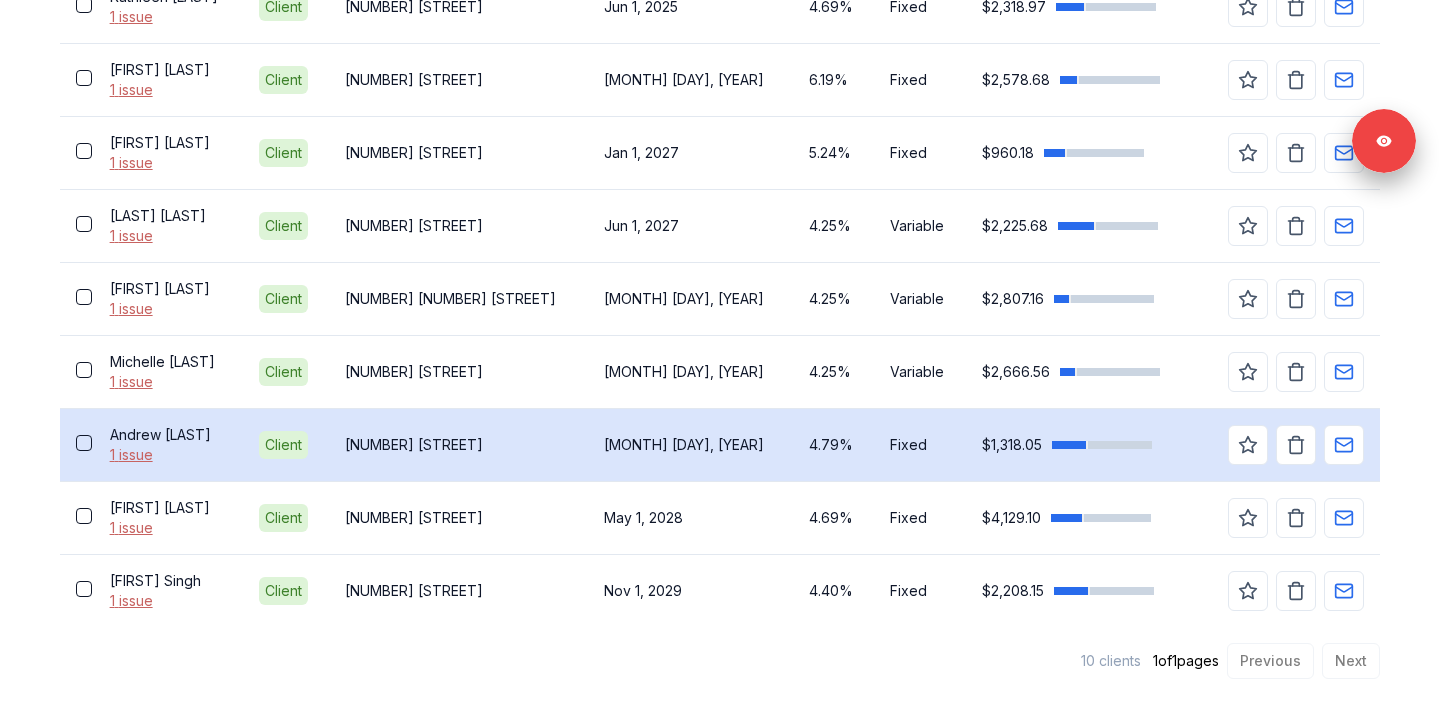 scroll, scrollTop: 750, scrollLeft: 0, axis: vertical 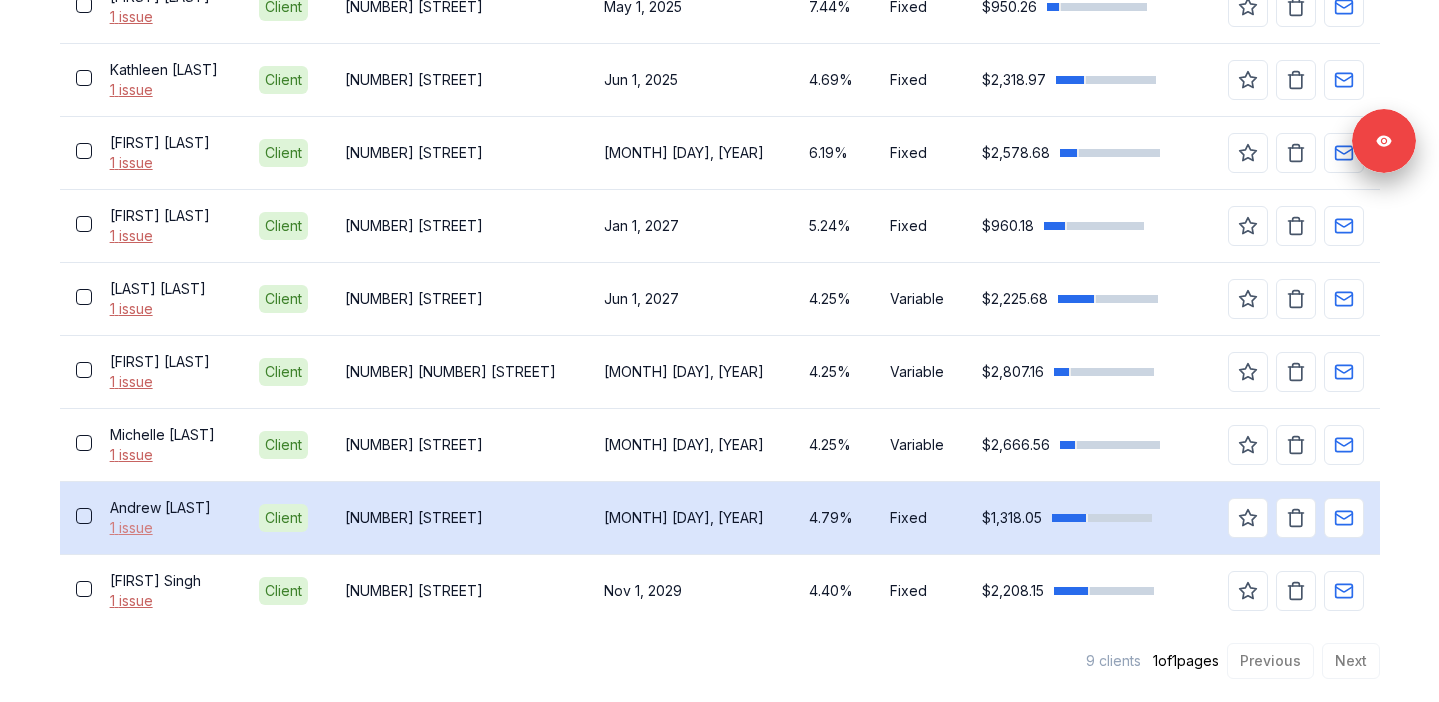 click on "1   issue" at bounding box center (168, 528) 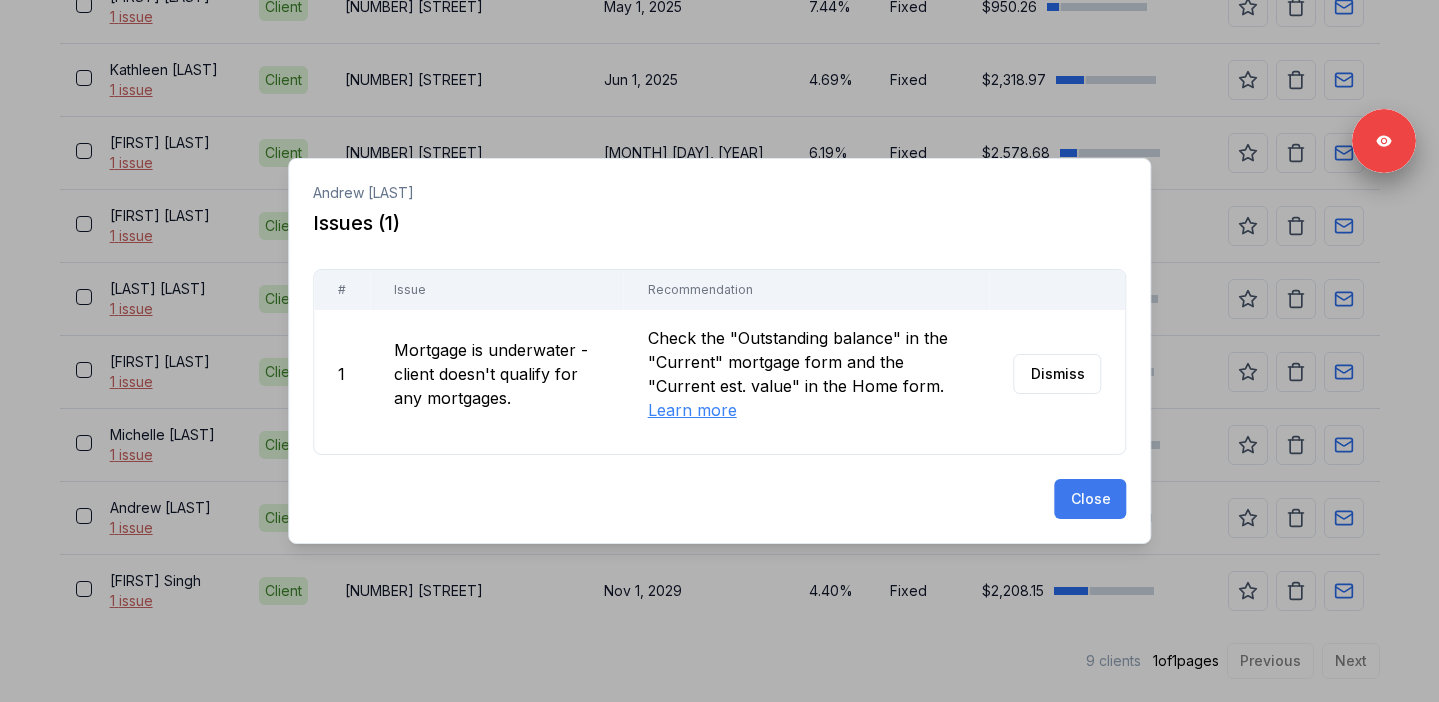 click on "Close" at bounding box center [1090, 499] 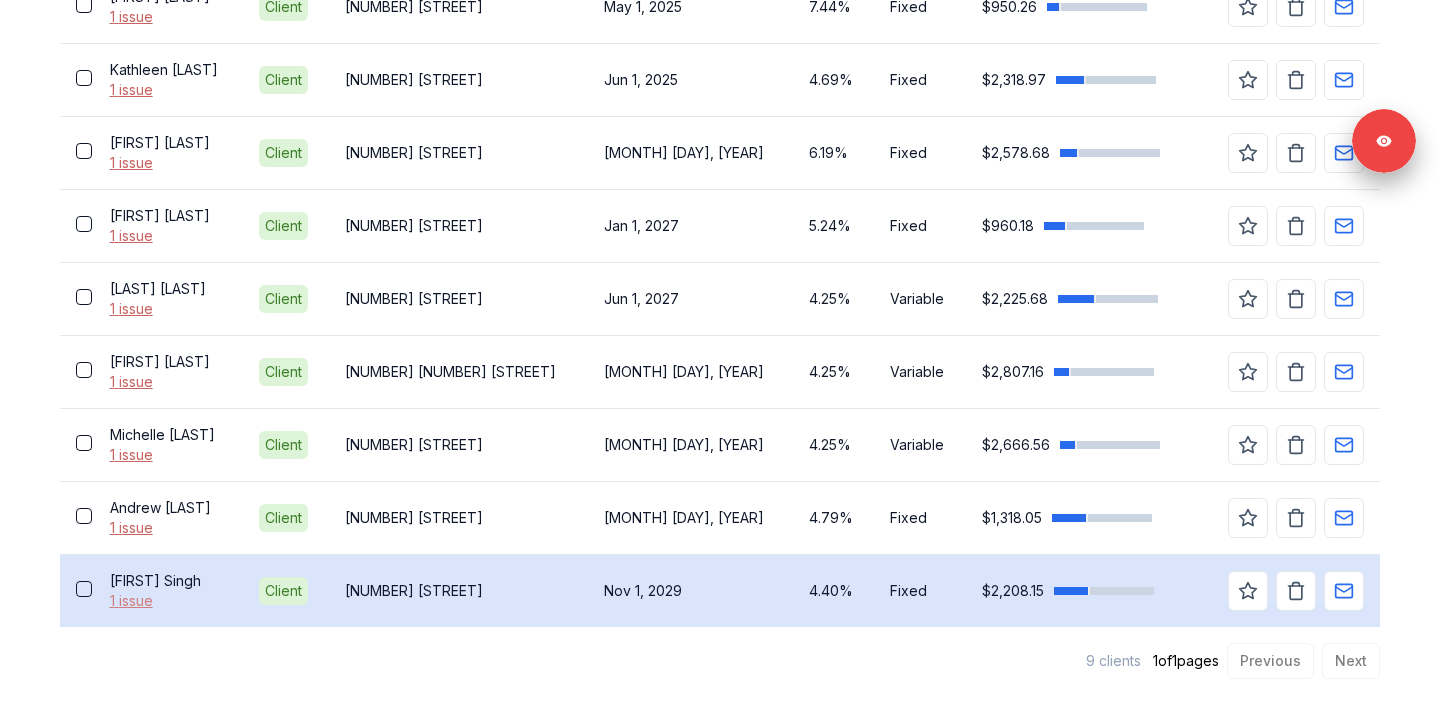 click on "1   issue" at bounding box center [168, 601] 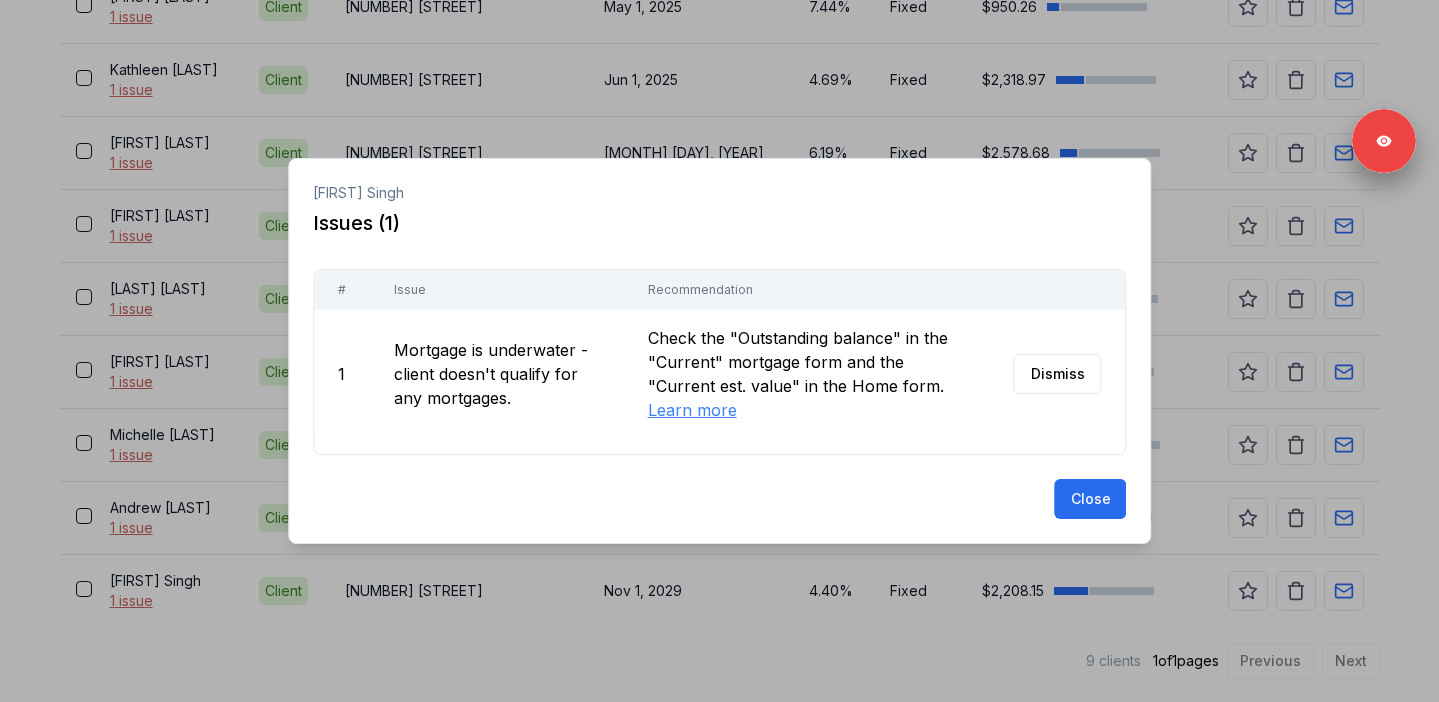 click at bounding box center [719, 351] 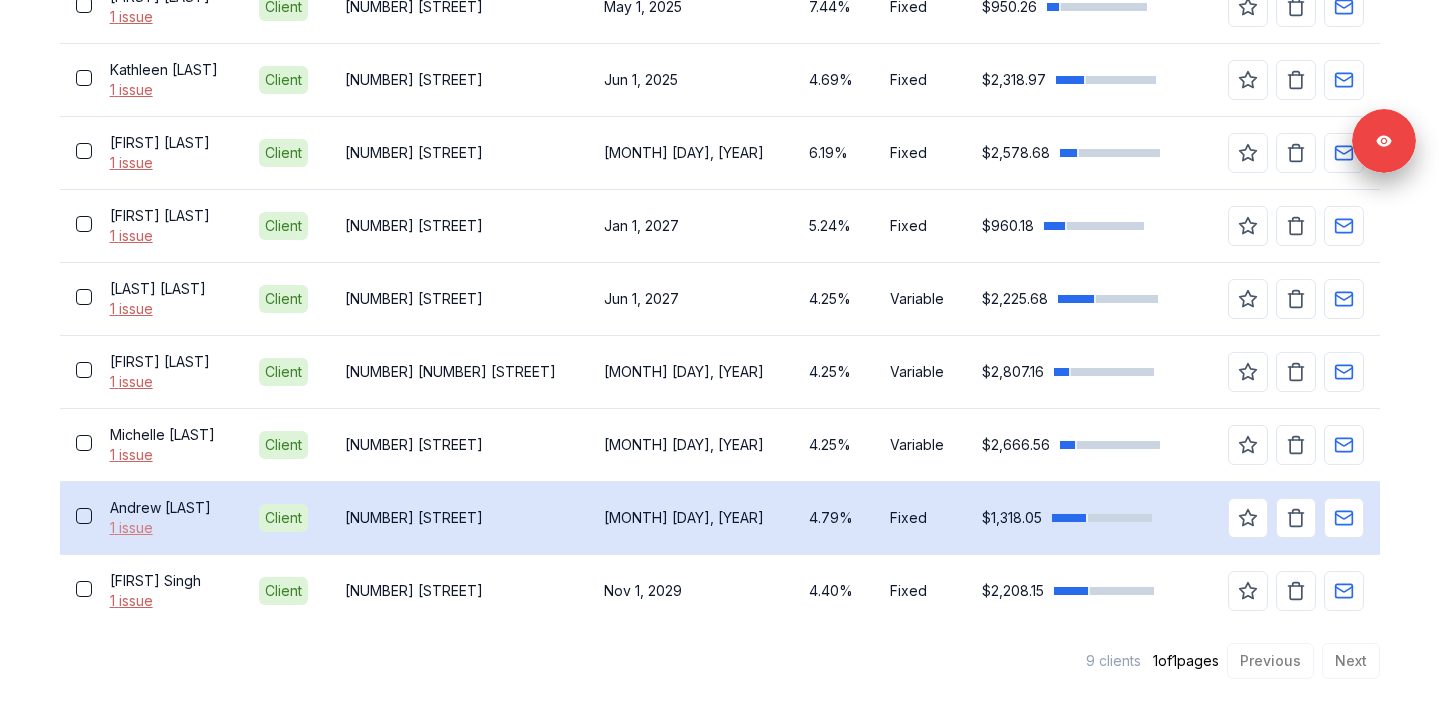 click on "1   issue" at bounding box center [168, 528] 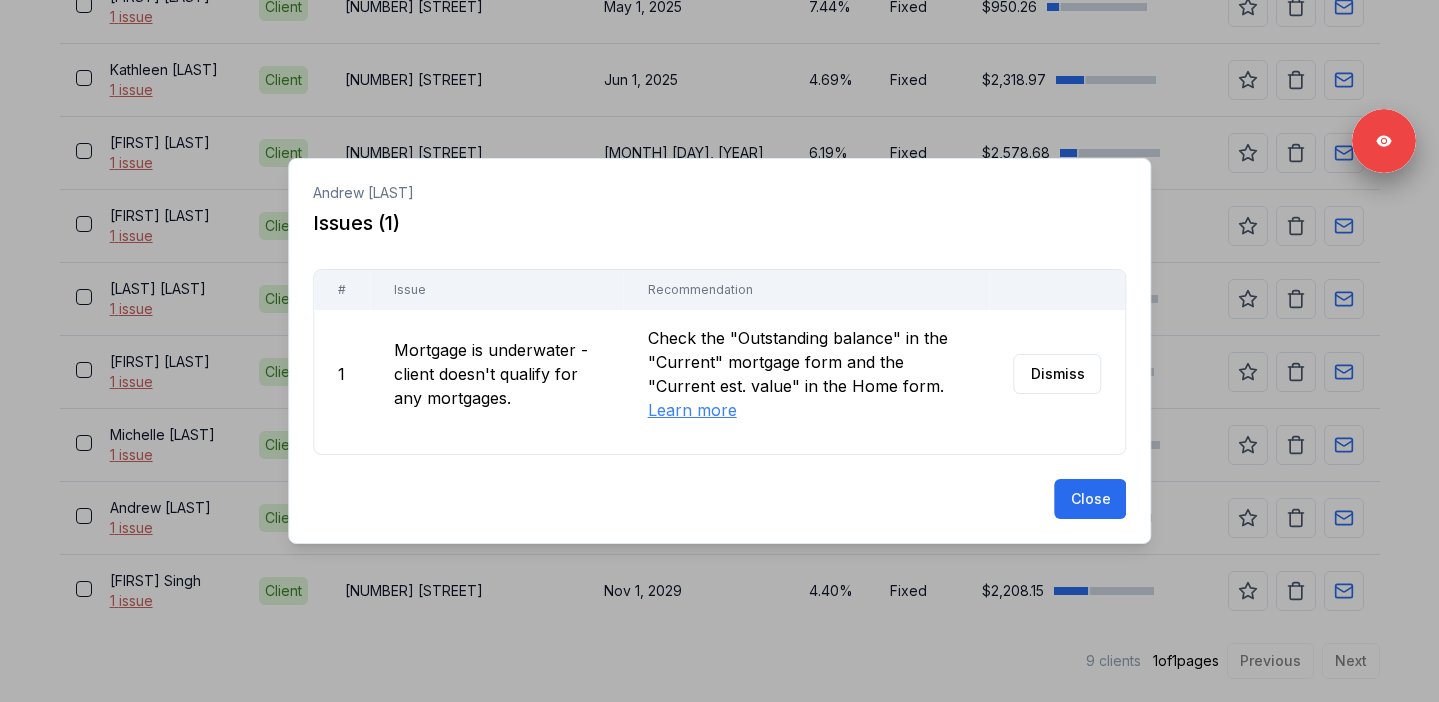 click at bounding box center (719, 351) 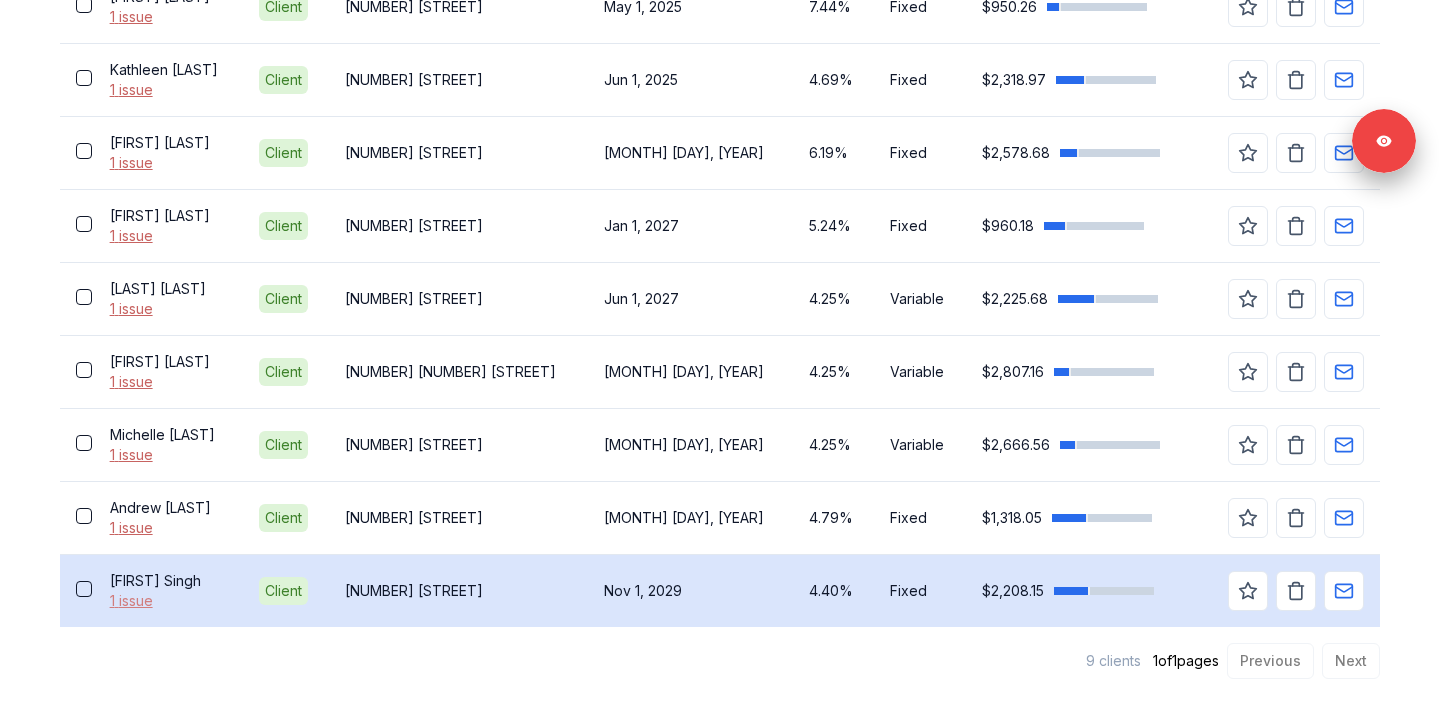 click on "1   issue" at bounding box center (168, 601) 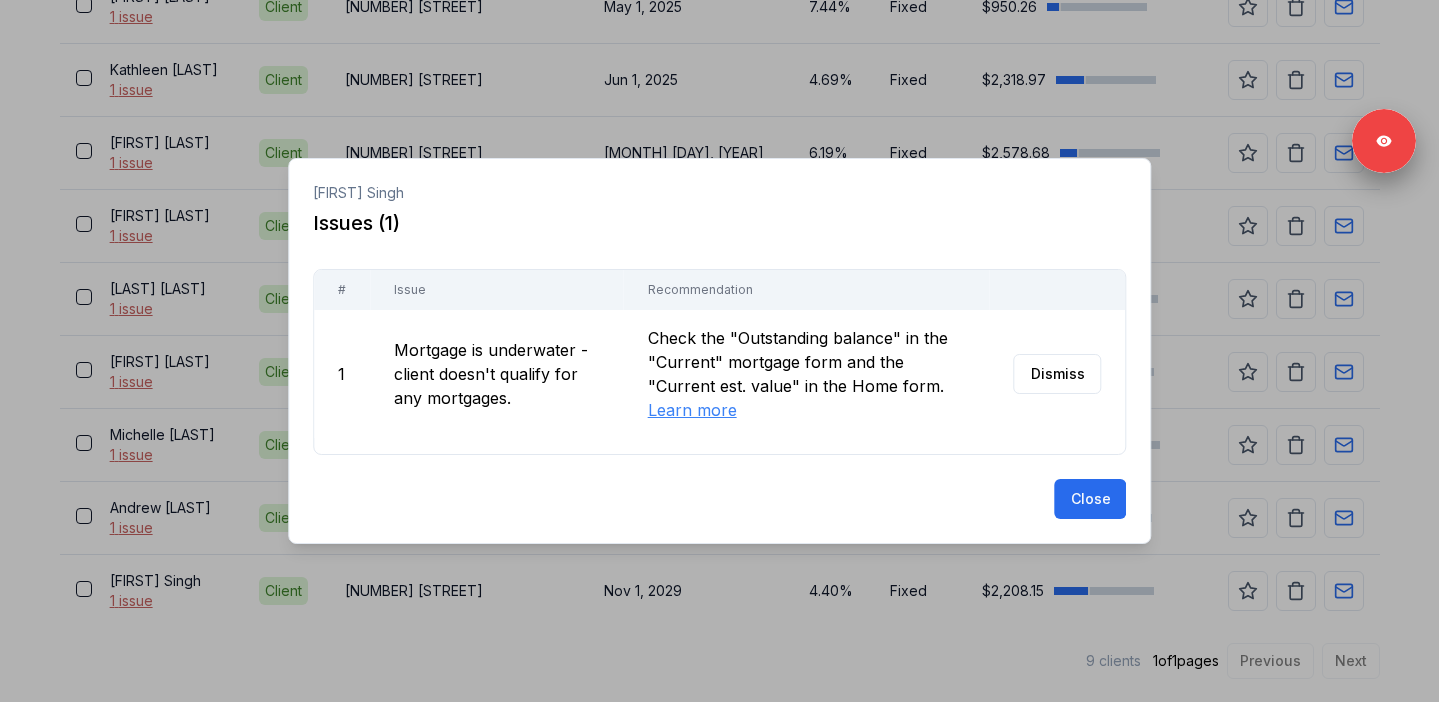 click at bounding box center (719, 351) 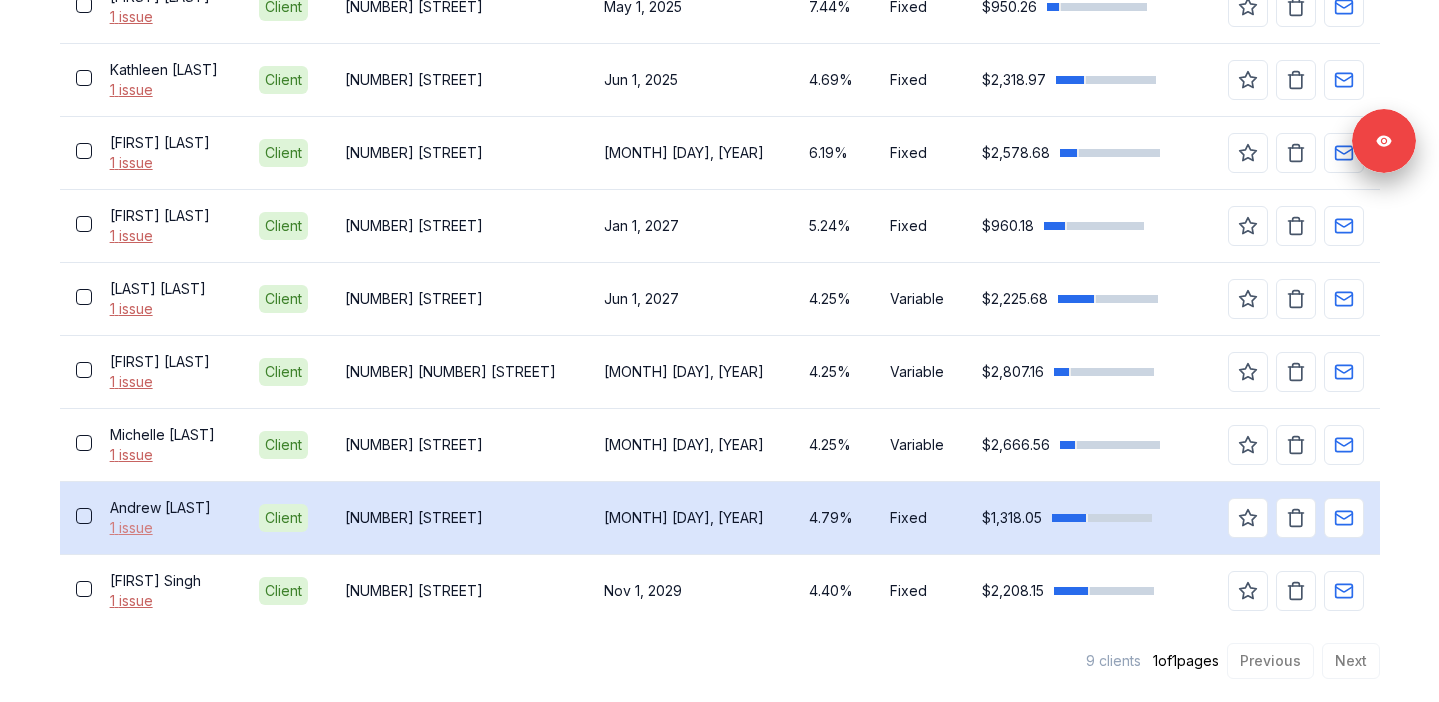 click on "1   issue" at bounding box center (168, 528) 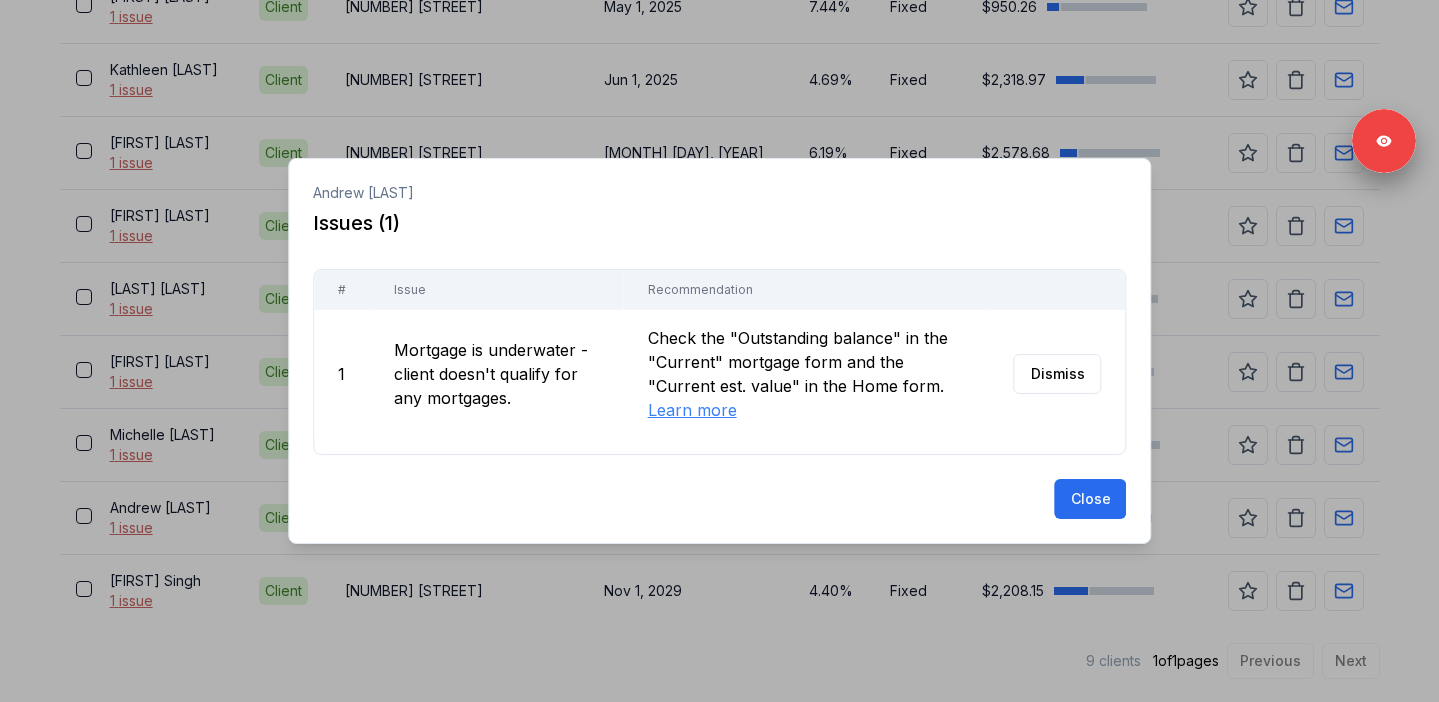 click at bounding box center (719, 351) 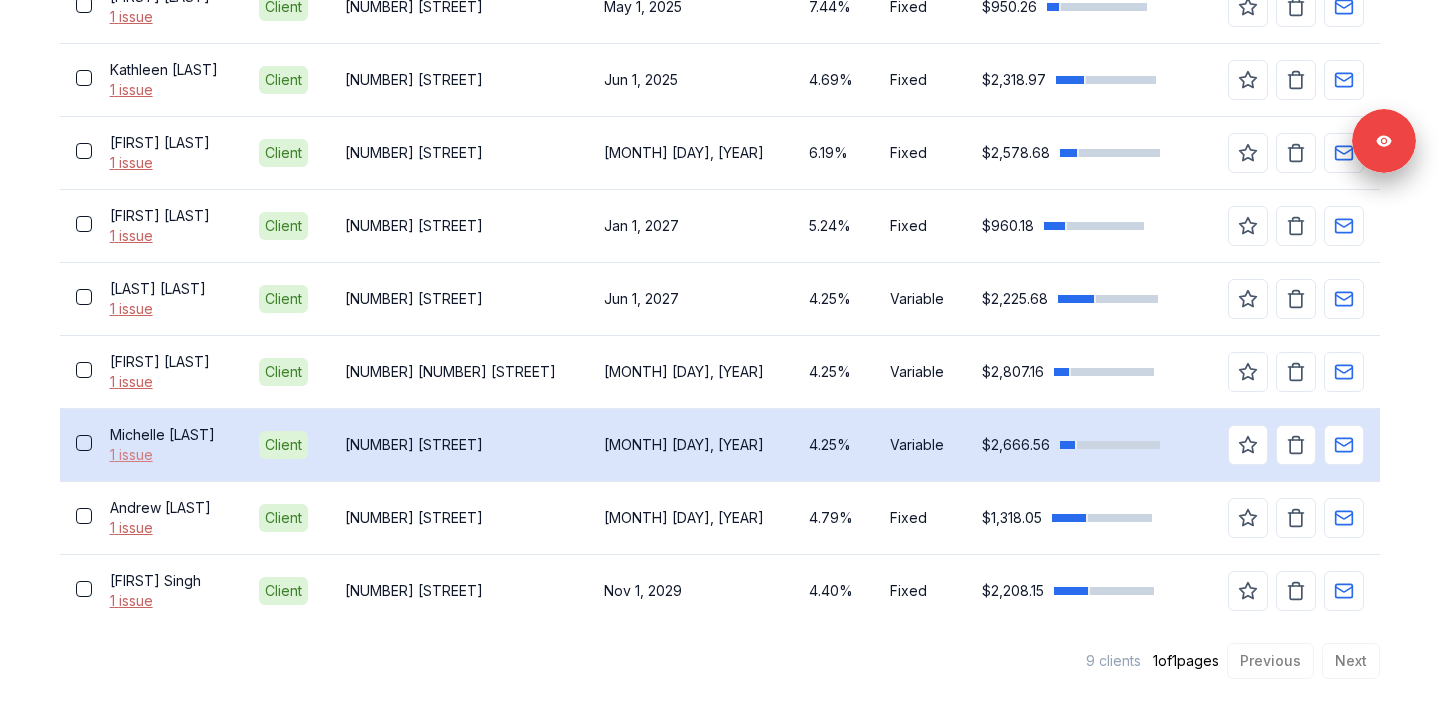 click on "1   issue" at bounding box center (168, 455) 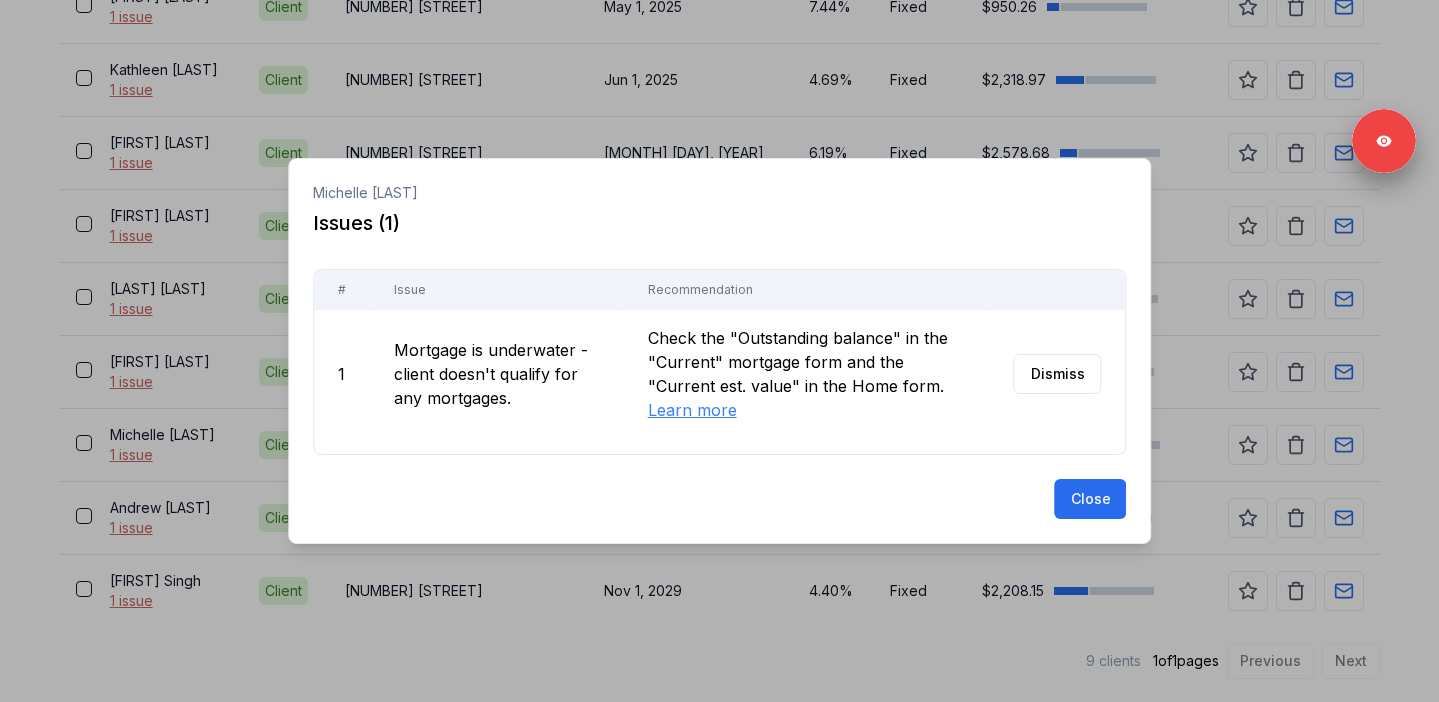 click at bounding box center (719, 351) 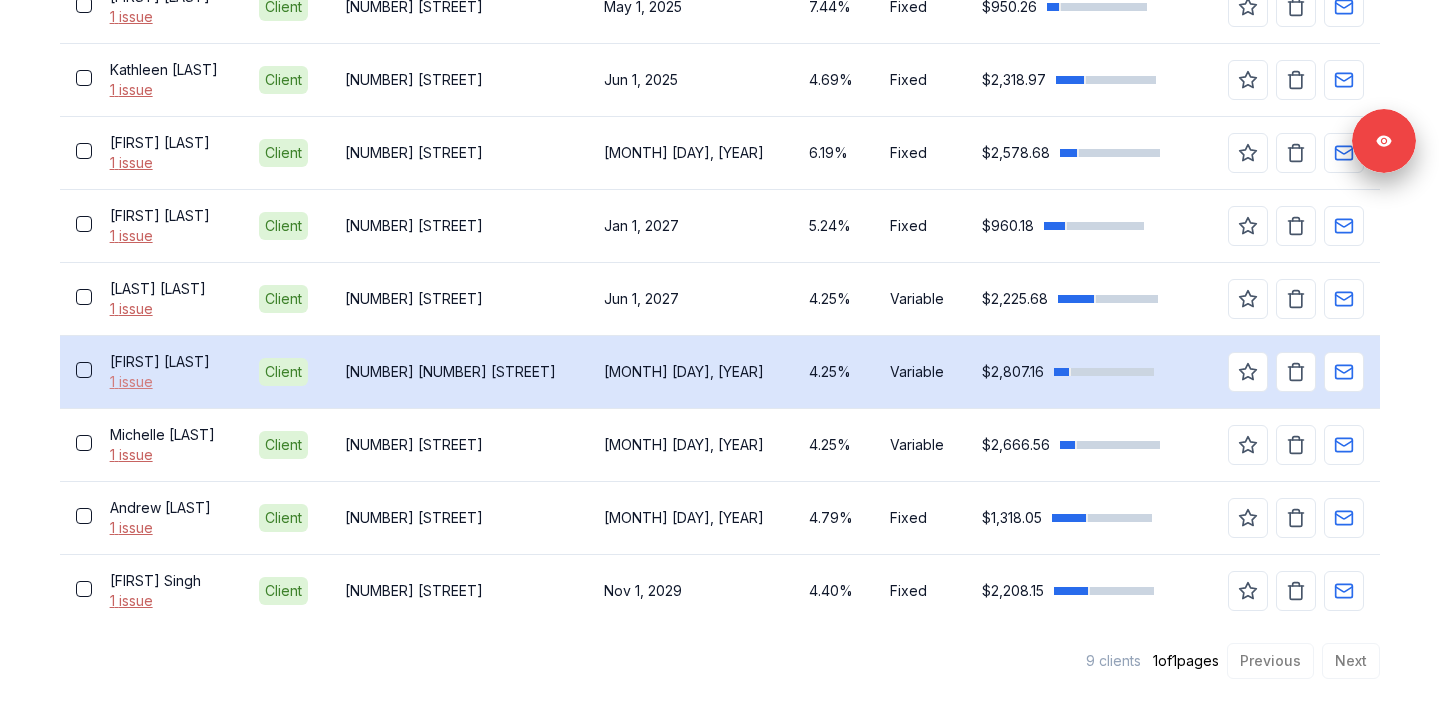 click on "1   issue" at bounding box center [168, 382] 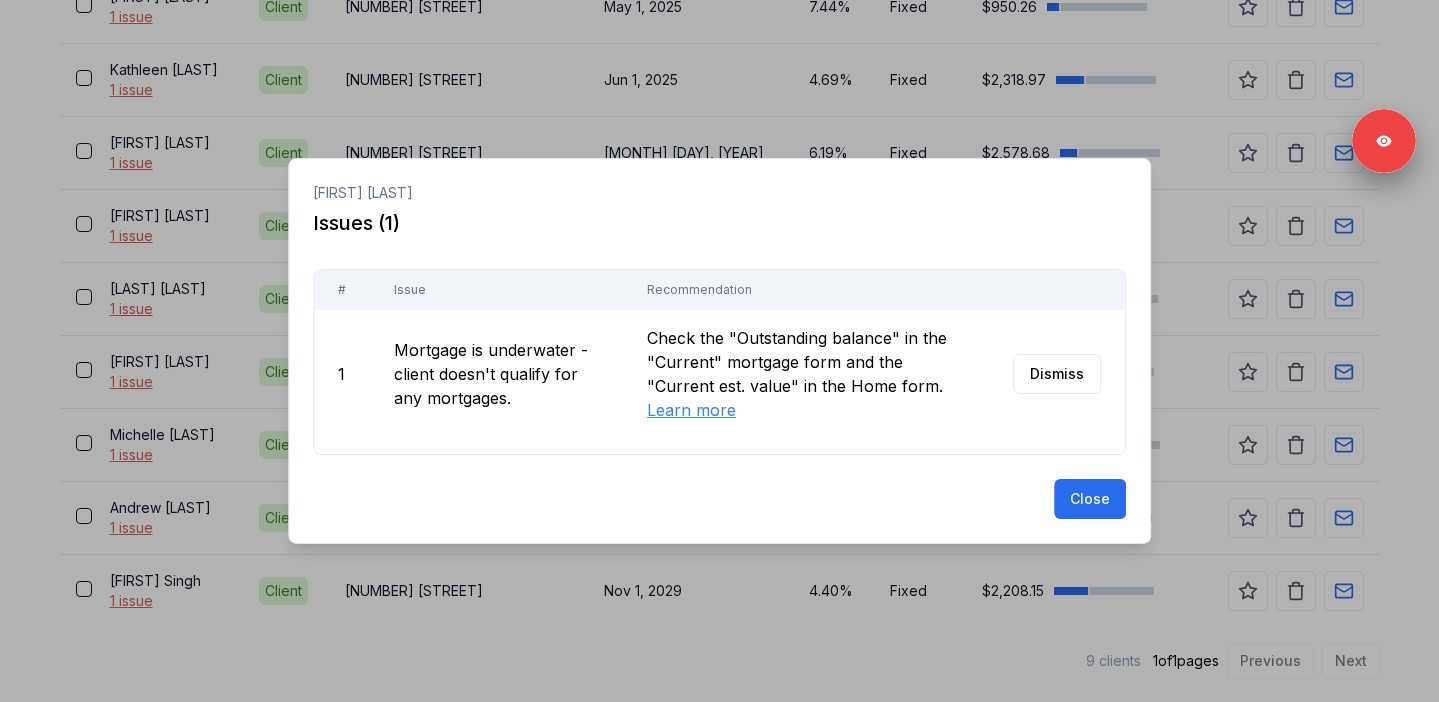 click at bounding box center (719, 351) 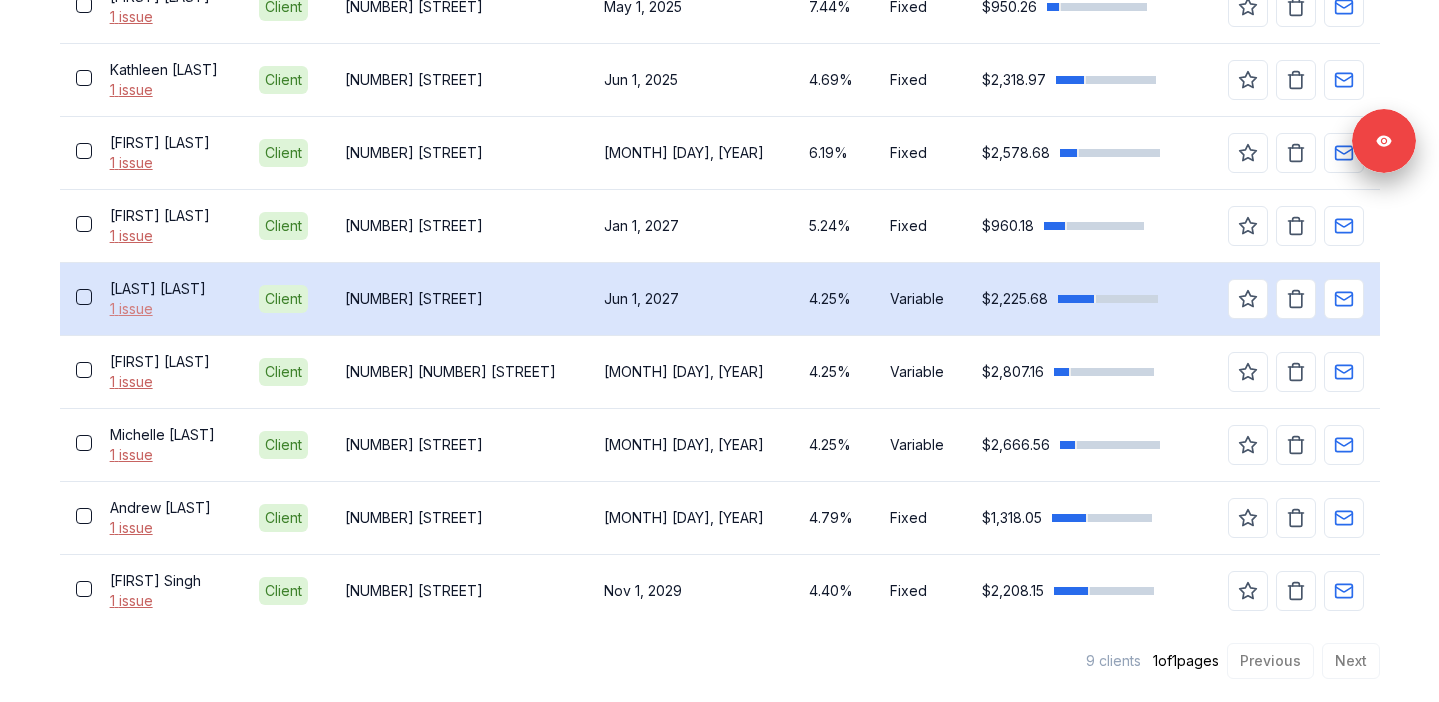 click on "1   issue" at bounding box center [168, 309] 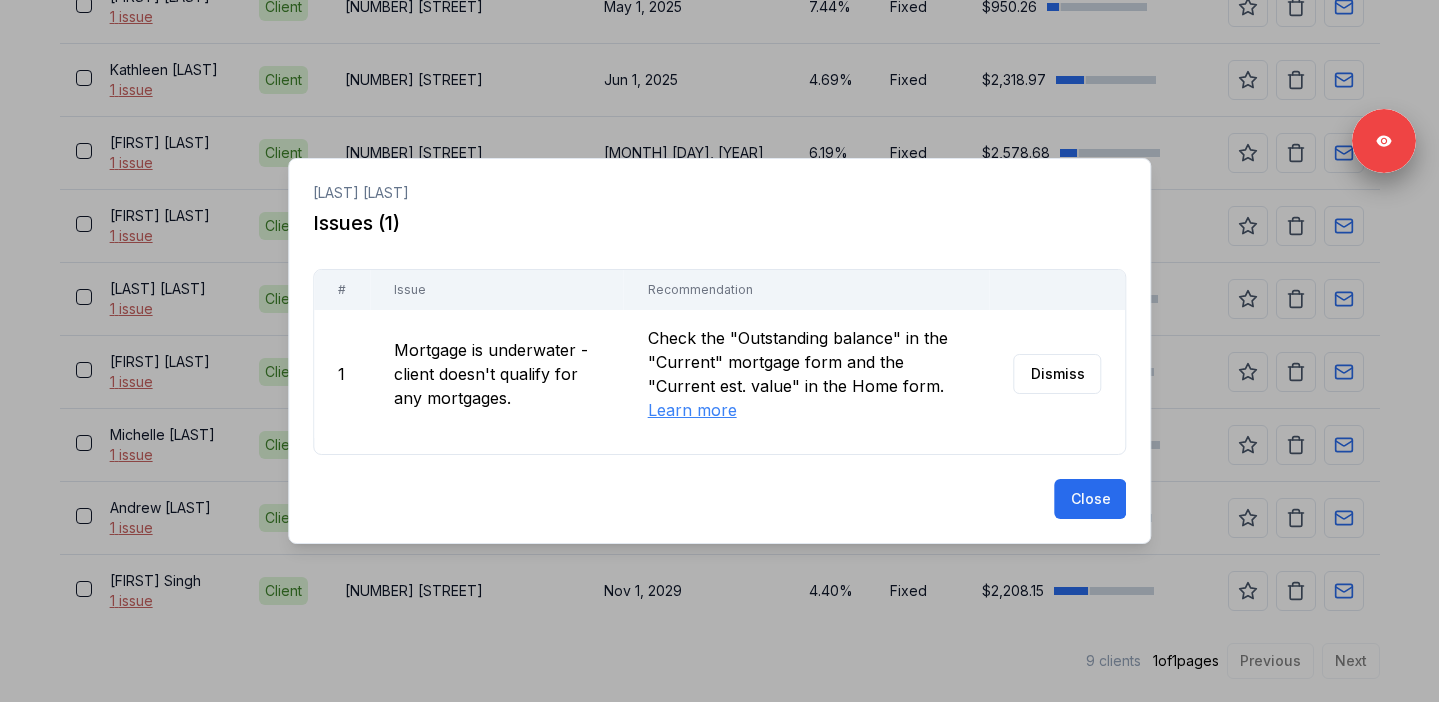 click at bounding box center [719, 351] 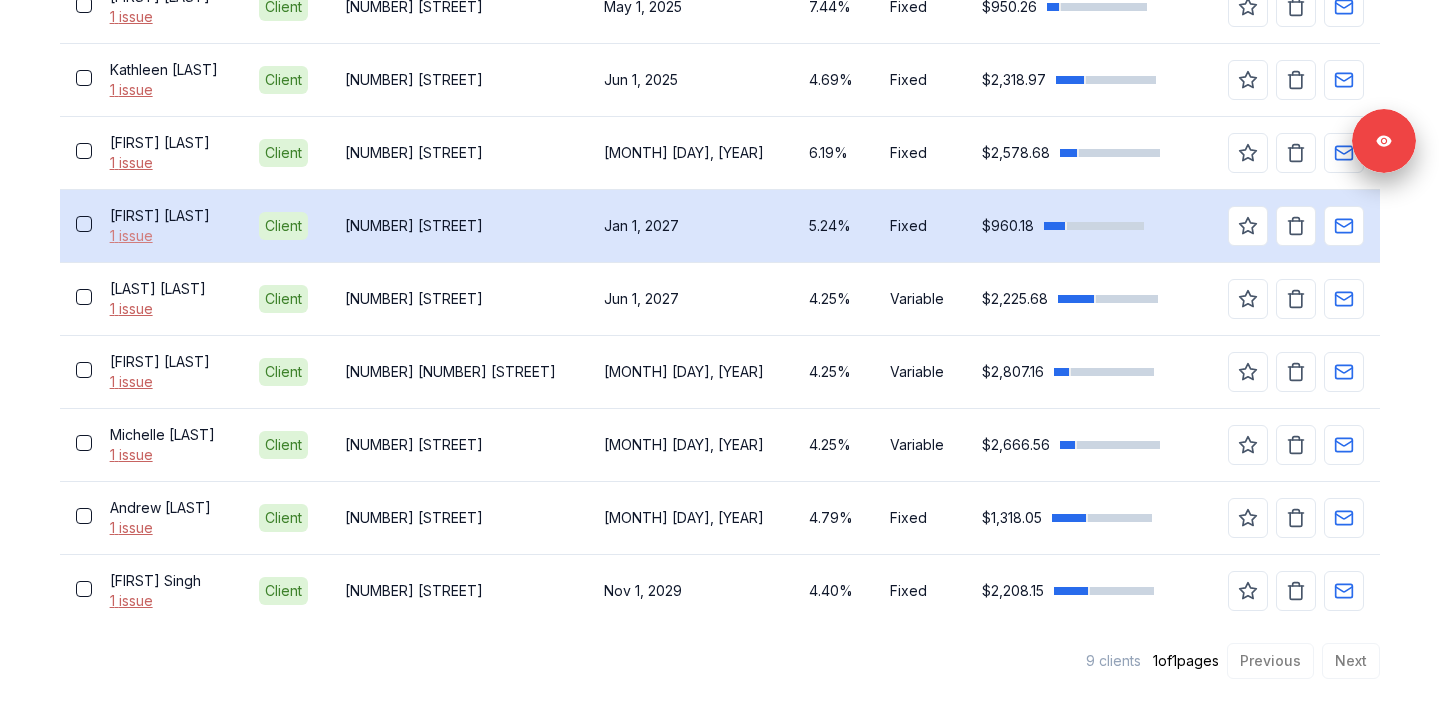 click on "1   issue" at bounding box center [168, 236] 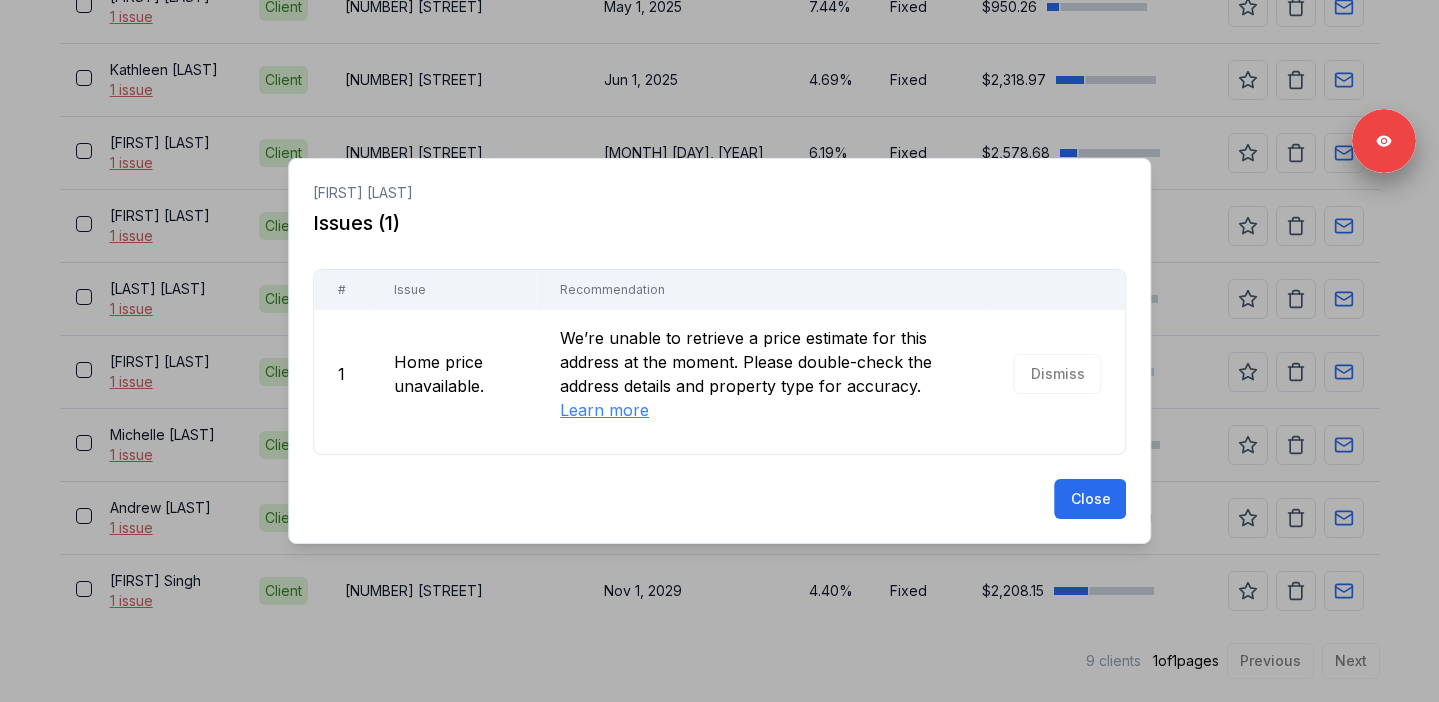 click at bounding box center (719, 351) 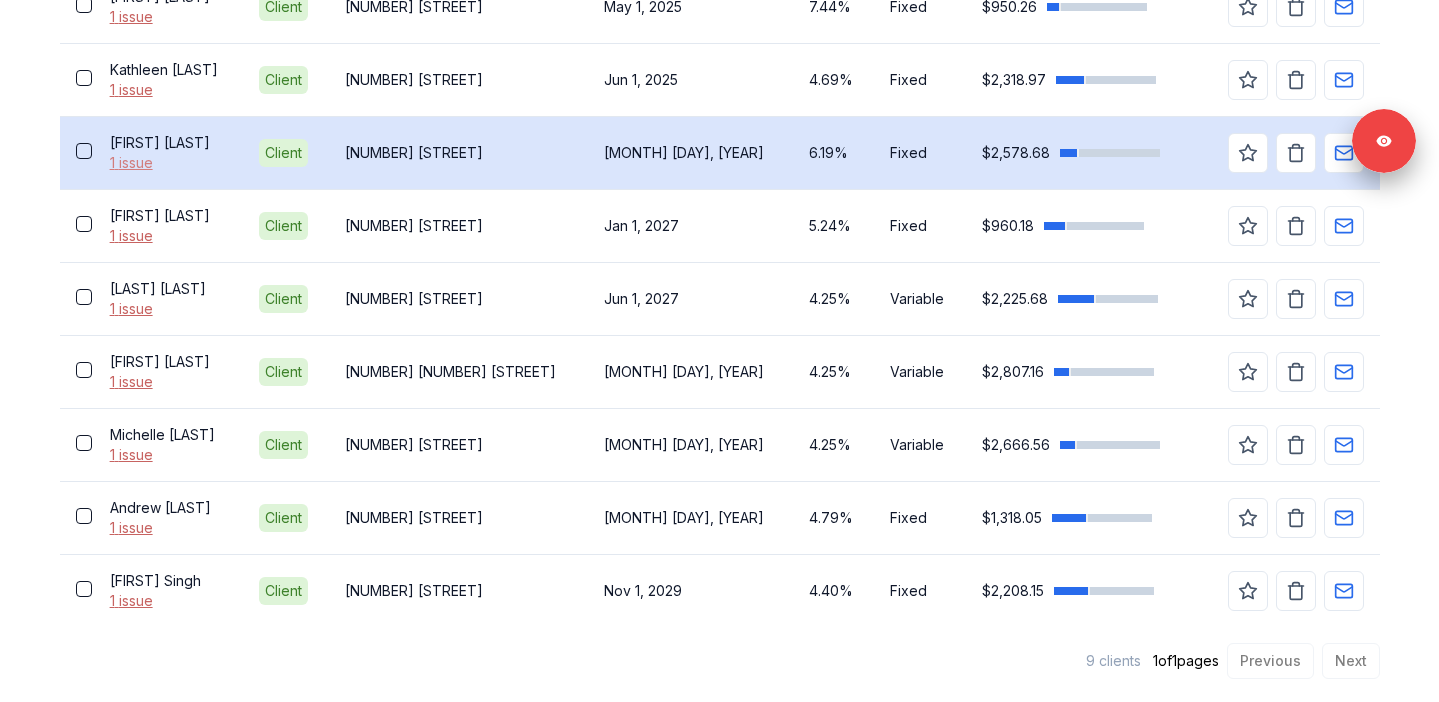 click on "1   issue" at bounding box center (168, 163) 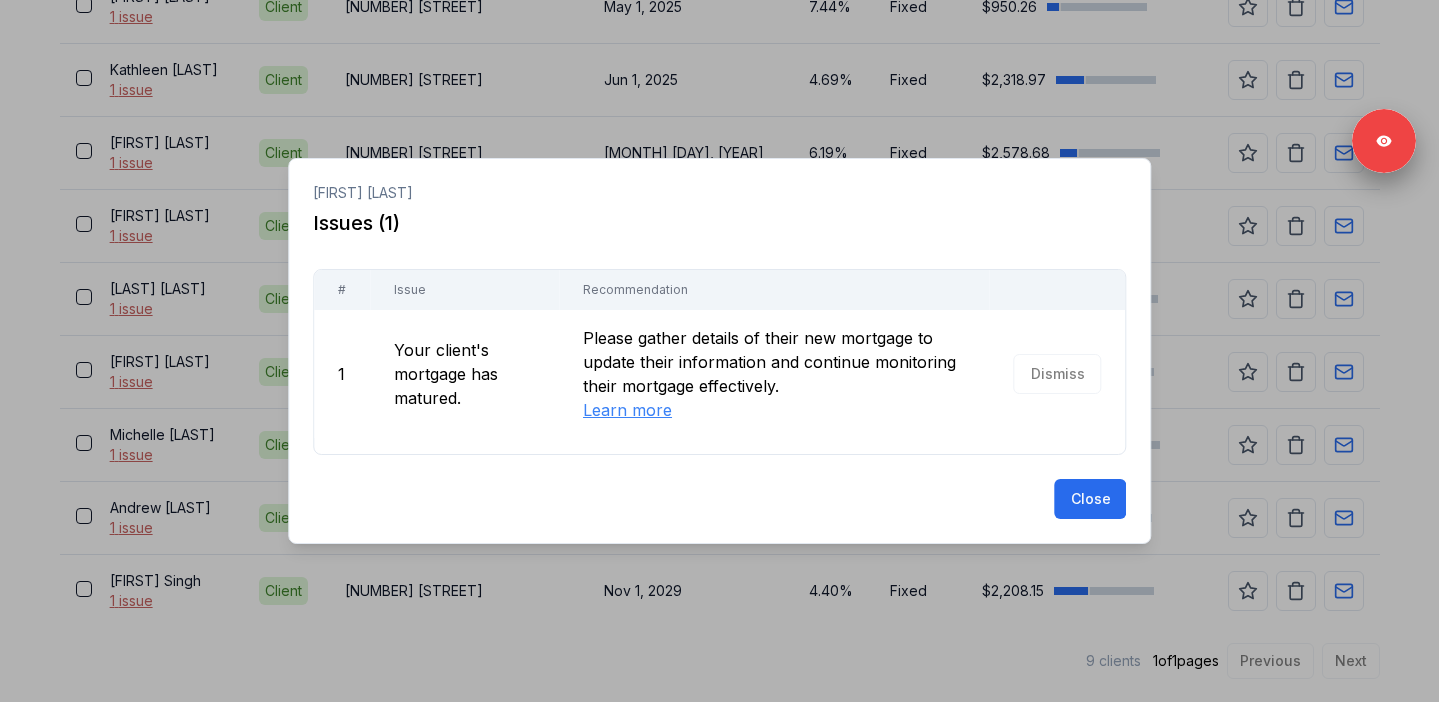 click at bounding box center (719, 351) 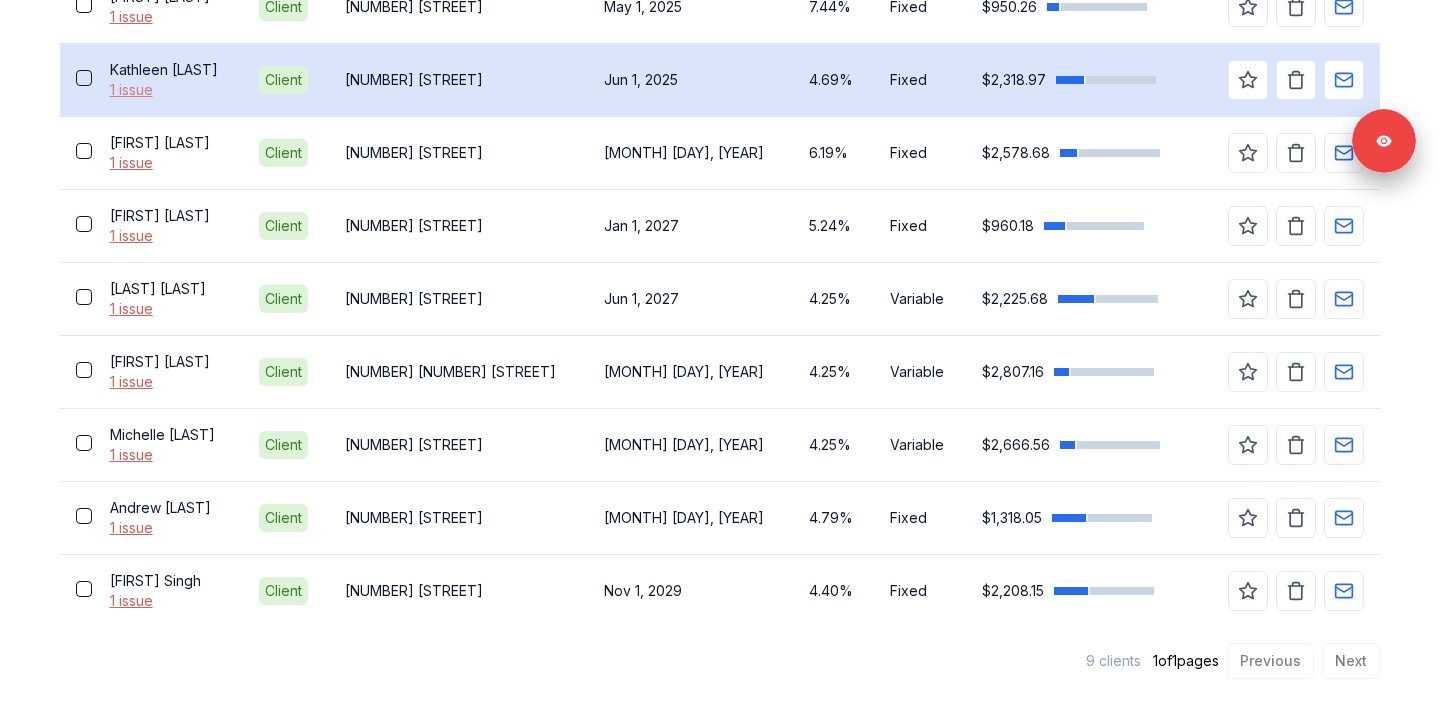 click on "1   issue" at bounding box center [168, 90] 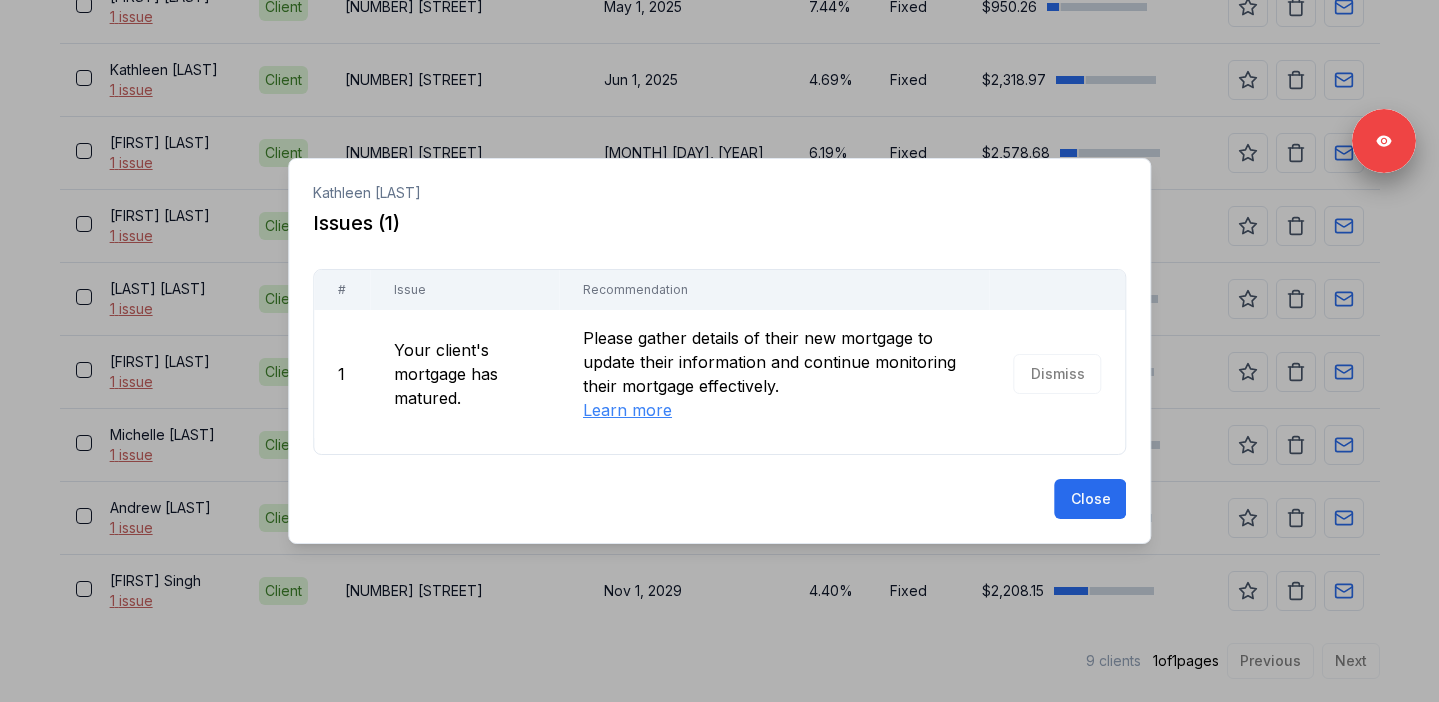 click at bounding box center (719, 351) 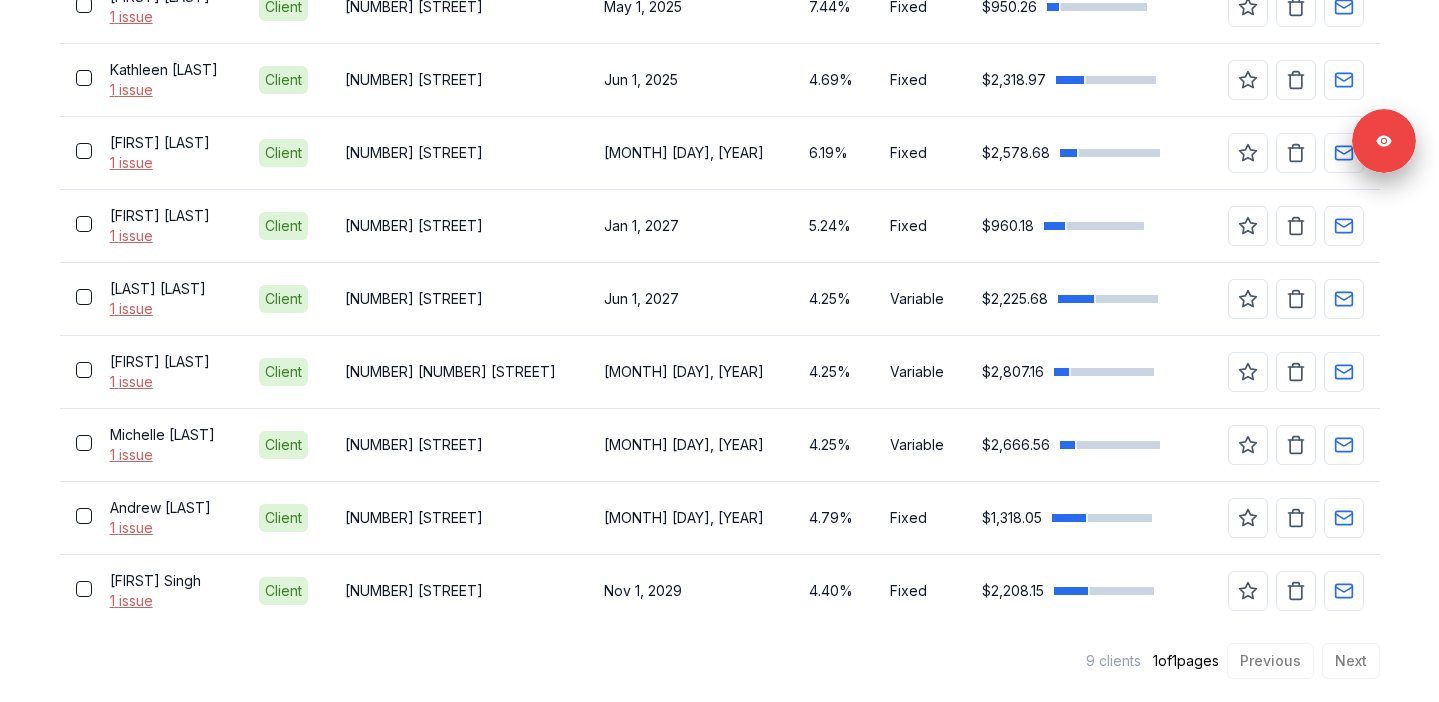 scroll, scrollTop: 707, scrollLeft: 0, axis: vertical 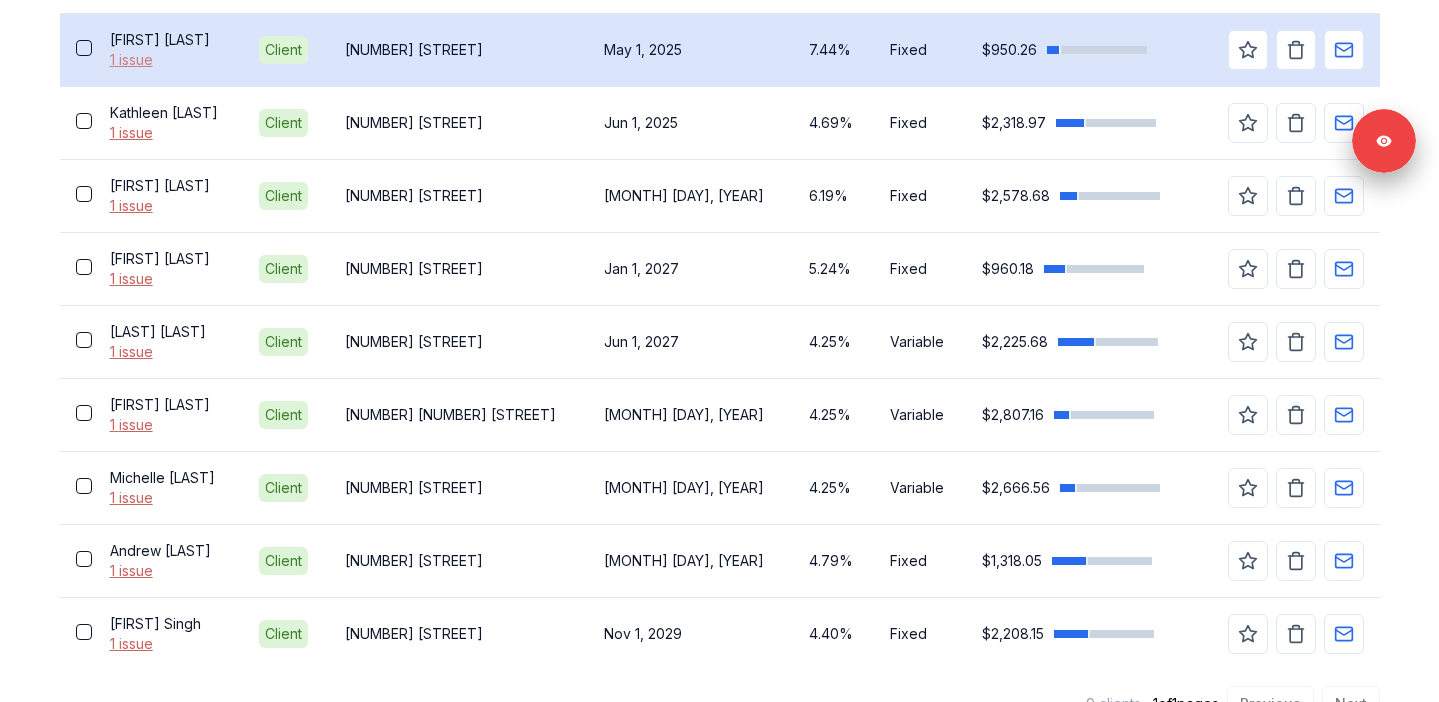click on "1   issue" at bounding box center [168, 60] 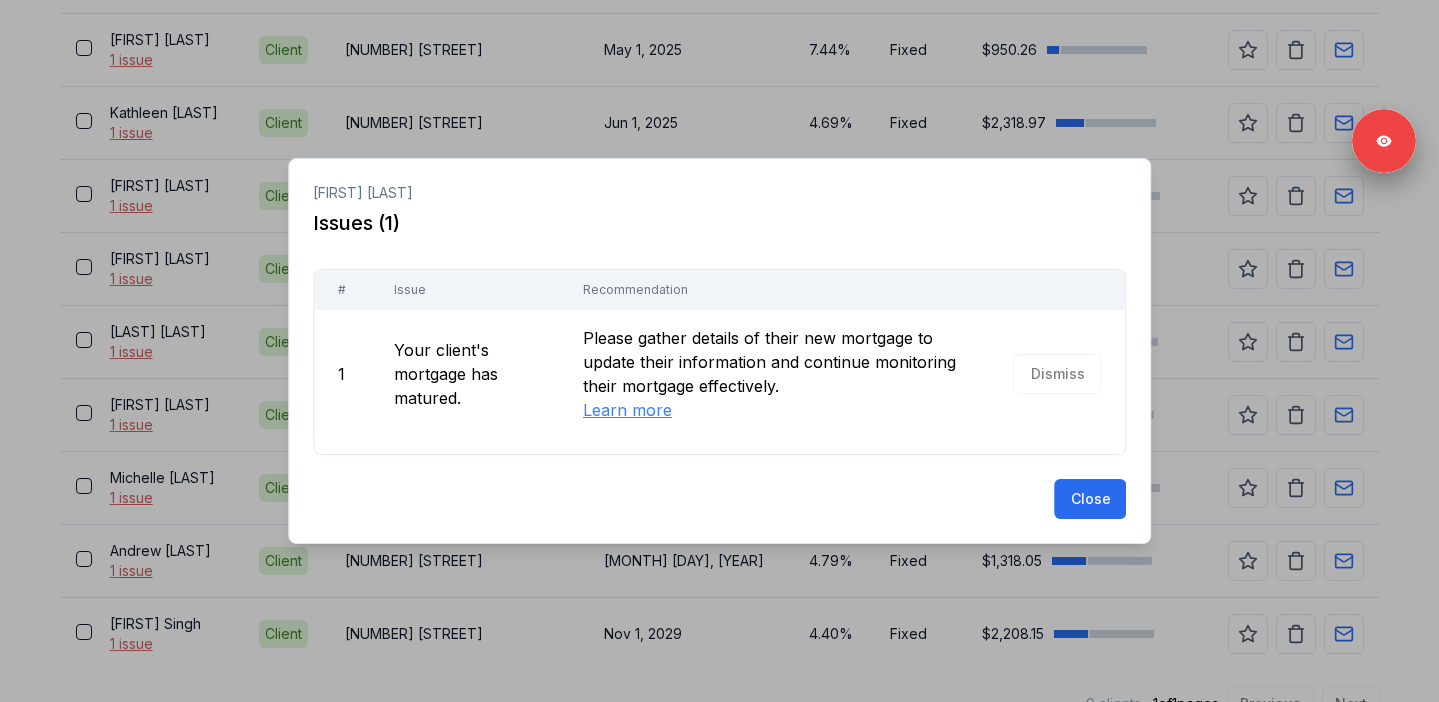 click at bounding box center (719, 351) 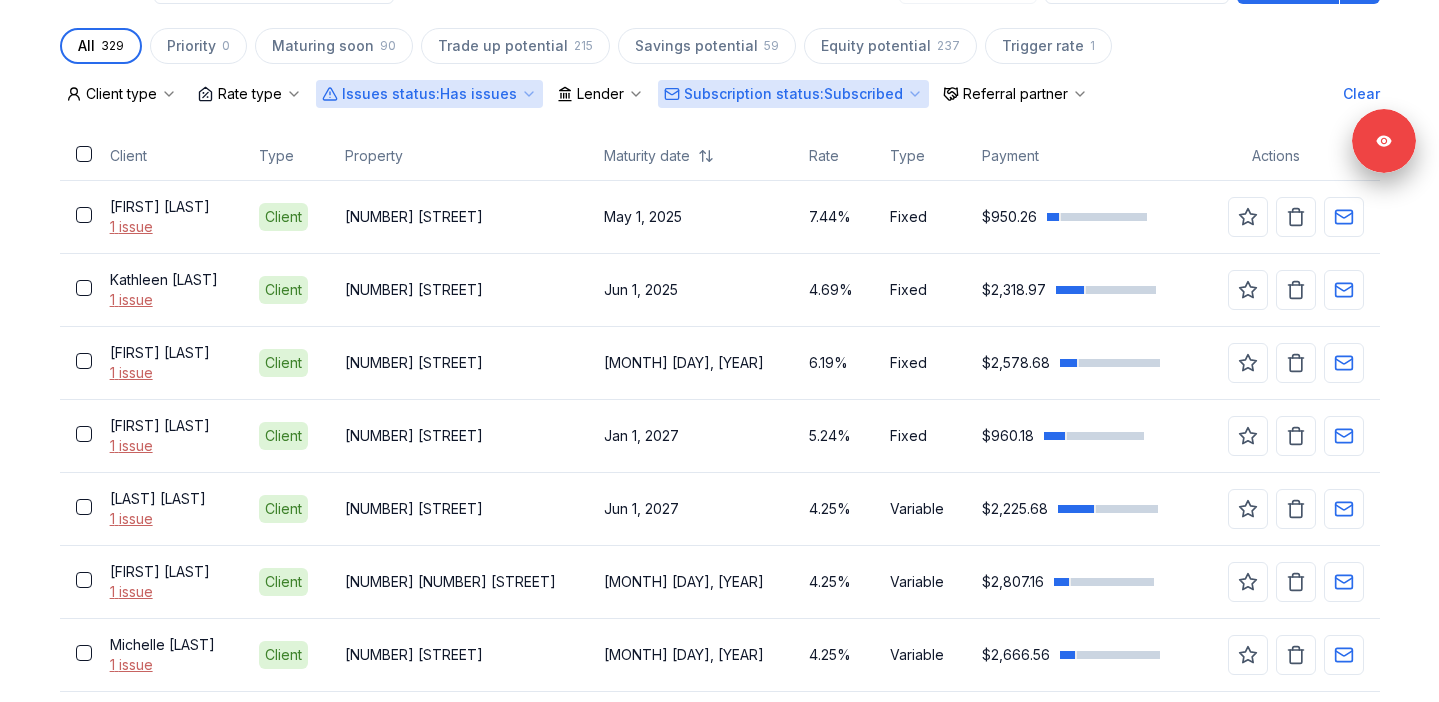 scroll, scrollTop: 521, scrollLeft: 0, axis: vertical 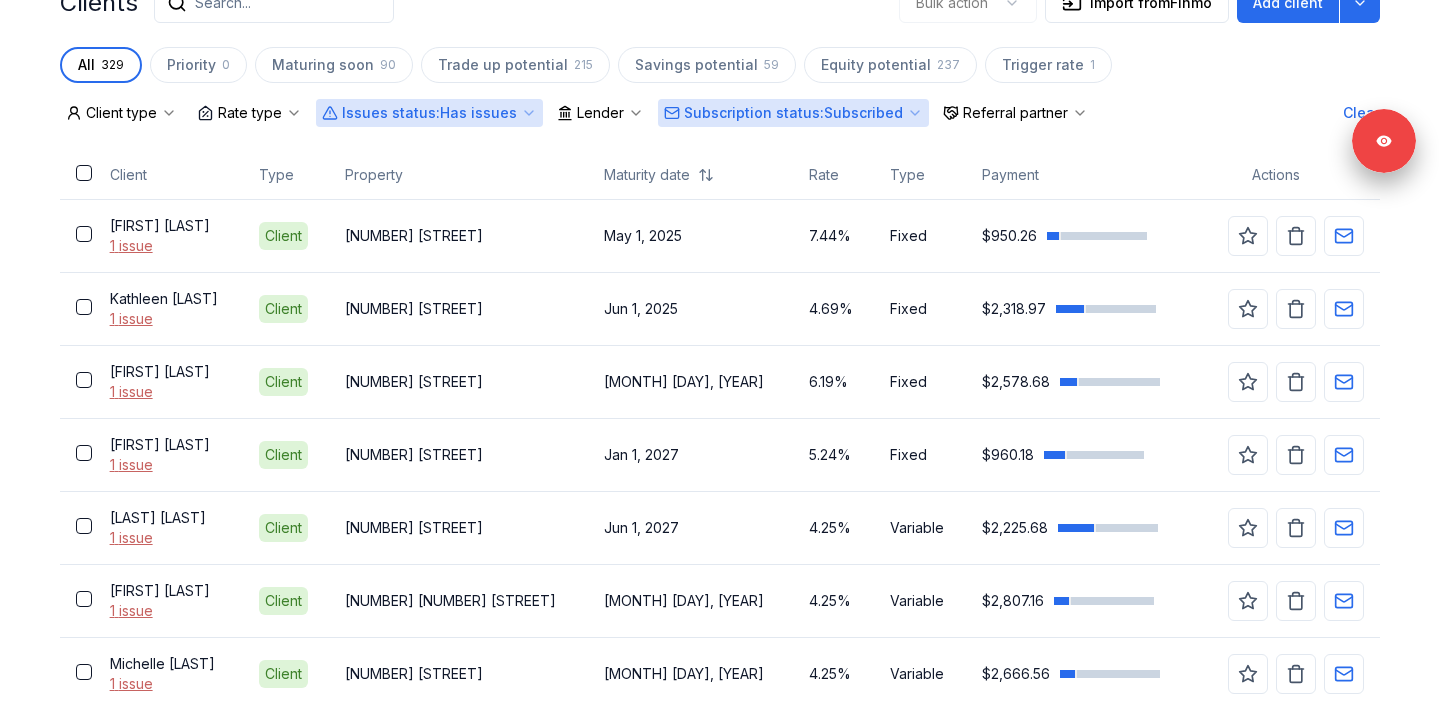 click on "Issues status :  Has issues" at bounding box center [429, 113] 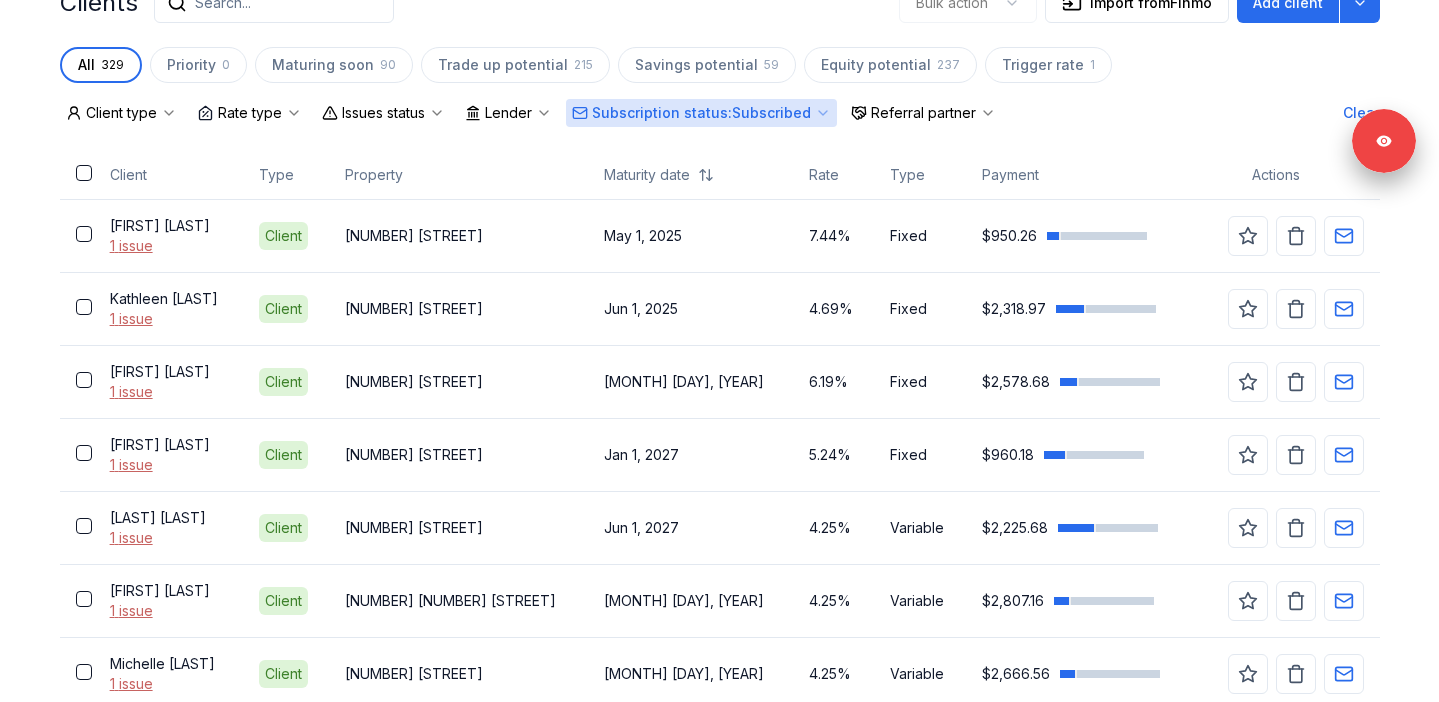 click on "Subscription status :  Subscribed" at bounding box center (701, 113) 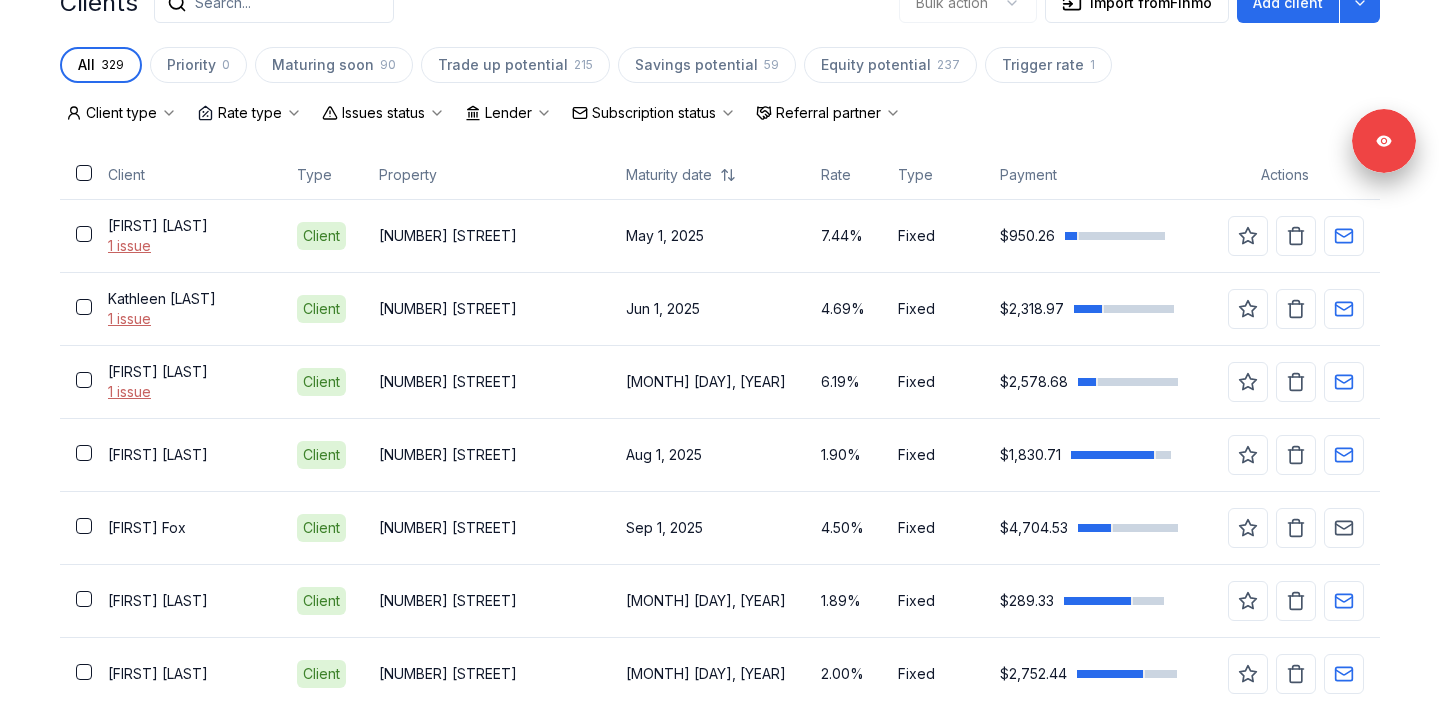 click on "Subscription status" at bounding box center (654, 113) 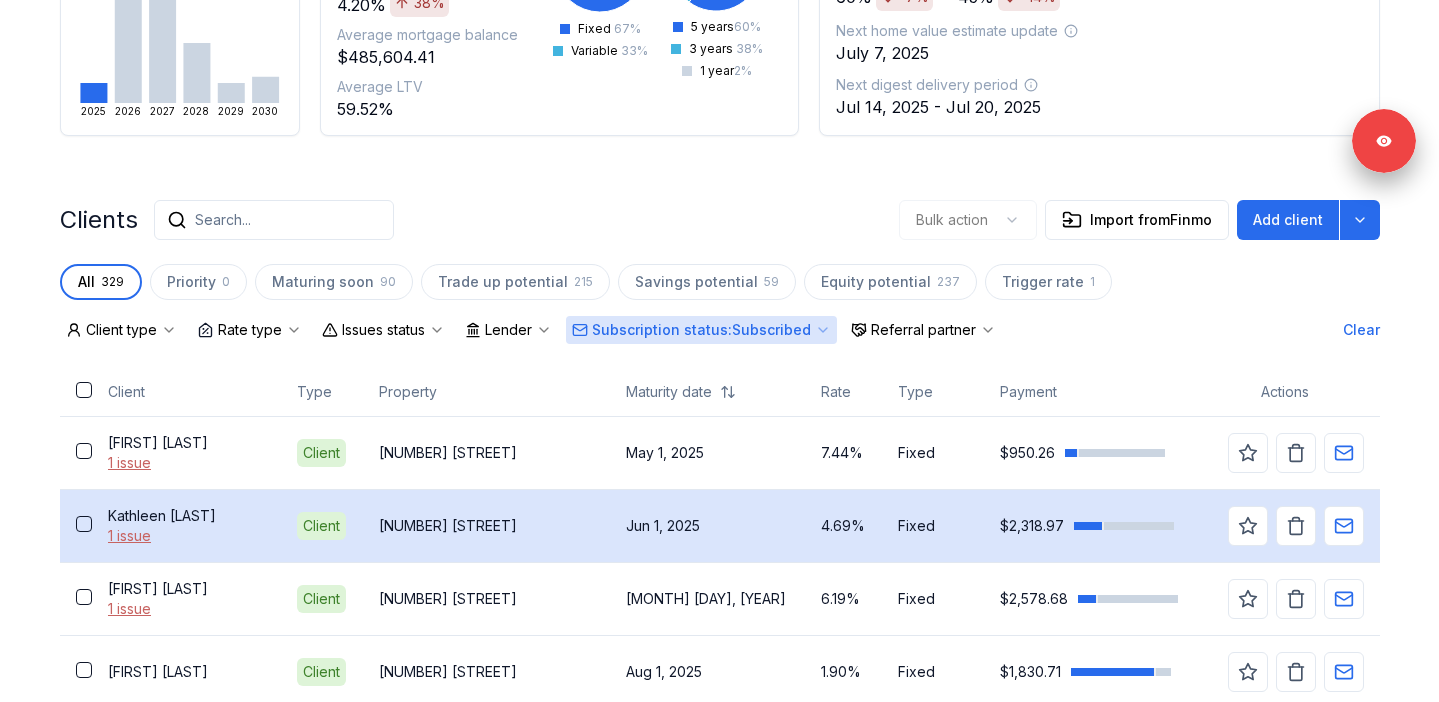 scroll, scrollTop: 370, scrollLeft: 0, axis: vertical 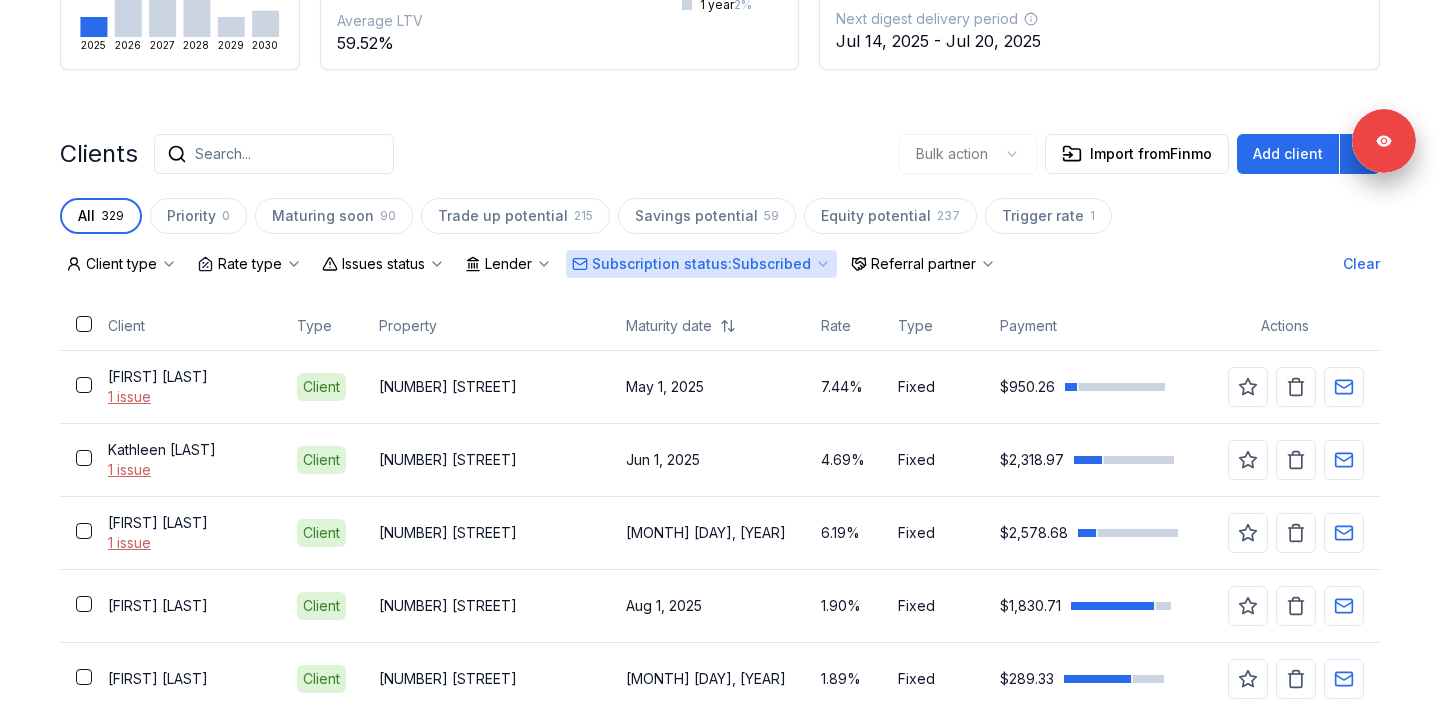 click on "Subscription status :  Subscribed" at bounding box center (701, 264) 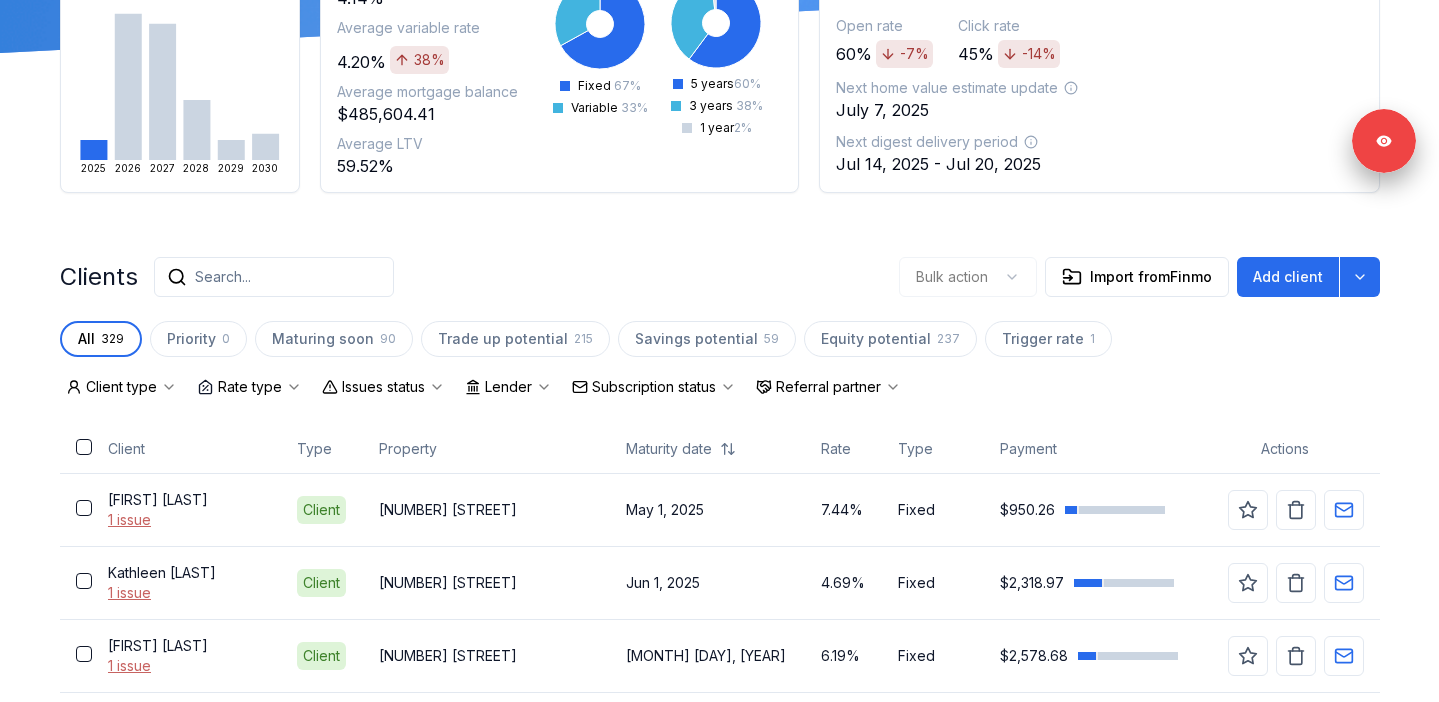 scroll, scrollTop: 0, scrollLeft: 0, axis: both 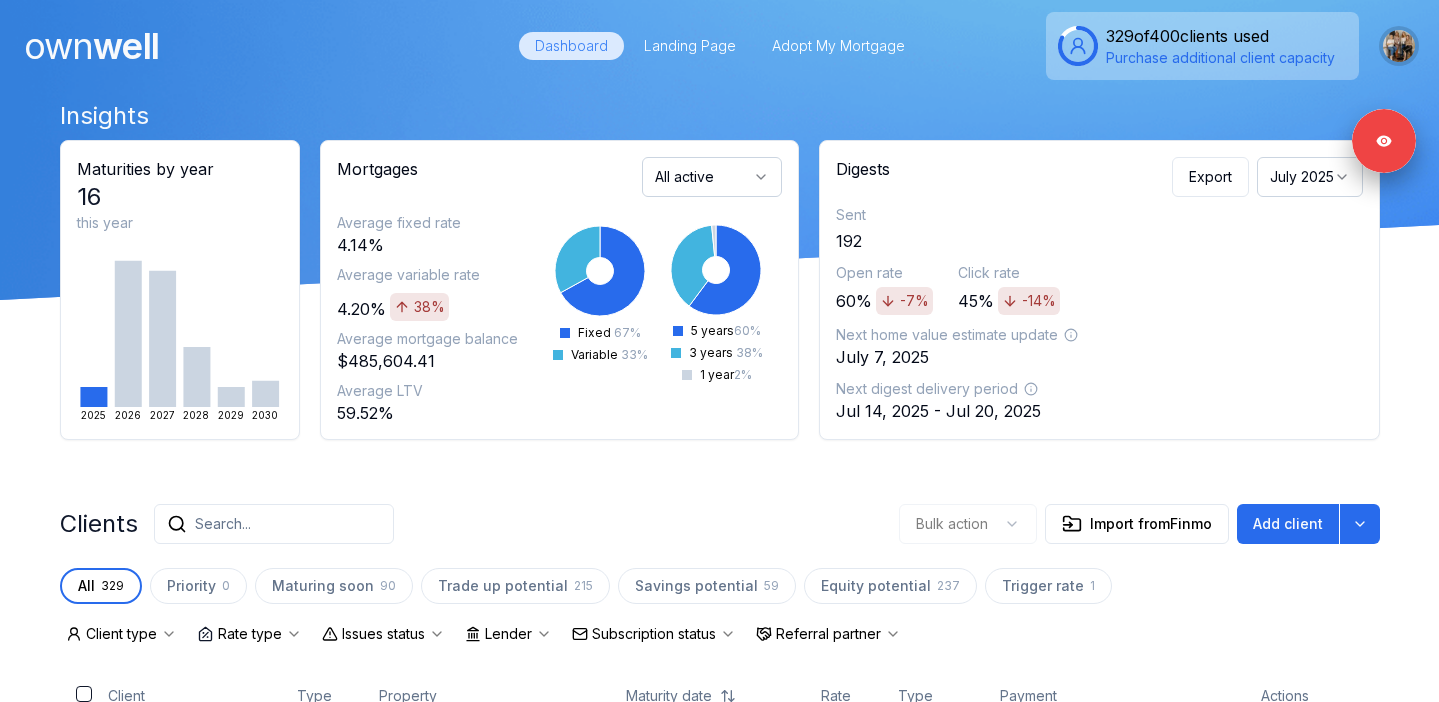 click at bounding box center [1399, 46] 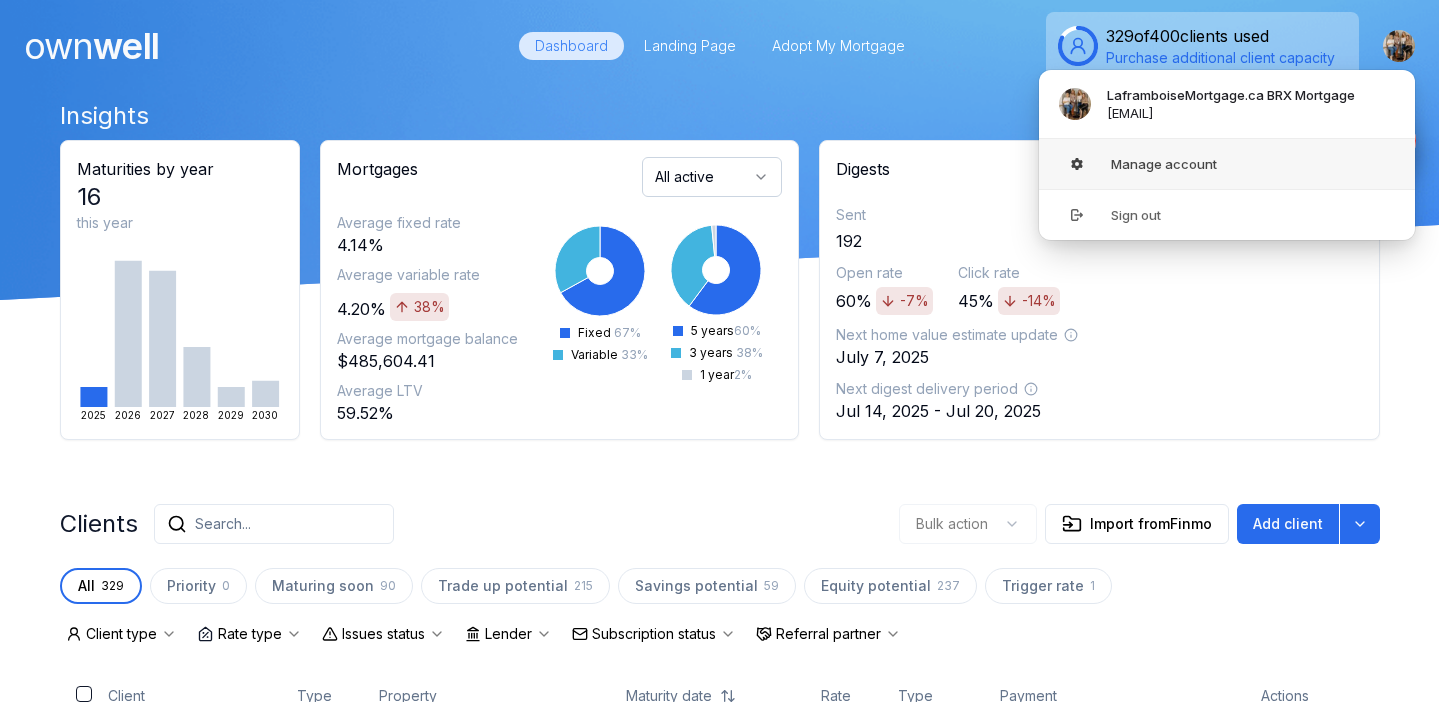 click on "Manage account" at bounding box center (1227, 164) 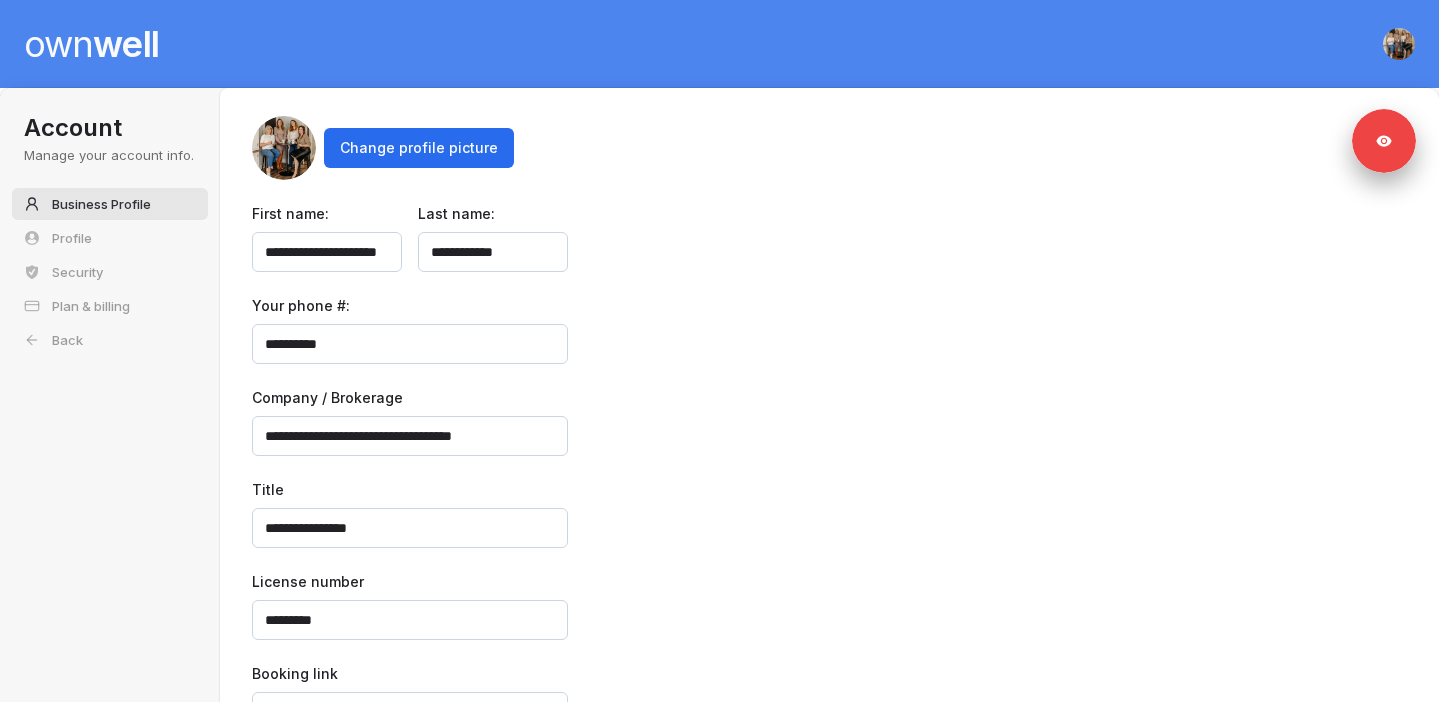 scroll, scrollTop: 34, scrollLeft: 0, axis: vertical 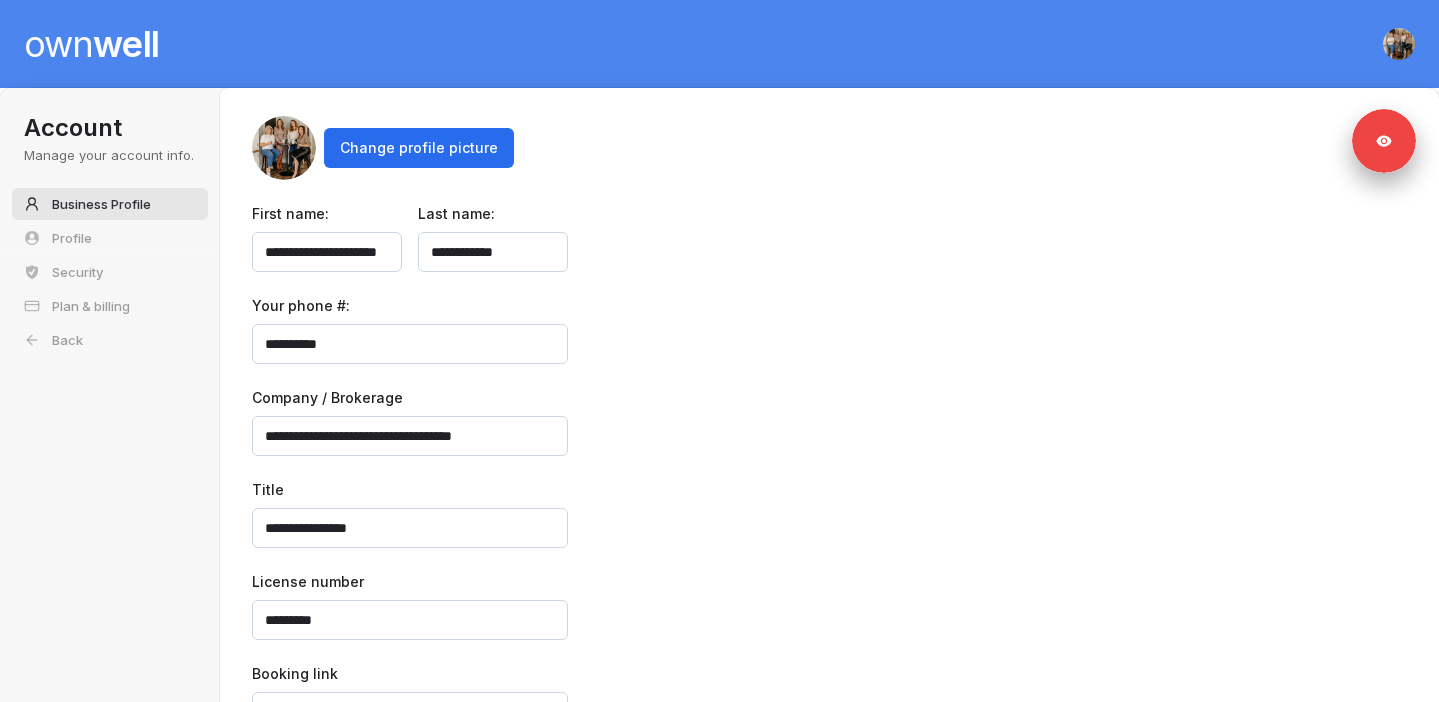 click on "own well" at bounding box center (91, 44) 